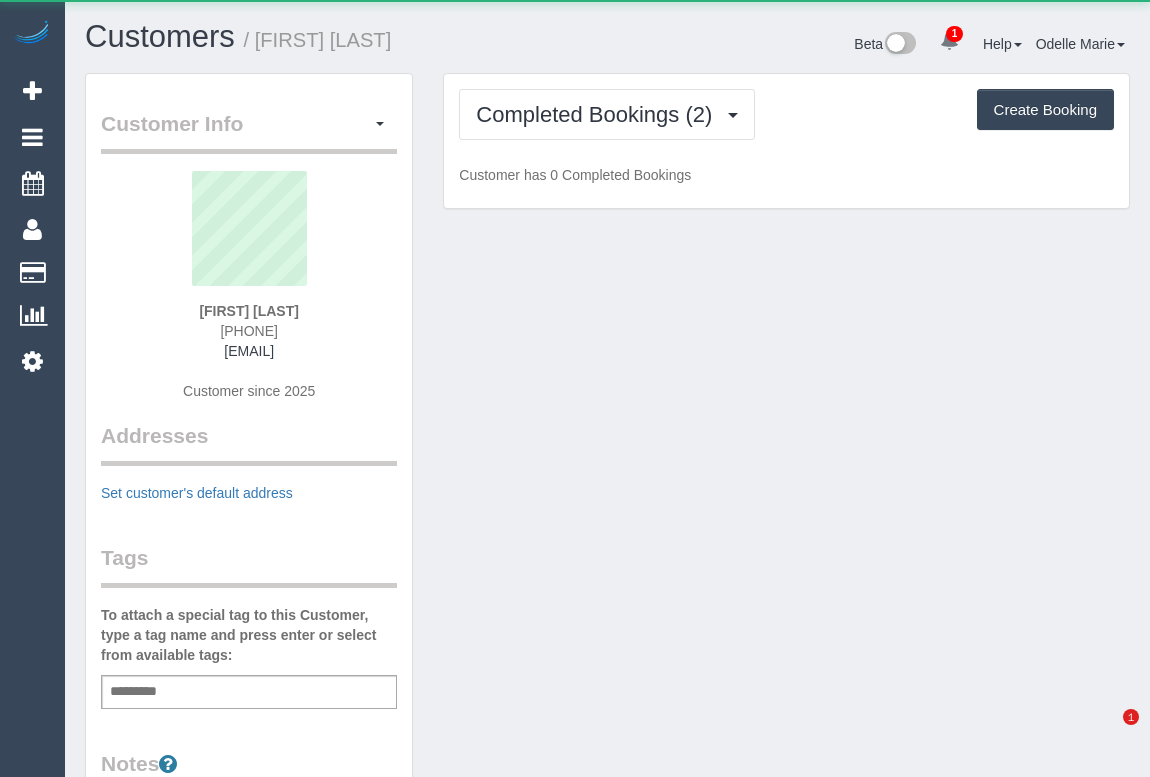 scroll, scrollTop: 0, scrollLeft: 0, axis: both 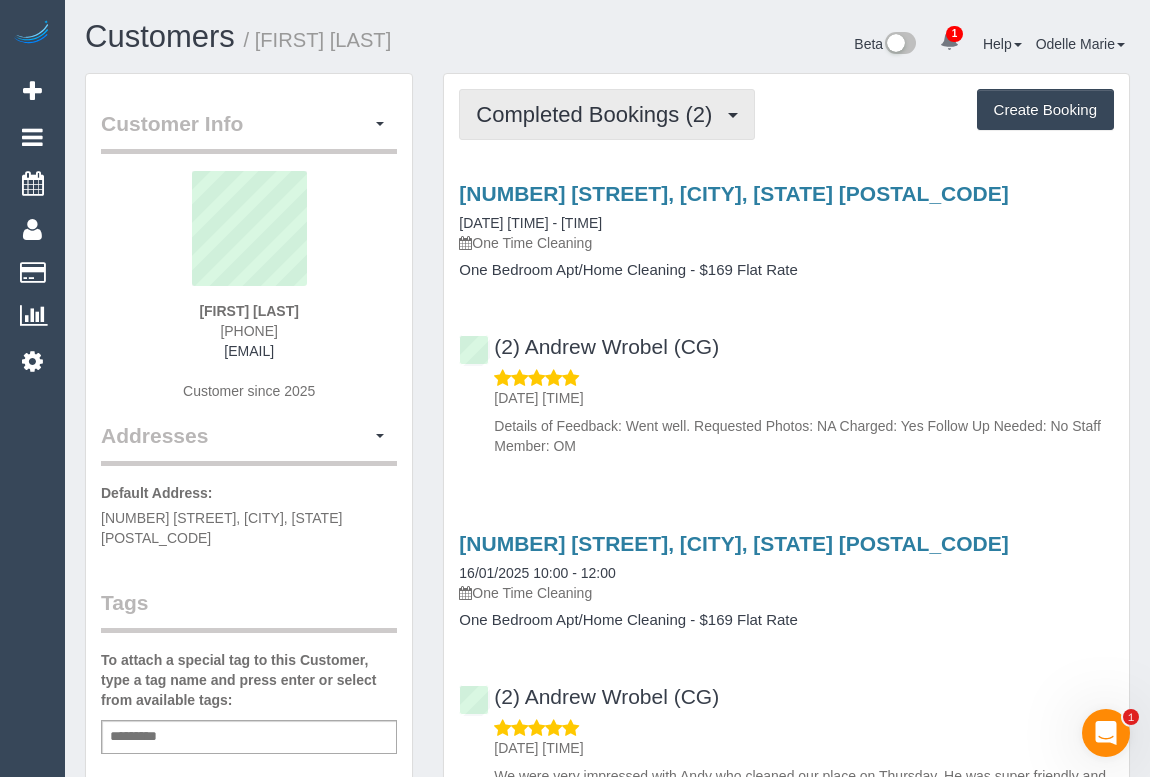 click on "Completed Bookings (2)" at bounding box center [607, 114] 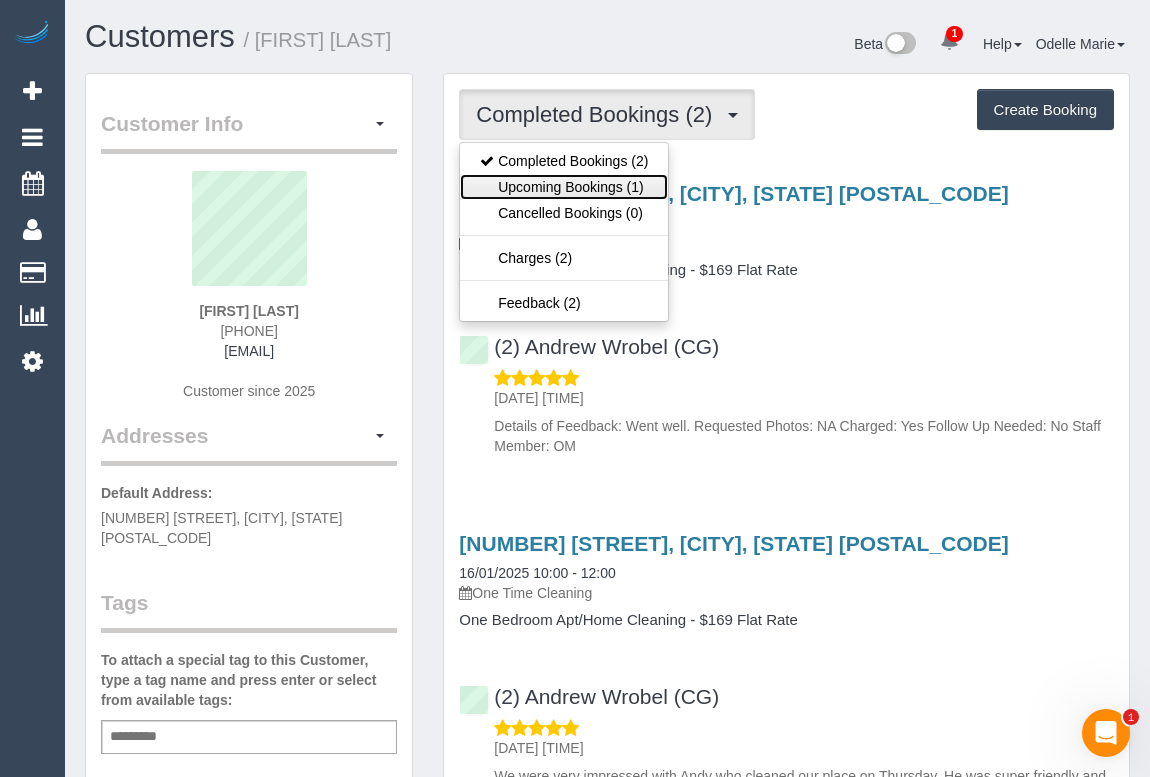 click on "Upcoming Bookings (1)" at bounding box center [564, 187] 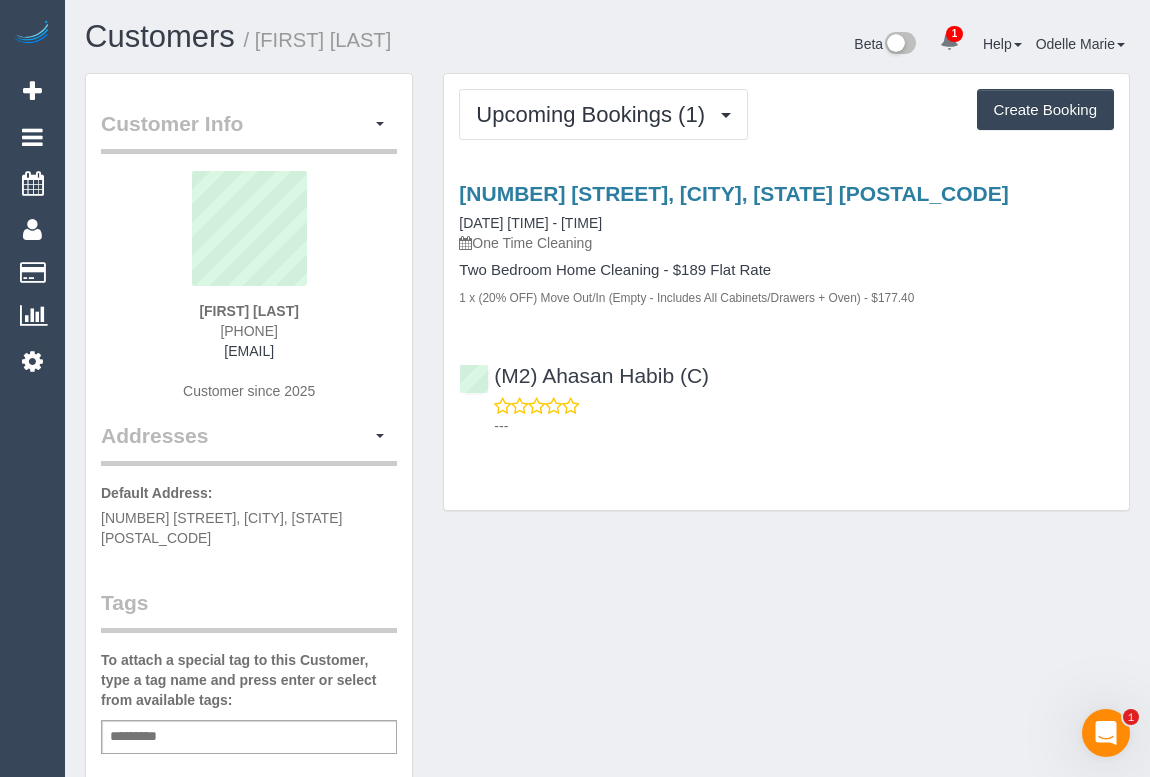 drag, startPoint x: 229, startPoint y: 328, endPoint x: 310, endPoint y: 321, distance: 81.3019 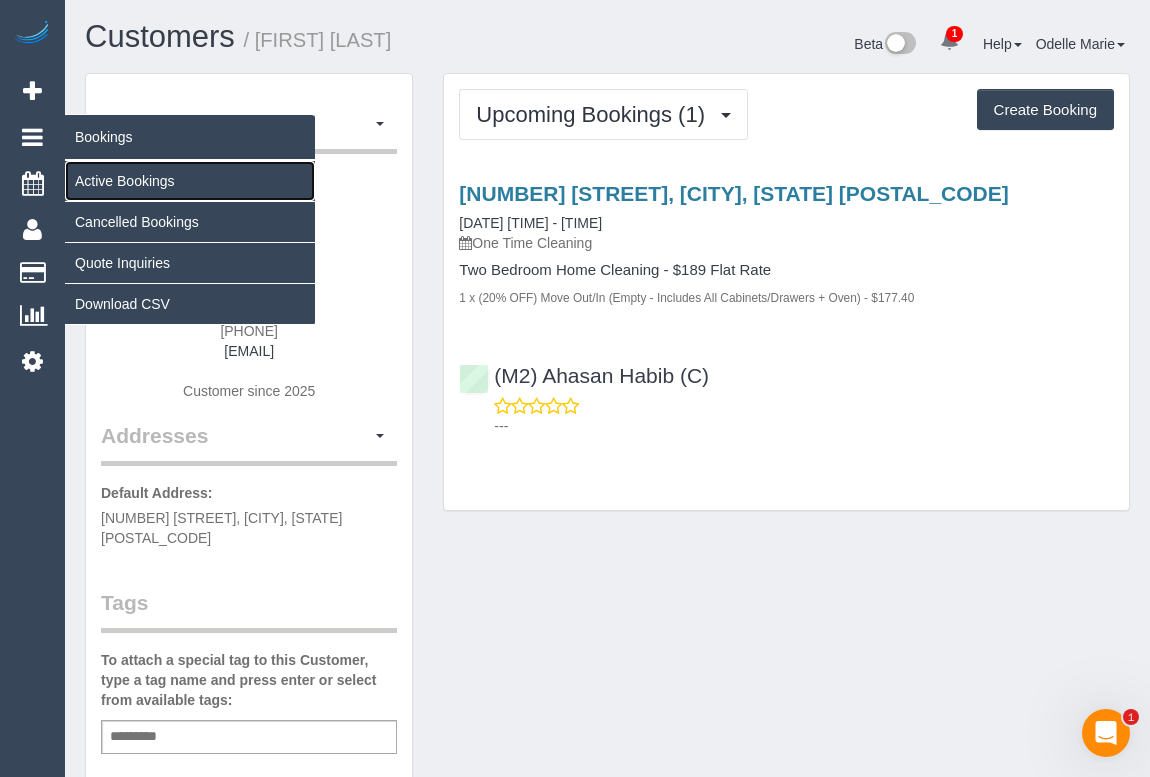 click on "Active Bookings" at bounding box center (190, 181) 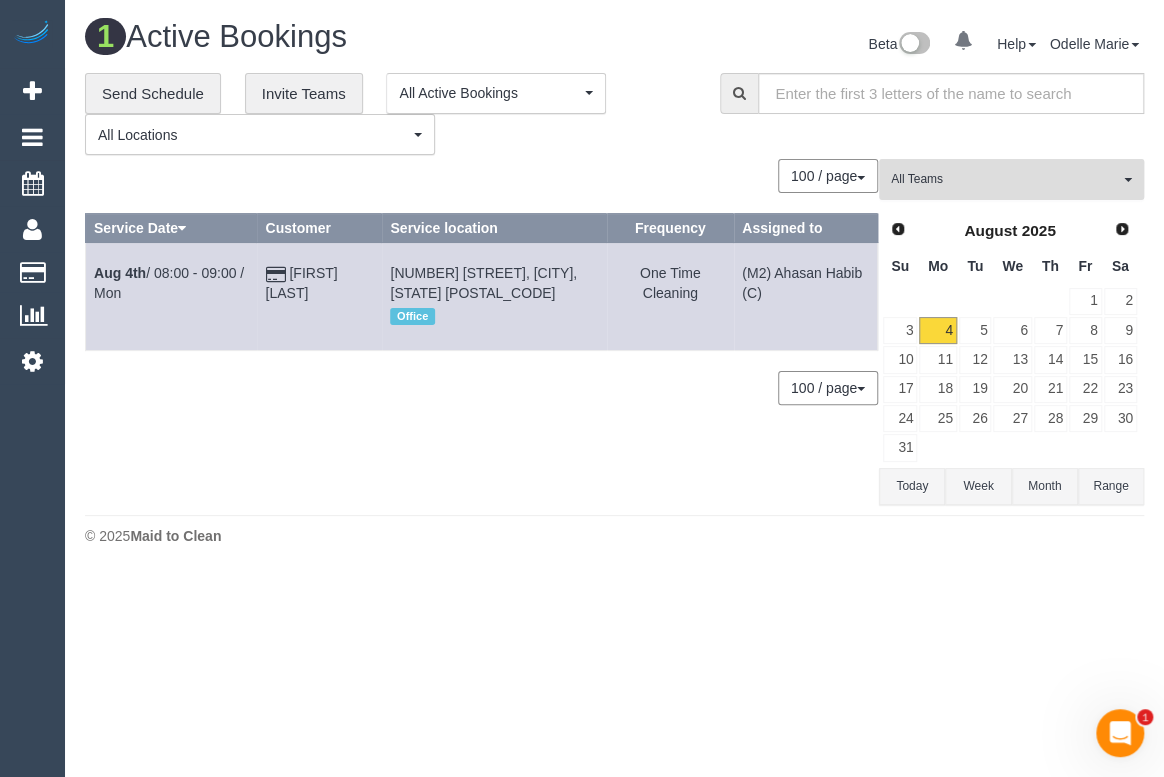 click on "All Teams" at bounding box center [1011, 179] 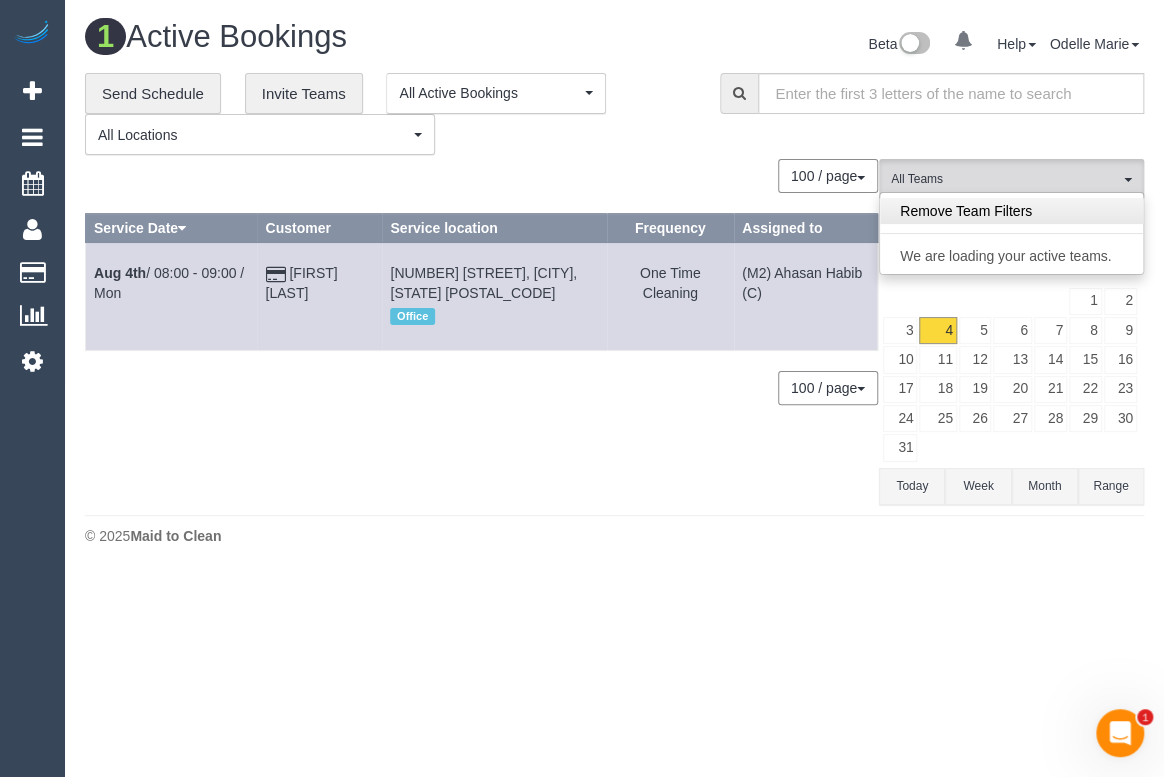 click on "Remove Team Filters" at bounding box center [1011, 211] 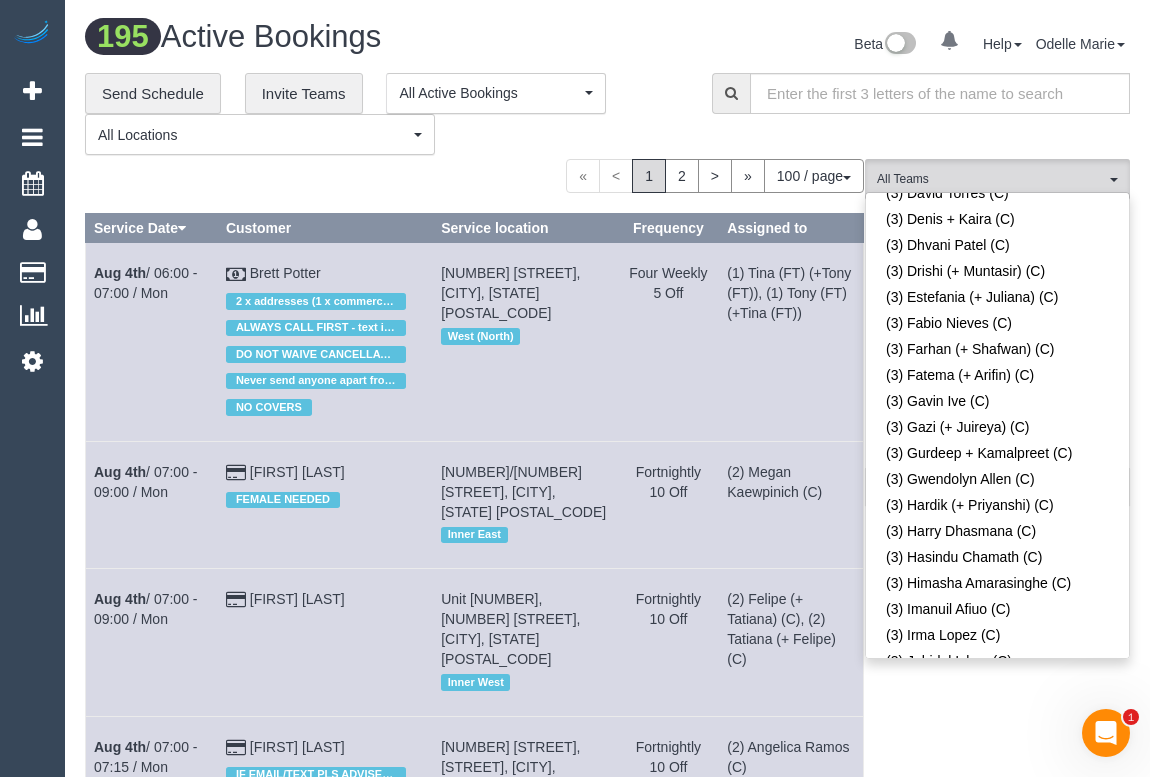 scroll, scrollTop: 3260, scrollLeft: 0, axis: vertical 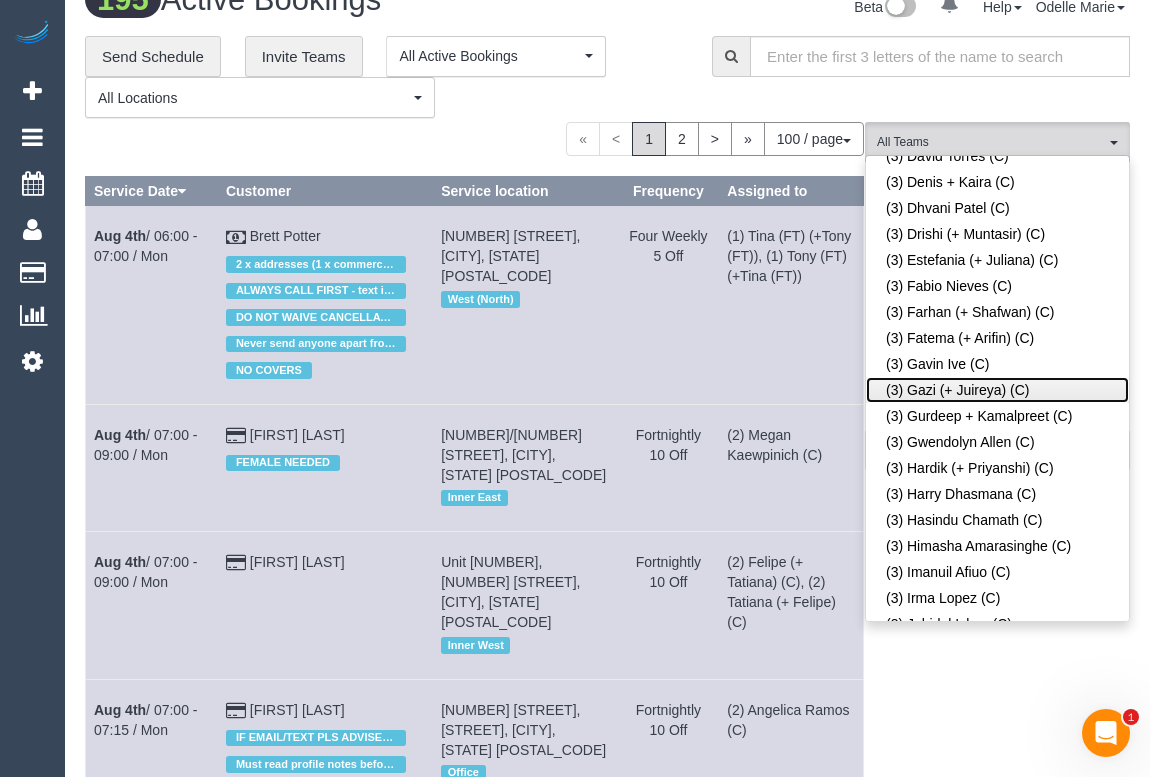 click on "(3) Gazi (+ Juireya) (C)" at bounding box center [997, 390] 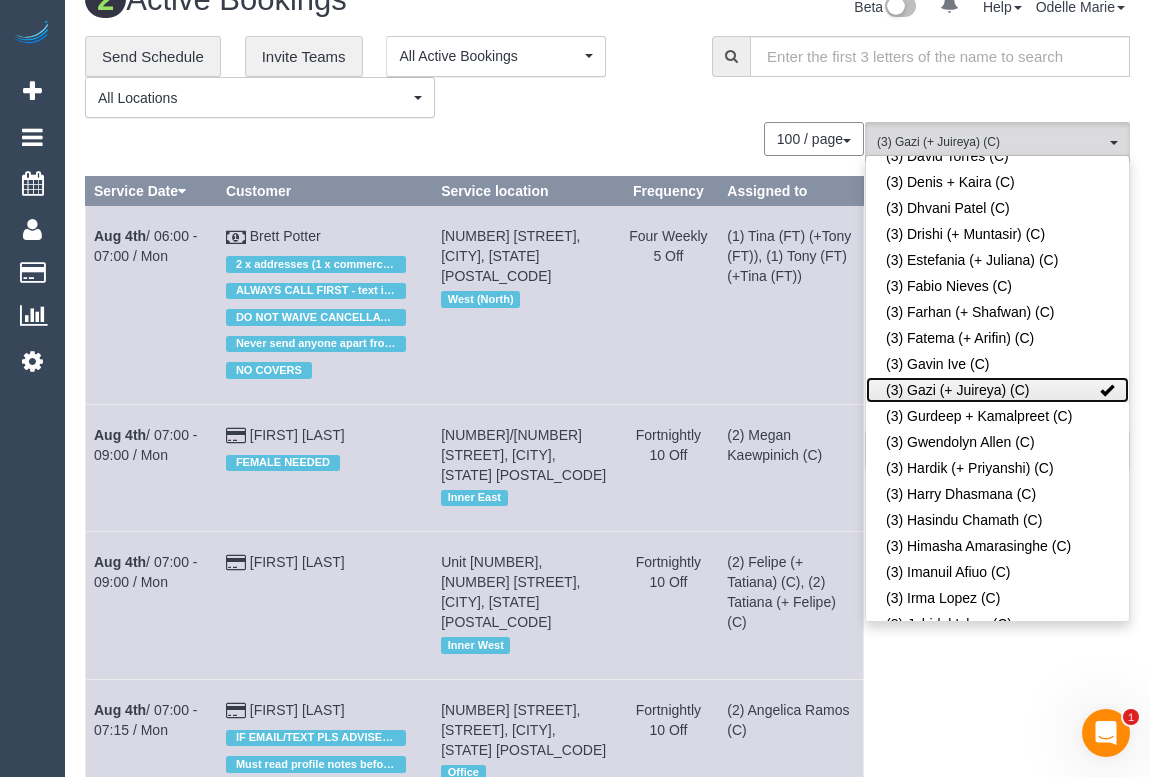 scroll, scrollTop: 0, scrollLeft: 0, axis: both 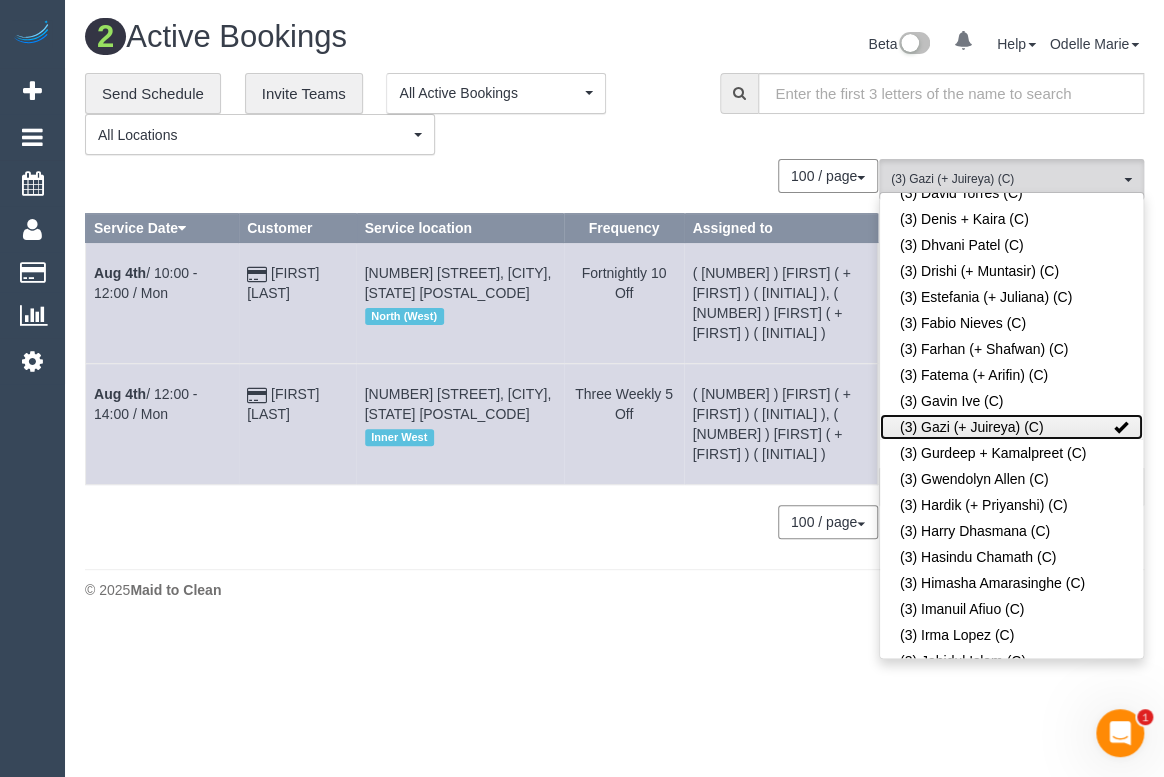 click at bounding box center (1121, 427) 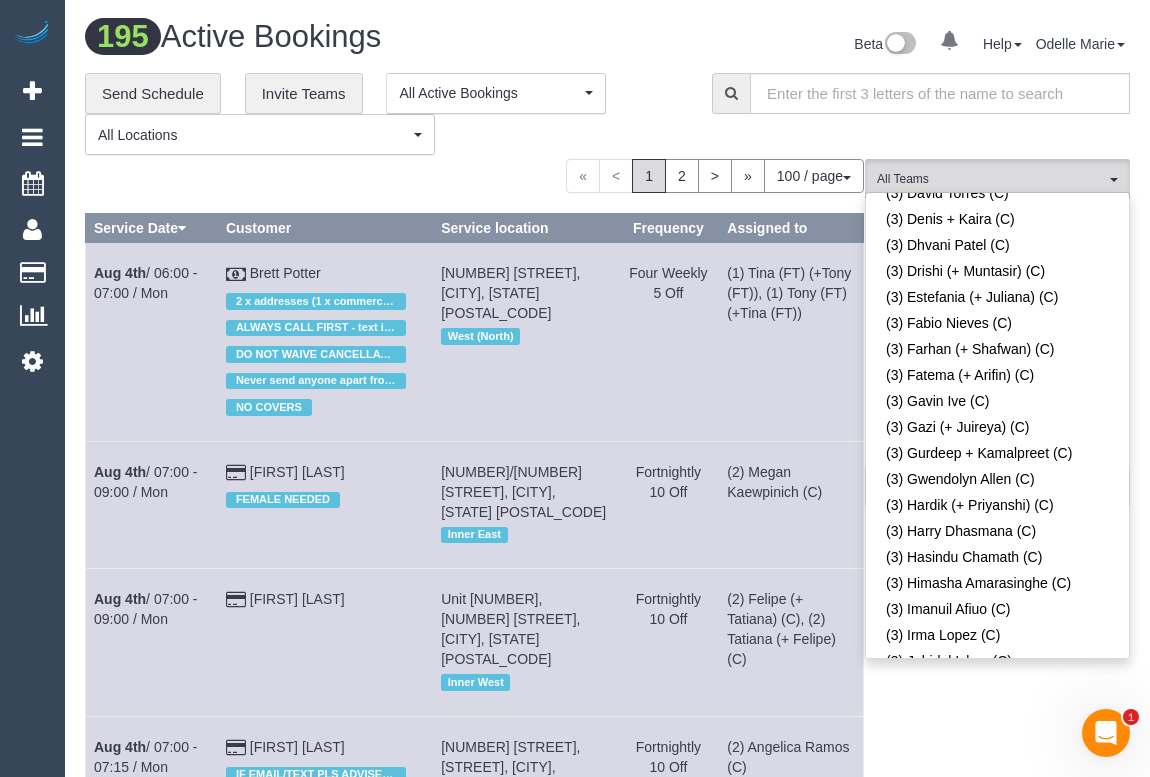 scroll, scrollTop: 3469, scrollLeft: 0, axis: vertical 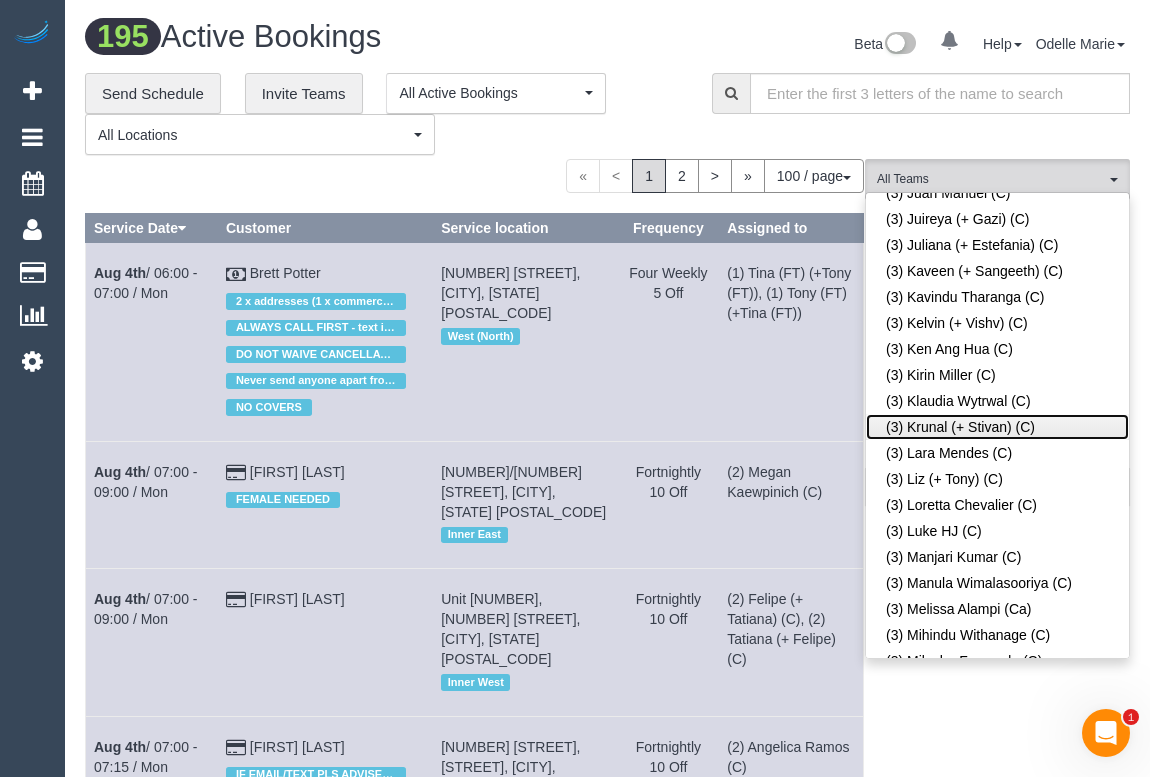 click on "(3) Krunal (+ Stivan) (C)" at bounding box center (997, 427) 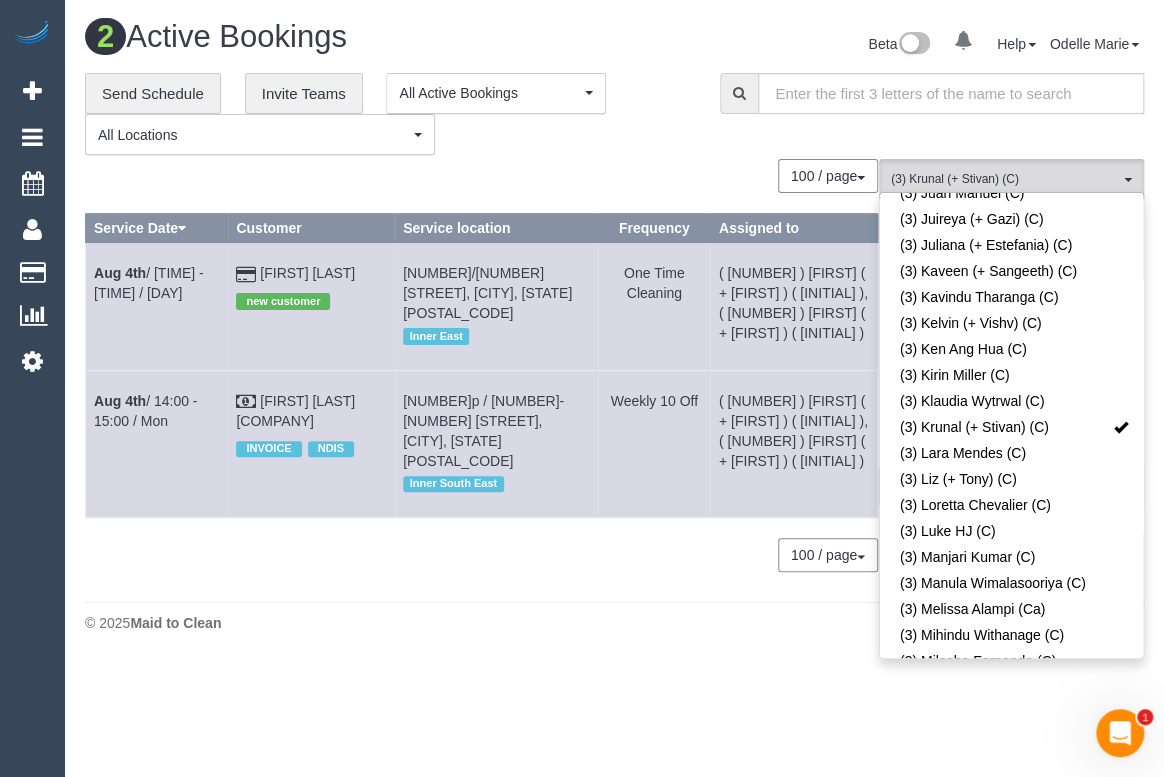 click on "0
Beta
Your Notifications
You have 0 alerts
Add Booking
Bookings
Active Bookings
Cancelled Bookings
Quote Inquiries
Download CSV
Scheduler
Customers" at bounding box center (582, 388) 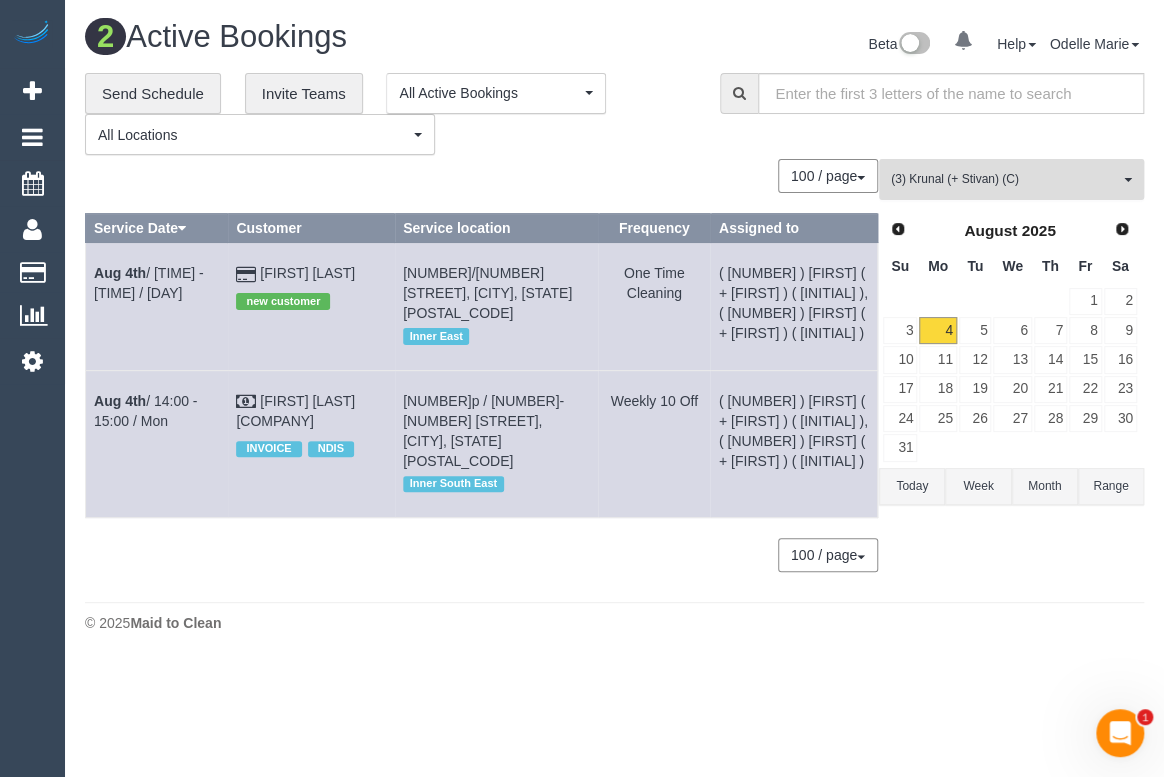 drag, startPoint x: 1037, startPoint y: 181, endPoint x: 1038, endPoint y: 198, distance: 17.029387 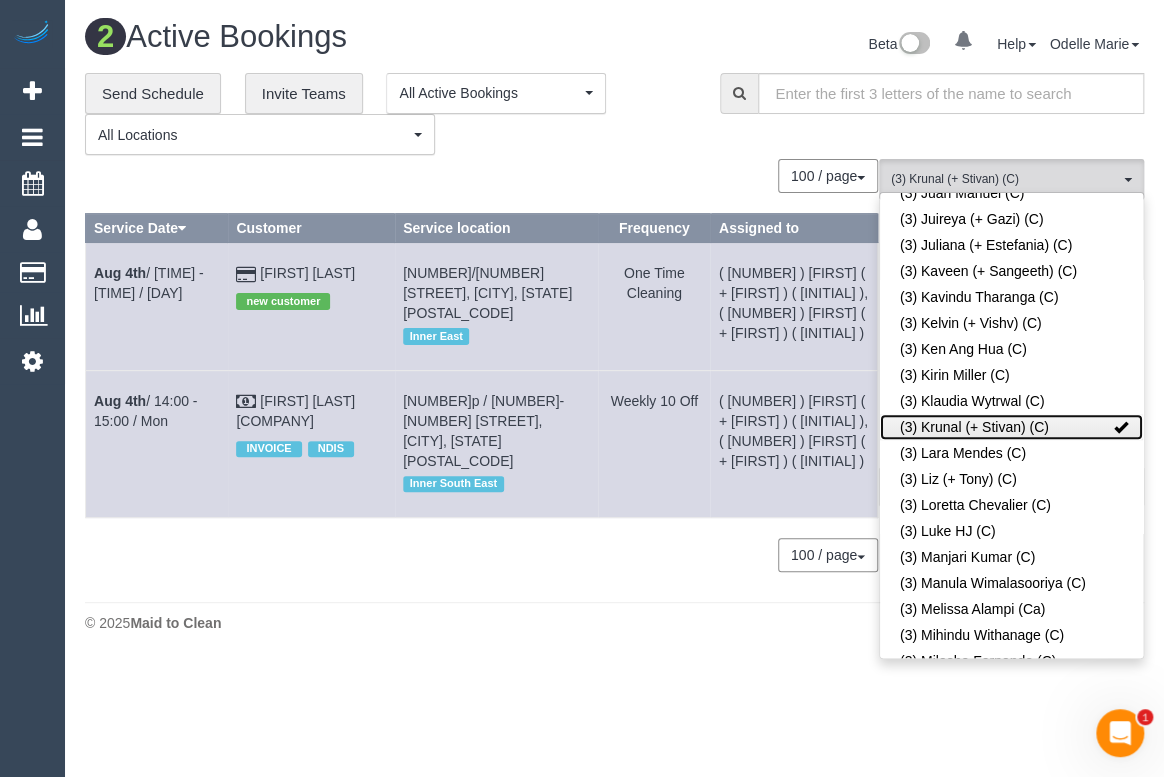 click at bounding box center [1121, 427] 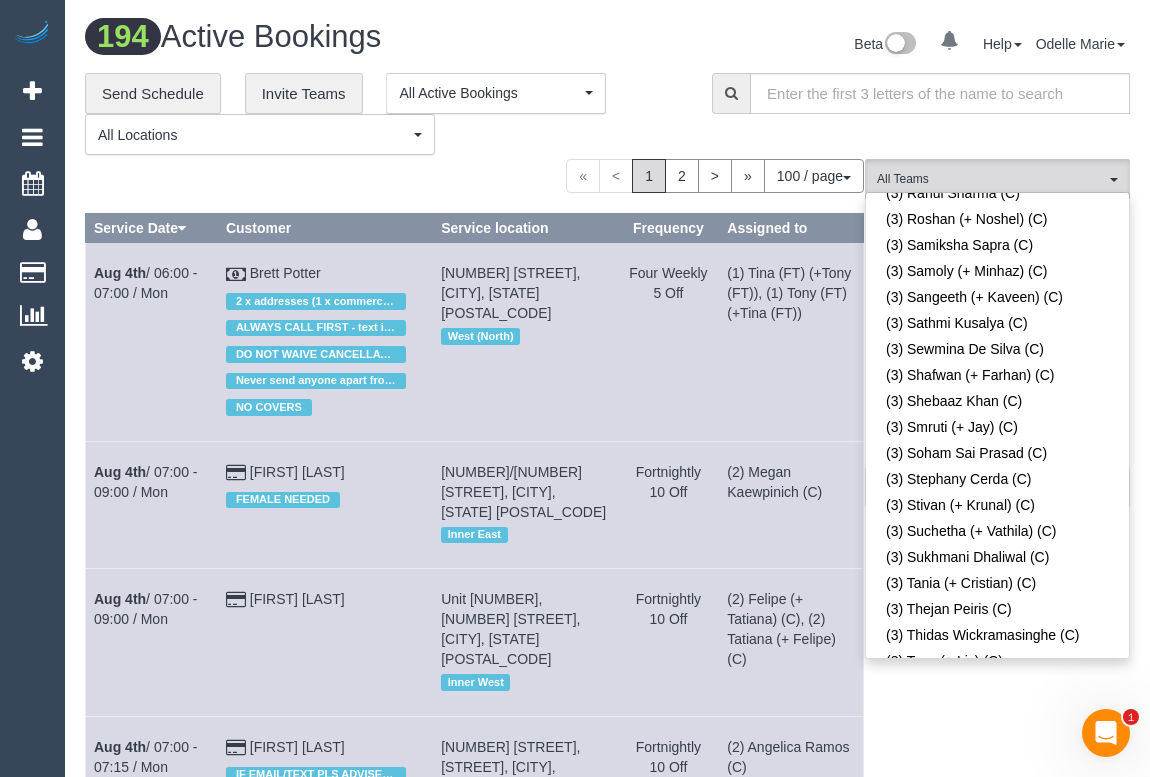 scroll, scrollTop: 5959, scrollLeft: 0, axis: vertical 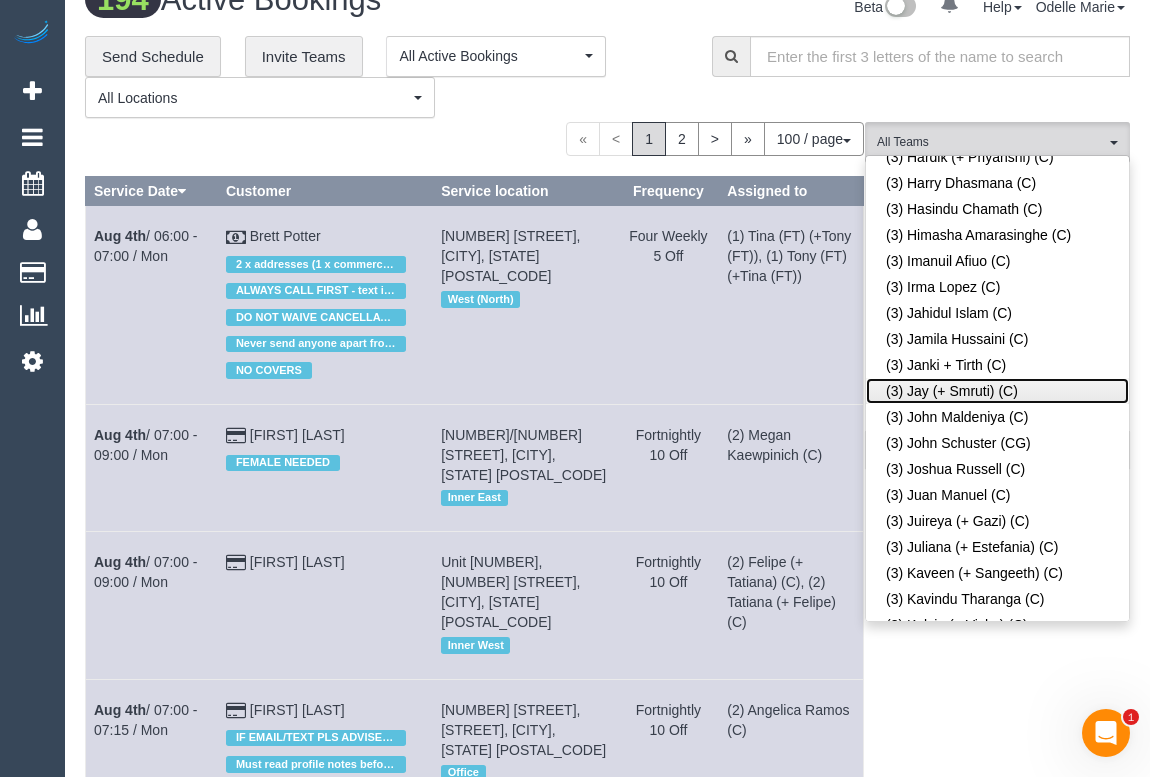 click on "(3) Jay (+ Smruti) (C)" at bounding box center (997, 391) 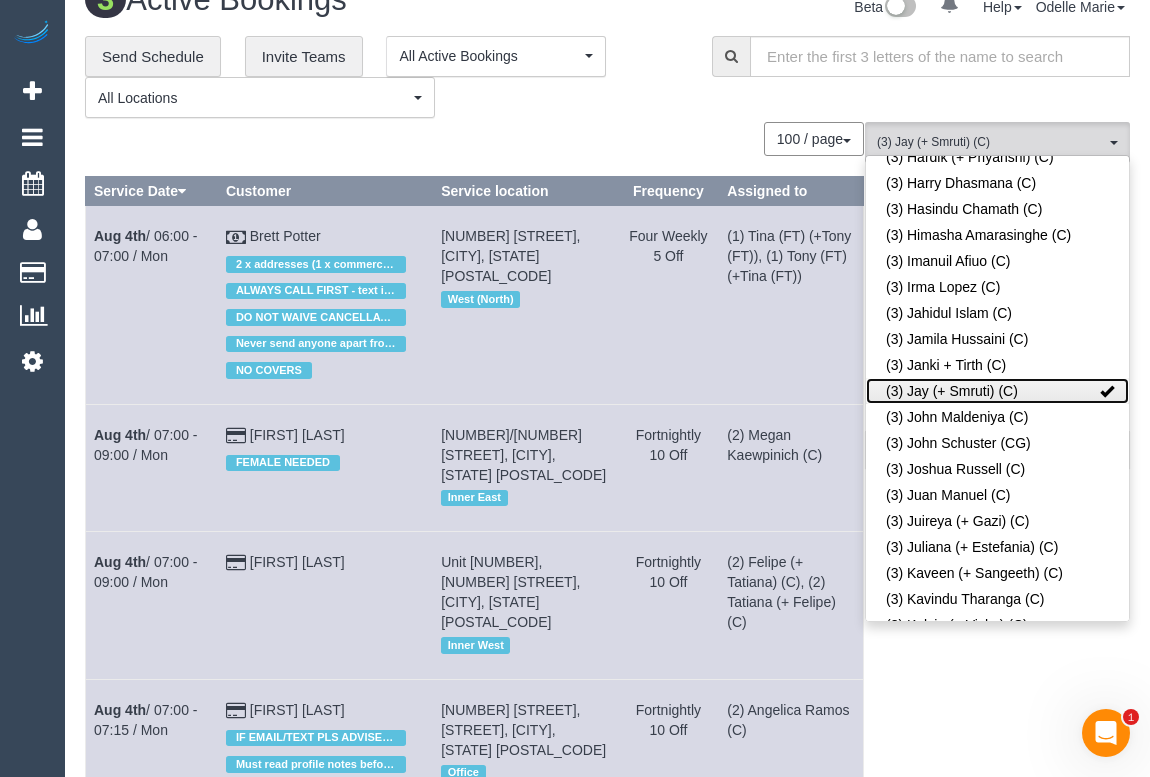 scroll, scrollTop: 0, scrollLeft: 0, axis: both 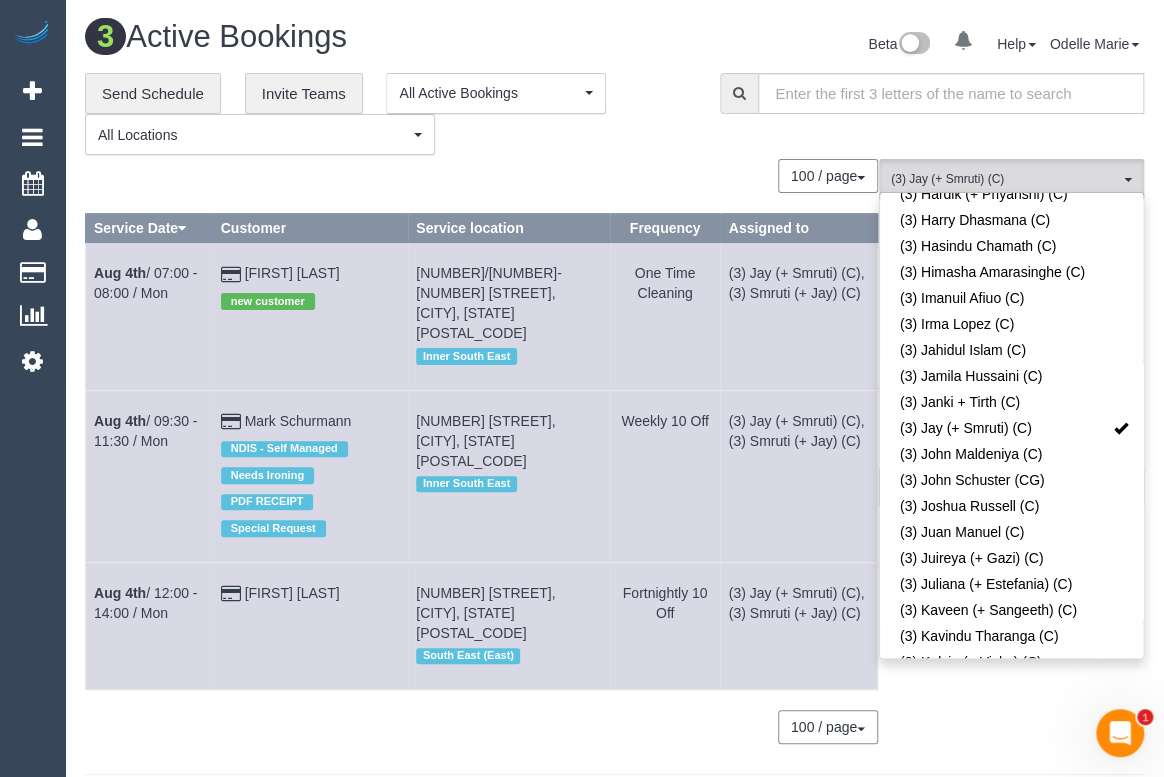 click on "3  Active Bookings
Beta
0
Your Notifications
You have 0 alerts
Help
Help Docs
Take a Tour
Contact Support
Odelle Marie
My Account
Change Password
Email Preferences
Community
Log Out" at bounding box center (614, 417) 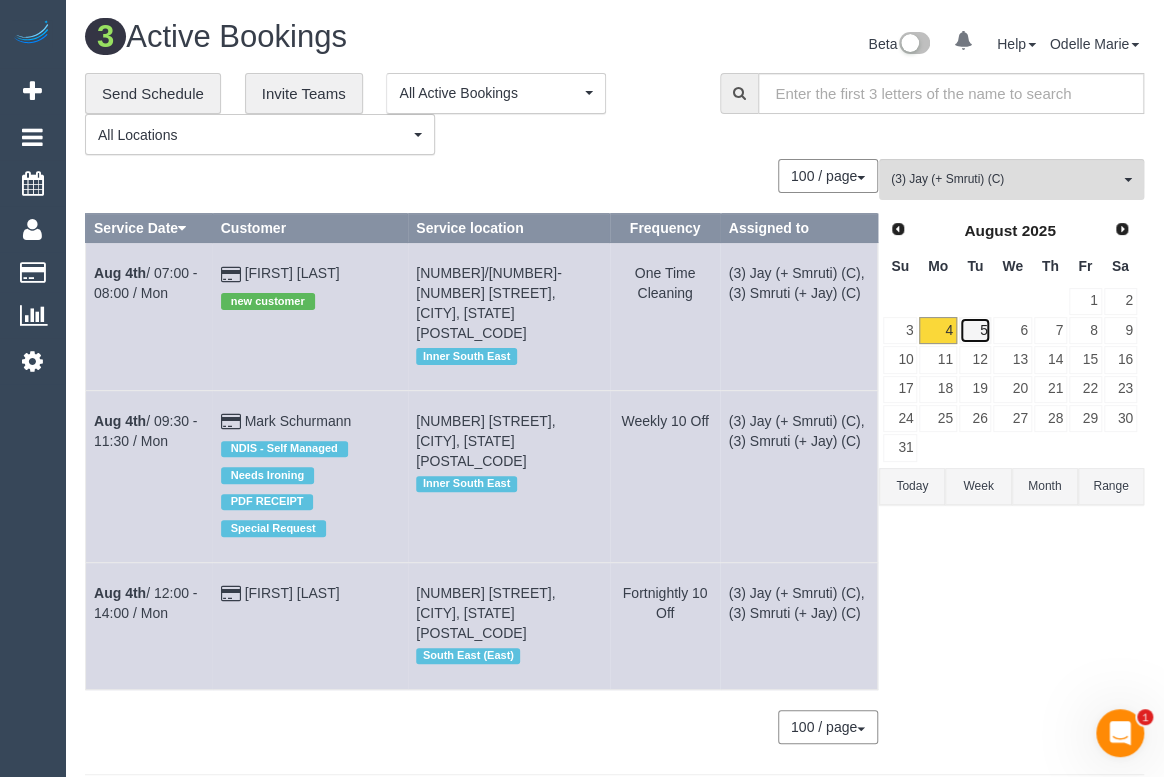 click on "5" at bounding box center [975, 330] 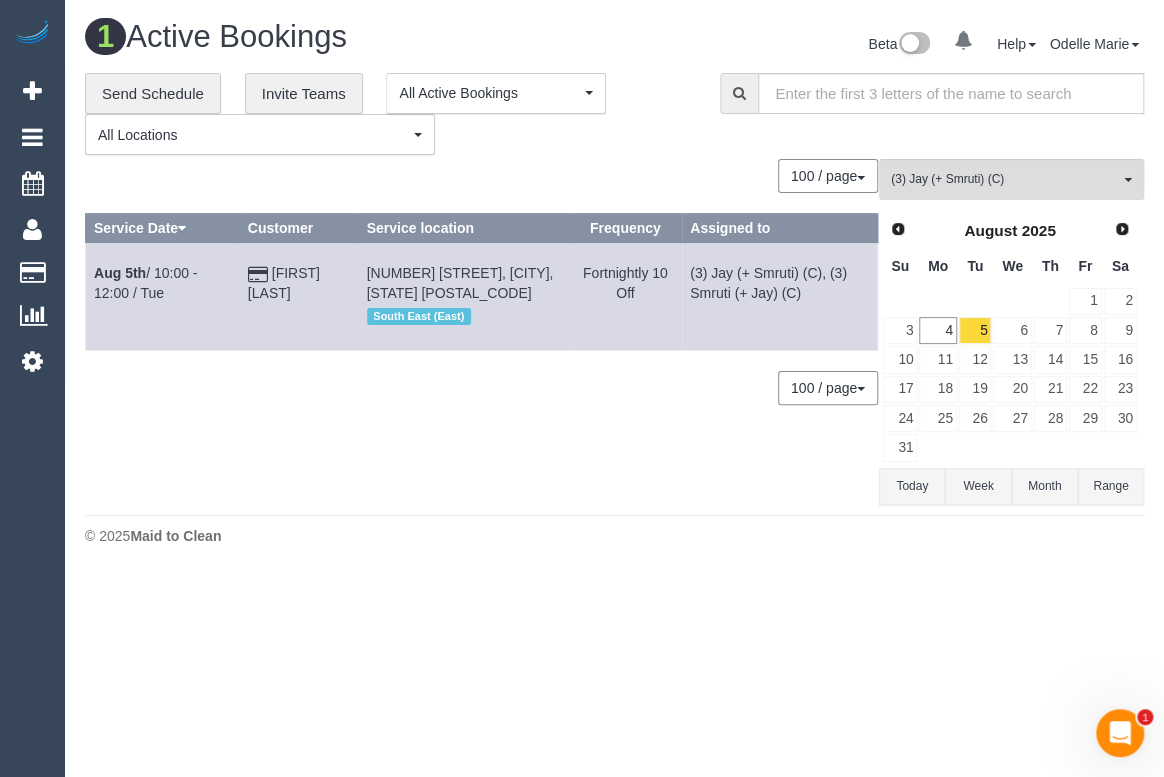 click on "0 Bookings found.
We couldn't find any bookings that matched your search.
Create a Booking
100 / page
10 / page
20 / page
30 / page
40 / page
50 / page
100 / page
Service Date
Customer
Service location
Frequency
Assigned to
Aug 5th
/ 10:00 - 12:00 / Tue
Pam Kunst" at bounding box center [482, 332] 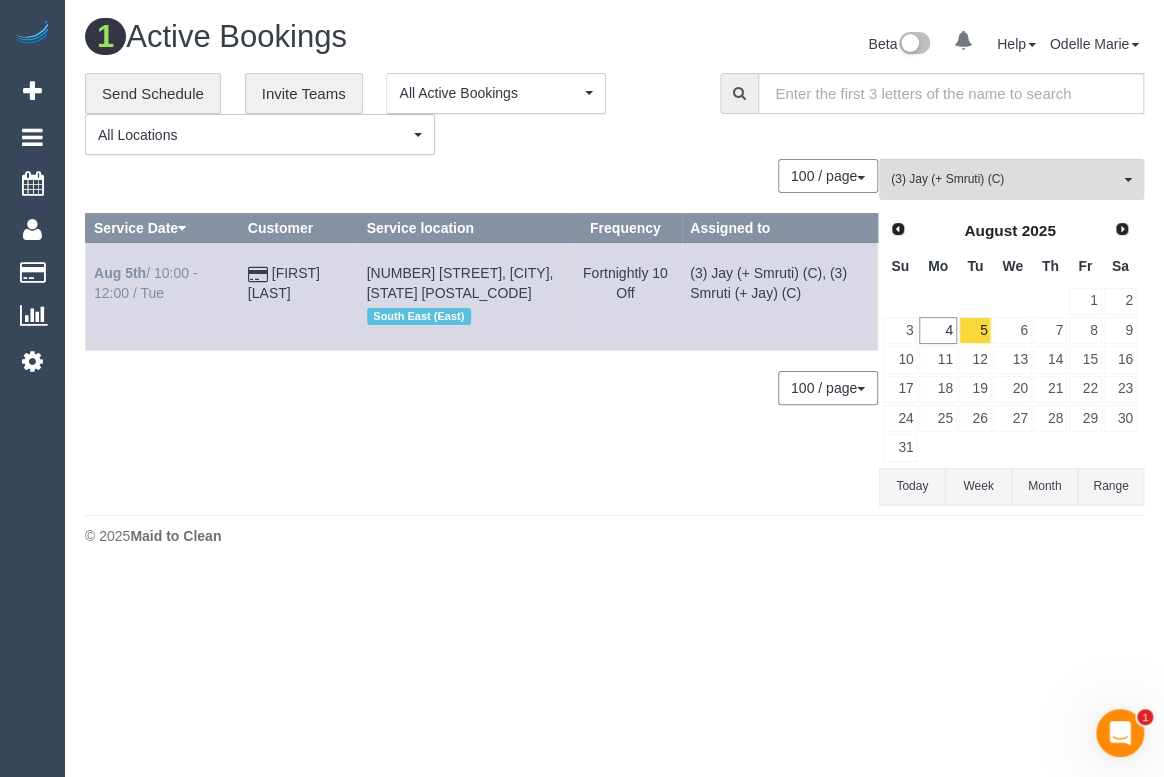 drag, startPoint x: 307, startPoint y: 289, endPoint x: 151, endPoint y: 293, distance: 156.05127 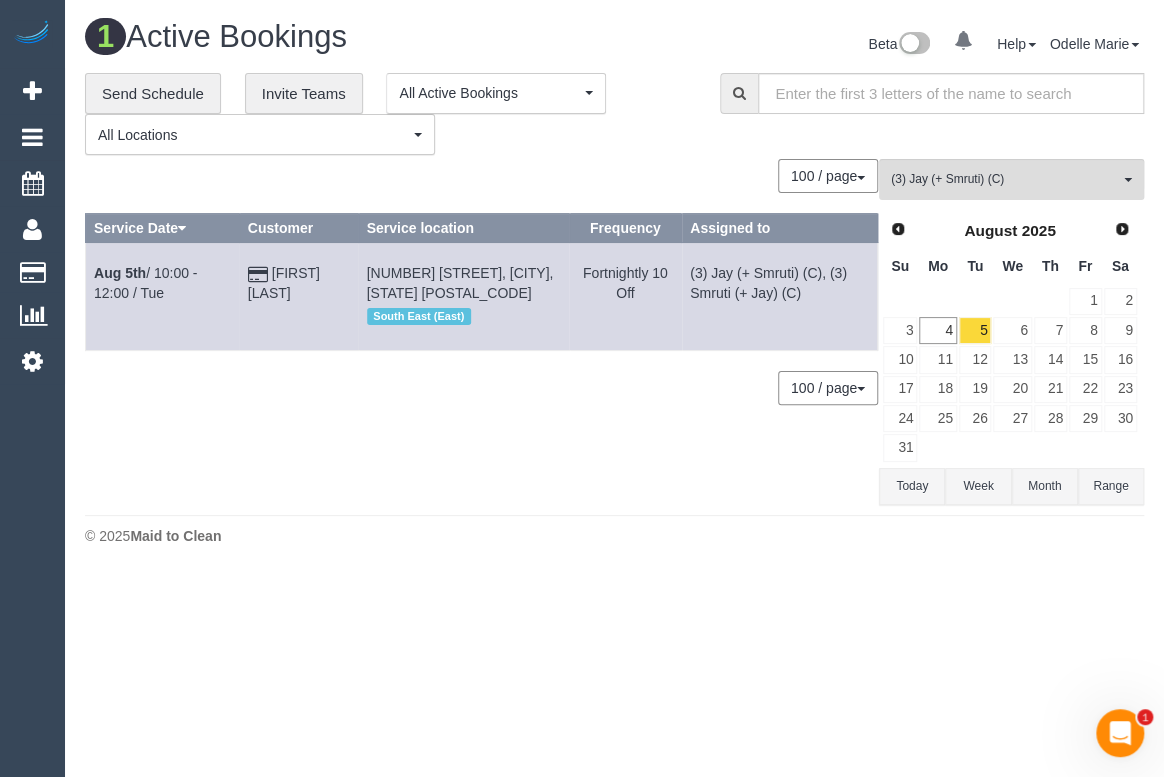 click on "0 Bookings found.
We couldn't find any bookings that matched your search.
Create a Booking
100 / page
10 / page
20 / page
30 / page
40 / page
50 / page
100 / page
Service Date
Customer
Service location
Frequency
Assigned to
Aug 5th
/ 10:00 - 12:00 / Tue
Pam Kunst" at bounding box center (482, 332) 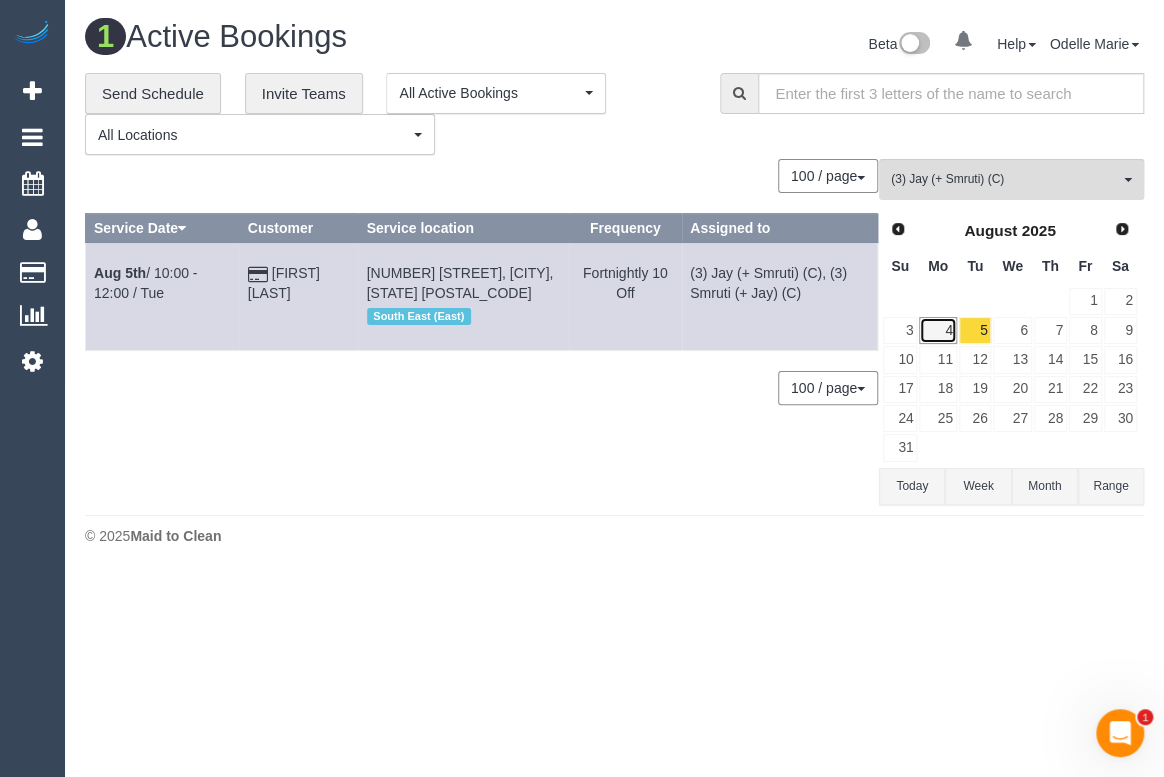 click on "4" at bounding box center (937, 330) 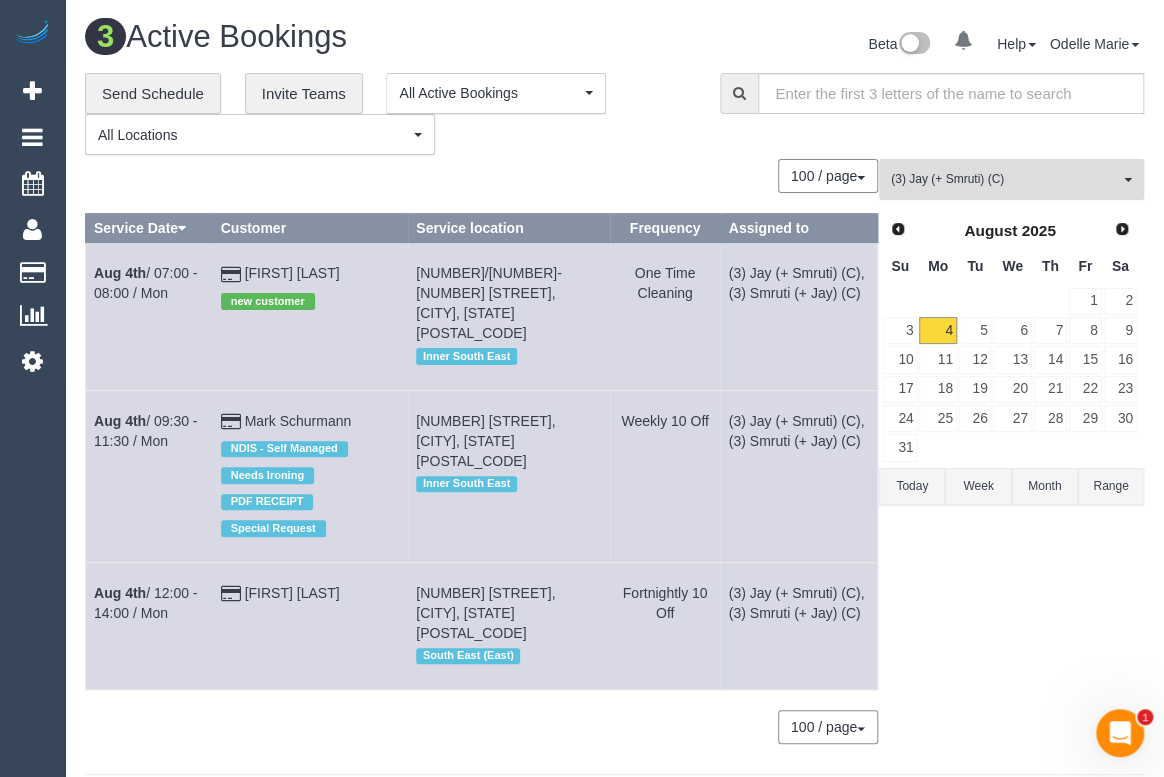 click on "(3) Jay (+ Smruti) (C)" at bounding box center [1005, 179] 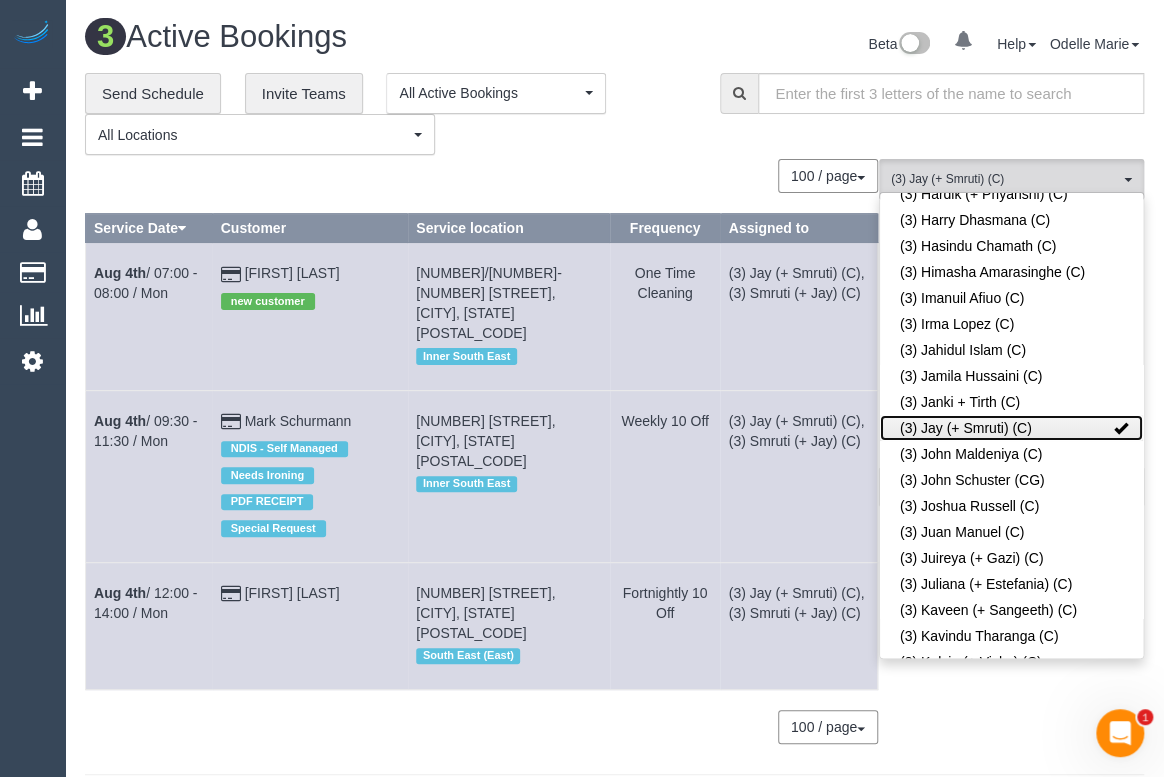 click at bounding box center [1121, 428] 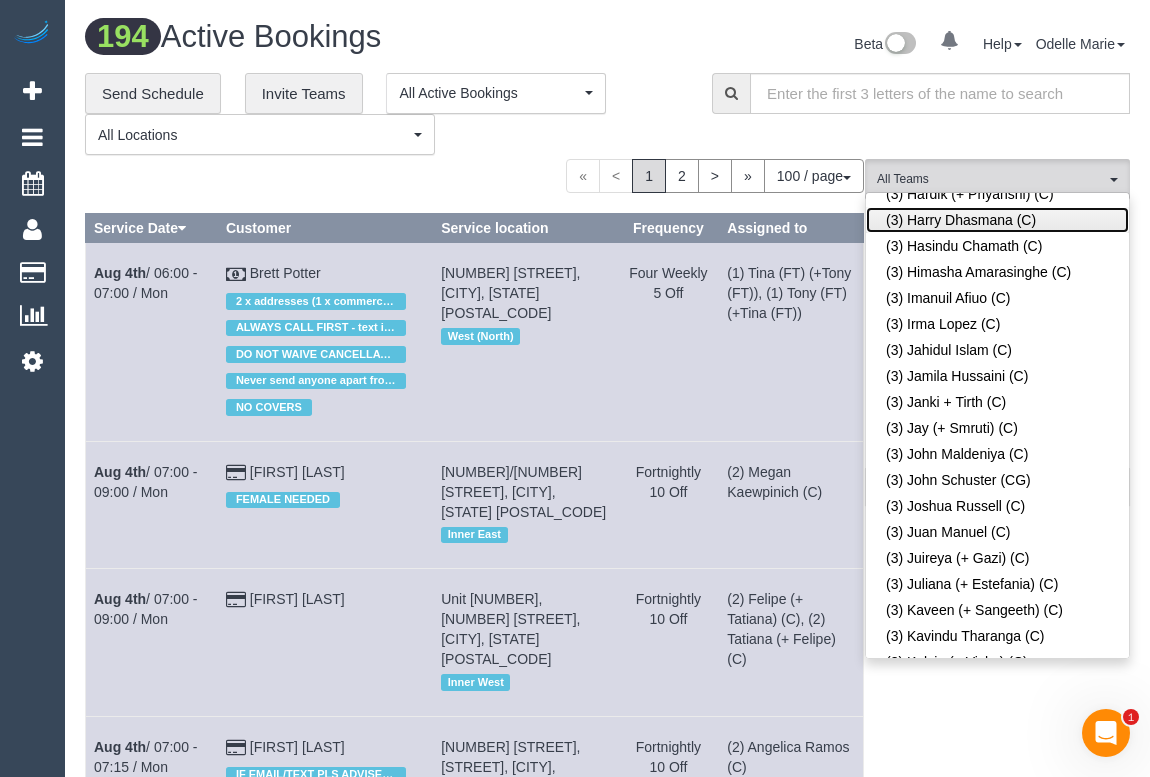 click on "(3) Harry Dhasmana (C)" at bounding box center [997, 220] 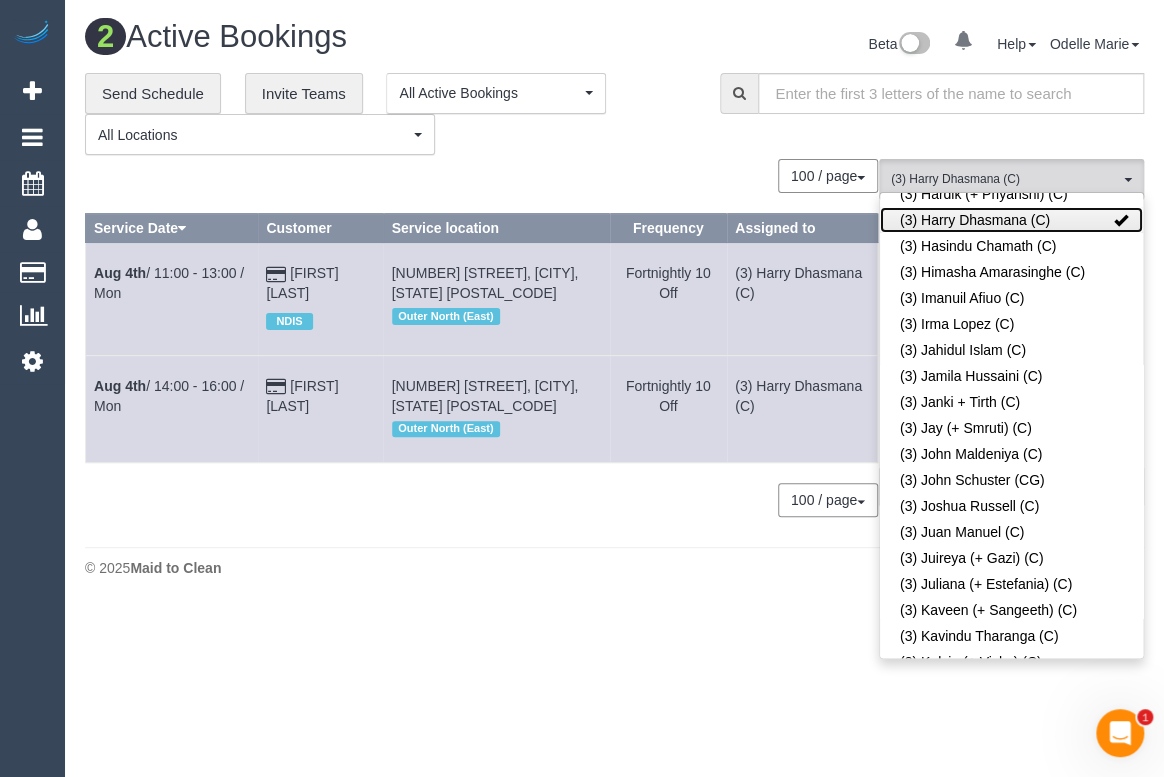 click at bounding box center [1121, 220] 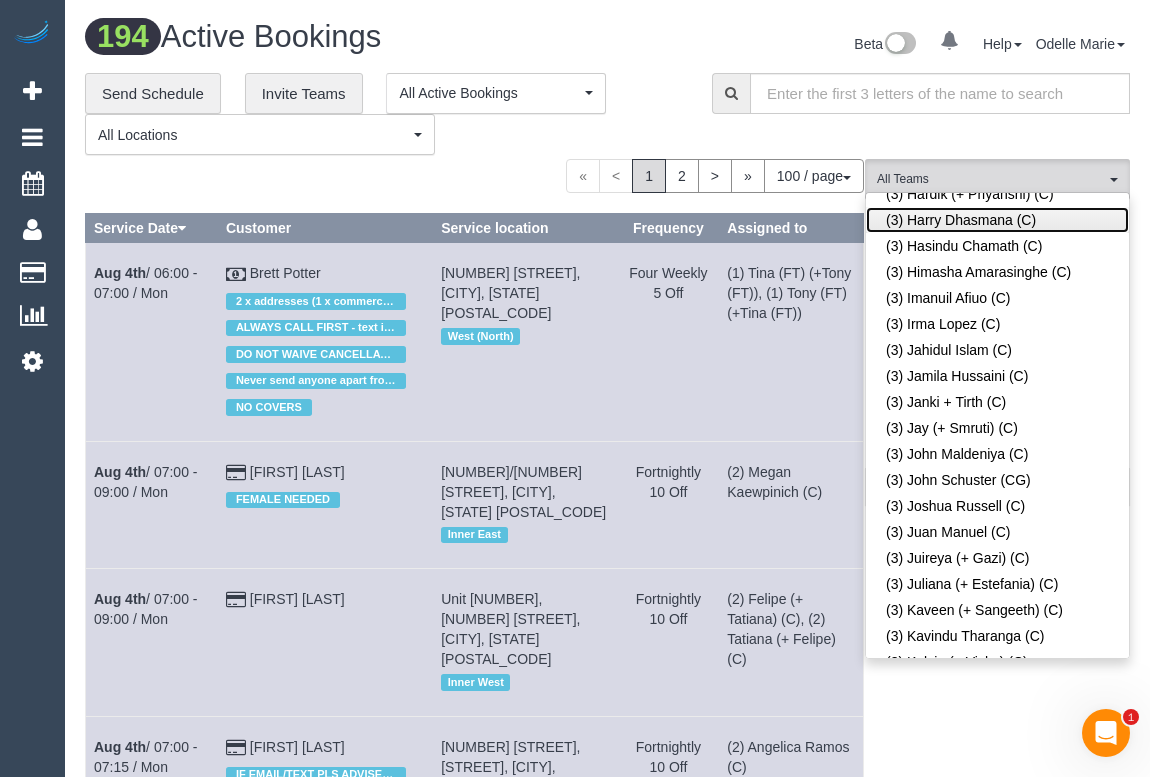 click on "(3) Harry Dhasmana (C)" at bounding box center (997, 220) 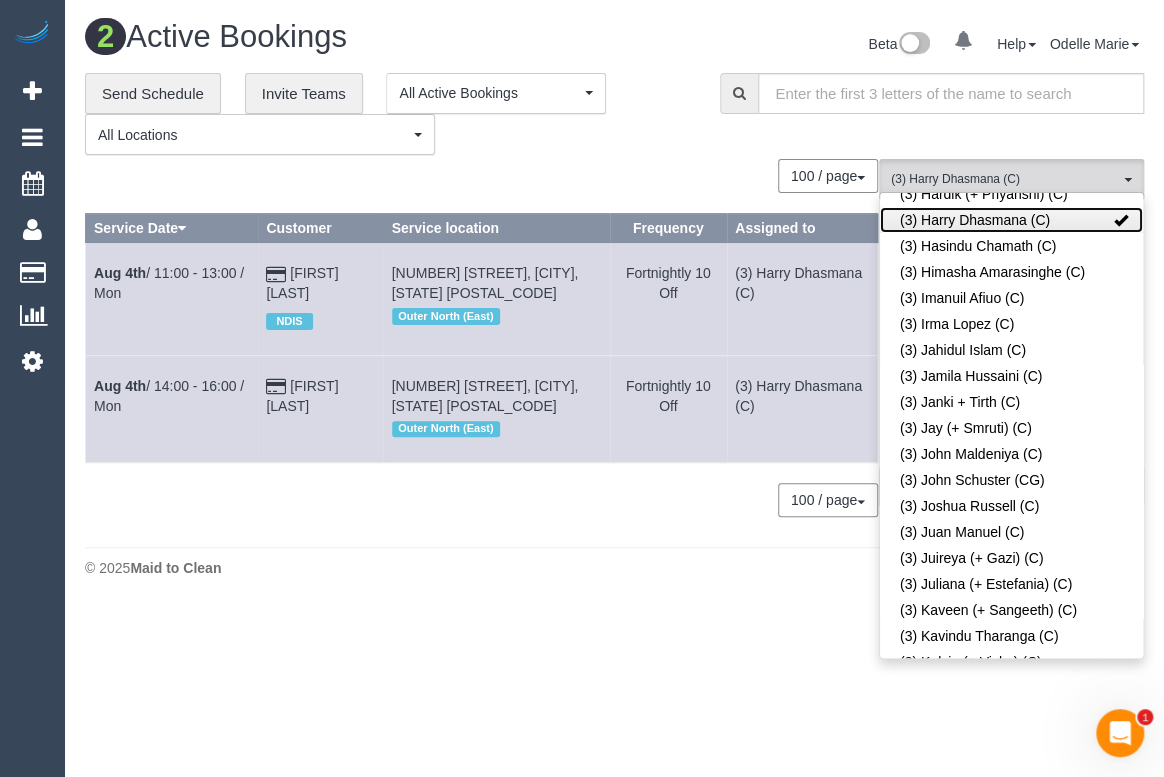 click at bounding box center (1121, 220) 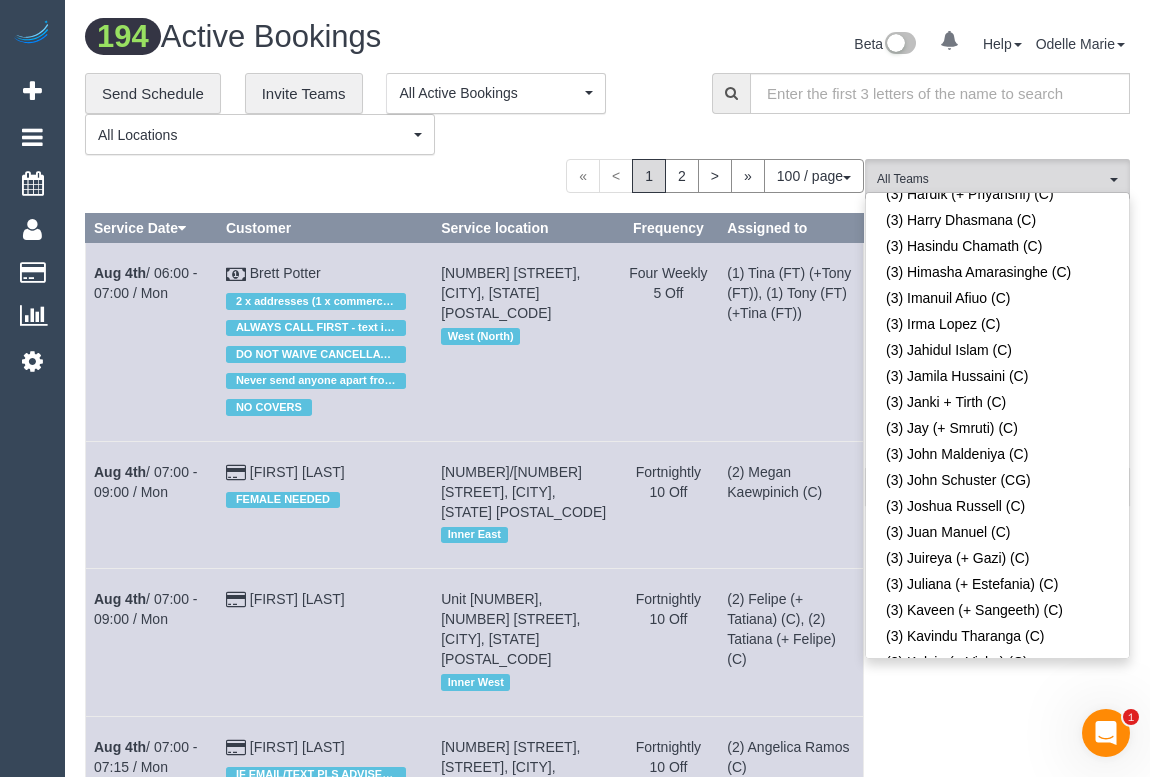 scroll, scrollTop: 3390, scrollLeft: 0, axis: vertical 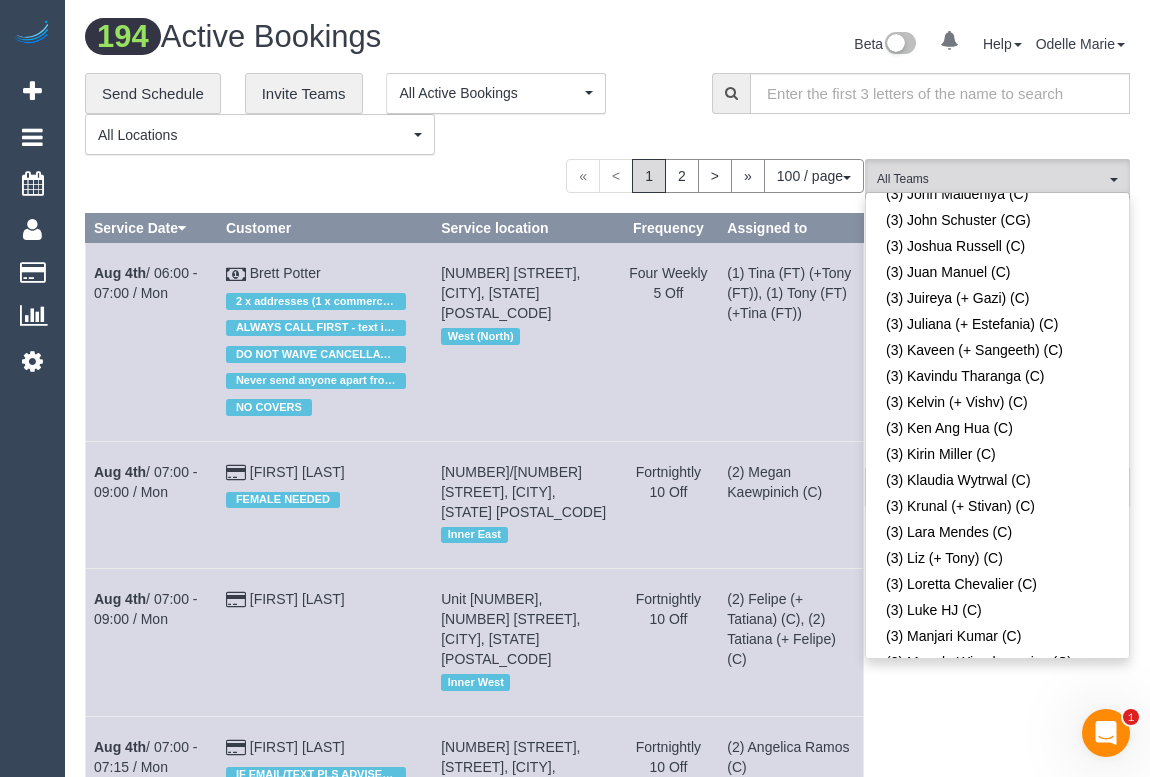 click on "**********" at bounding box center (607, 6912) 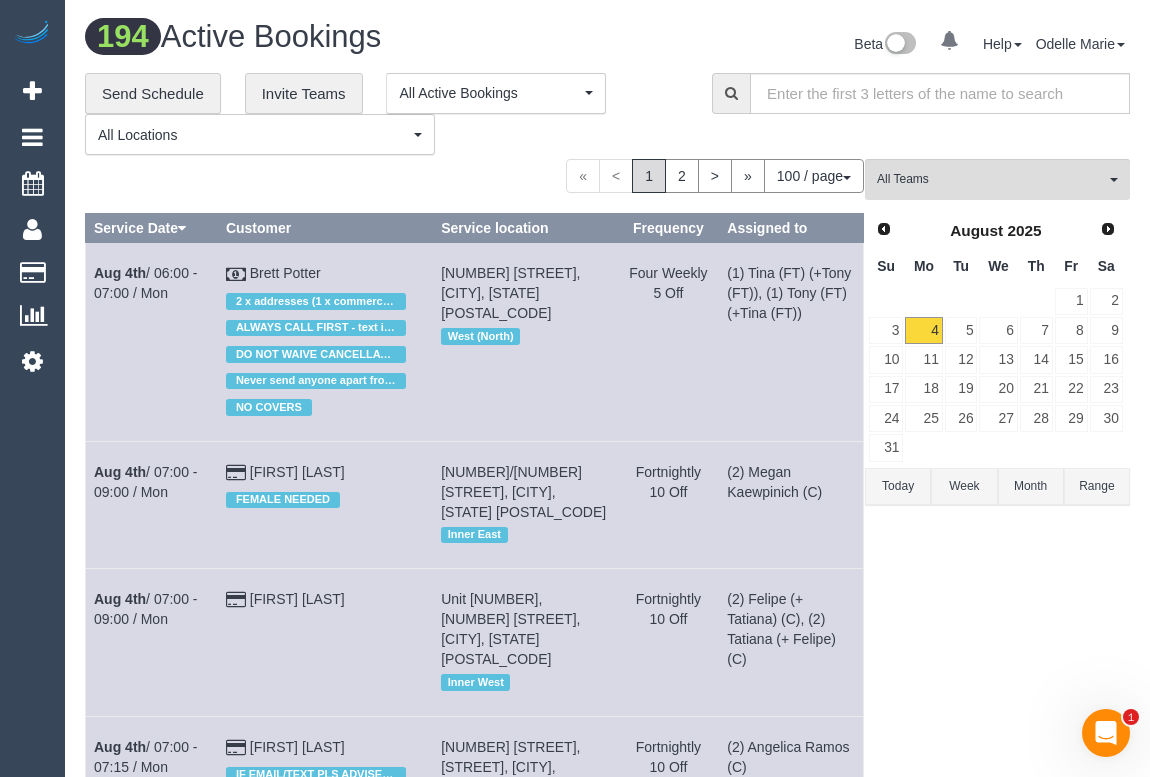 click on "**********" at bounding box center [607, 6912] 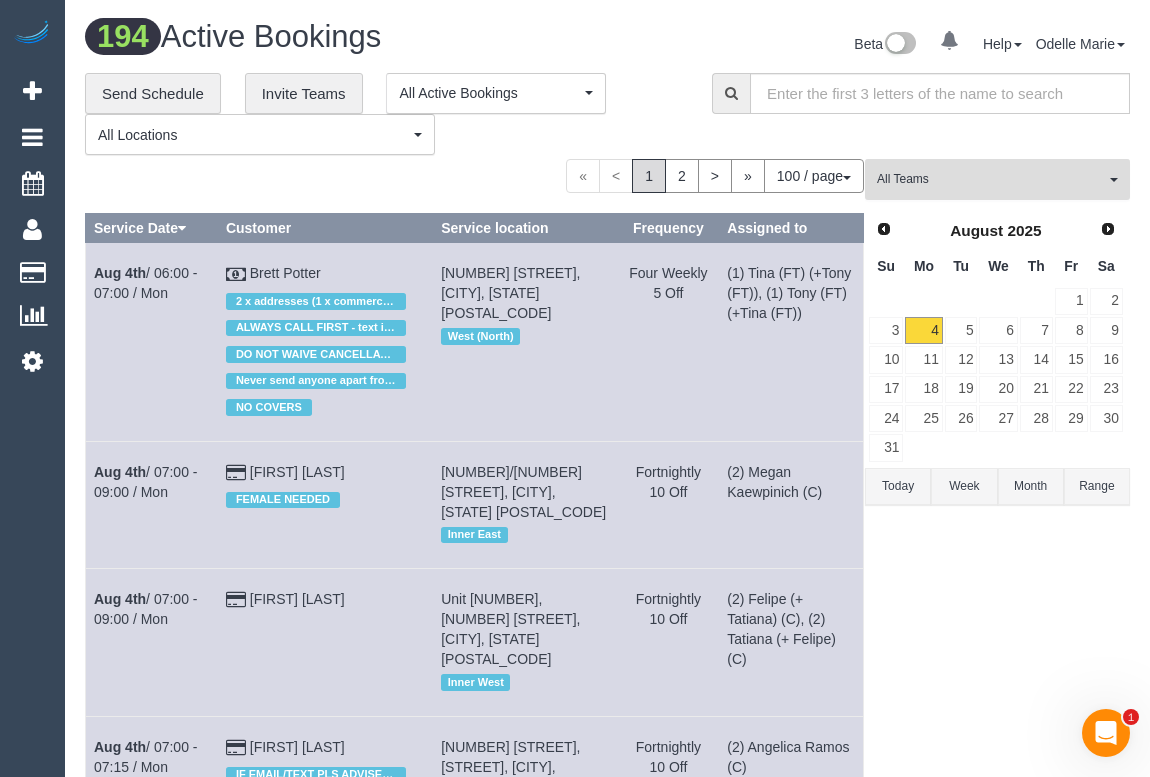click on "All Teams" at bounding box center (997, 179) 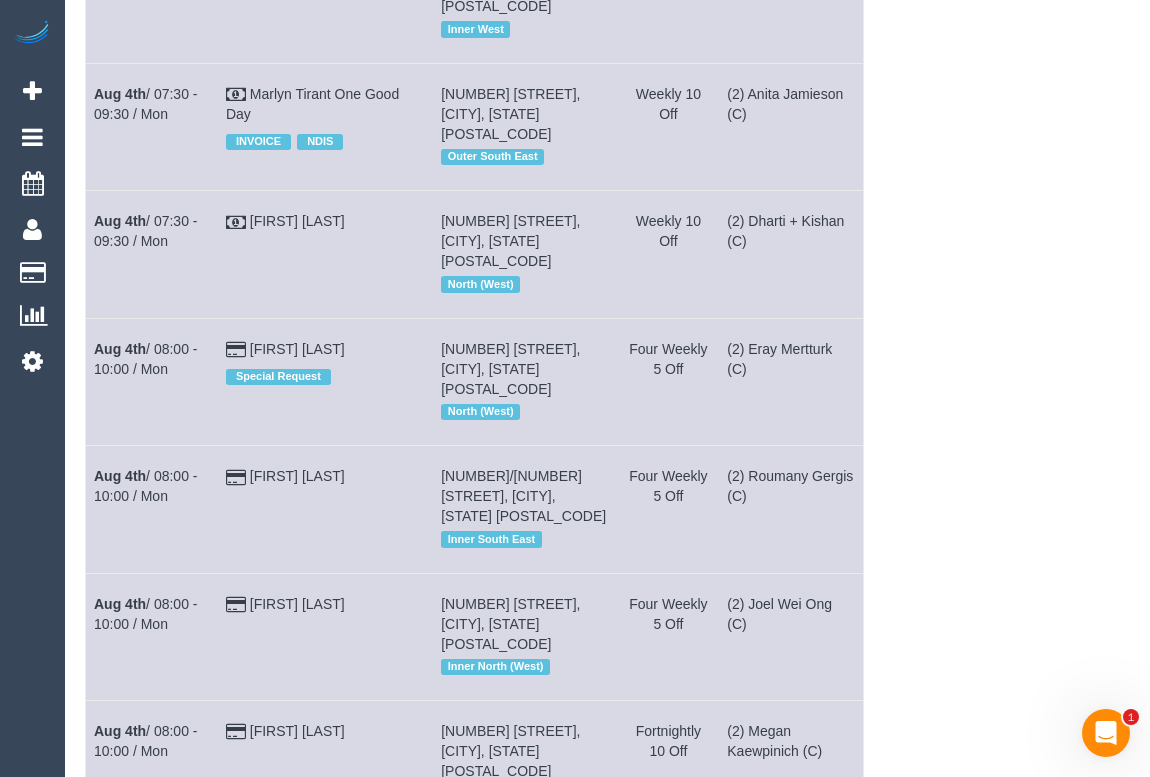 scroll, scrollTop: 37, scrollLeft: 0, axis: vertical 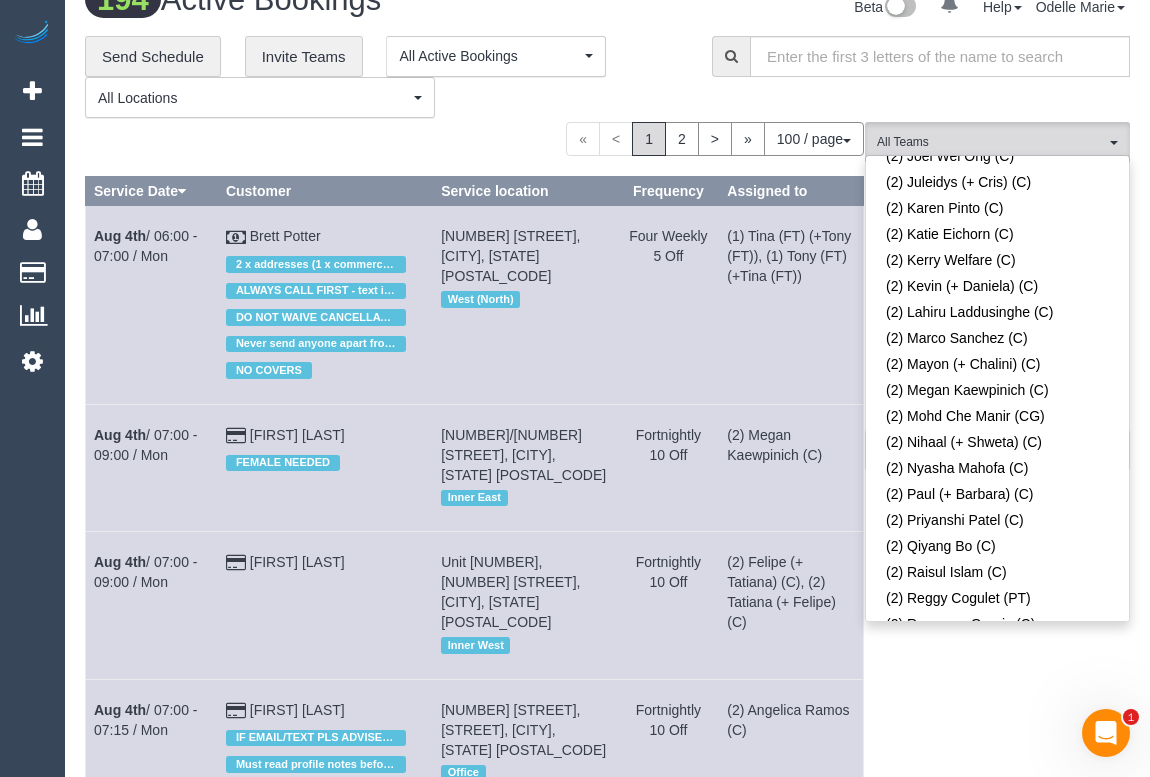 click on "**********" at bounding box center [383, 77] 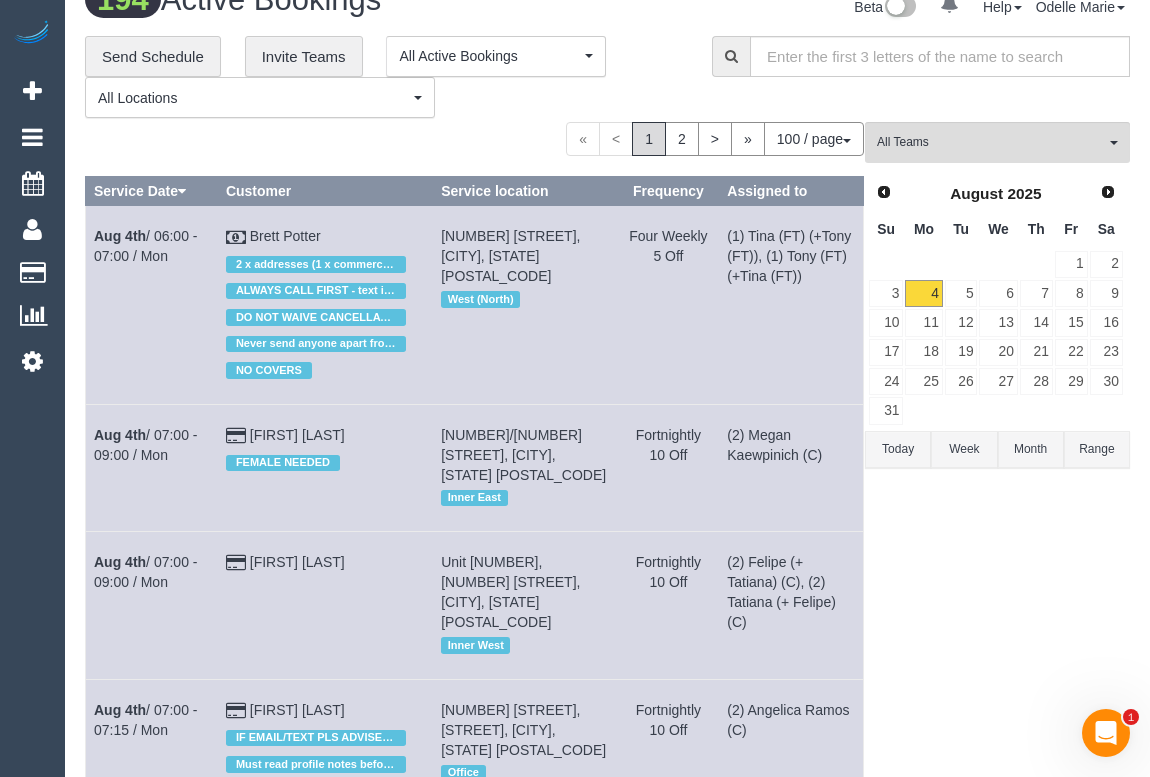 scroll, scrollTop: 4924, scrollLeft: 0, axis: vertical 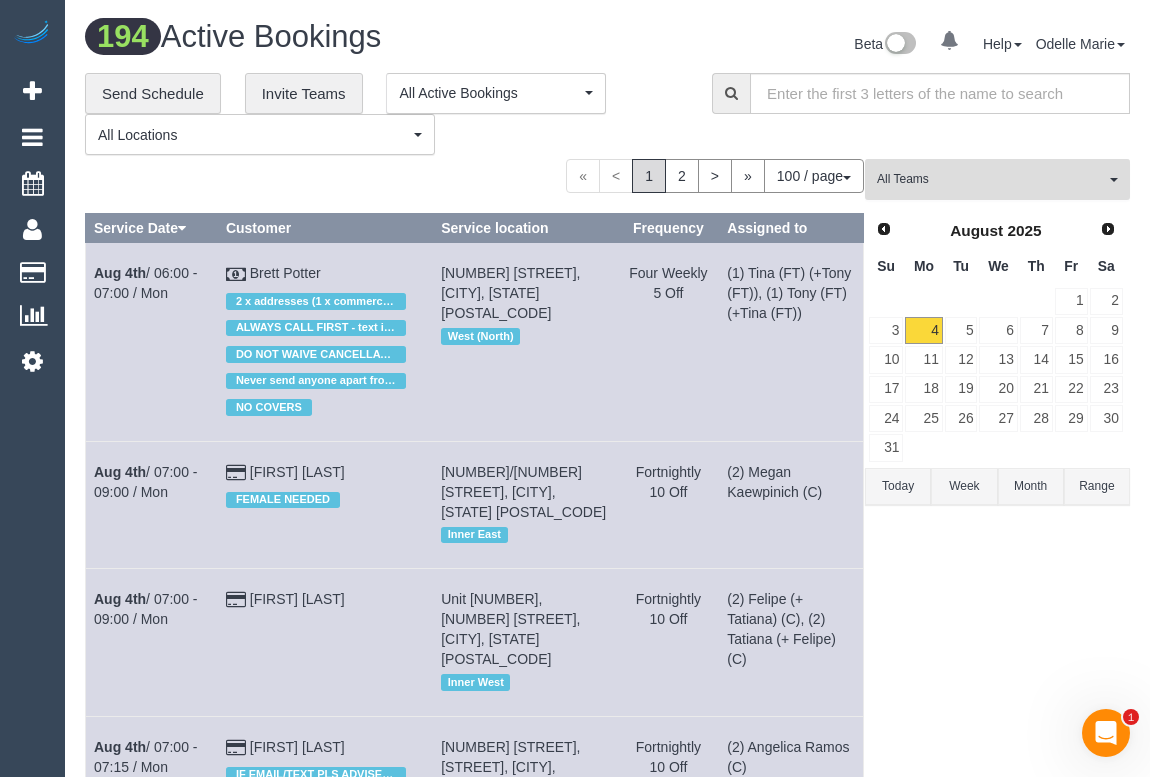 click on "All Teams" at bounding box center (991, 179) 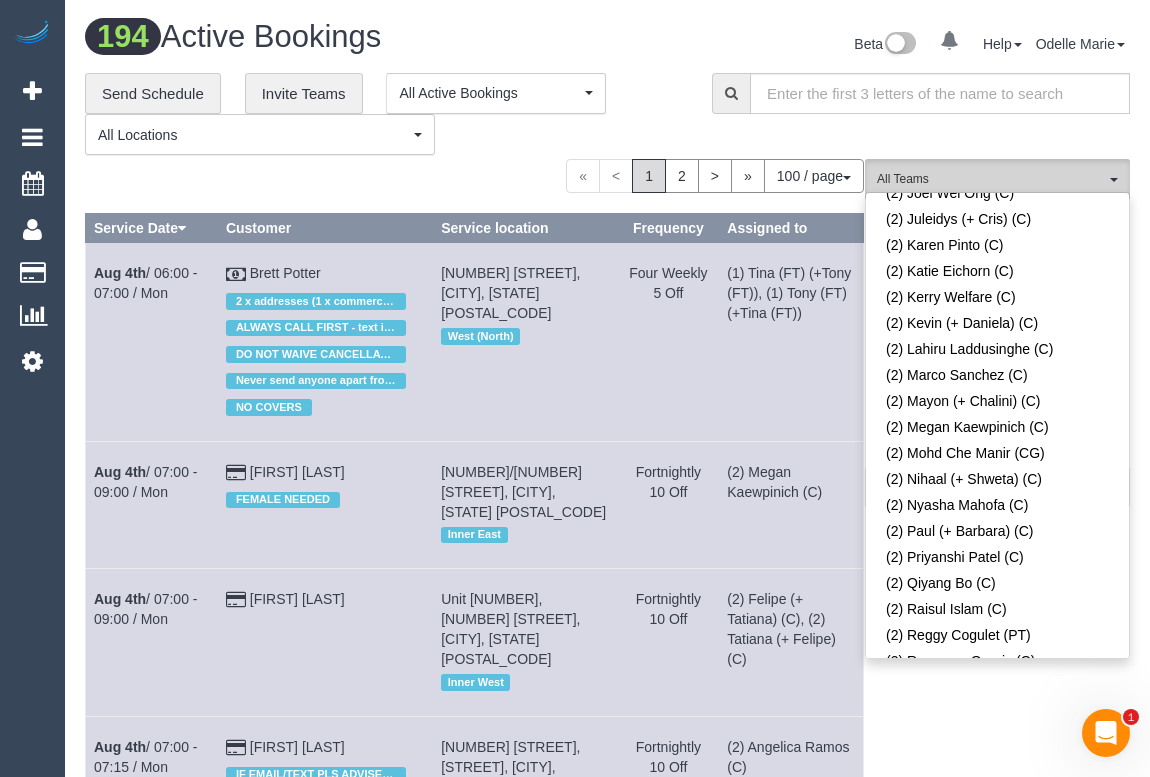 scroll, scrollTop: 0, scrollLeft: 0, axis: both 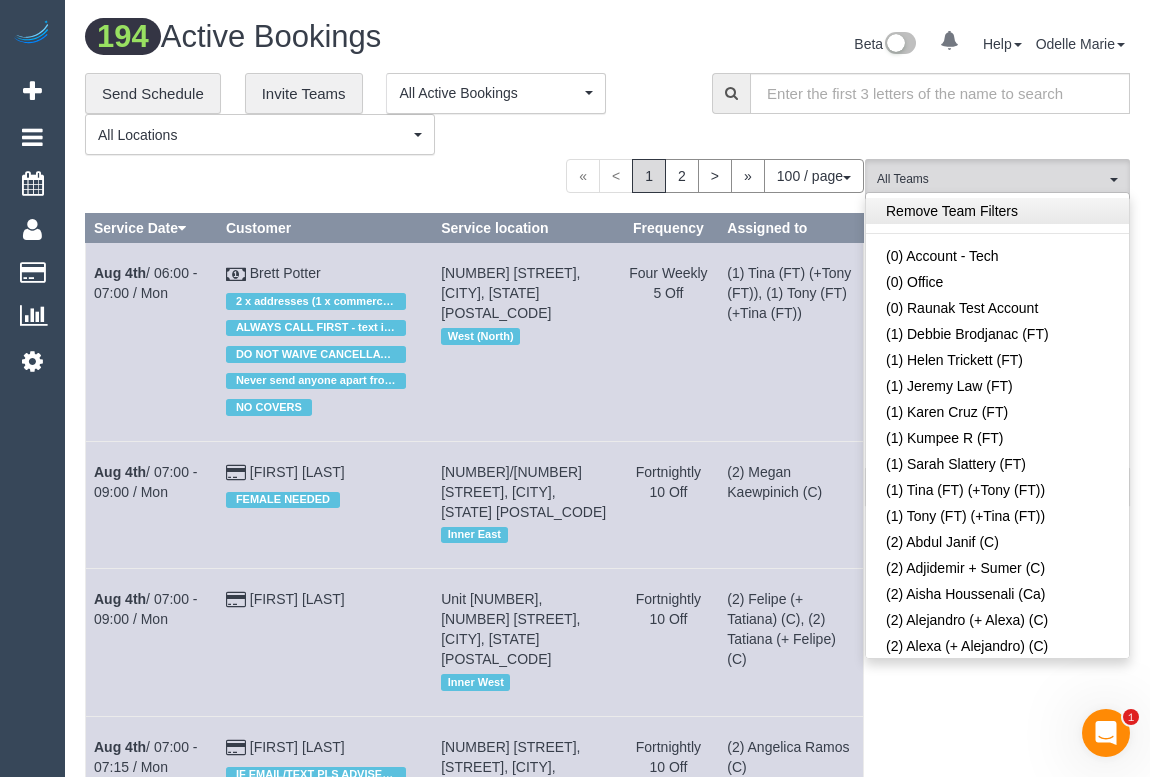 click on "Remove Team Filters" at bounding box center (997, 211) 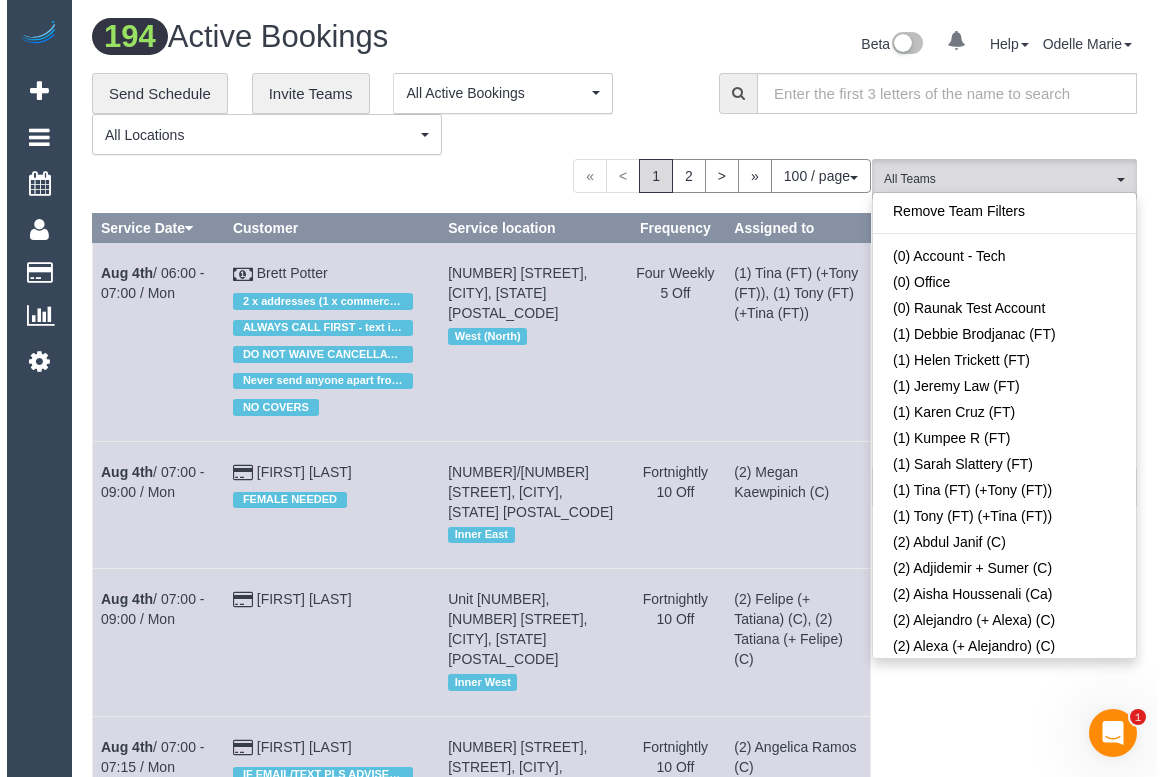 scroll, scrollTop: 1389, scrollLeft: 0, axis: vertical 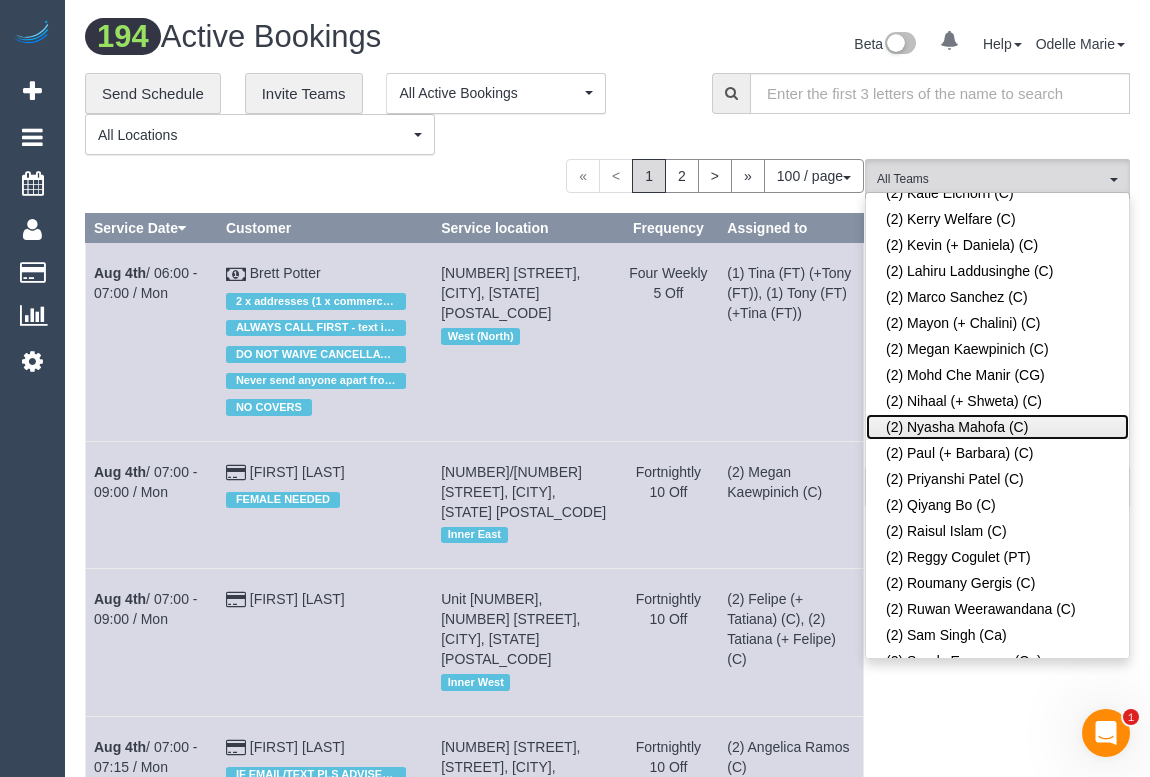 click on "(2) Nyasha Mahofa (C)" at bounding box center [997, 427] 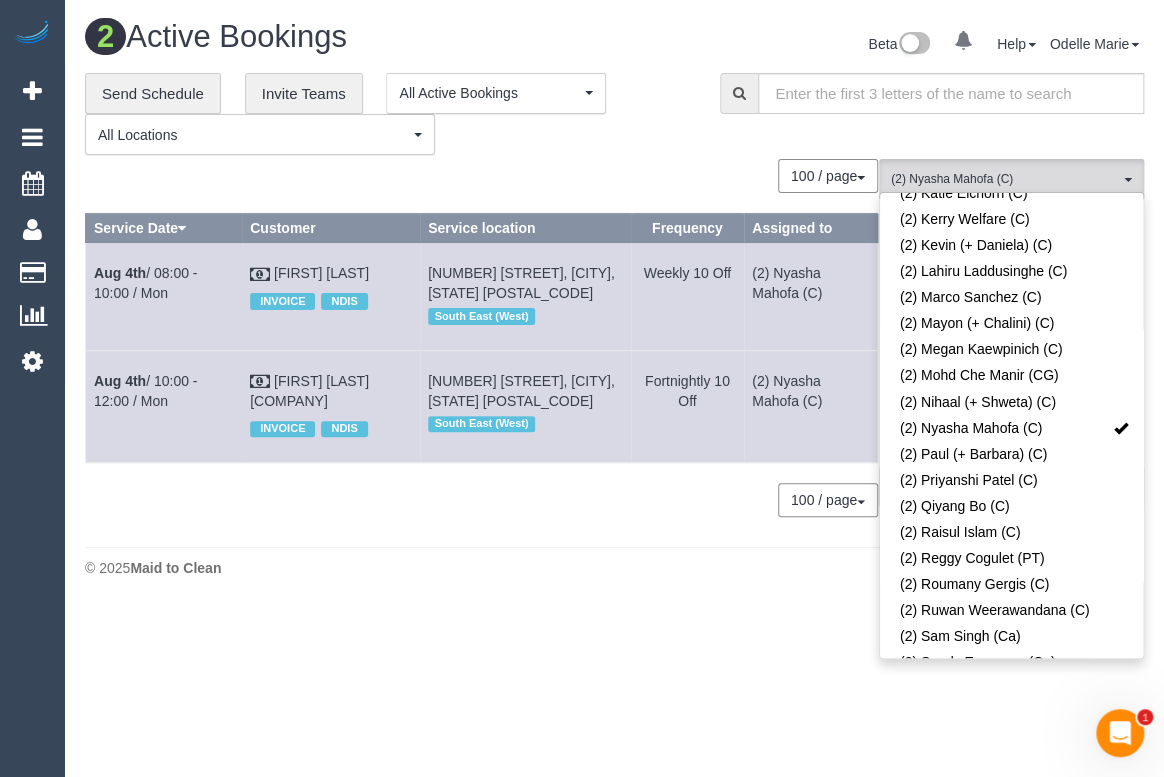 click on "0
Beta
Your Notifications
You have 0 alerts
Add Booking
Bookings
Active Bookings
Cancelled Bookings
Quote Inquiries
Download CSV
Scheduler
Customers" at bounding box center [582, 388] 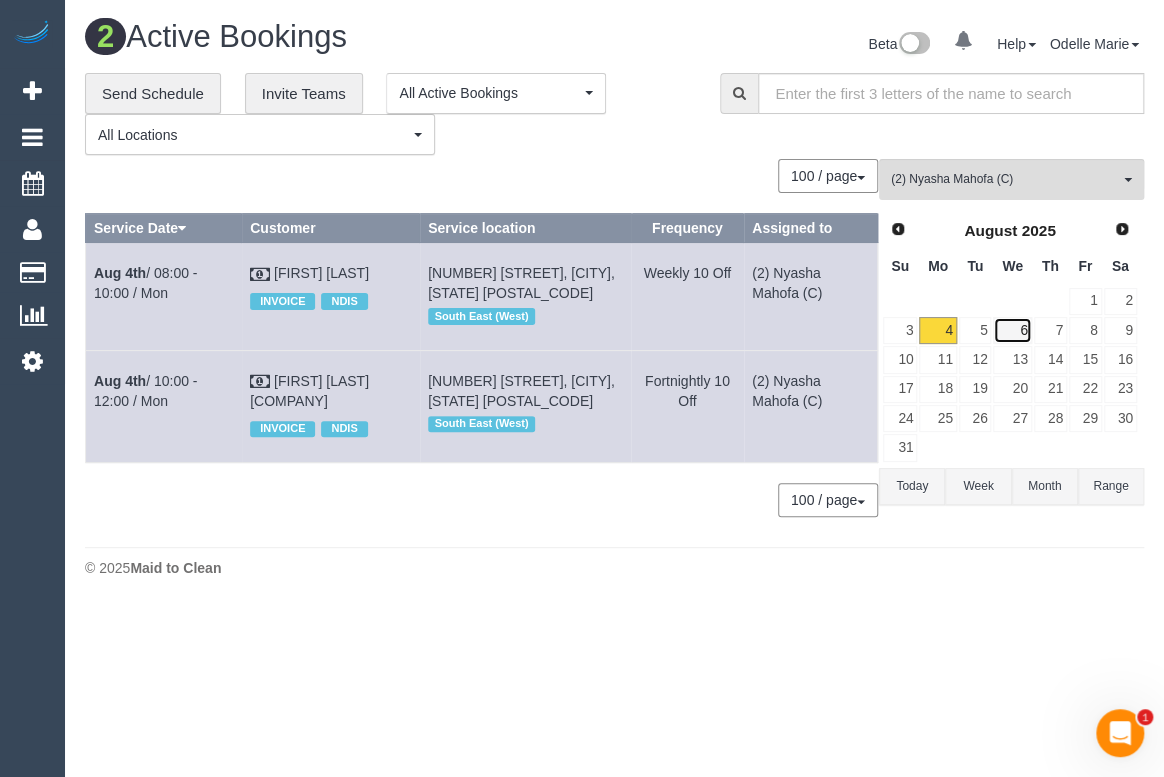 click on "6" at bounding box center [1012, 330] 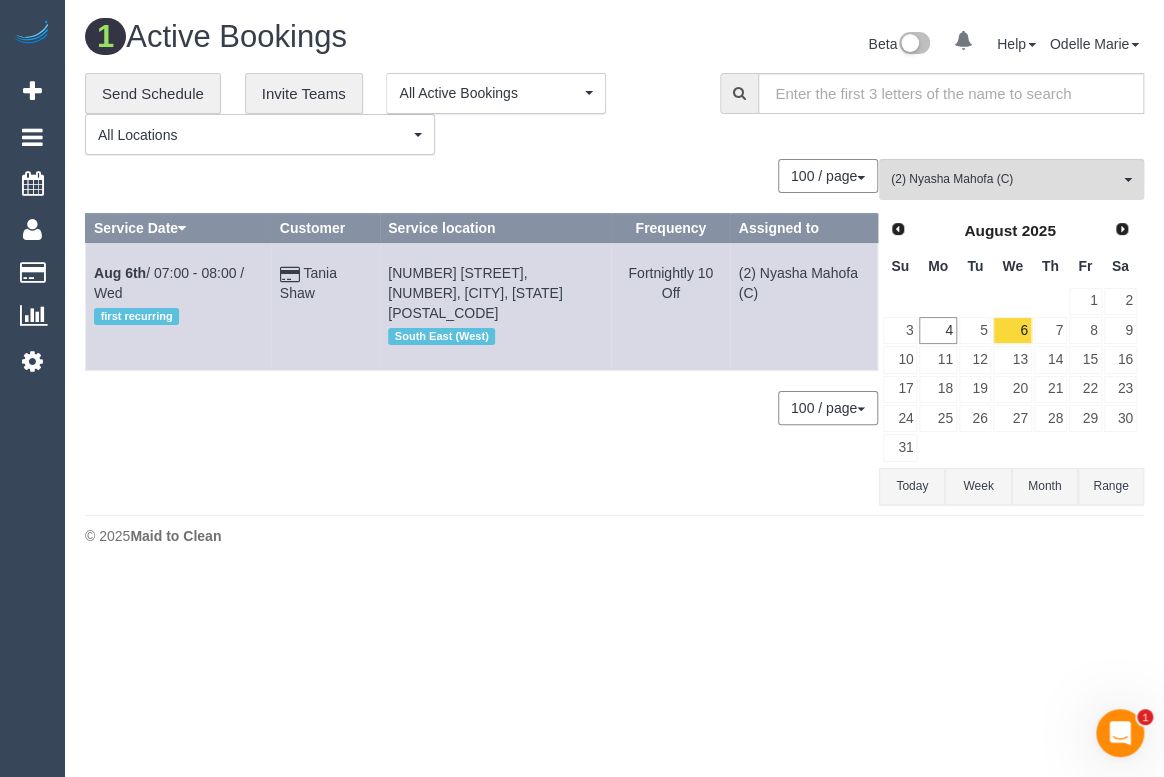 click on "0 Bookings found.
We couldn't find any bookings that matched your search.
Create a Booking
100 / page
10 / page
20 / page
30 / page
40 / page
50 / page
100 / page
Service Date
Customer
Service location
Frequency
Assigned to
Aug 6th
/ 07:00 - 08:00 / Wed
first recurring" at bounding box center (482, 332) 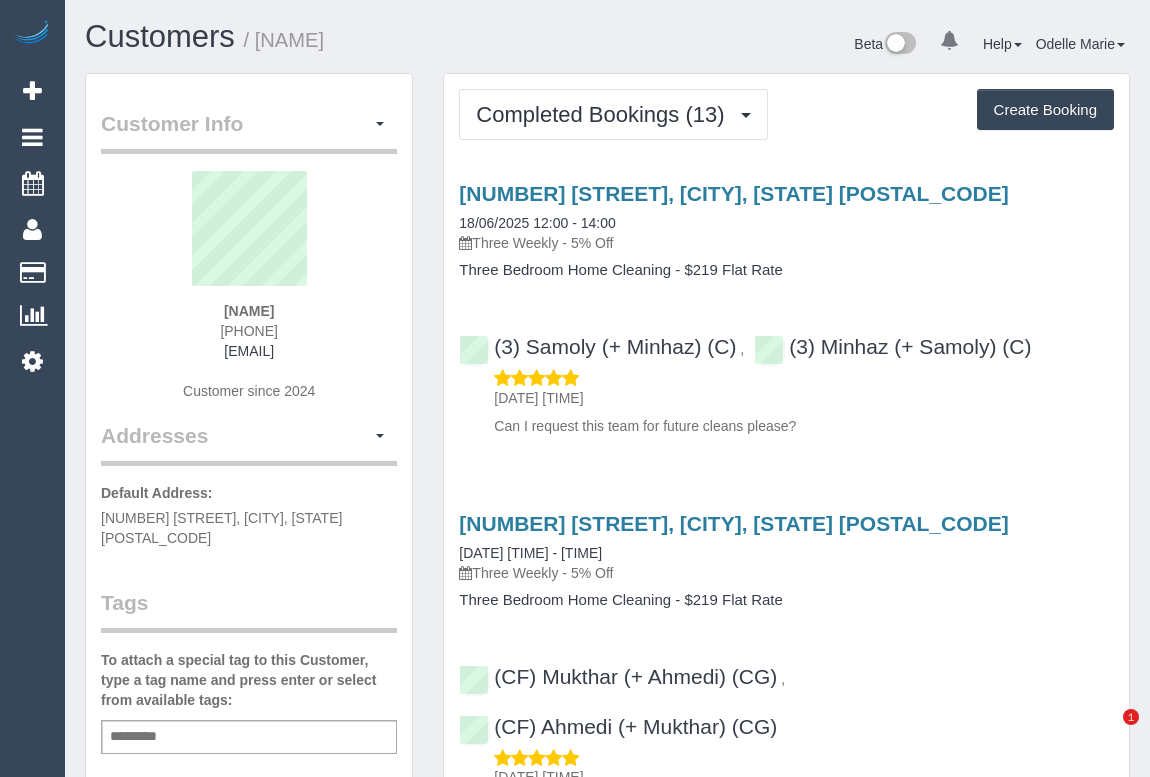 scroll, scrollTop: 0, scrollLeft: 0, axis: both 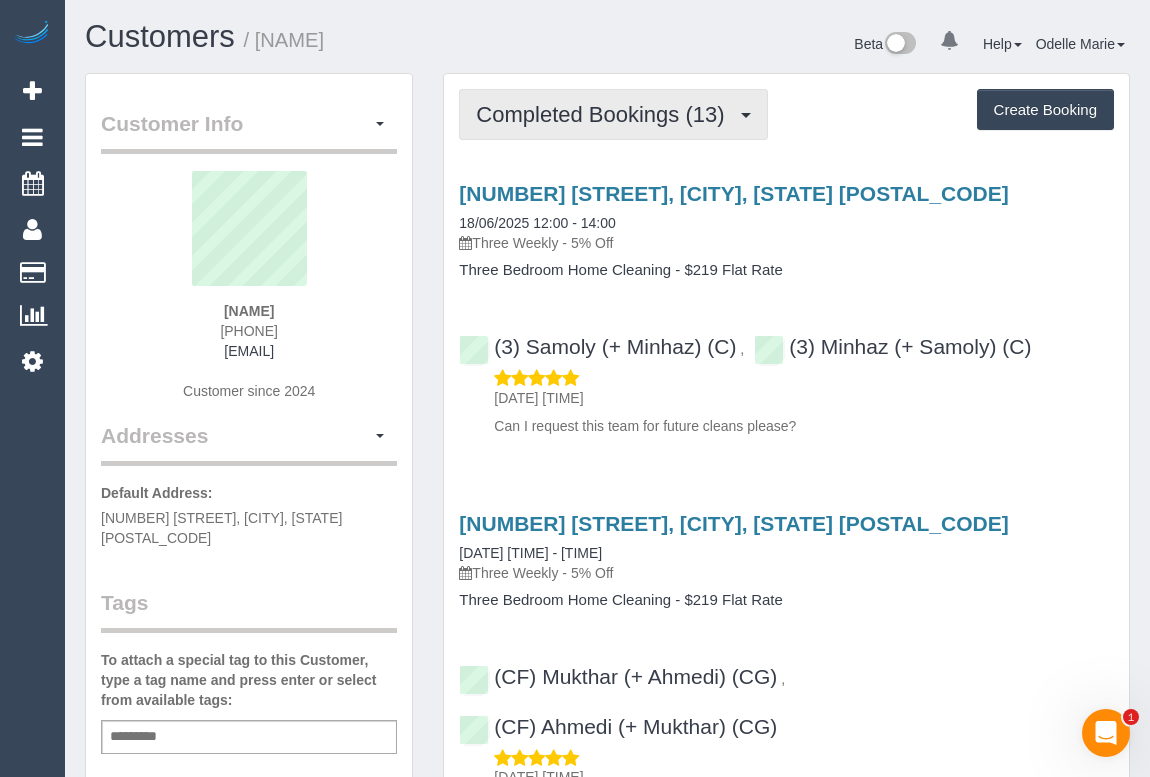 click on "Completed Bookings (13)" at bounding box center (605, 114) 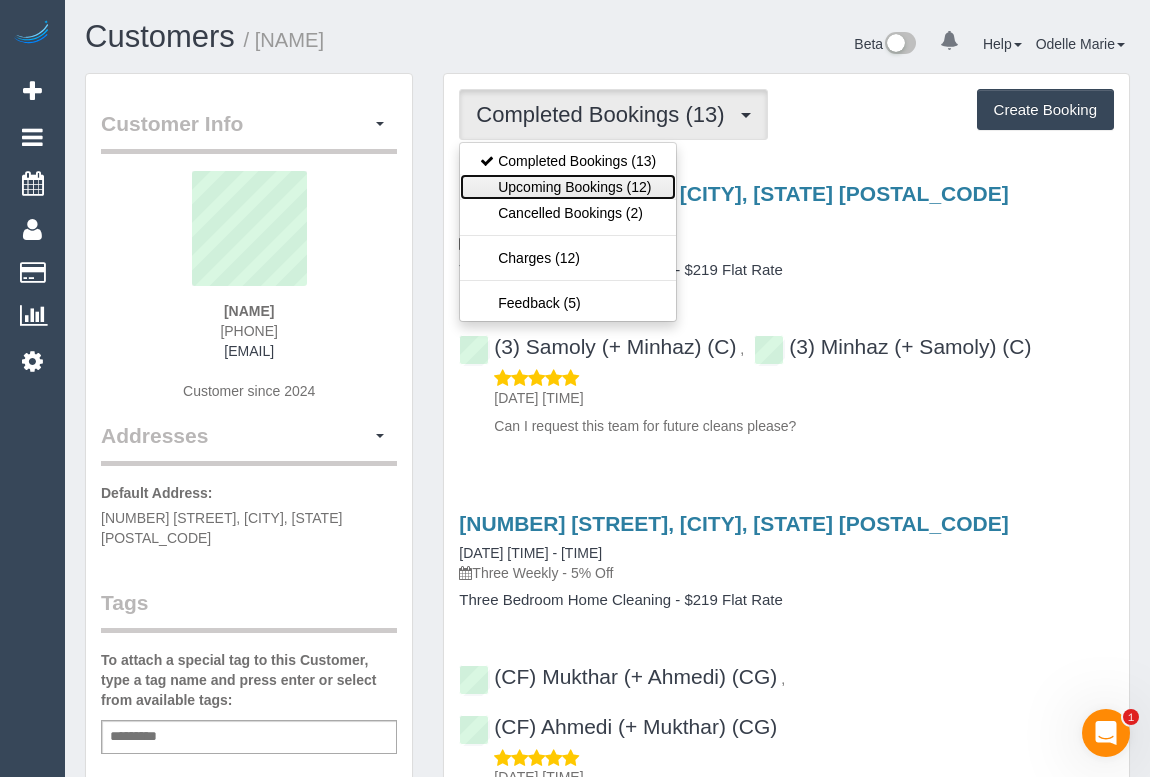 click on "Upcoming Bookings (12)" at bounding box center (568, 187) 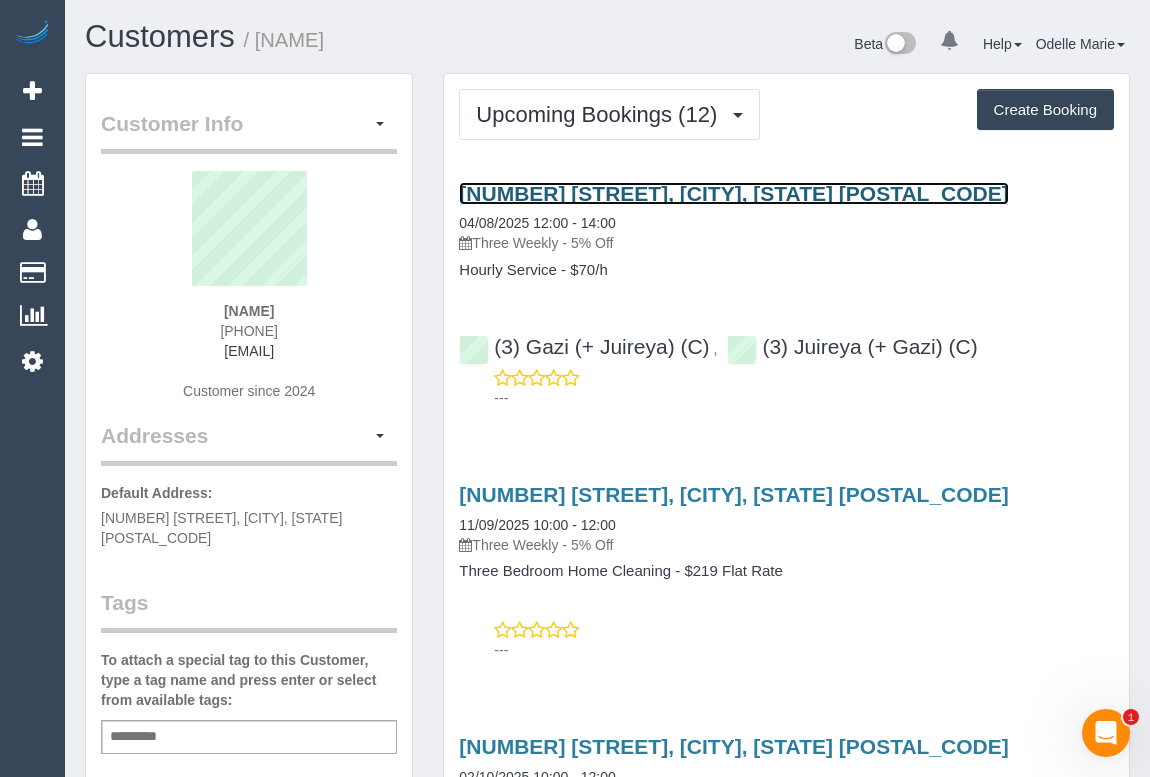 click on "85 Mercantile Parade, Kensington, VIC 3031" at bounding box center [733, 193] 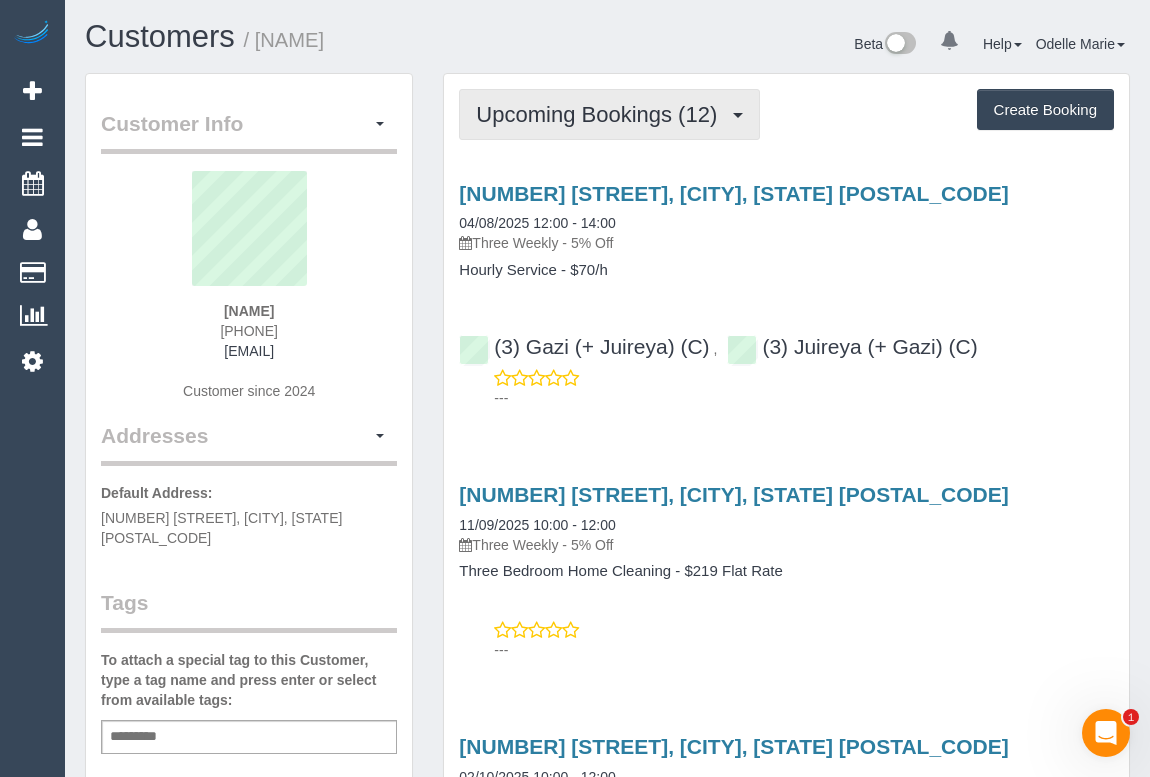 click on "Upcoming Bookings (12)" at bounding box center [601, 114] 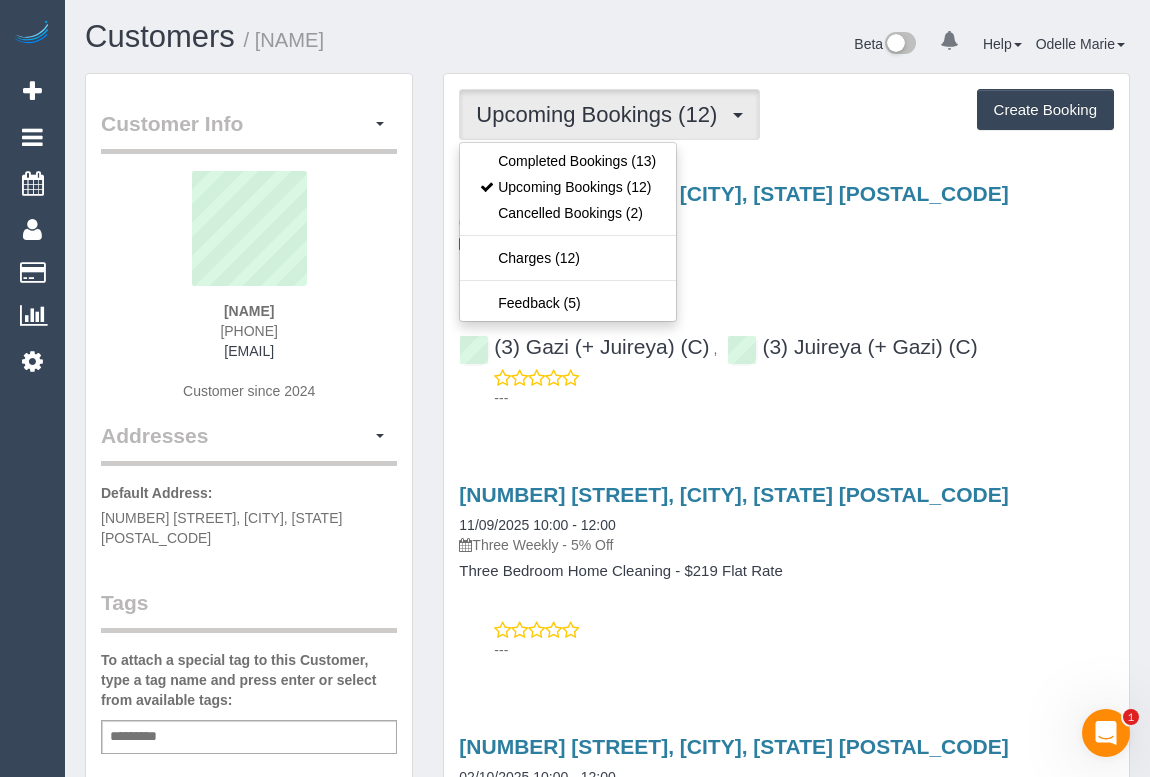 click on "Hourly Service - $70/h" at bounding box center [786, 270] 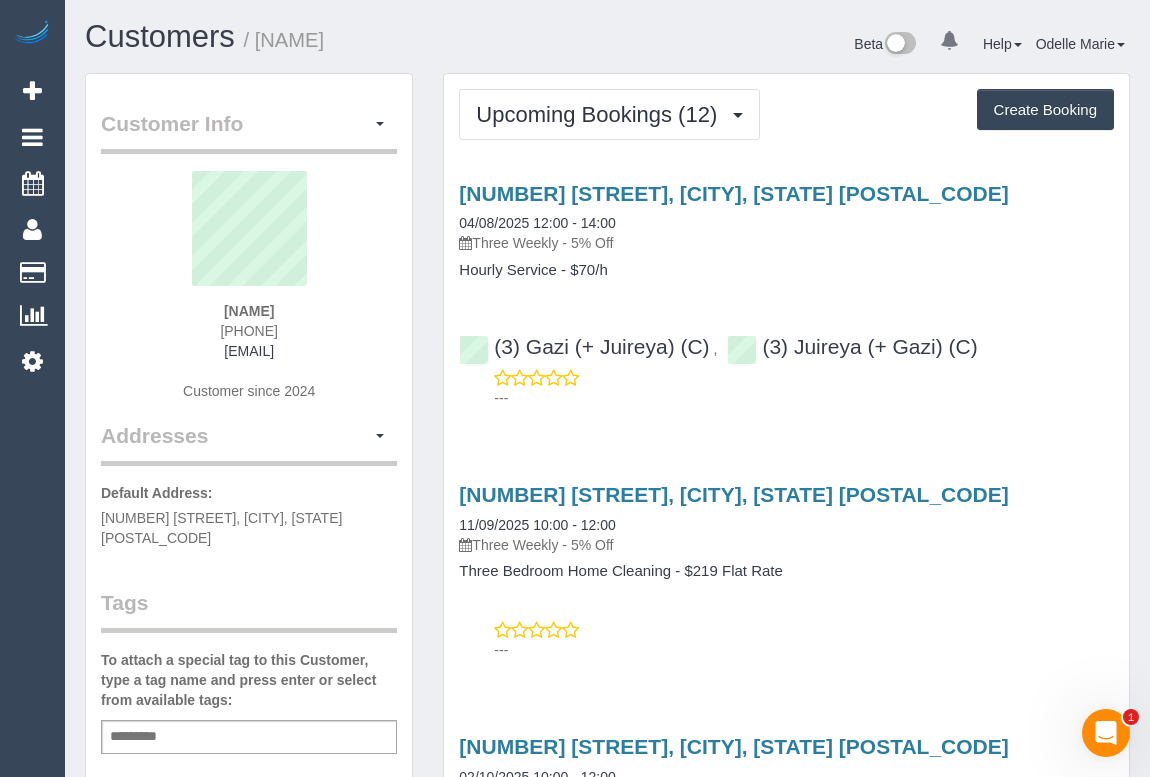 click on "85 Mercantile Parade, Kensington, VIC 3031
11/09/2025 10:00 - 12:00
Three Weekly - 5% Off
Three Bedroom Home Cleaning - $219 Flat Rate" at bounding box center [786, 531] 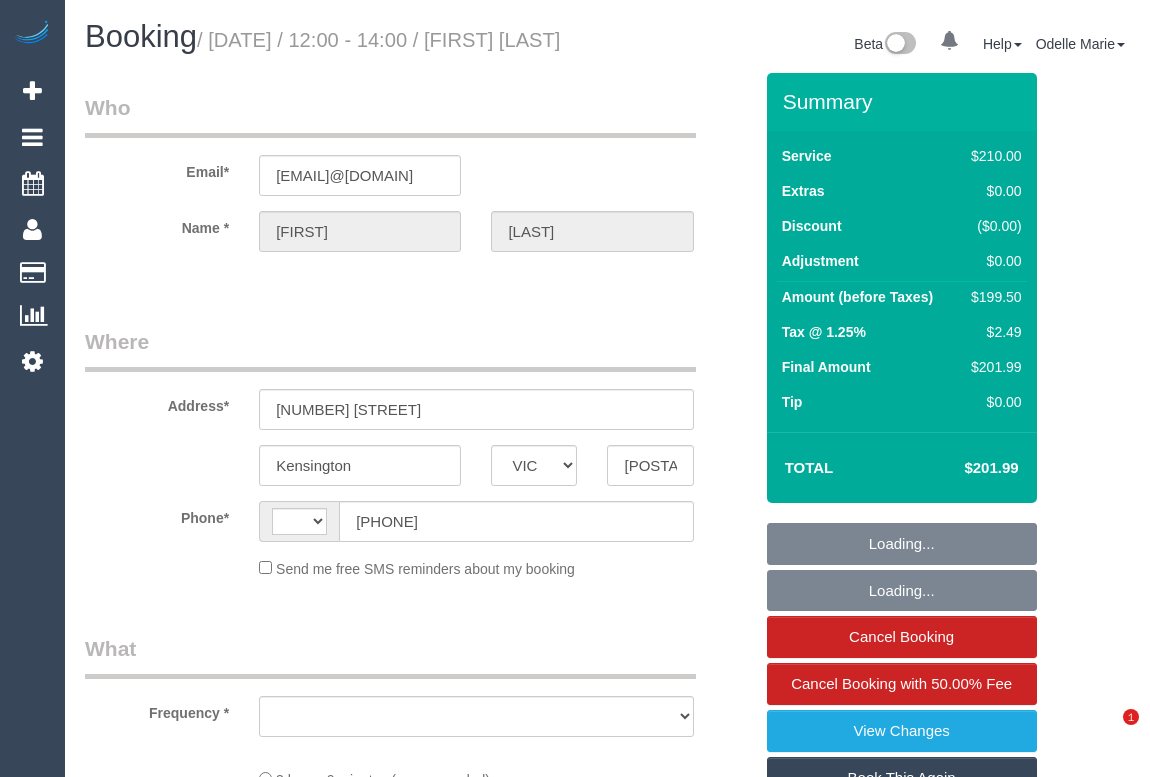 select on "VIC" 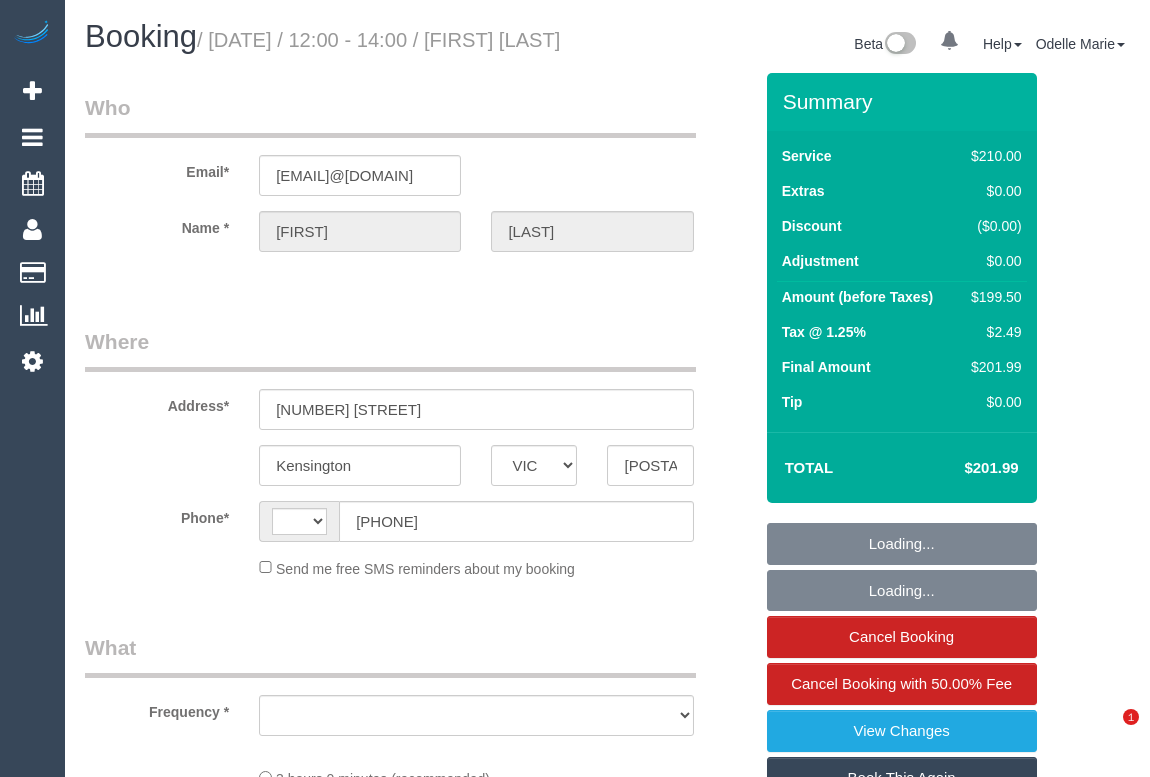 scroll, scrollTop: 0, scrollLeft: 0, axis: both 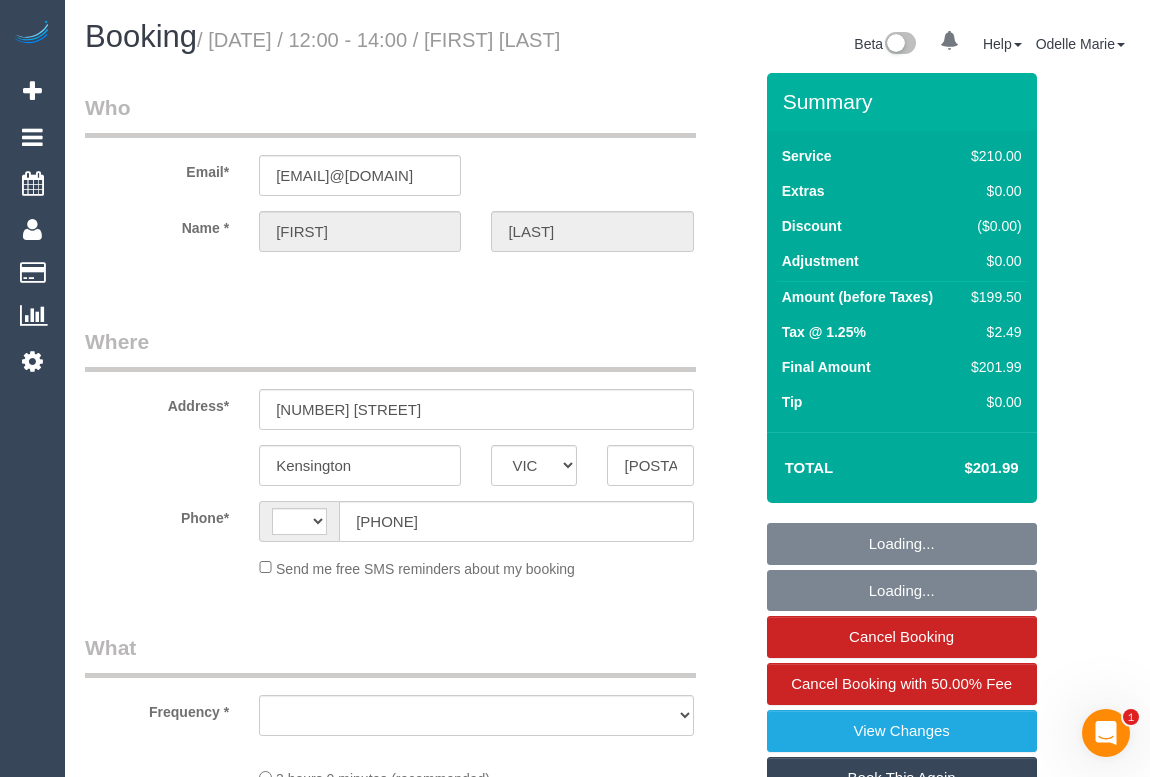 select on "string:AU" 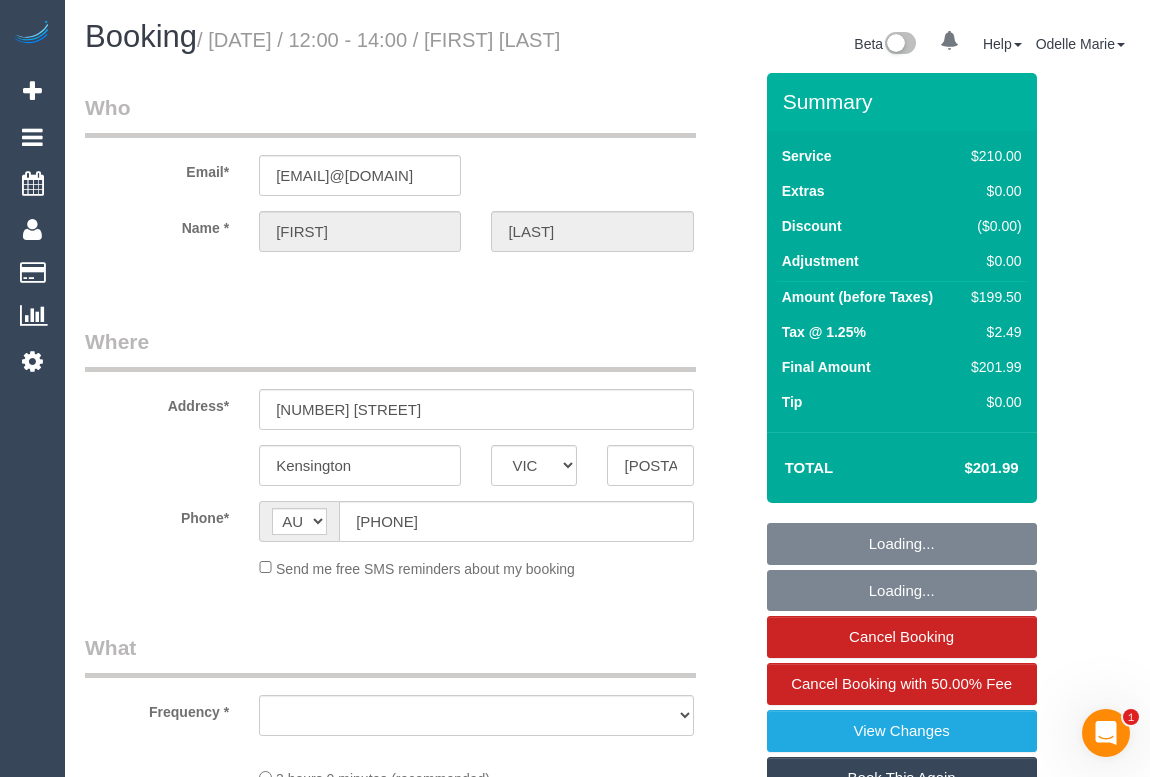 select on "object:557" 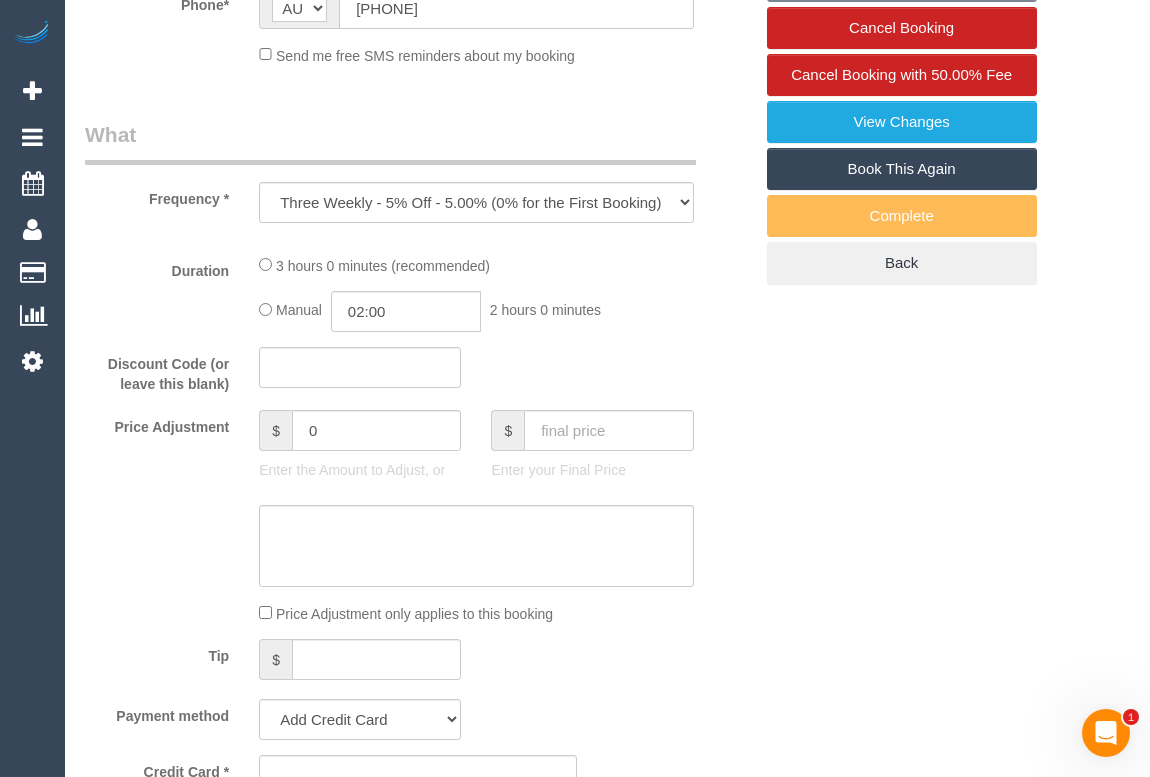 select on "string:stripe-pm_1QzcpL2GScqysDRVqGnIl0KK" 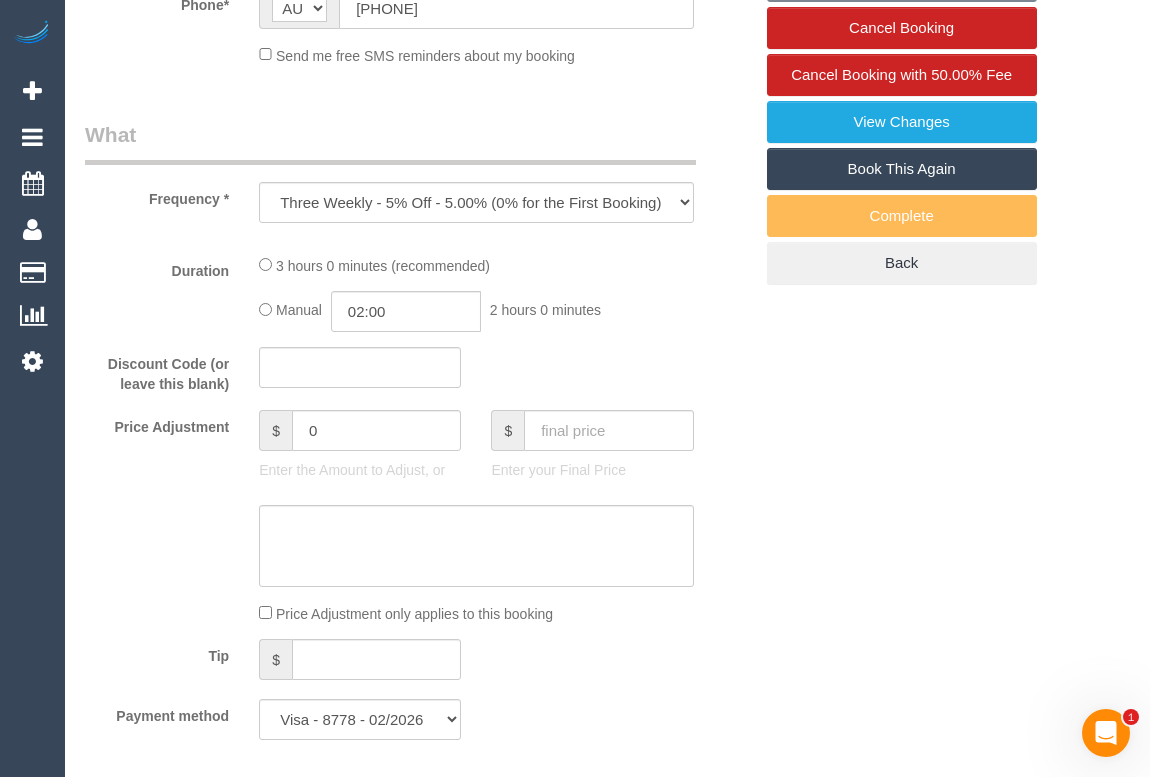 select on "180" 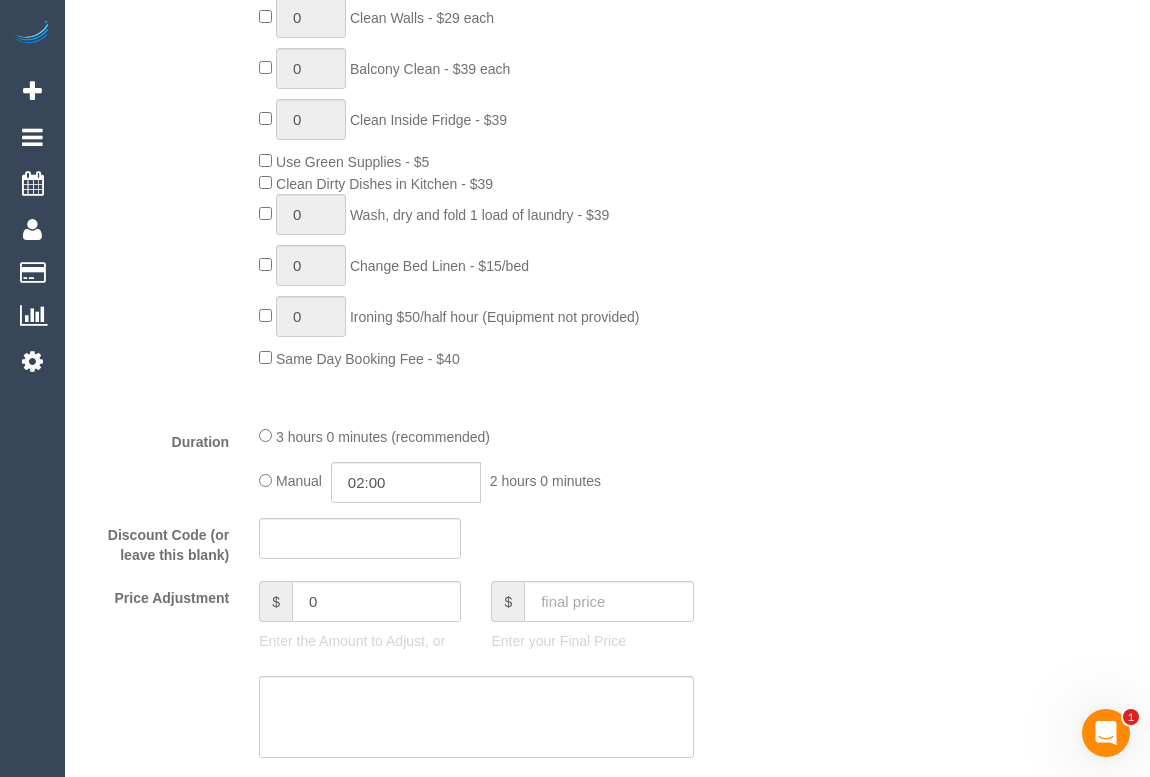 select on "object:1571" 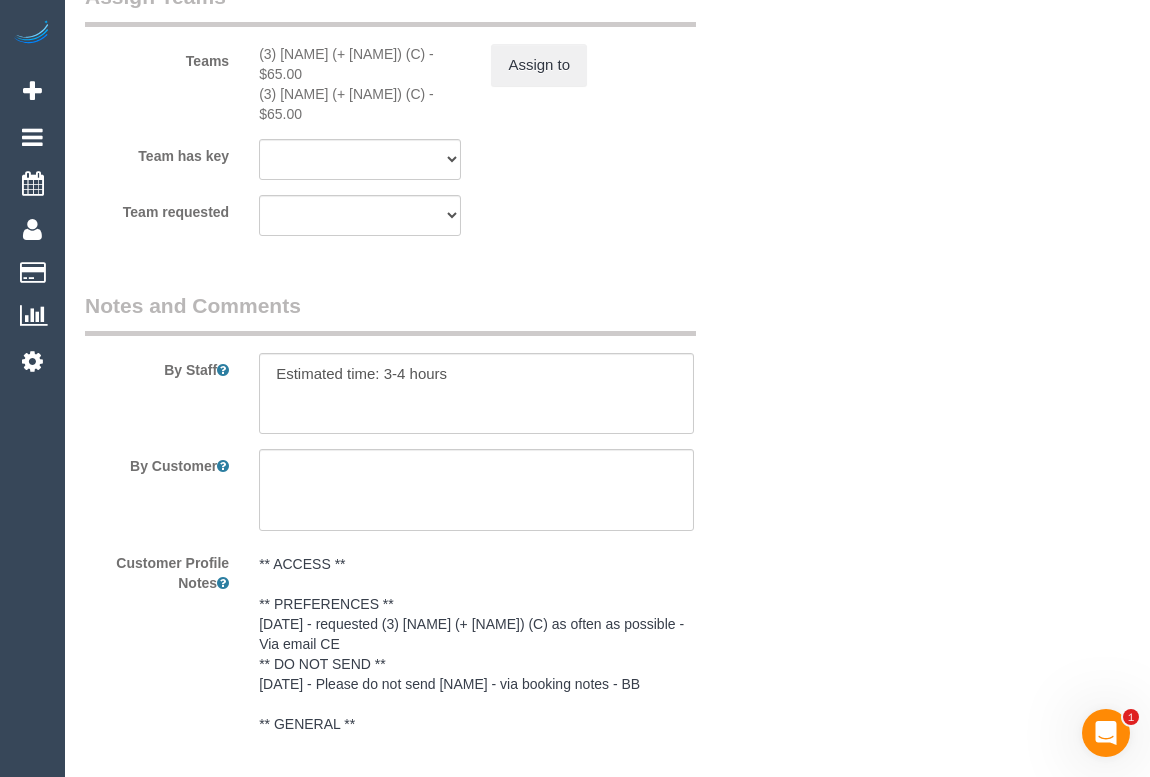 scroll, scrollTop: 3181, scrollLeft: 0, axis: vertical 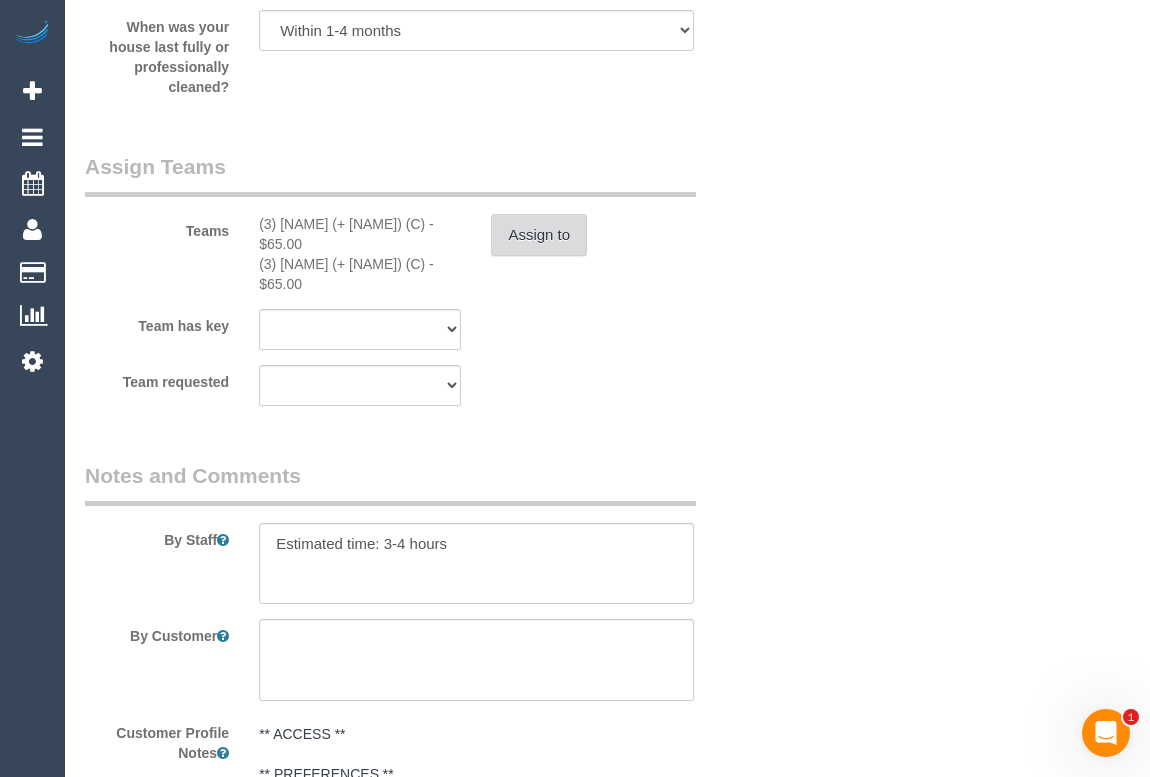 click on "Assign to" at bounding box center (539, 235) 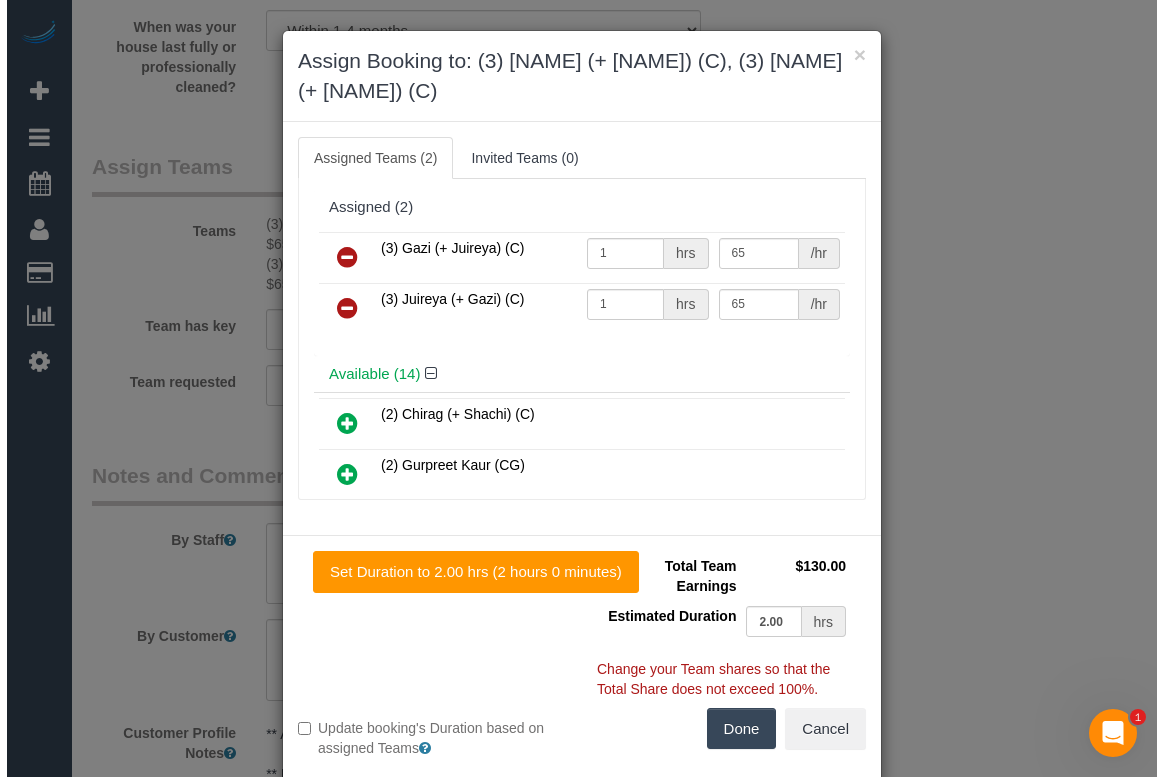 scroll, scrollTop: 3161, scrollLeft: 0, axis: vertical 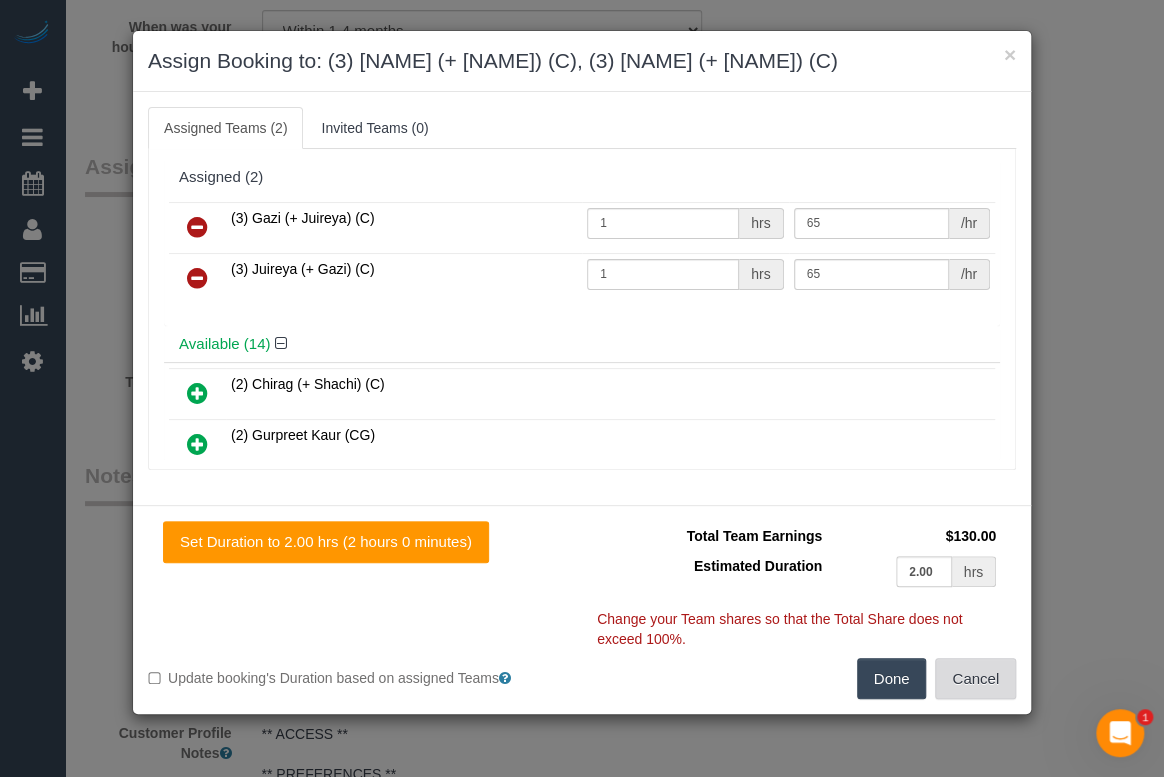 click on "Cancel" at bounding box center (975, 679) 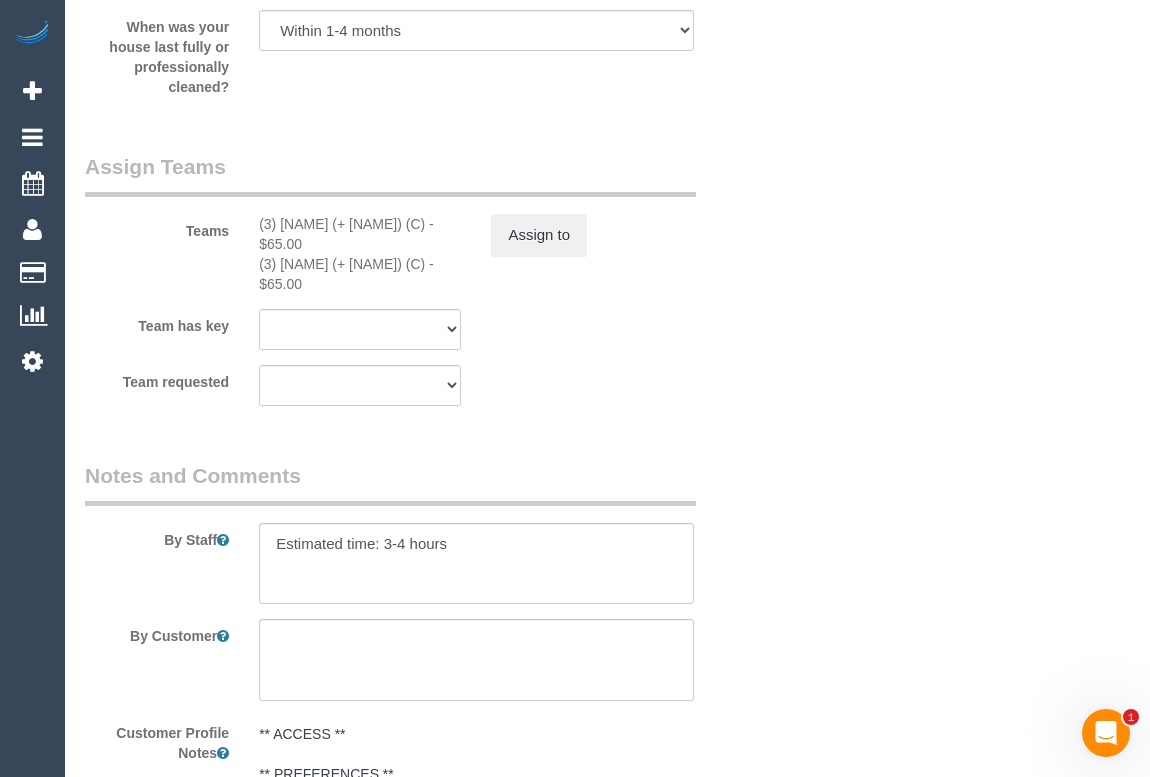 click on "Who
Email*
nicole.jesudason@gmail.com
Name *
Nicole
Jesudason
Where
Address*
85 Mercantile Parade
Kensington
ACT
NSW
NT
QLD
SA
TAS
VIC
WA
3031
Location
Office City East (North) East (South) Inner East Inner North (East) Inner North (West) Inner South East Inner West North (East) North (West) Outer East Outer North (East) Outer North (West) Outer South East Outer West South East (East) South East (West) West (North) West (South) ZG - Central ZG - East ZG - North ZG - South" at bounding box center (607, -880) 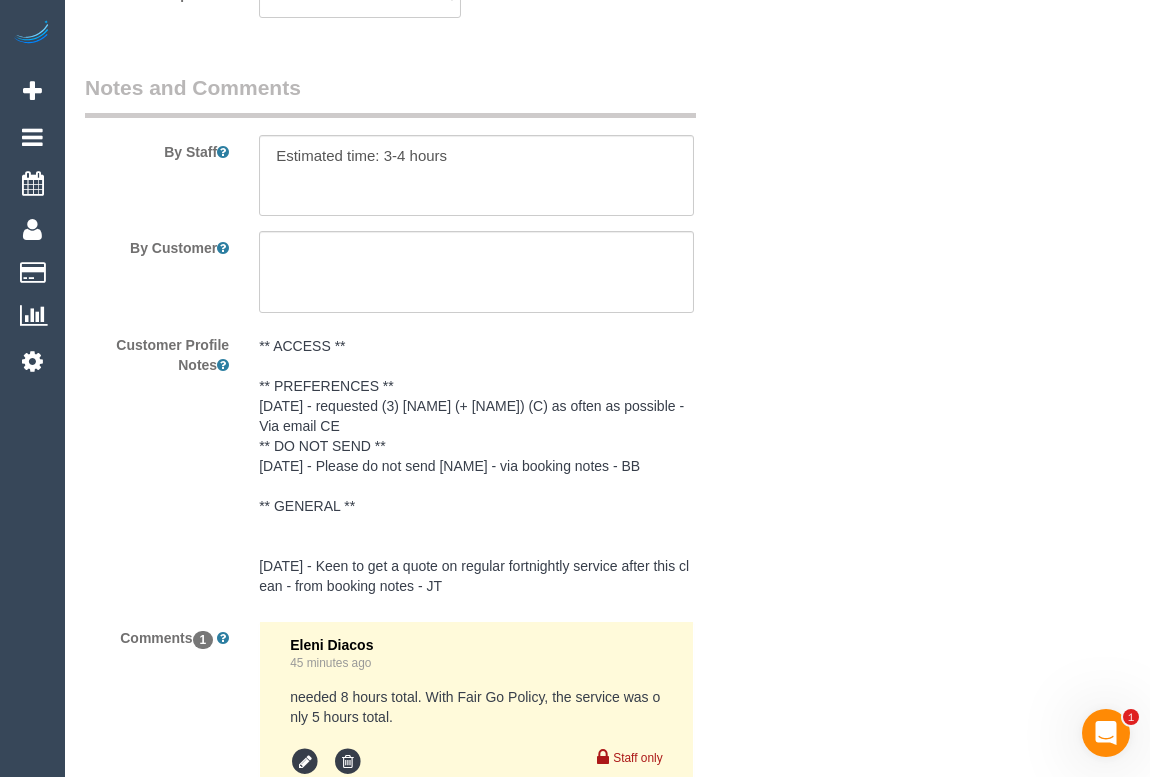 scroll, scrollTop: 3818, scrollLeft: 0, axis: vertical 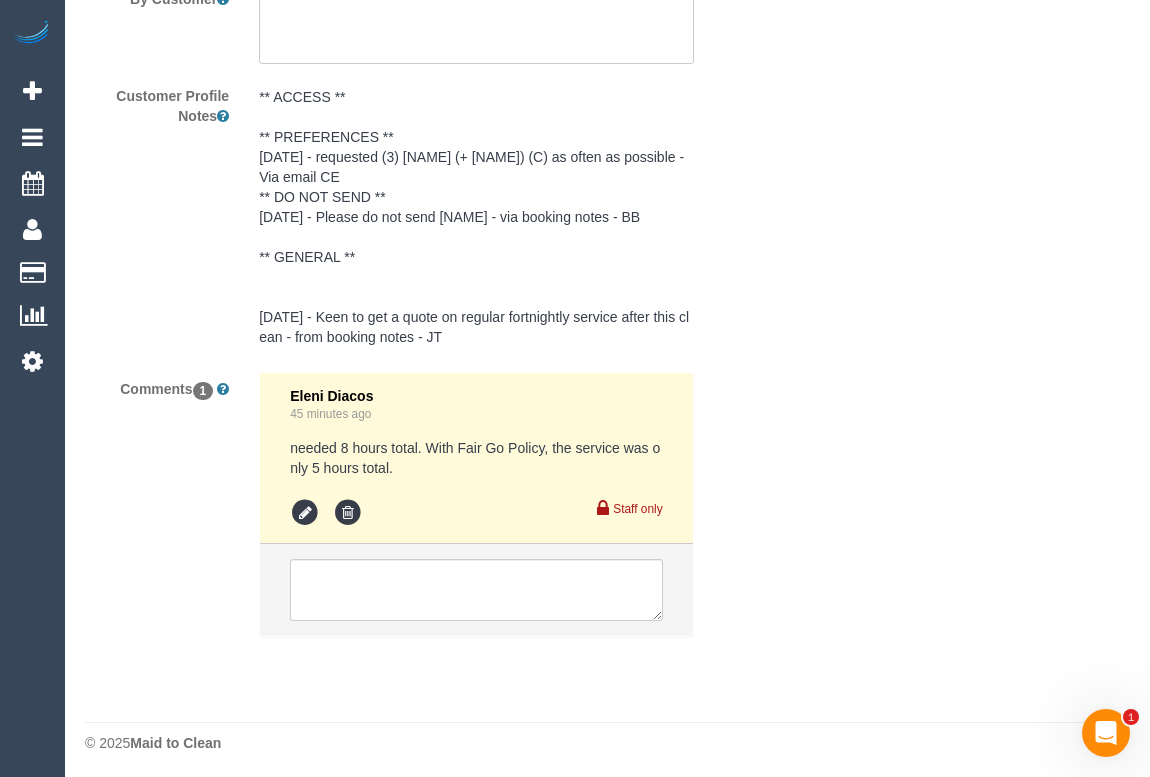 drag, startPoint x: 406, startPoint y: 425, endPoint x: 649, endPoint y: 453, distance: 244.60785 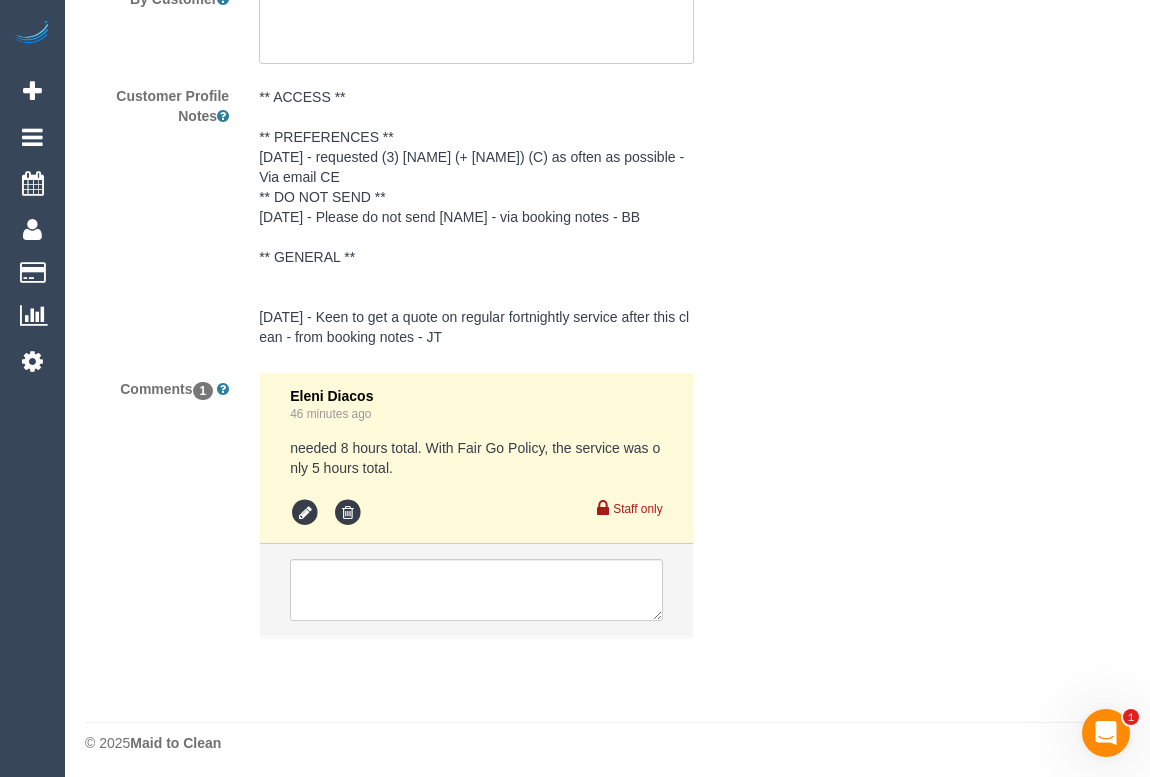 click on "Comments
1
Eleni Diacos
46 minutes ago
Team advised they needed 8 hours total. With Fair Go Policy, the service was only 5 hours total.
Customer did not want to add on extra time, so this was changed to hourly. Due to the customer's reaction and that she had not been asked for extra time to be added in the past and in order to keep the price similar for the customer, only 3 hours was booked in. Cleaners earnings were not changed and they were advised to stay for 2.5hrs each. I realise this is not how it should have been done. Via text and phone
Staff only" at bounding box center [418, 514] 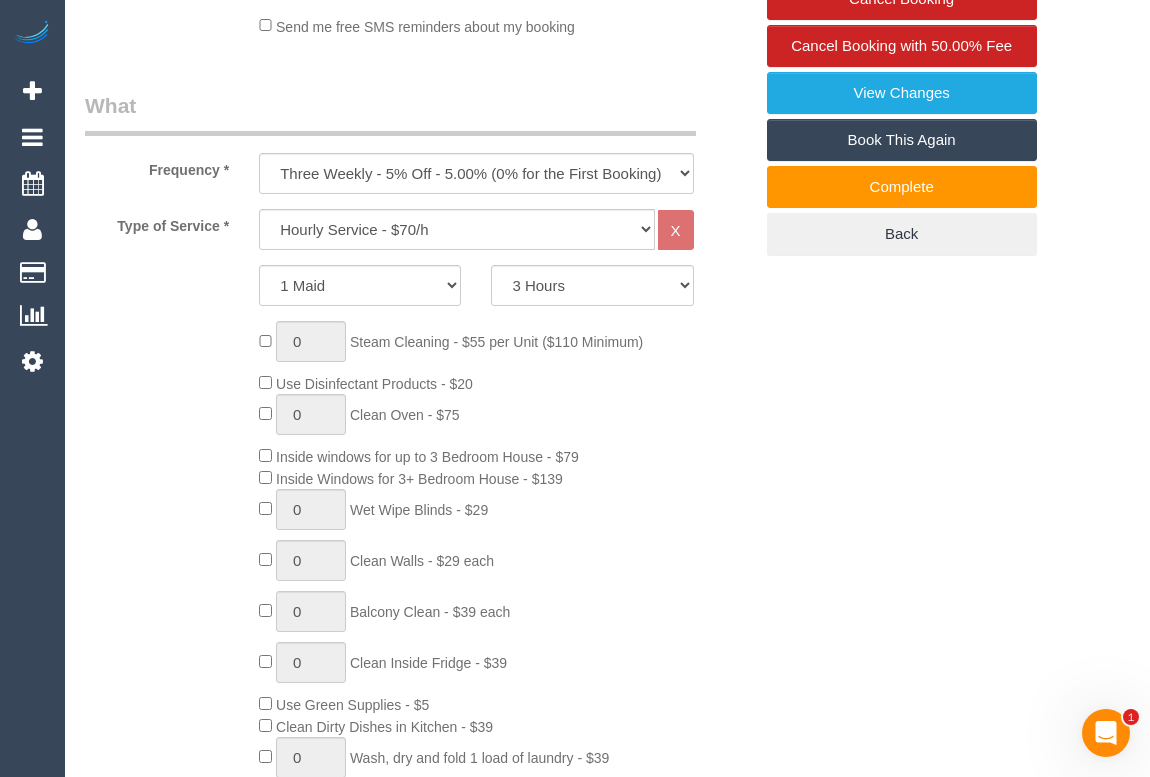 scroll, scrollTop: 636, scrollLeft: 0, axis: vertical 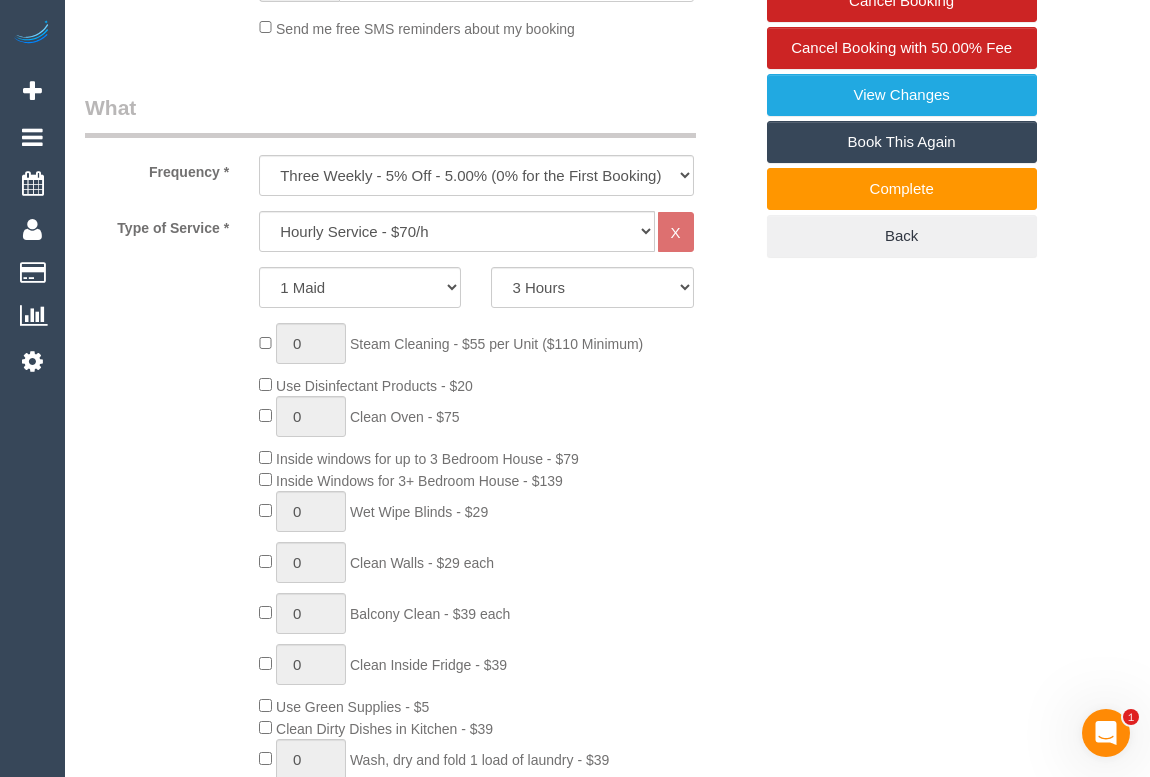 drag, startPoint x: 839, startPoint y: 420, endPoint x: 760, endPoint y: 458, distance: 87.66413 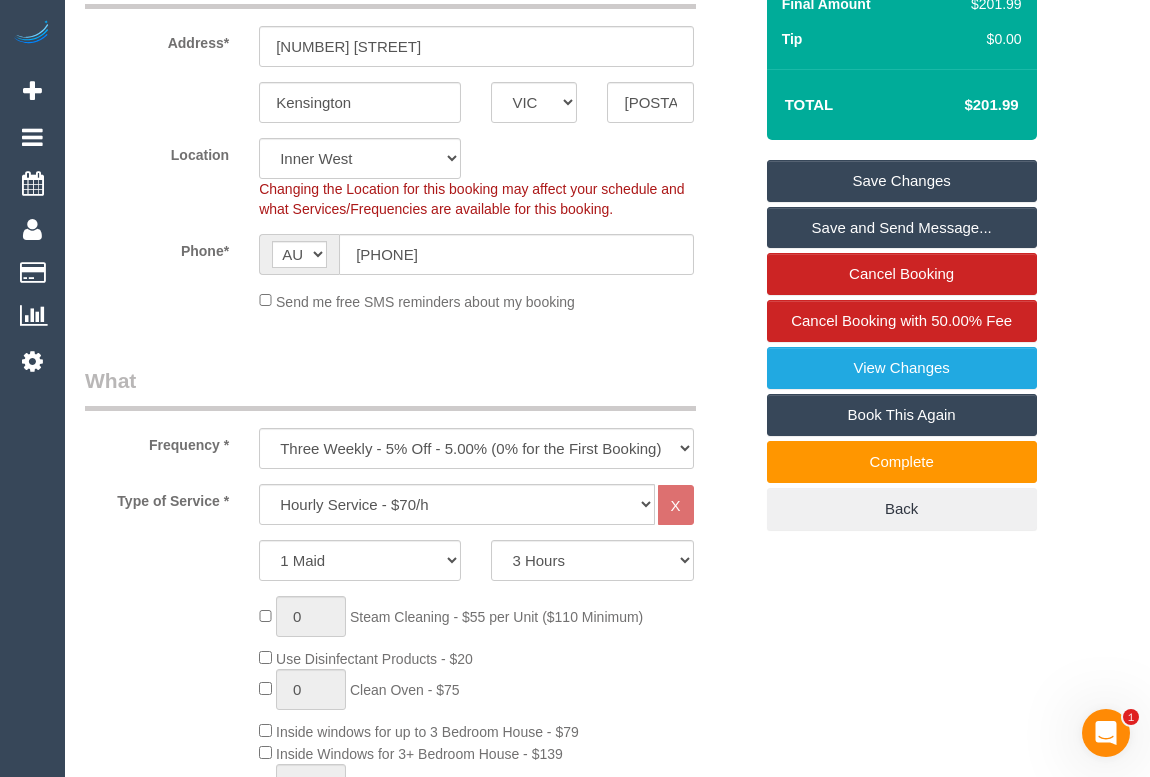 scroll, scrollTop: 0, scrollLeft: 0, axis: both 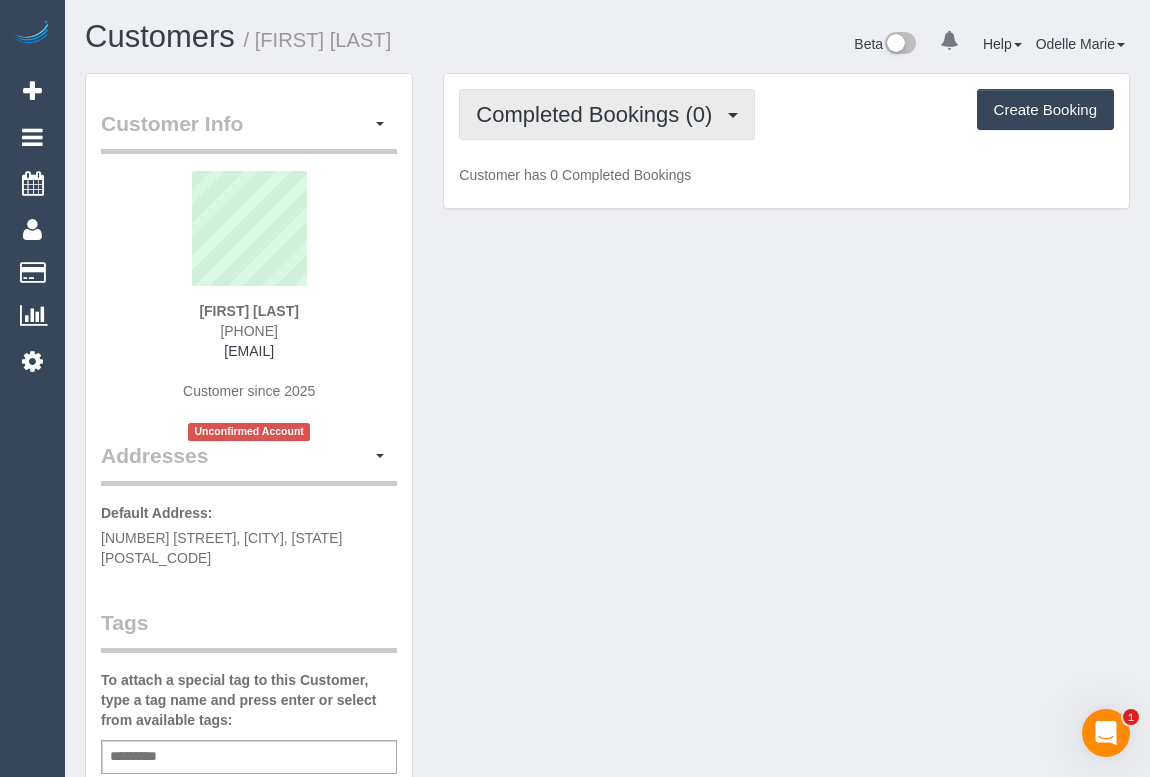 click on "Completed Bookings (0)" at bounding box center [599, 114] 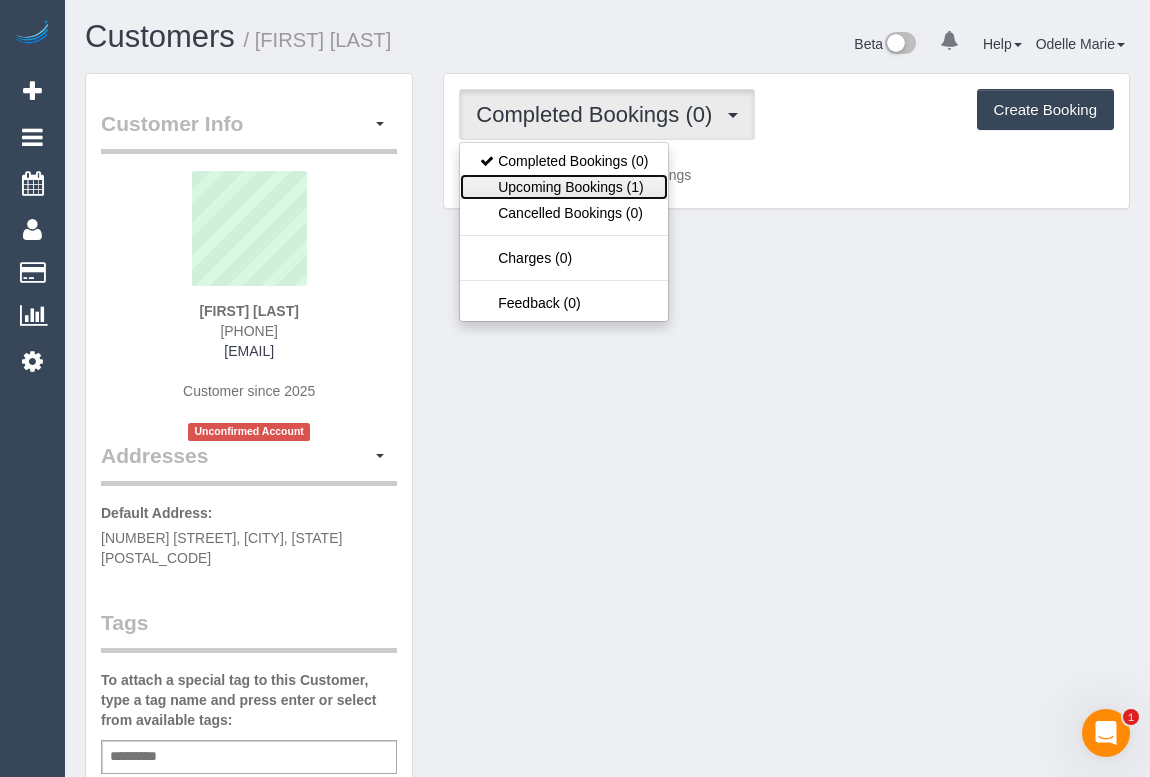 click on "Upcoming Bookings (1)" at bounding box center [564, 187] 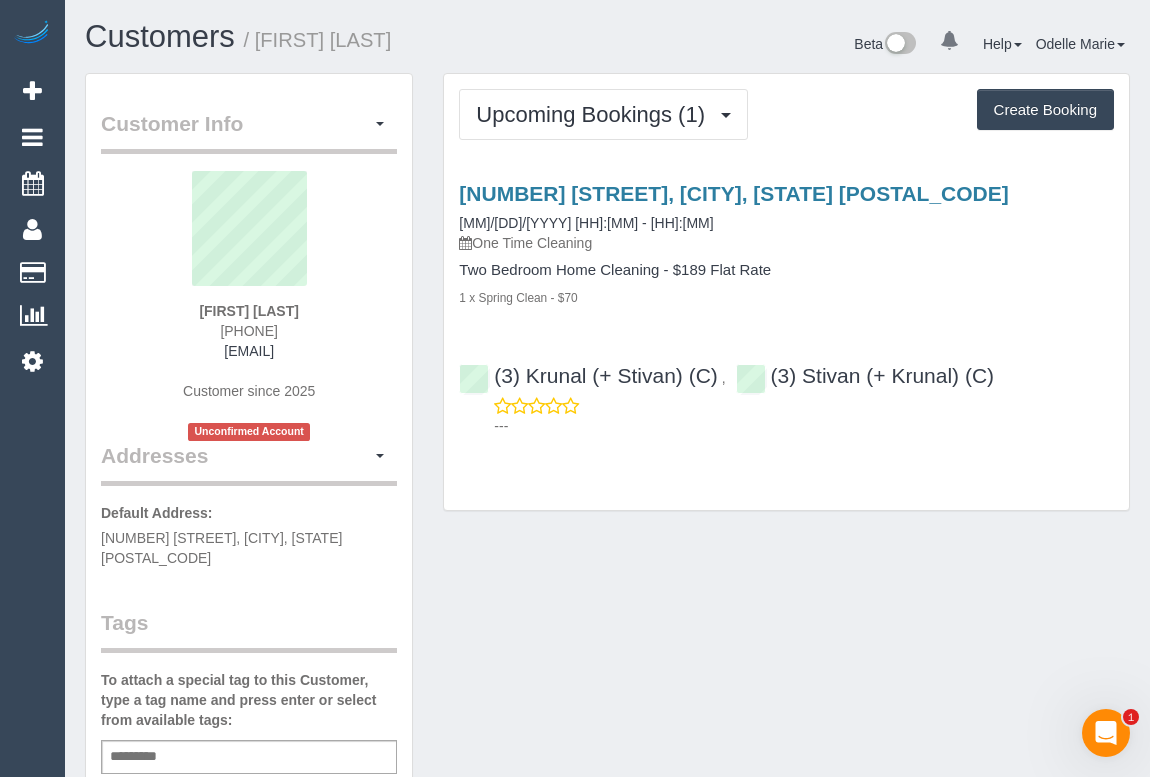 drag, startPoint x: 197, startPoint y: 330, endPoint x: 356, endPoint y: 334, distance: 159.05031 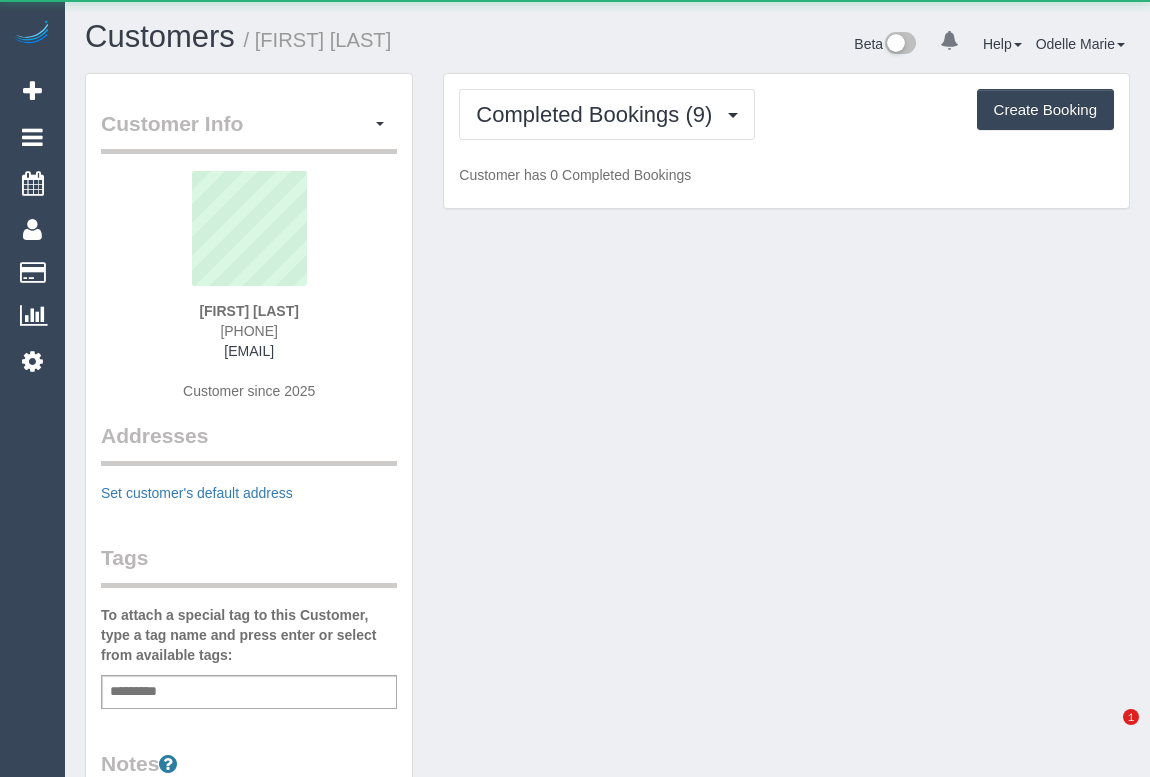 scroll, scrollTop: 0, scrollLeft: 0, axis: both 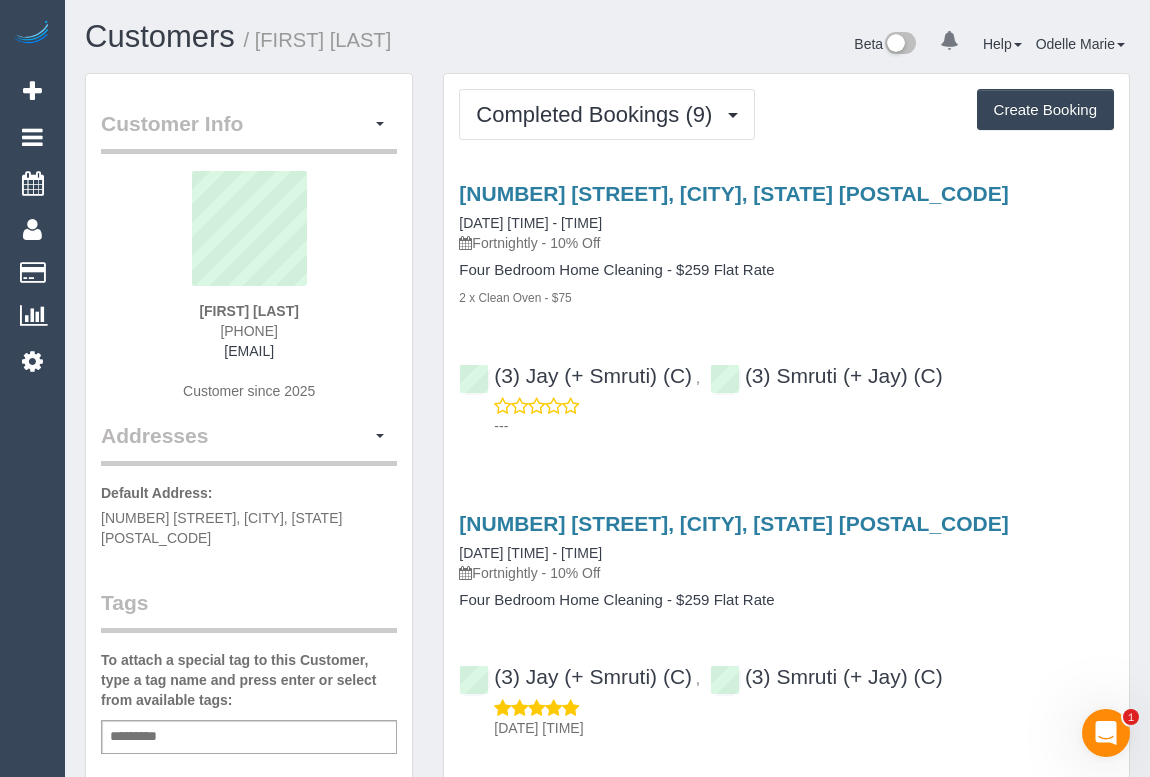 click on "Customer Info
Edit Contact Info
Send Message
Email Preferences
Special Sales Tax
View Changes
Mark as Unconfirmed
Block this Customer
Archive Account
Delete Account
[FIRST] [LAST]
[PHONE]" at bounding box center [249, 913] 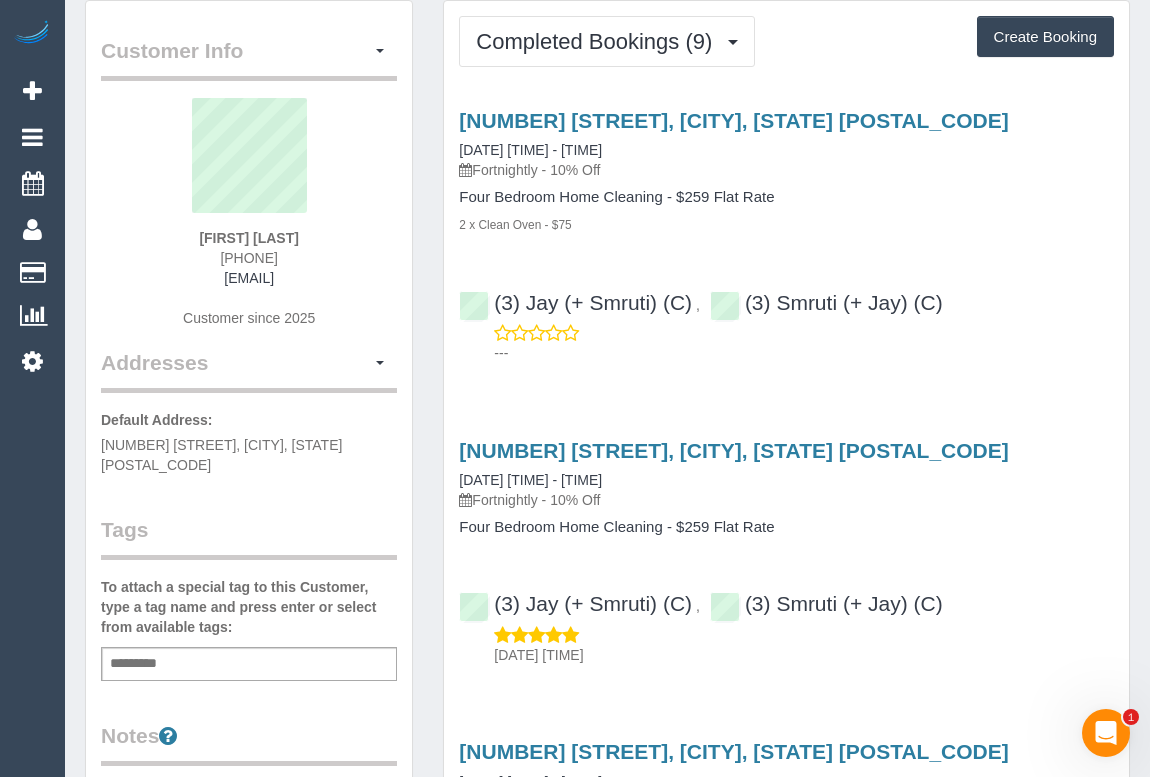 scroll, scrollTop: 0, scrollLeft: 0, axis: both 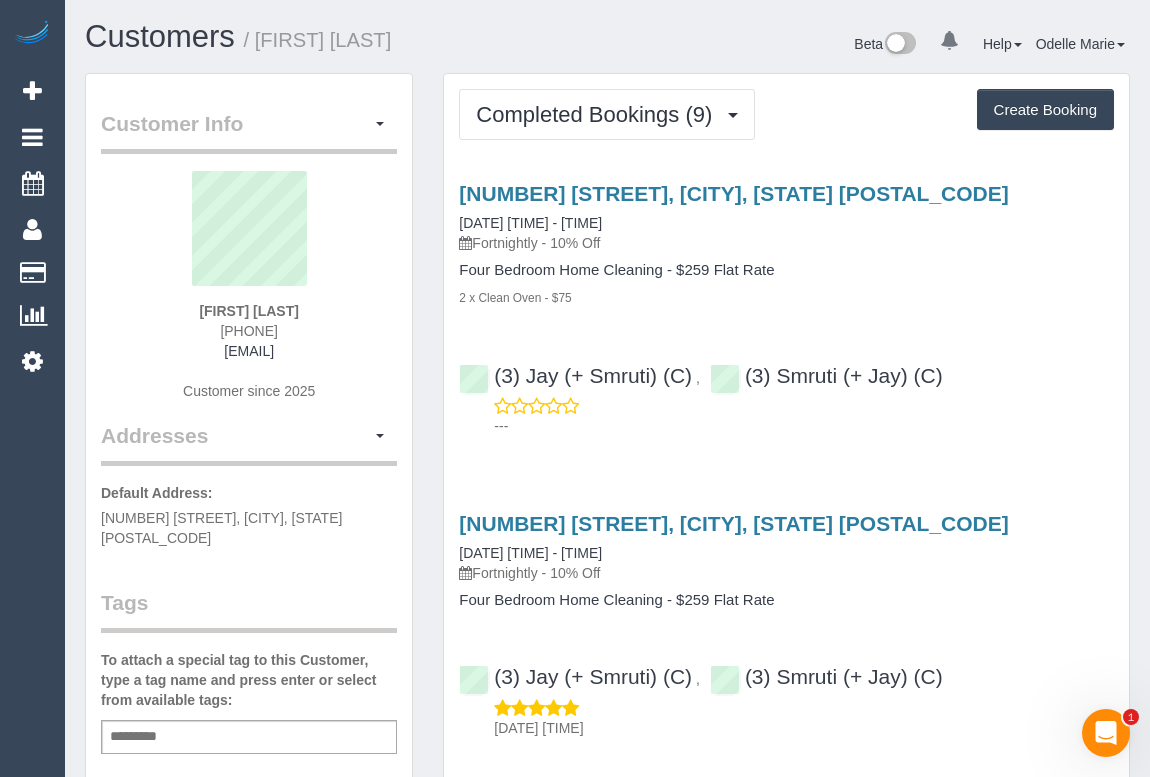 click on "Four Bedroom Home Cleaning  - $259 Flat Rate" at bounding box center (786, 270) 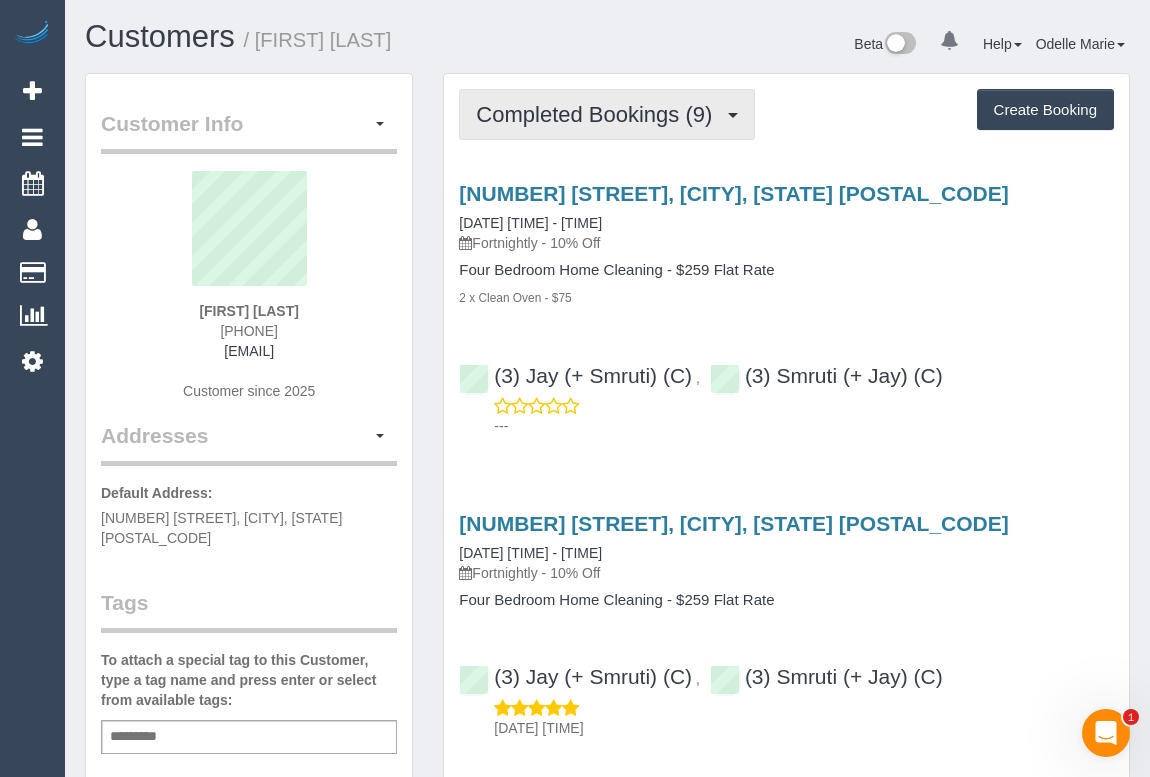 click on "Completed Bookings (9)" at bounding box center (599, 114) 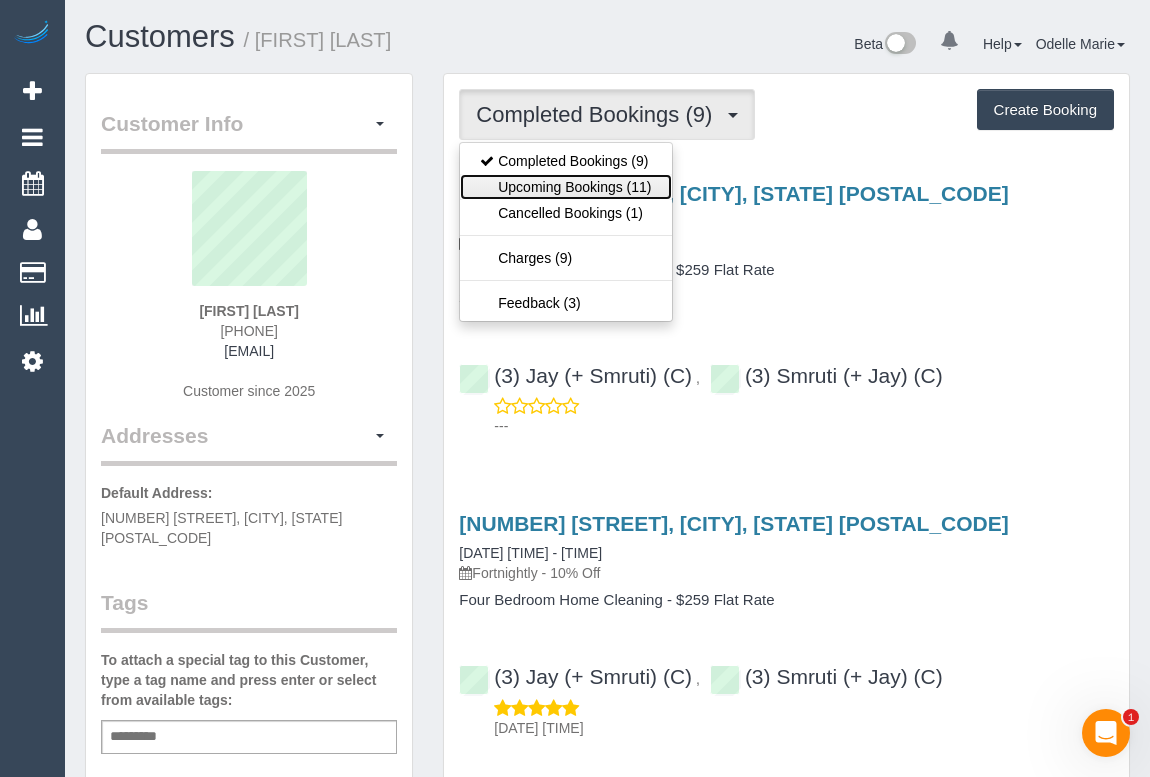 click on "Upcoming Bookings (11)" at bounding box center (565, 187) 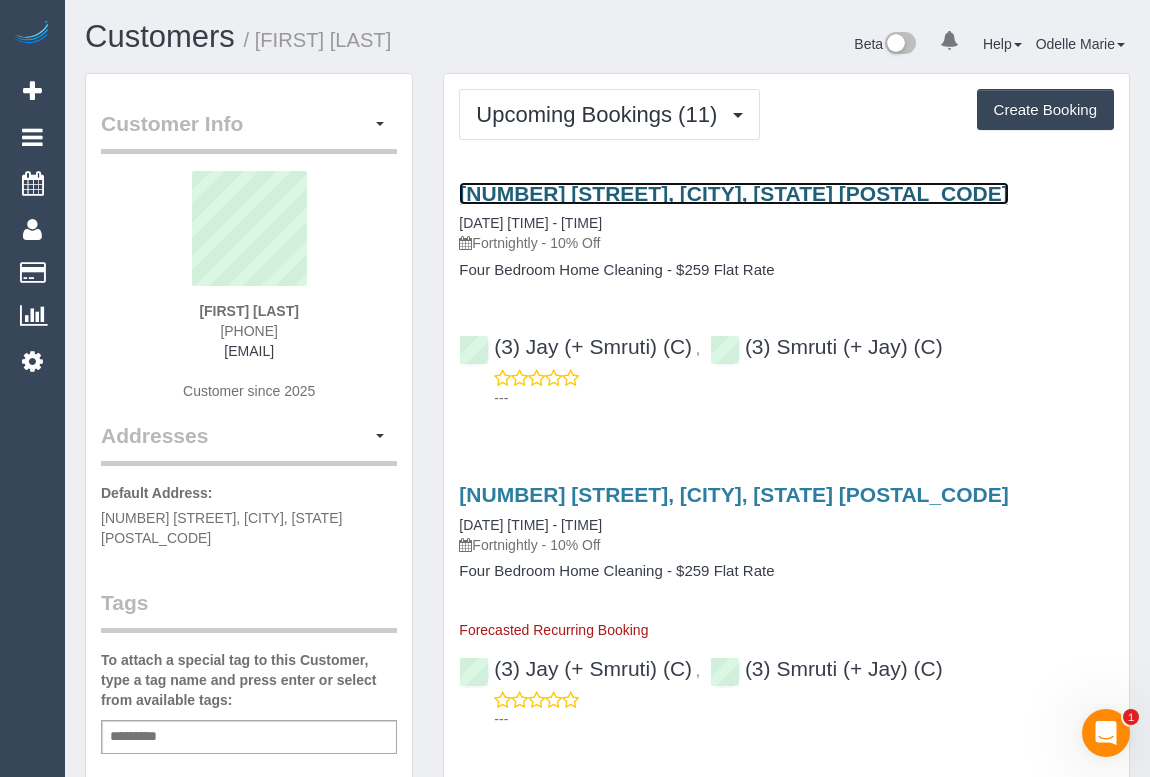 click on "[NUMBER] [STREET], [CITY], [STATE] [POSTAL_CODE]" at bounding box center (733, 193) 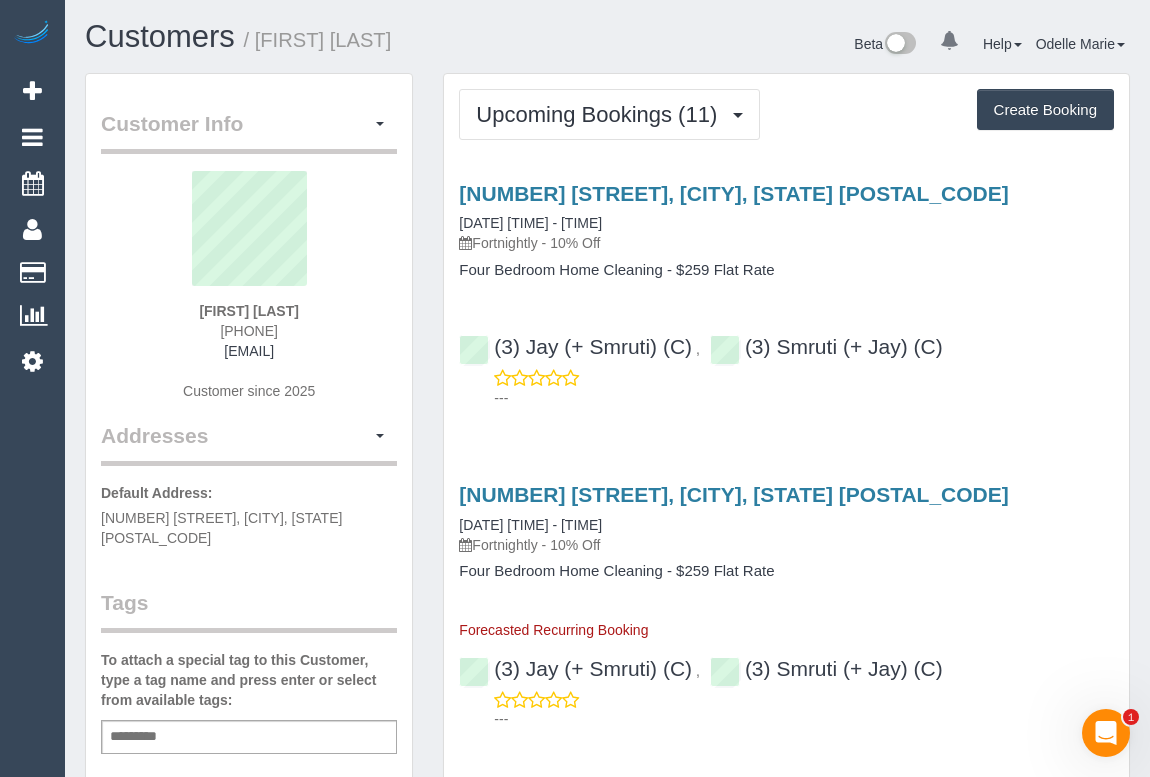 click on "[NUMBER] [STREET], [CITY], [STATE] [POSTAL_CODE]
[DATE] [TIME] - [TIME]
Fortnightly - 10% Off" at bounding box center [786, 218] 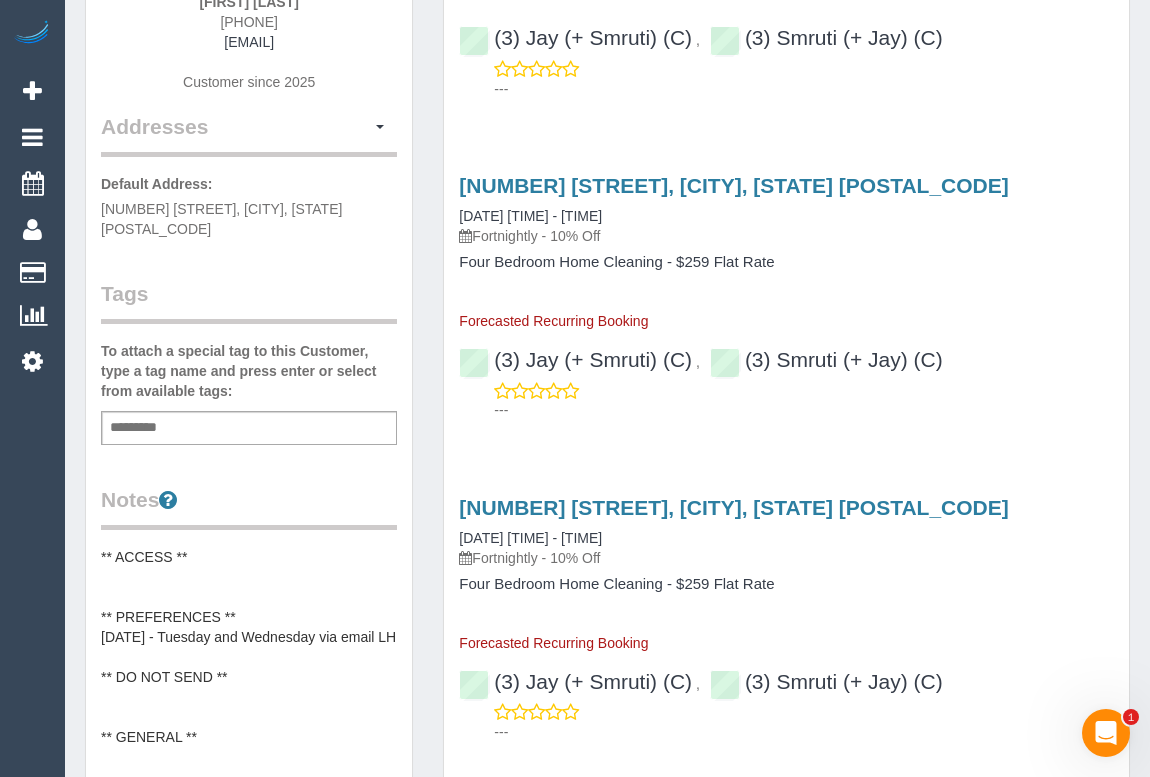 scroll, scrollTop: 0, scrollLeft: 0, axis: both 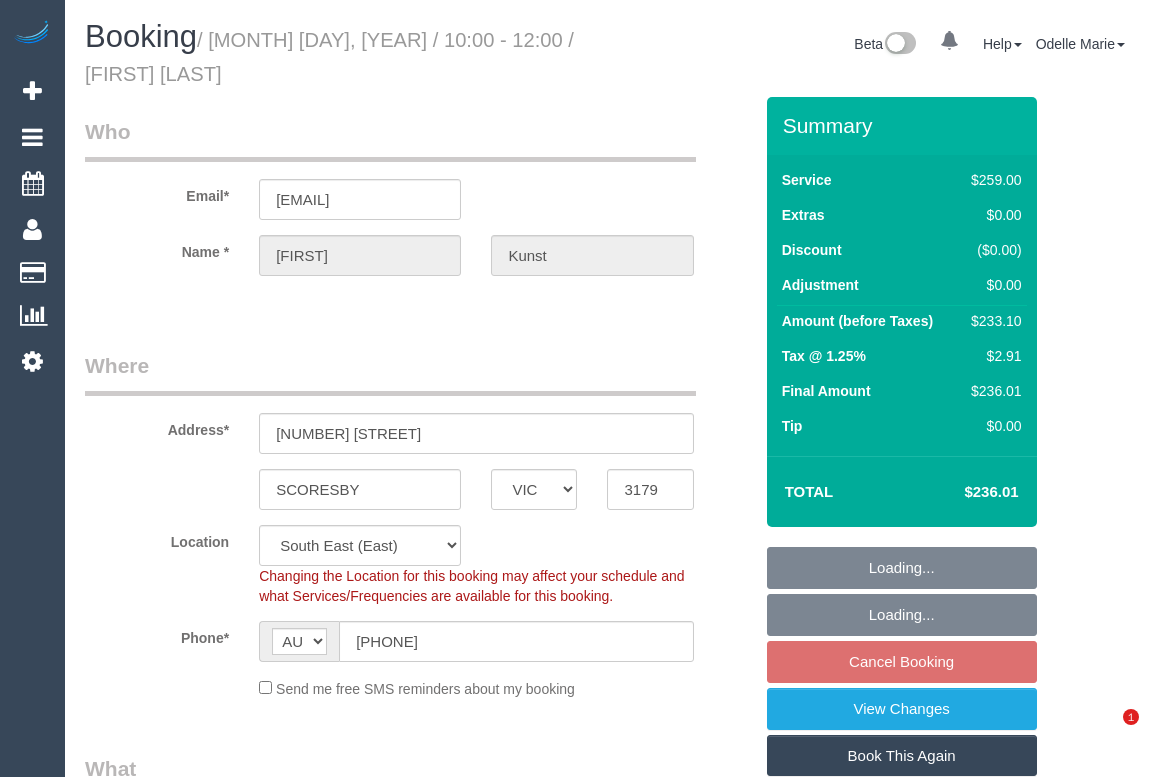 select on "VIC" 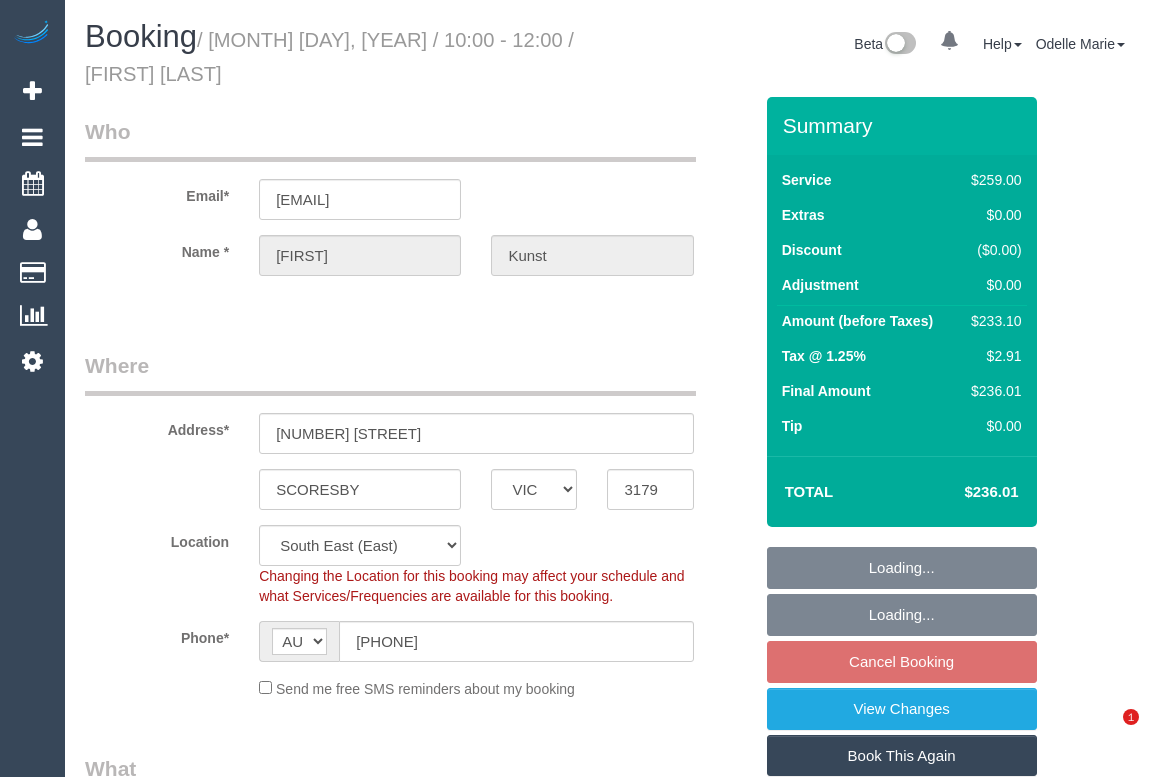 scroll, scrollTop: 0, scrollLeft: 0, axis: both 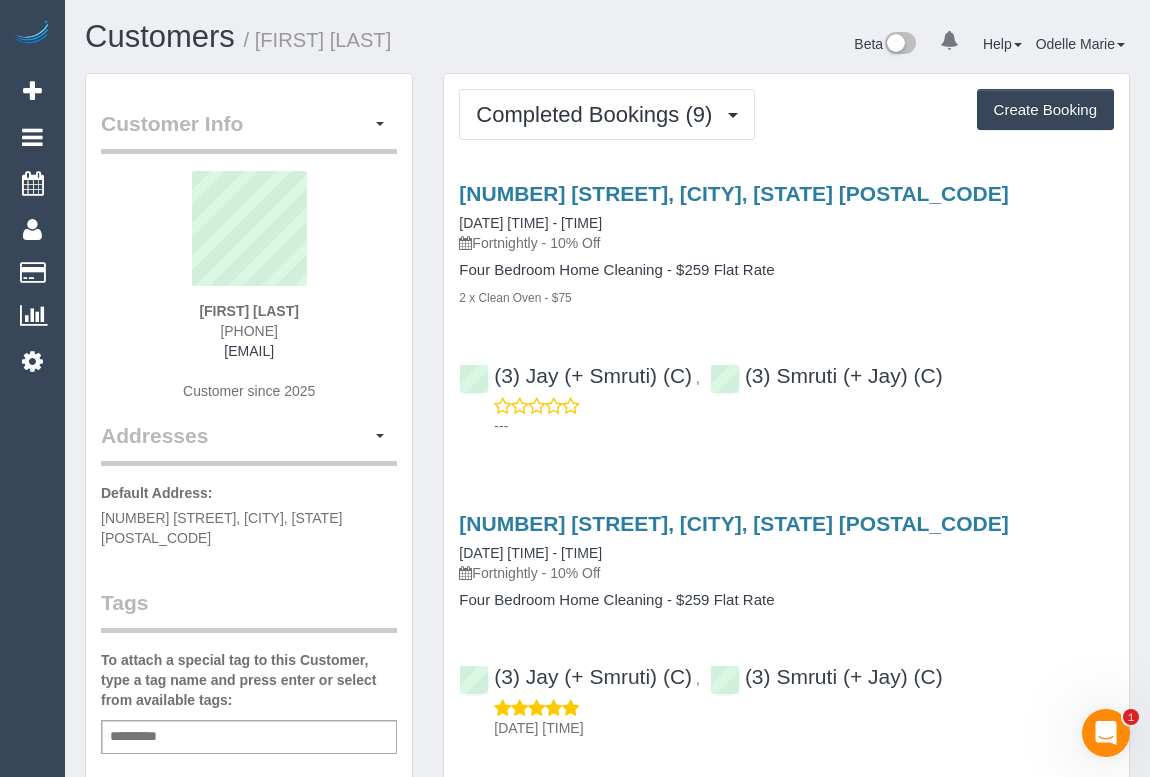 drag, startPoint x: 197, startPoint y: 329, endPoint x: 317, endPoint y: 330, distance: 120.004166 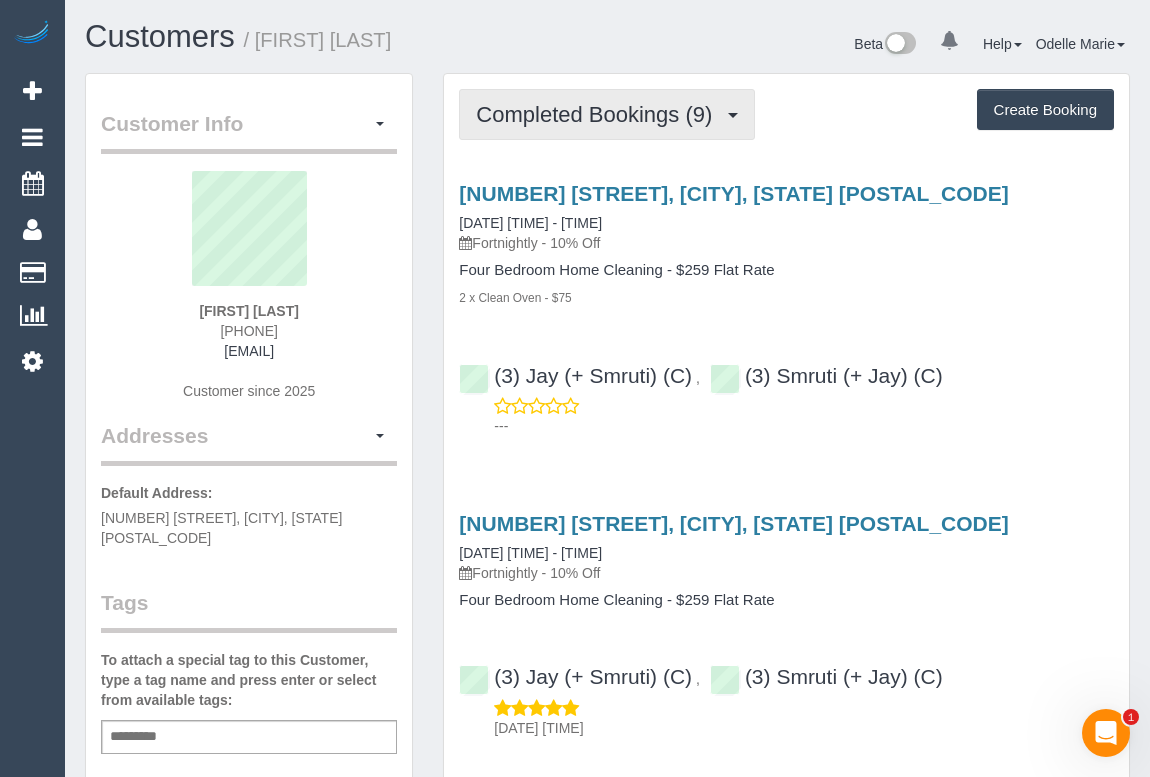 click on "Completed Bookings (9)" at bounding box center (599, 114) 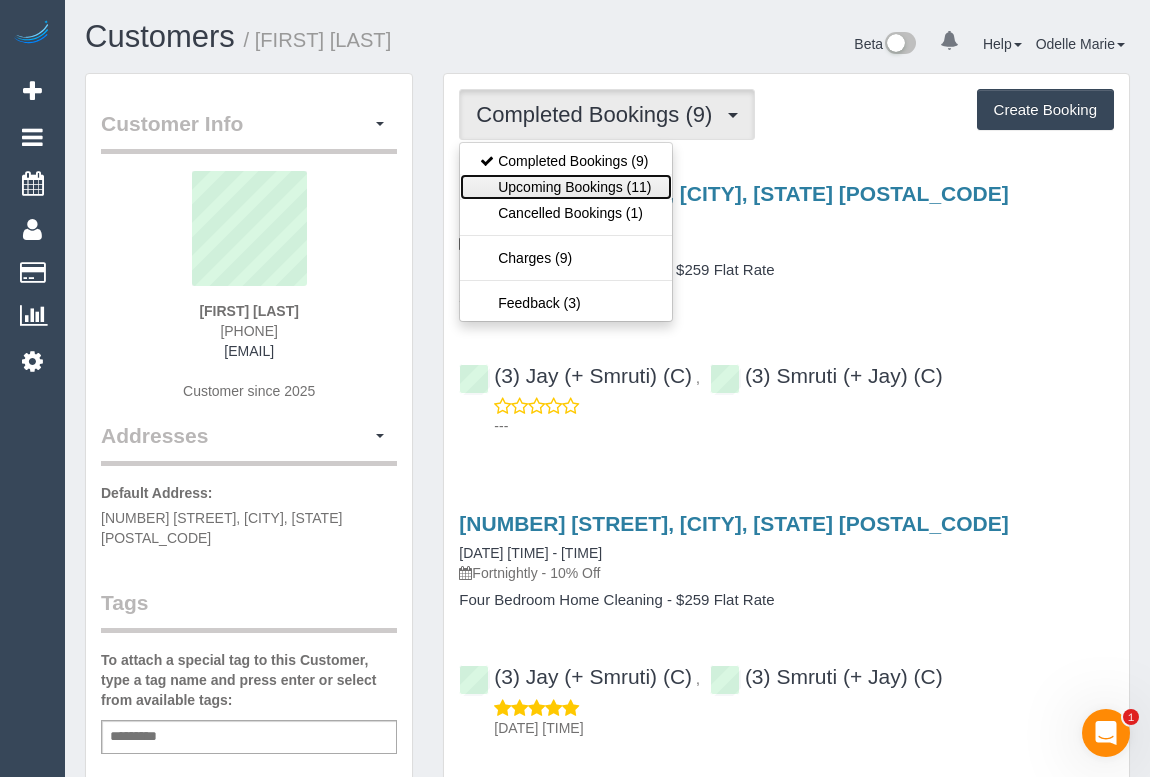 click on "Upcoming Bookings (11)" at bounding box center [565, 187] 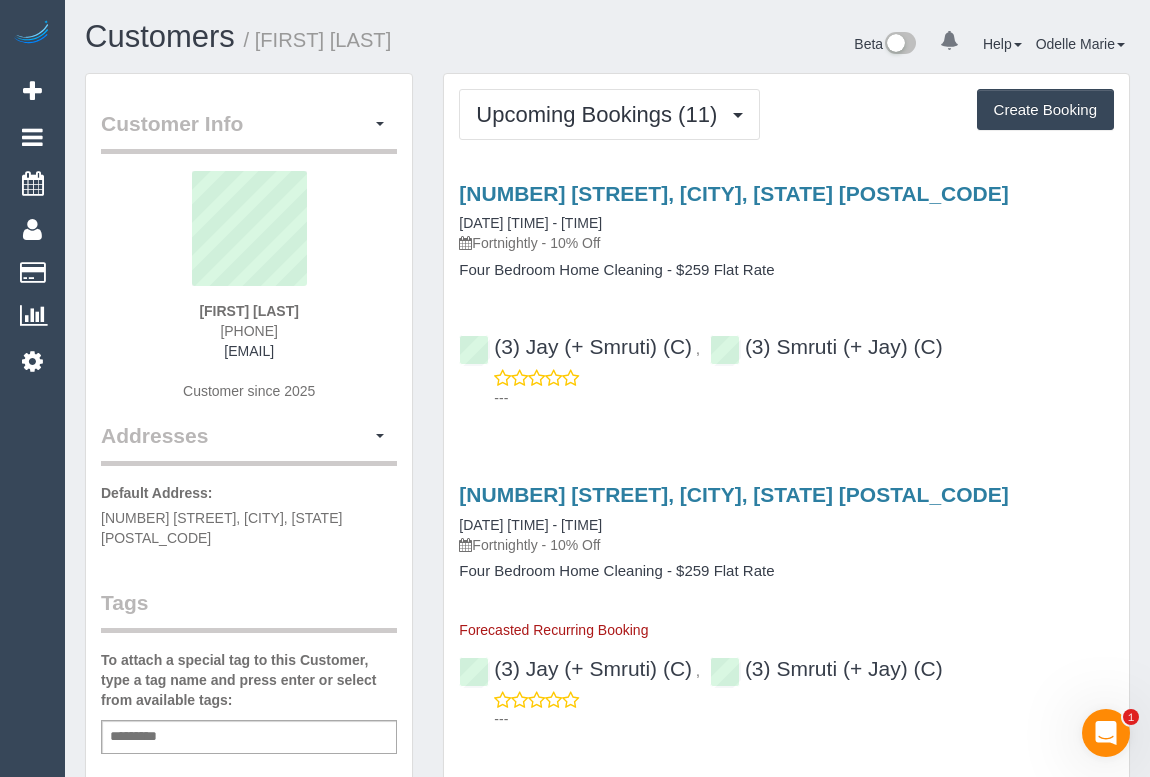 click on "[NUMBER] [STREET], [CITY], [STATE] [POSTAL_CODE]
[DATE] [TIME] - [TIME]
Fortnightly - 10% Off
Four Bedroom Home Cleaning  - $259 Flat Rate
(3) [FIRST] (+ [FIRST]) (C)
,
(3) [FIRST] (+ [FIRST]) (C)
---" at bounding box center (786, 291) 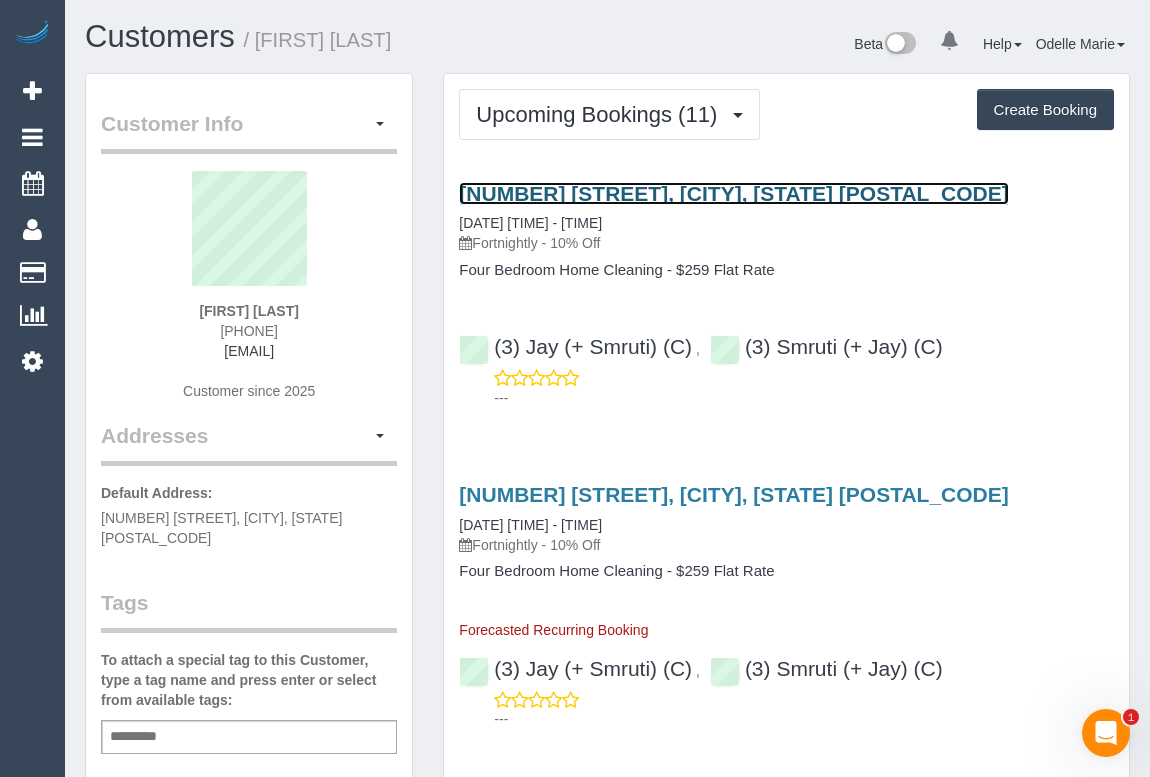 click on "[NUMBER] [STREET], [CITY], [STATE] [POSTAL_CODE]" at bounding box center [733, 193] 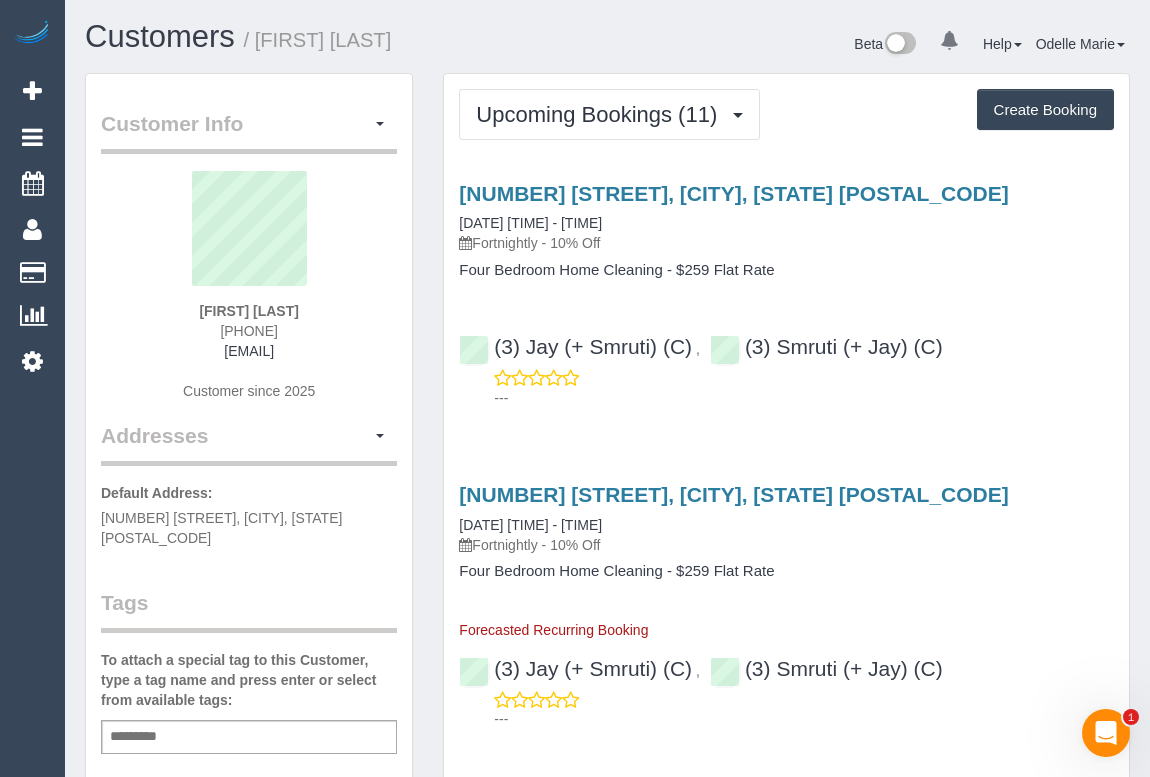drag, startPoint x: 197, startPoint y: 328, endPoint x: 313, endPoint y: 328, distance: 116 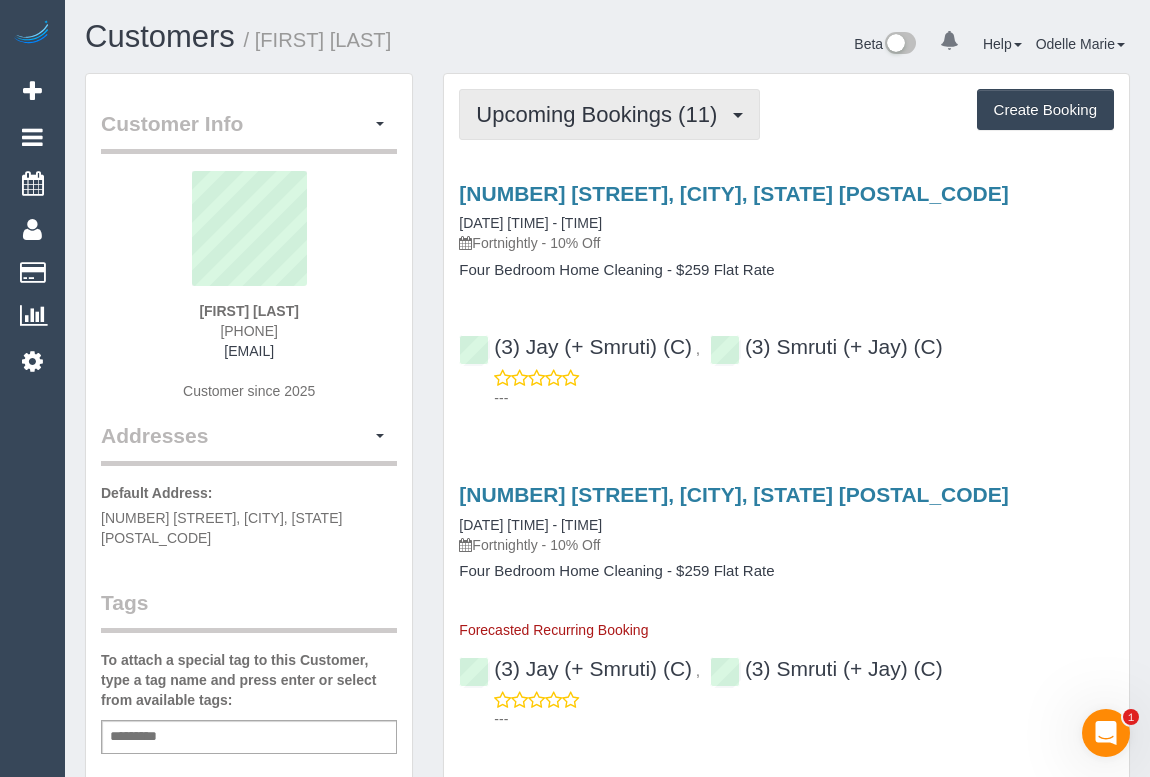 click on "Upcoming Bookings (11)" at bounding box center (601, 114) 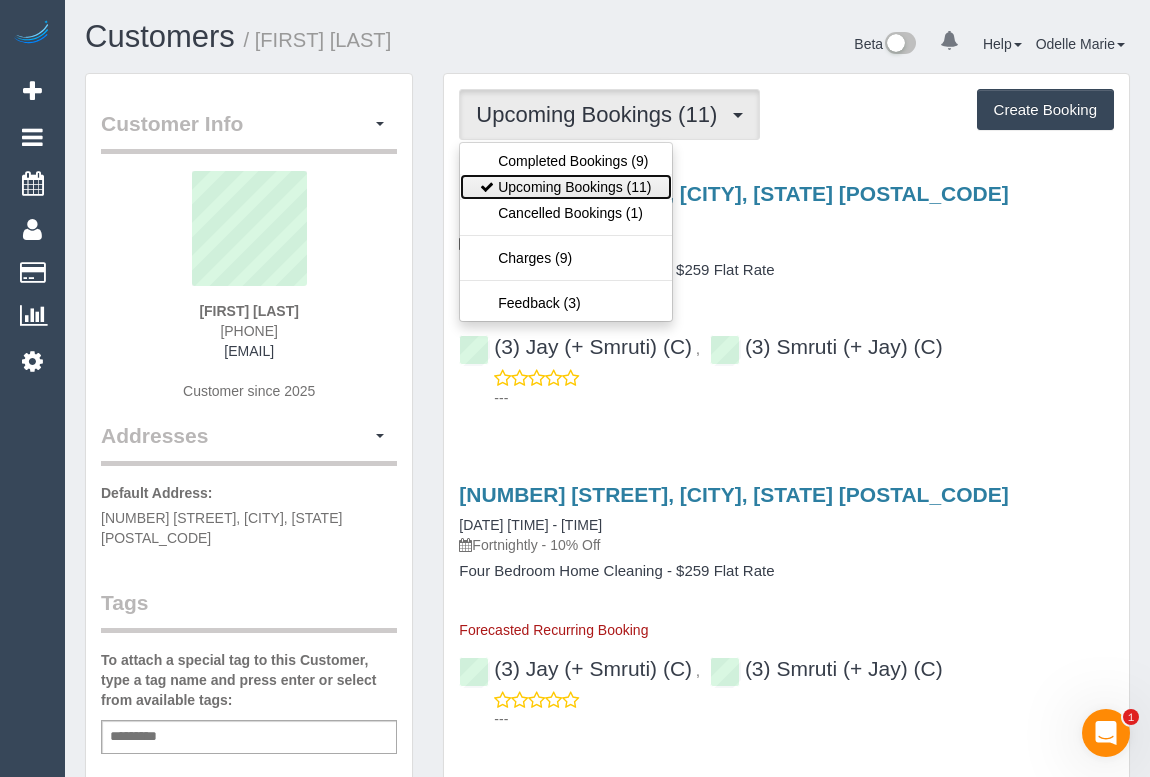 click on "Upcoming Bookings (11)" at bounding box center [565, 187] 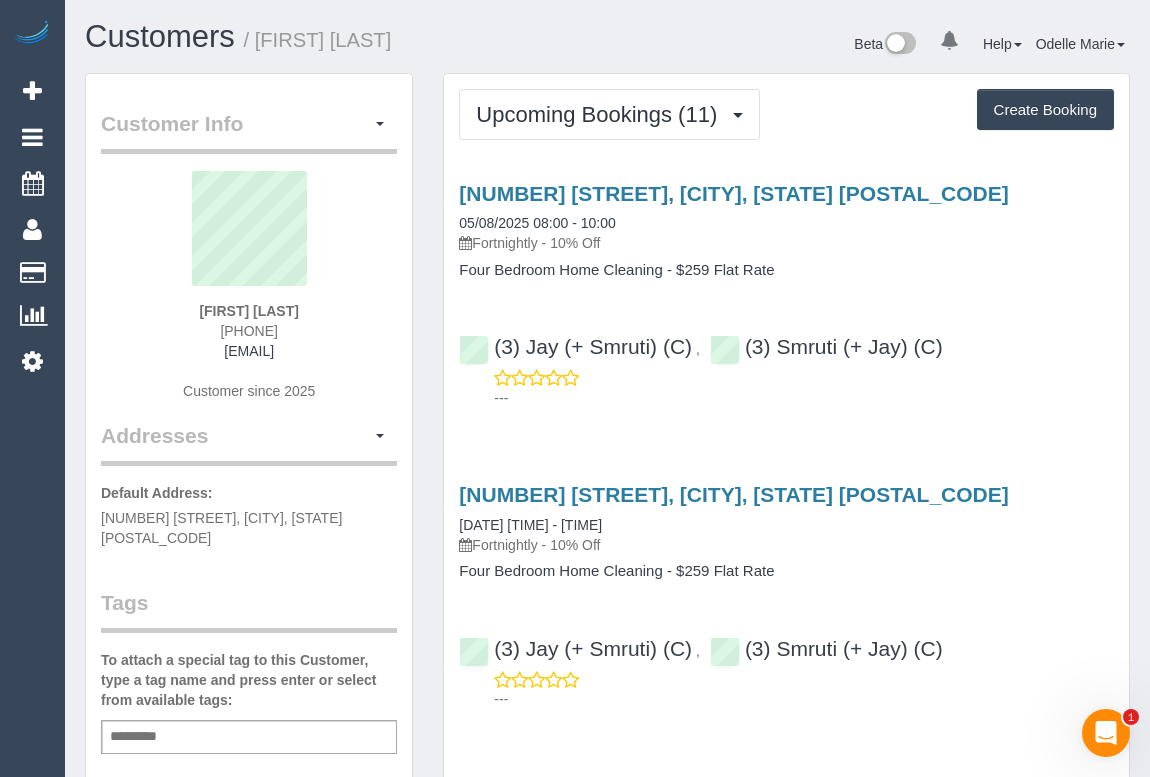 click on "Fortnightly - 10% Off" at bounding box center [786, 243] 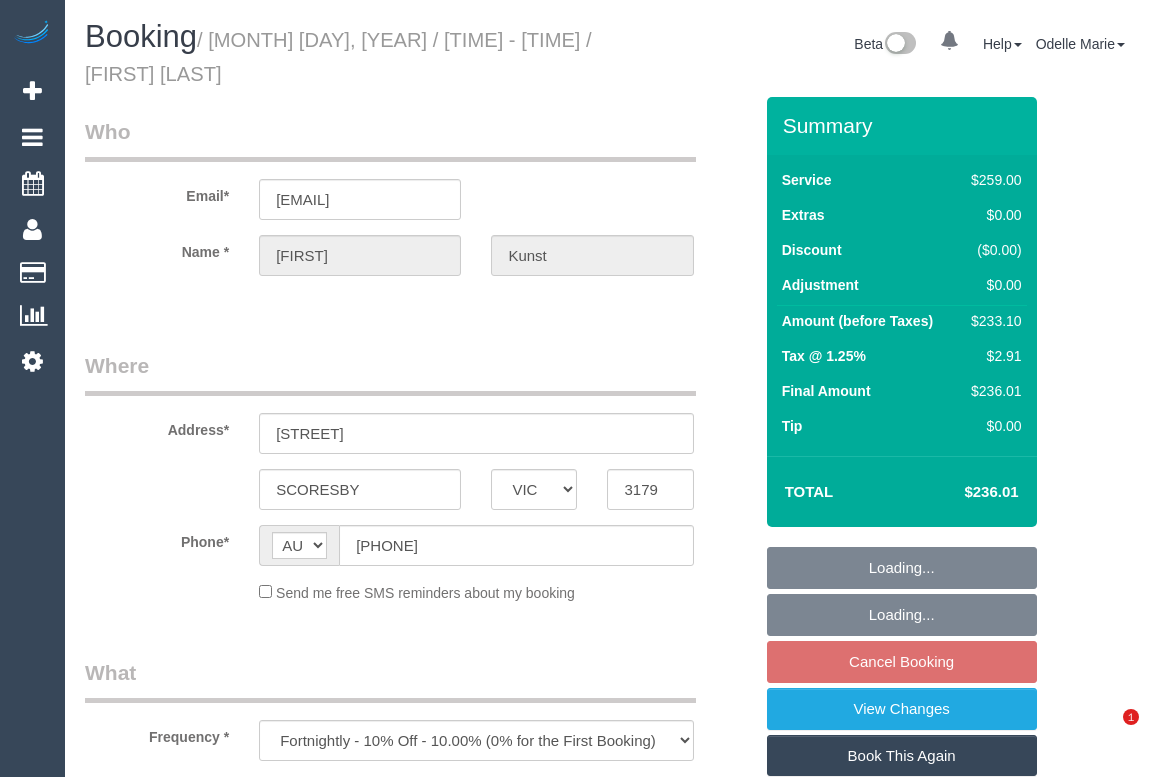 select on "VIC" 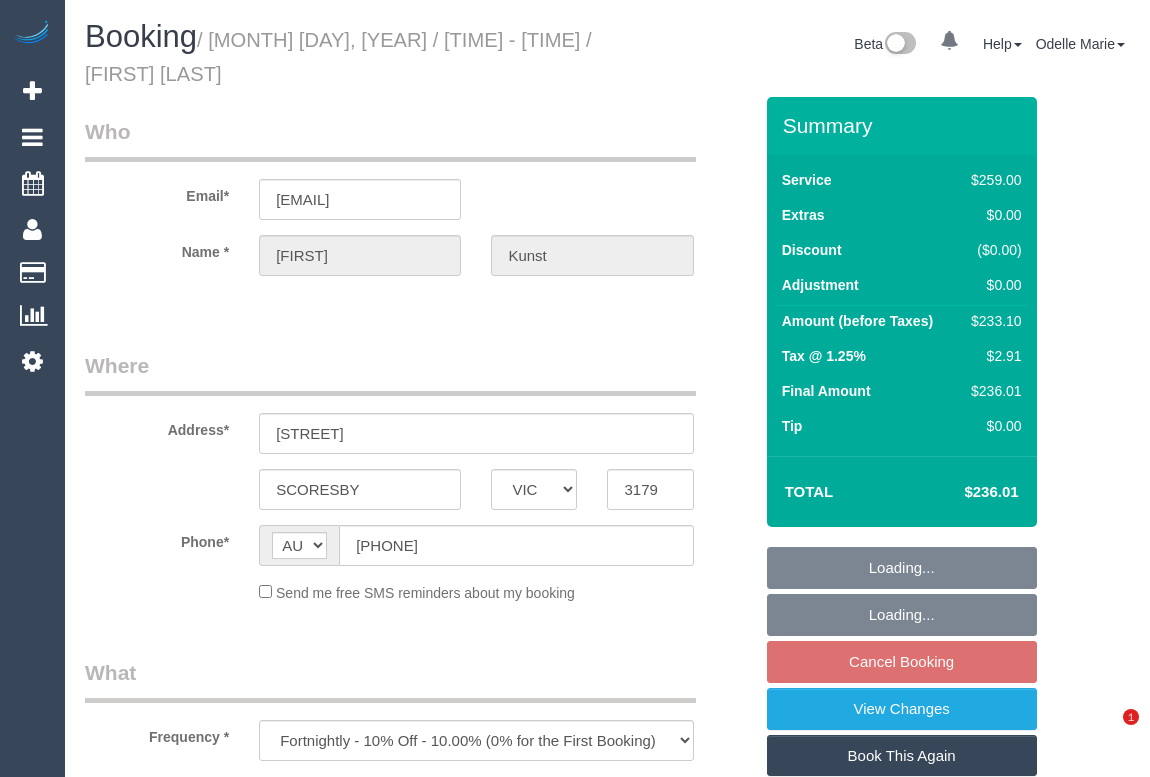 scroll, scrollTop: 0, scrollLeft: 0, axis: both 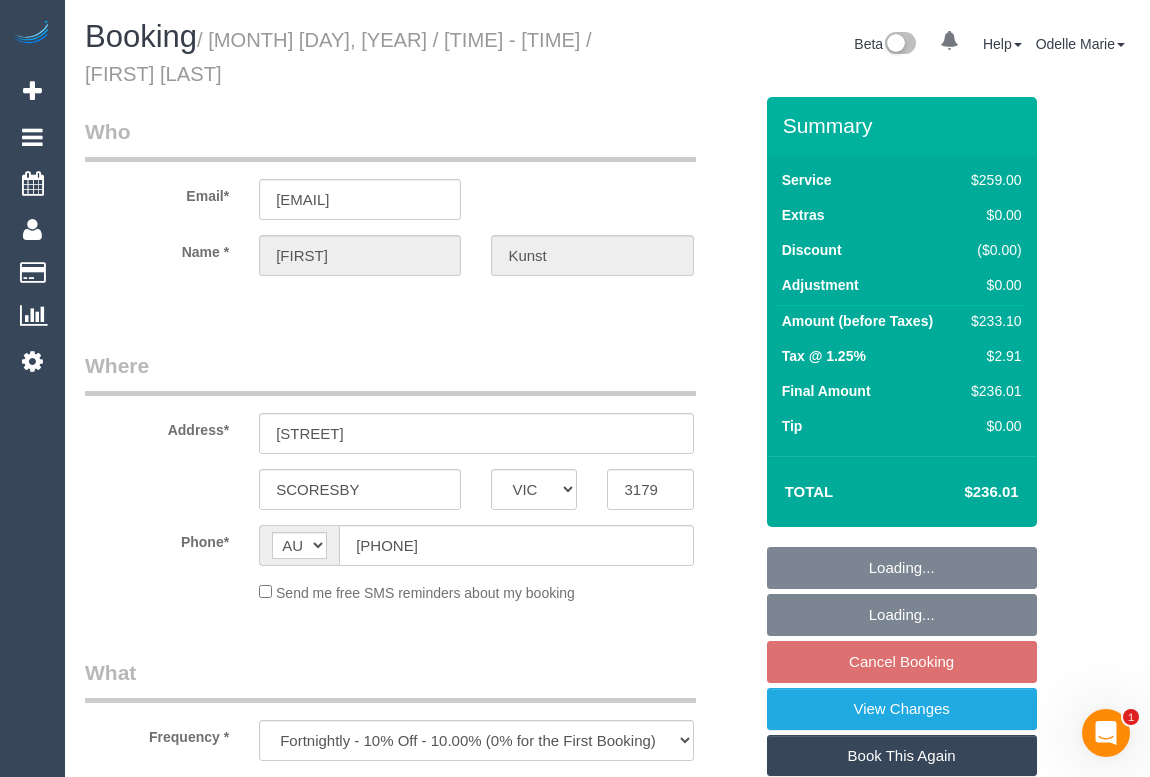 select on "string:stripe-pm_1Qy2pQ2GScqysDRVMSSW5WMh" 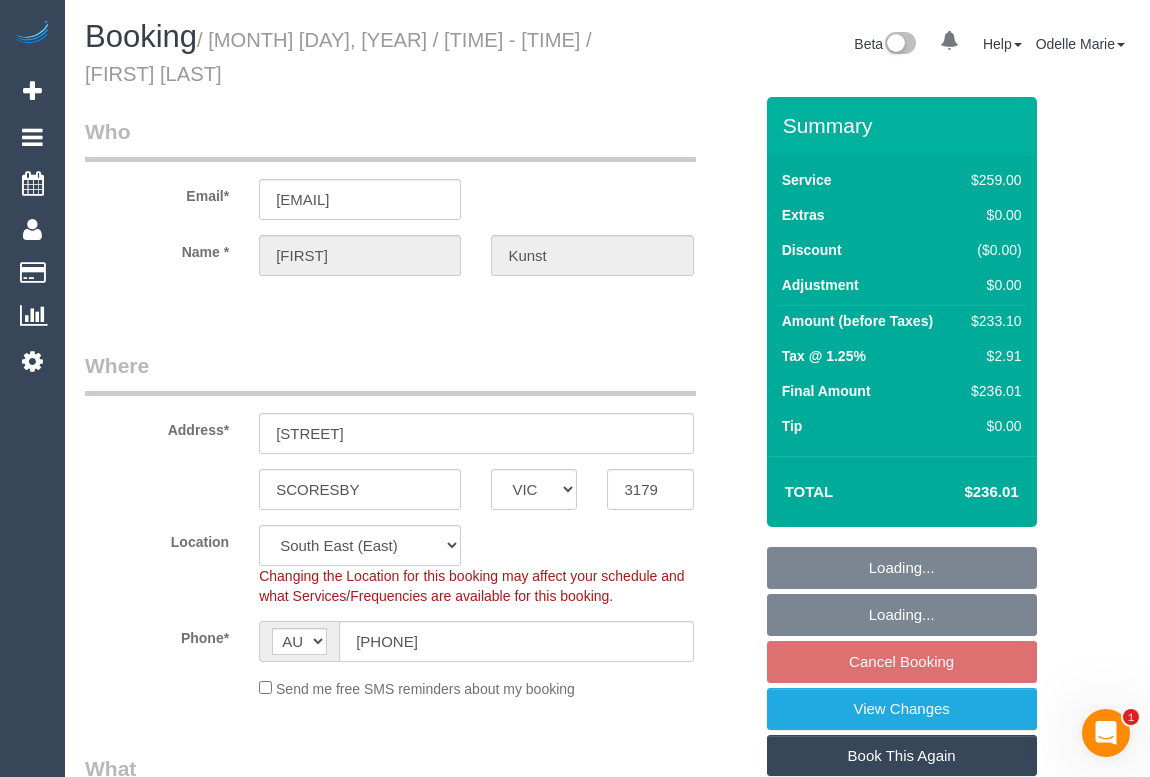 select on "object:781" 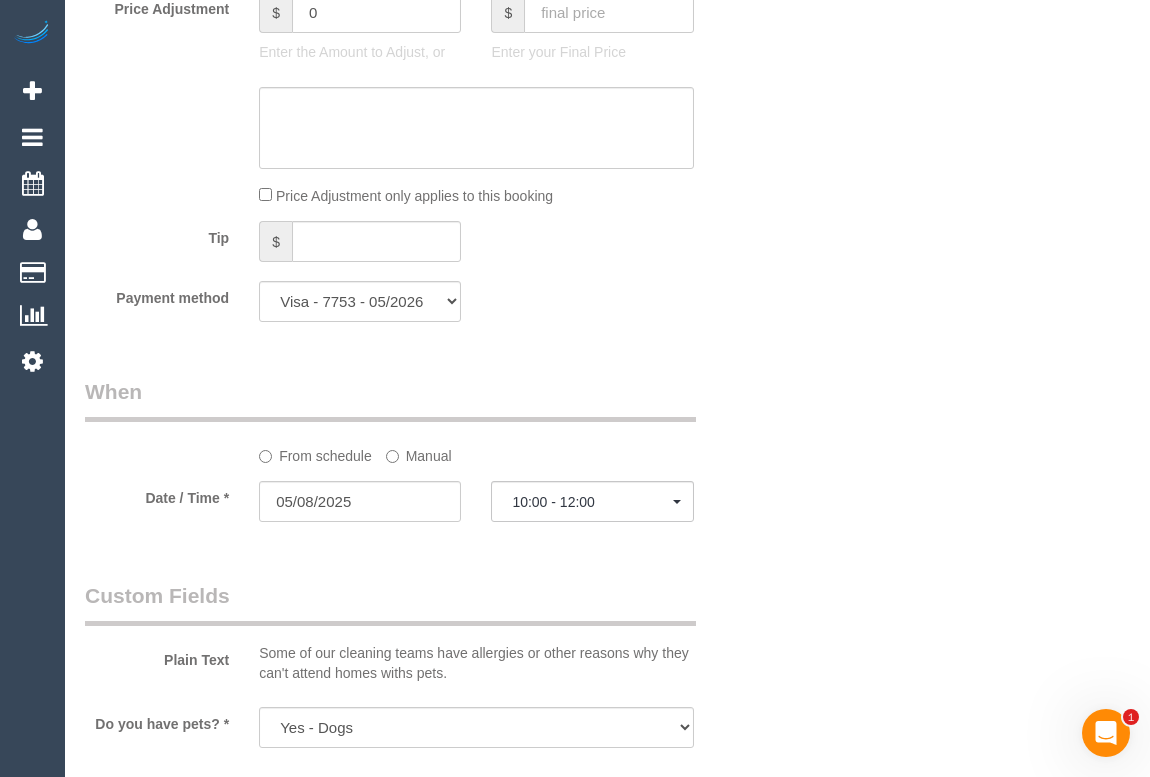 scroll, scrollTop: 1909, scrollLeft: 0, axis: vertical 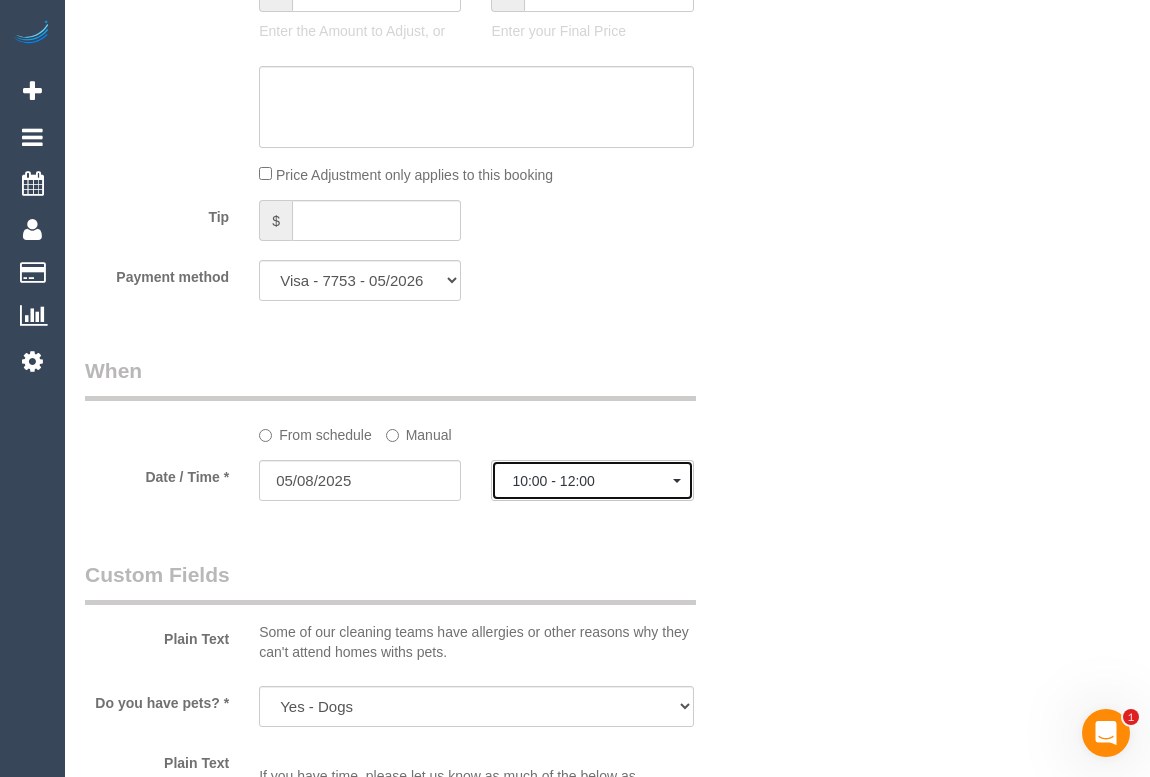 click on "10:00 - 12:00" 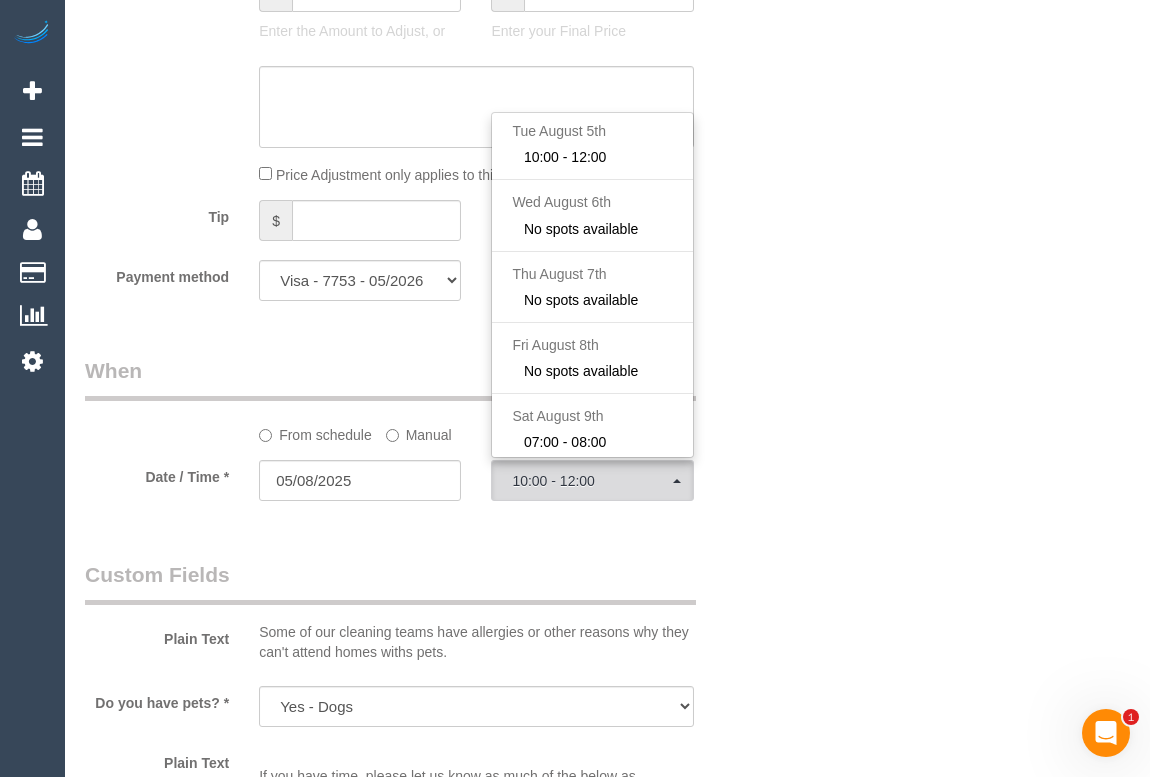 click on "Who
Email*
[EMAIL]
Name *
[FIRST]
[LAST]
Where
Address*
[STREET]
[CITY]
ACT
NSW
NT
QLD
SA
TAS
VIC
WA
[POSTAL_CODE]
Location
Office City East (North) East (South) Inner East Inner North (East) Inner North (West) Inner South East Inner West North (East) North (West) Outer East Outer North (East) Outer North (West) Outer South East Outer West South East (East) South East (West) West (North) West (South) ZG - Central ZG - East ZG - North ZG - South
AF" at bounding box center [607, 287] 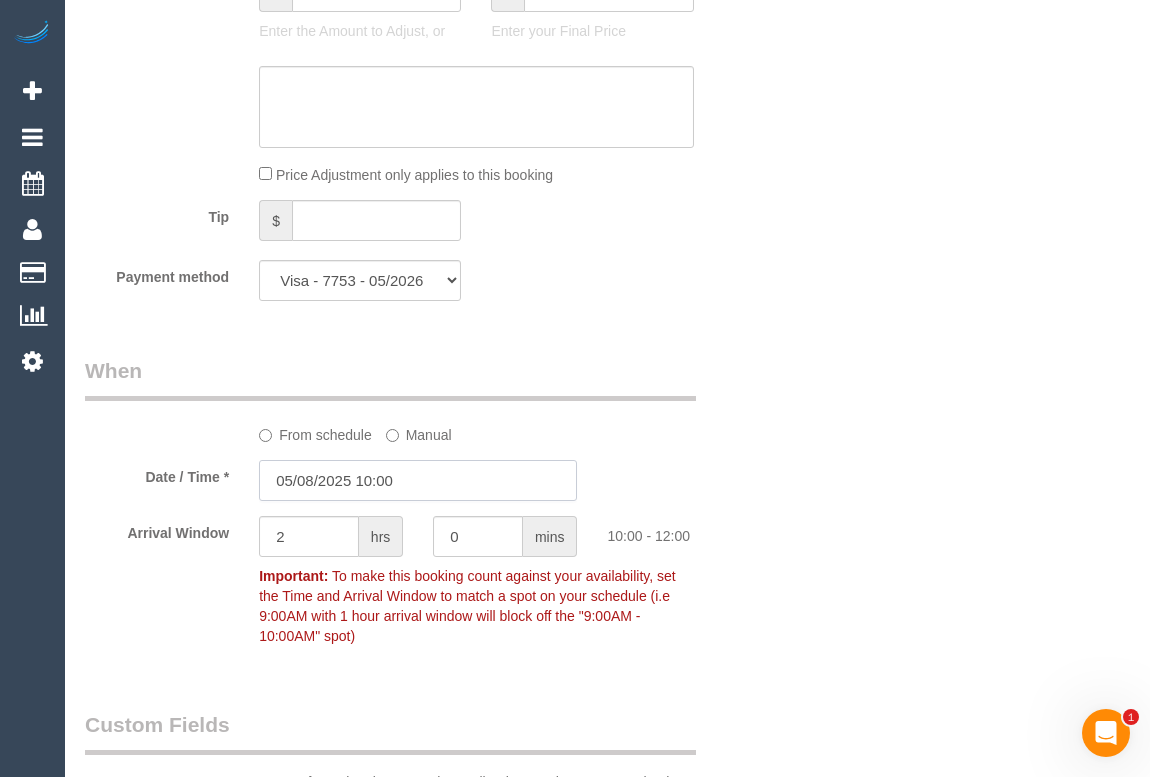 click on "05/08/2025 10:00" at bounding box center [418, 480] 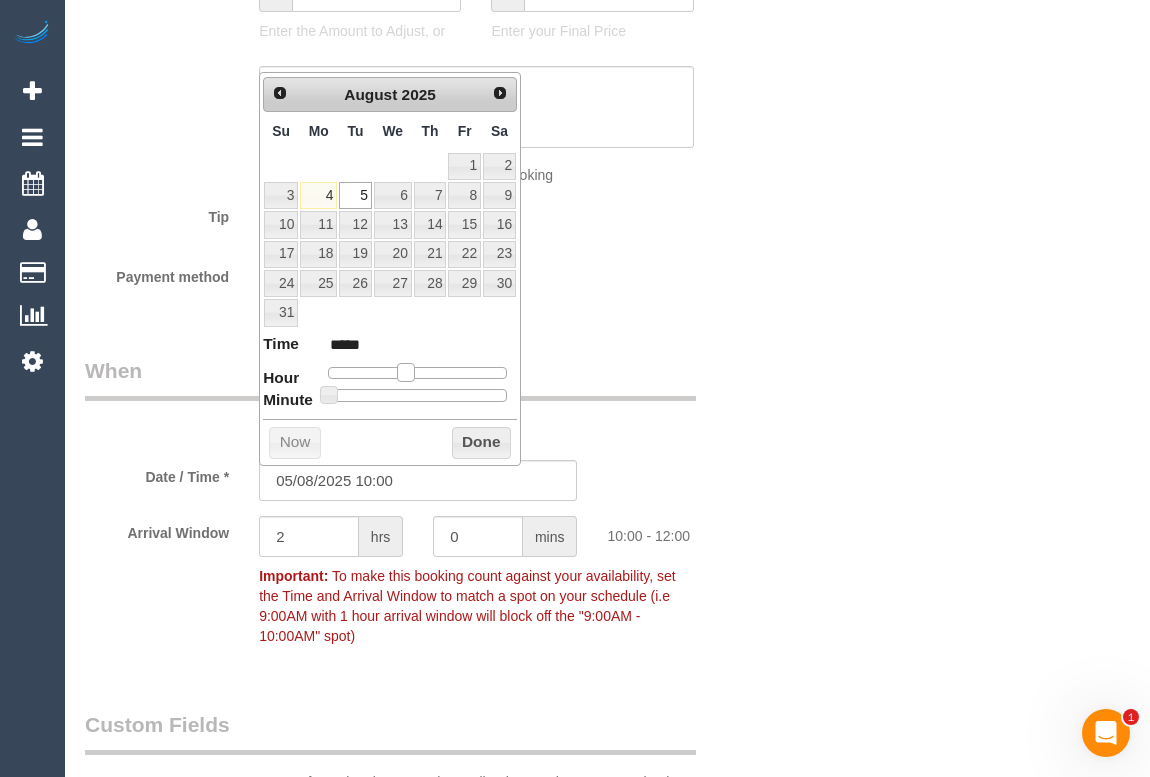type on "05/08/2025 09:00" 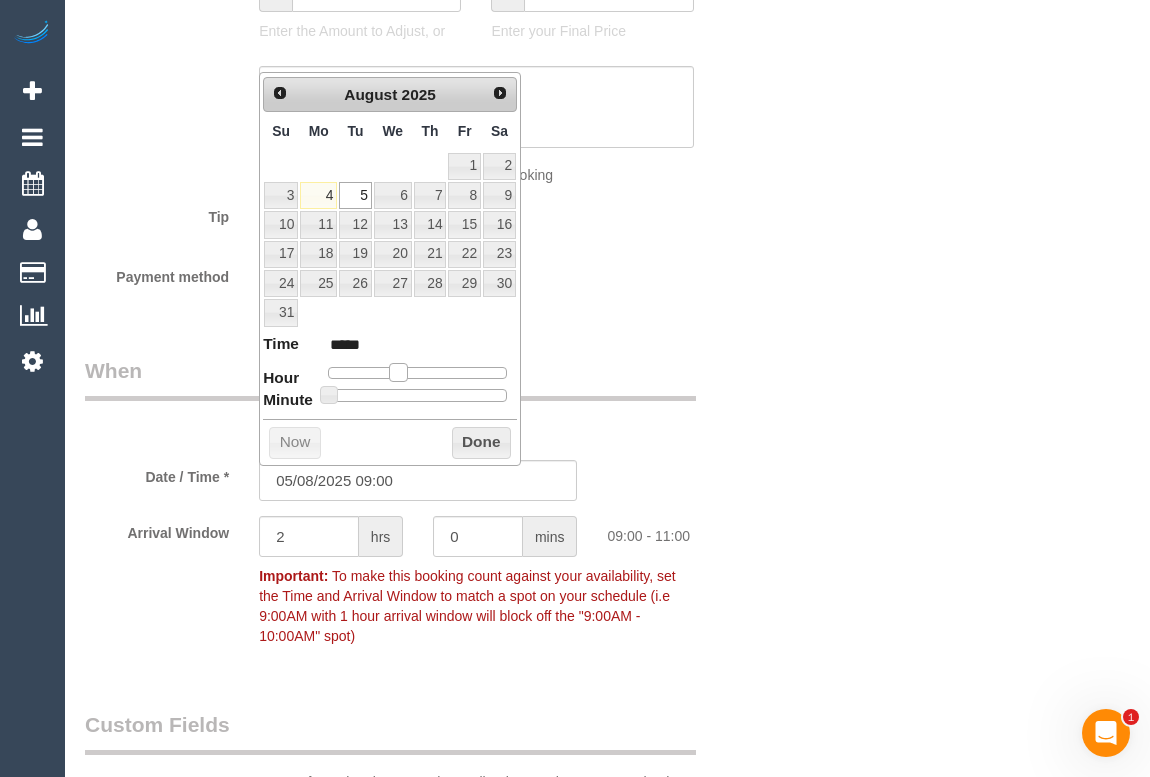 type on "05/08/2025 08:00" 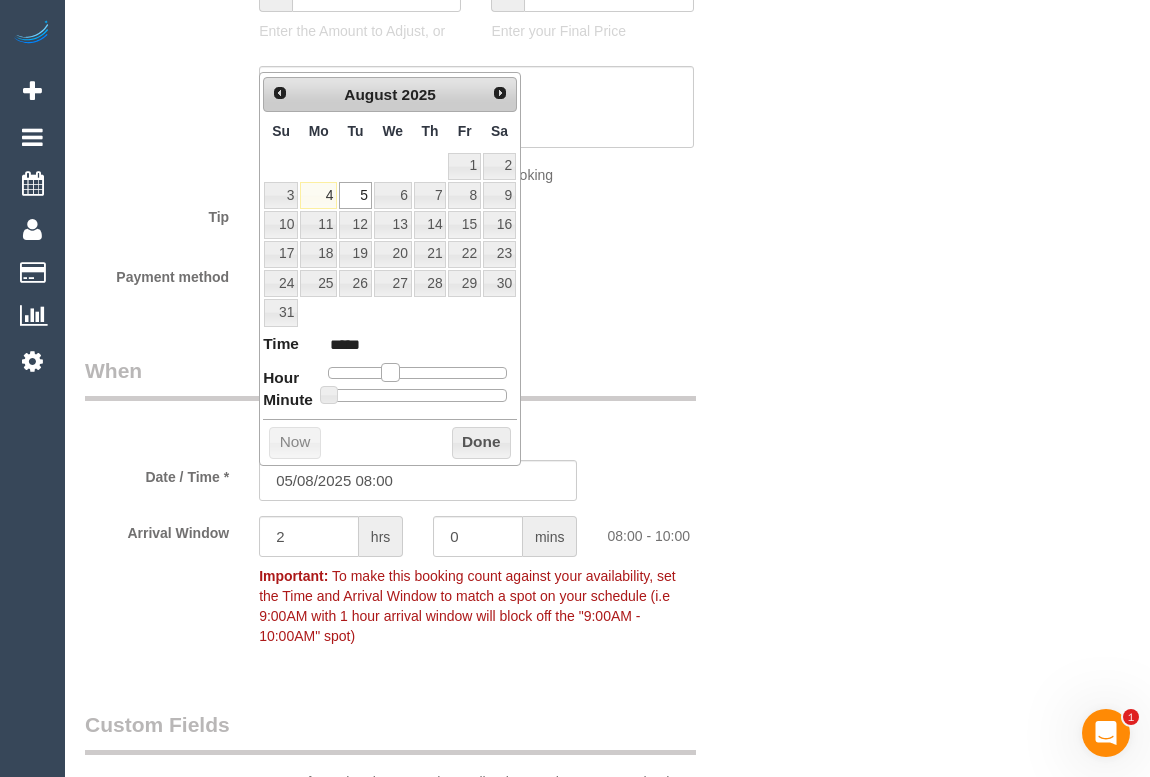 drag, startPoint x: 401, startPoint y: 370, endPoint x: 389, endPoint y: 370, distance: 12 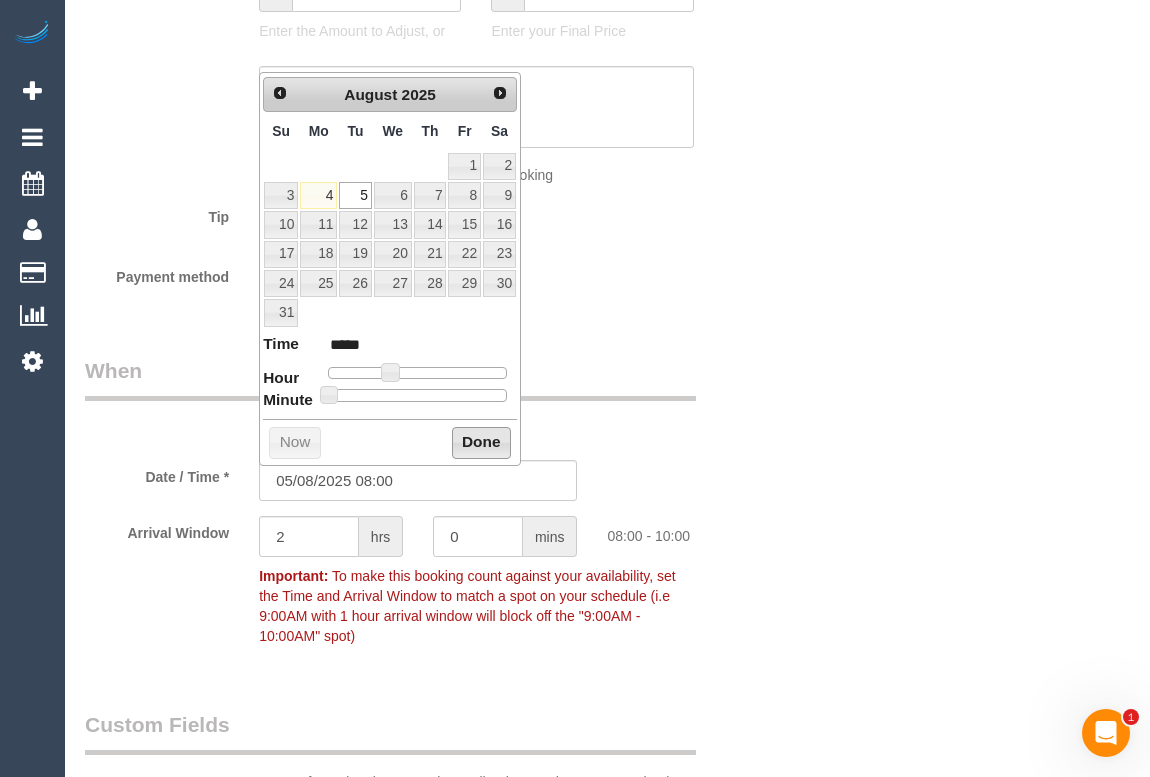 click on "Done" at bounding box center [481, 443] 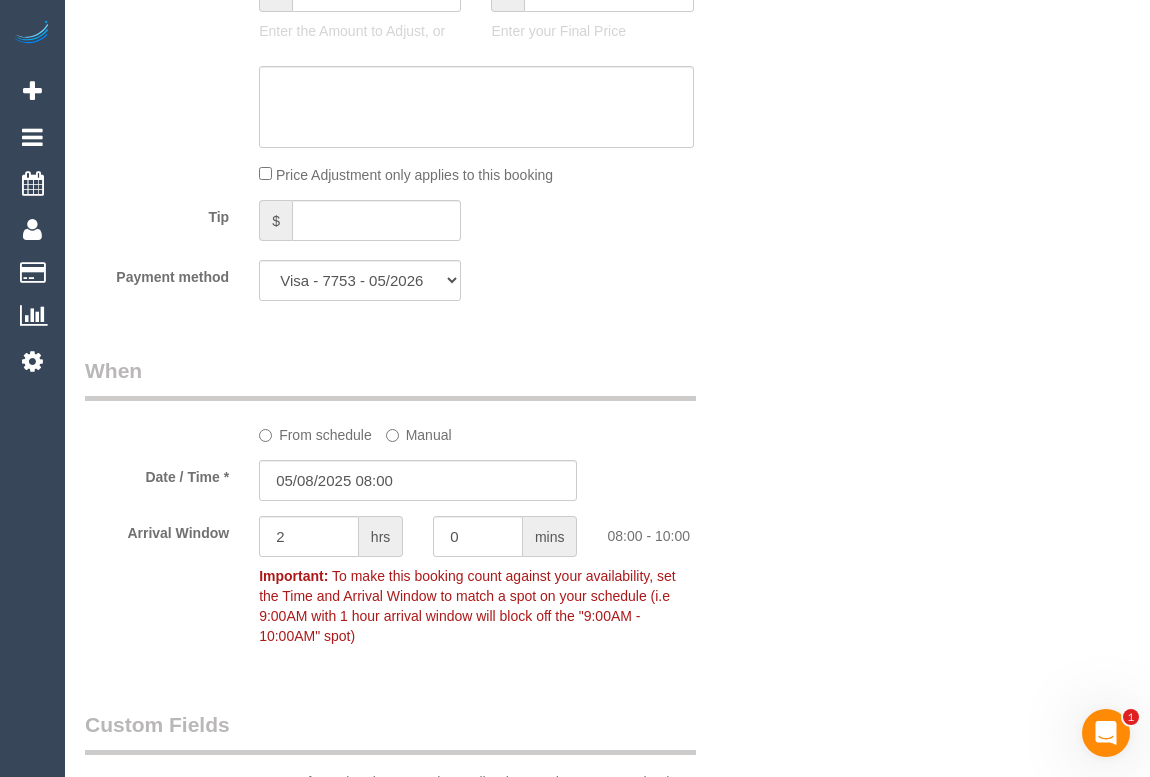 drag, startPoint x: 758, startPoint y: 469, endPoint x: 778, endPoint y: 495, distance: 32.80244 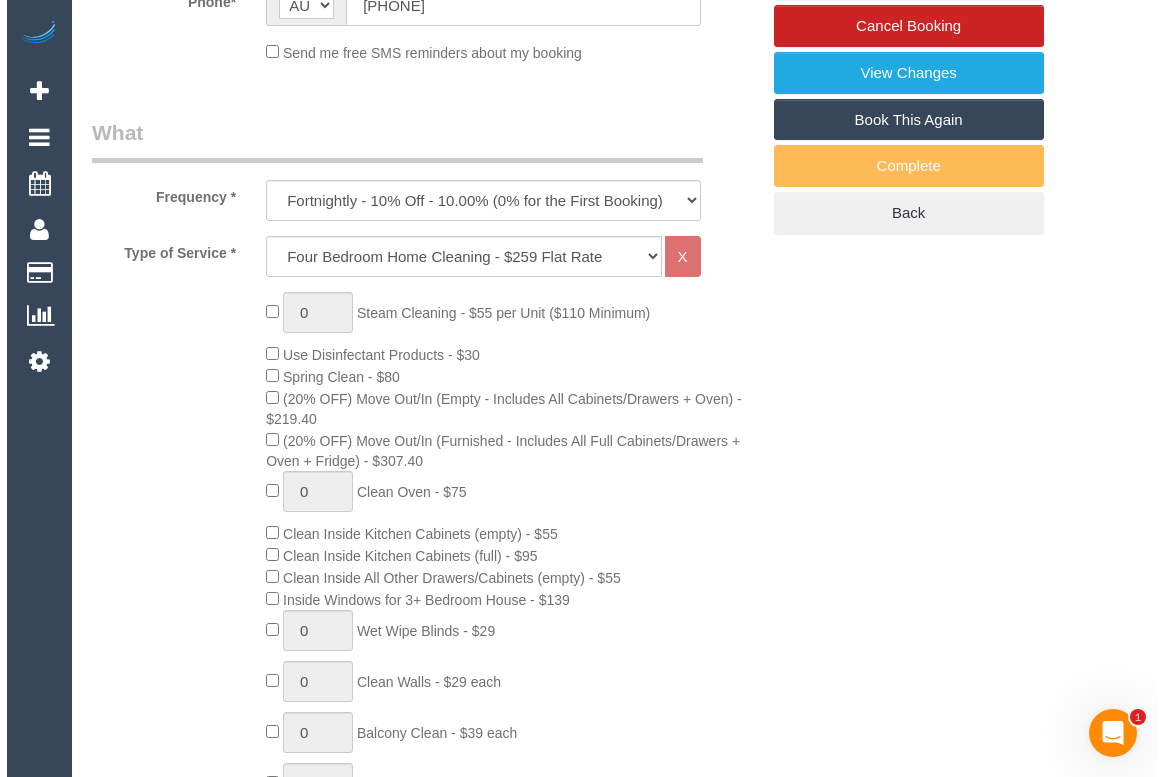 scroll, scrollTop: 0, scrollLeft: 0, axis: both 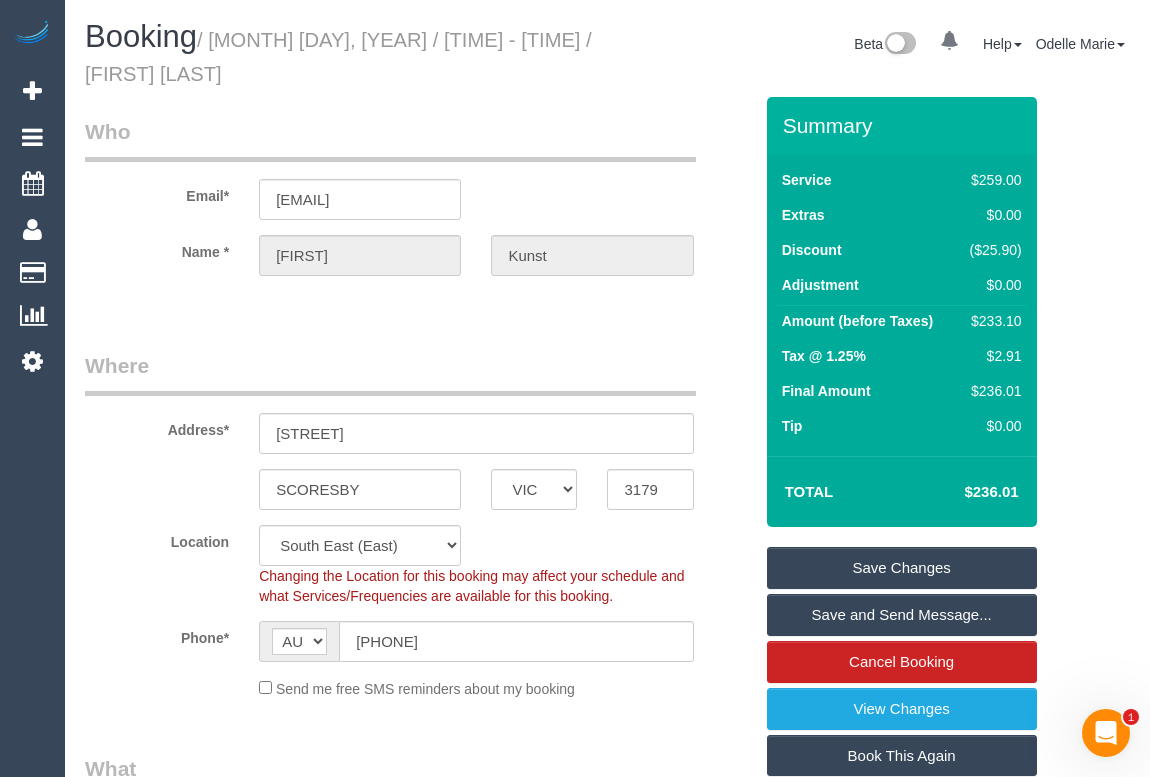 click on "Save Changes" at bounding box center [902, 568] 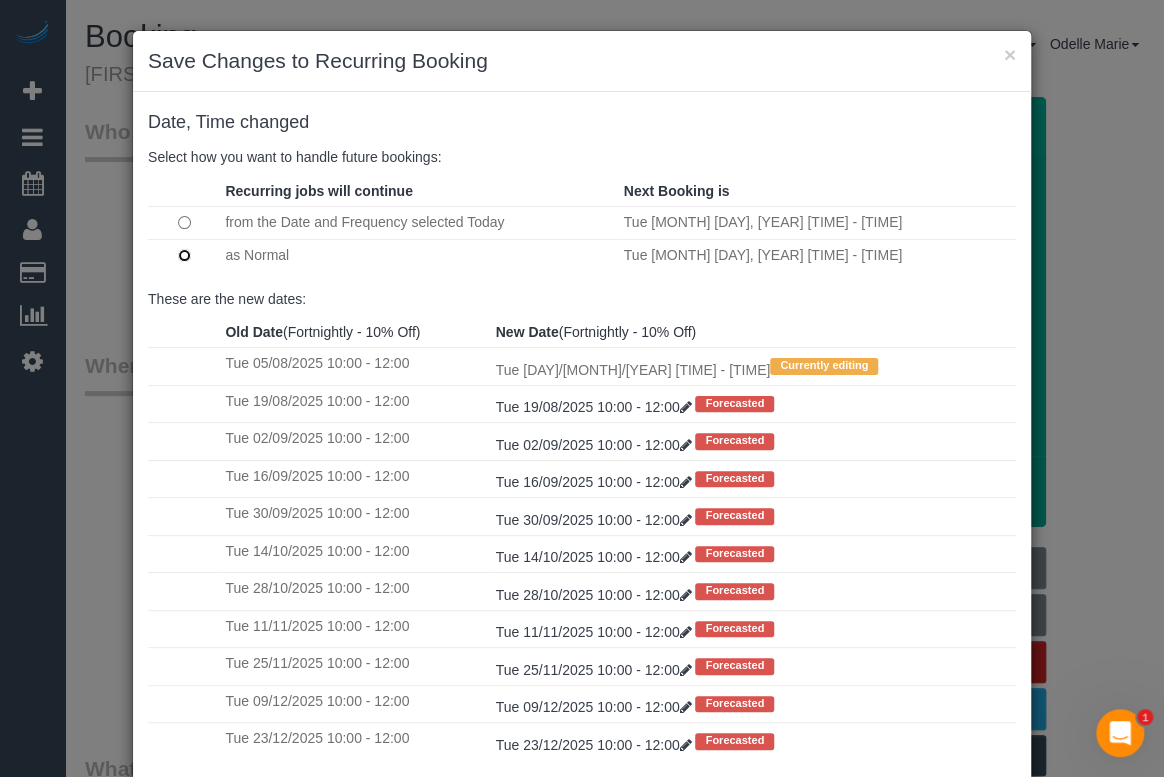 scroll, scrollTop: 7, scrollLeft: 0, axis: vertical 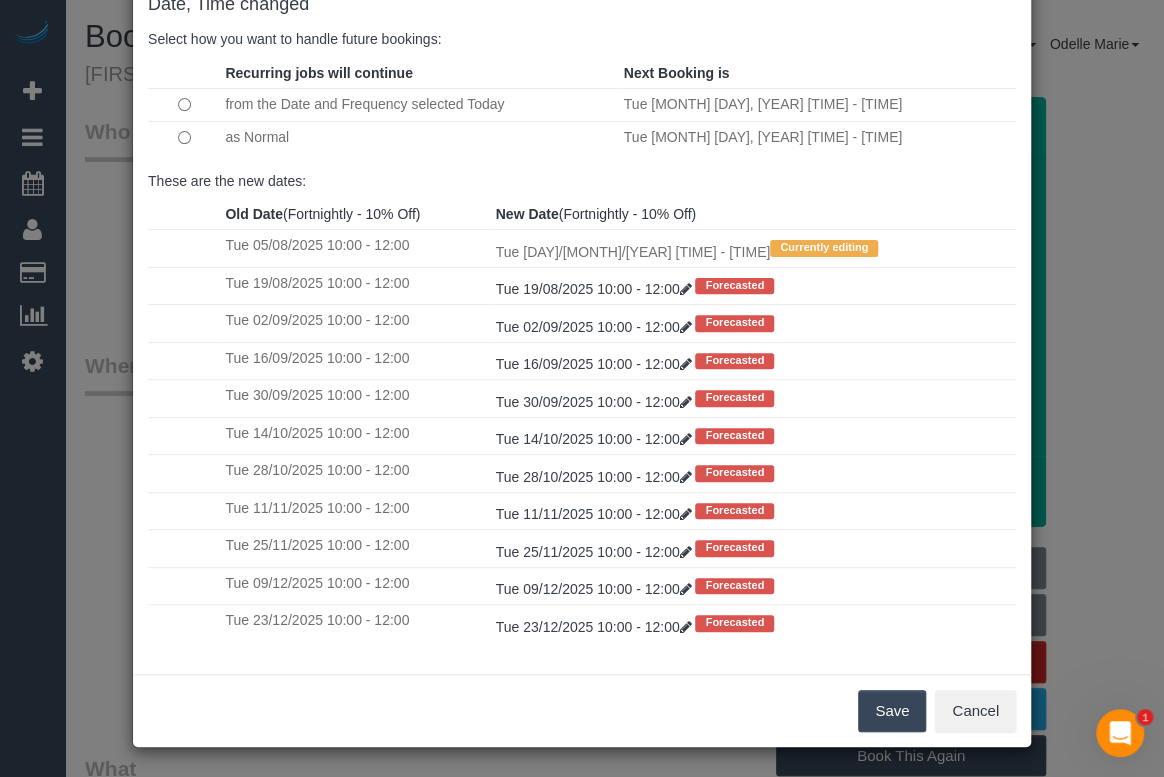 click on "Save" at bounding box center (892, 711) 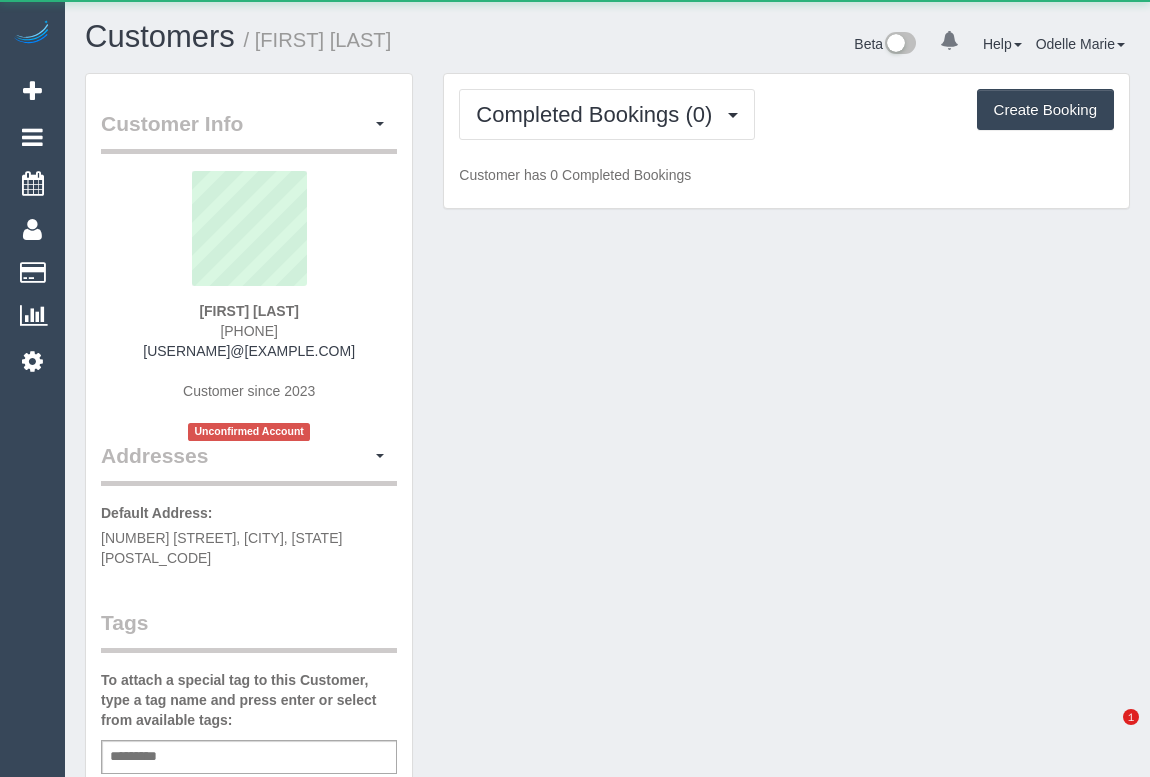 scroll, scrollTop: 0, scrollLeft: 0, axis: both 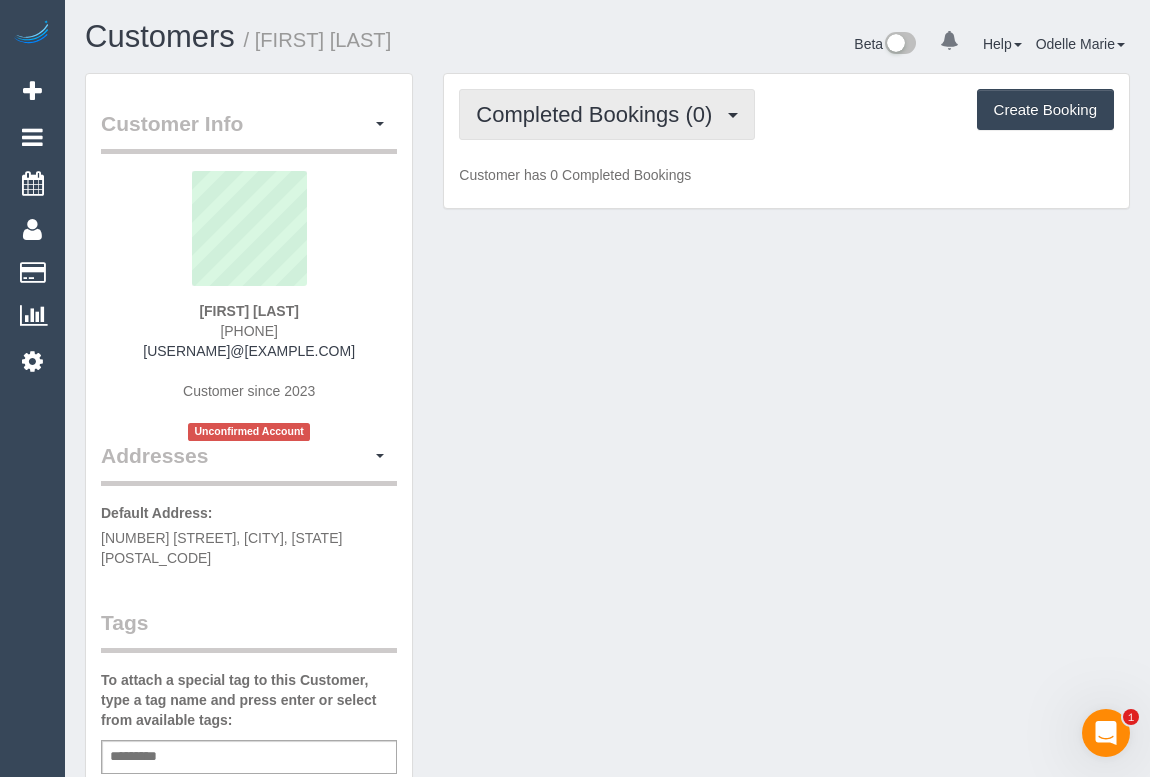 click on "Completed Bookings (0)" at bounding box center (599, 114) 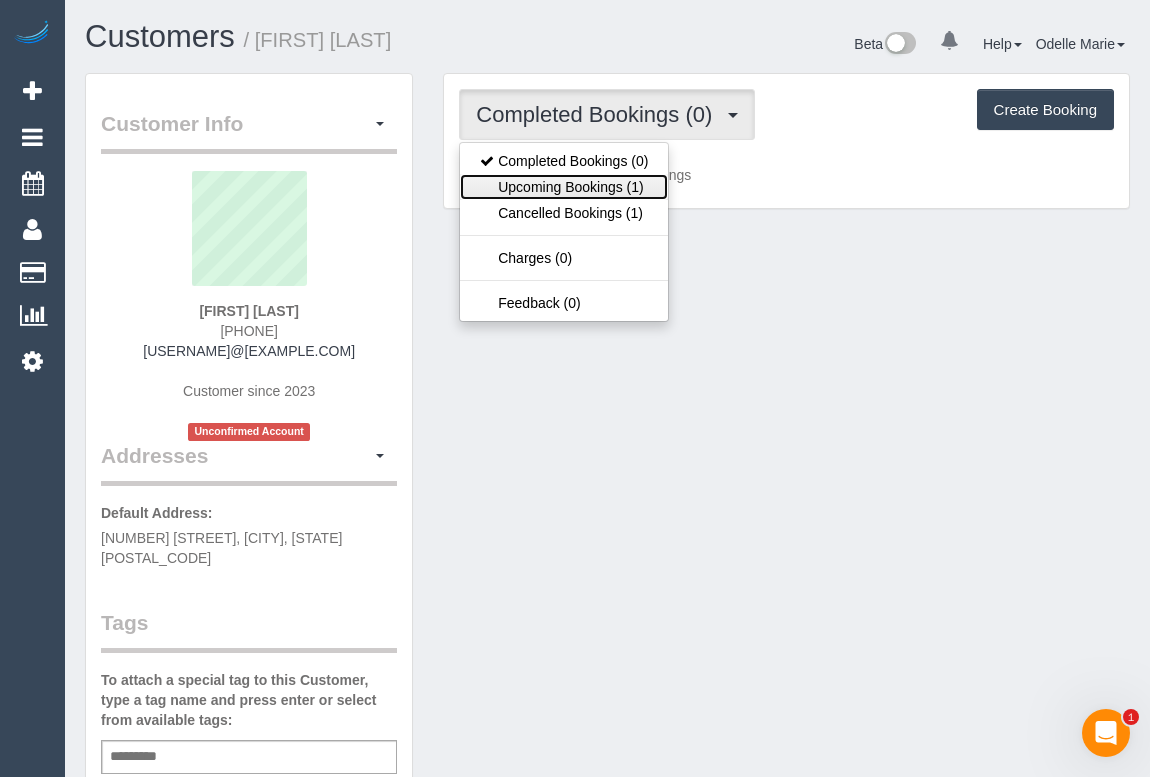 click on "Upcoming Bookings (1)" at bounding box center [564, 187] 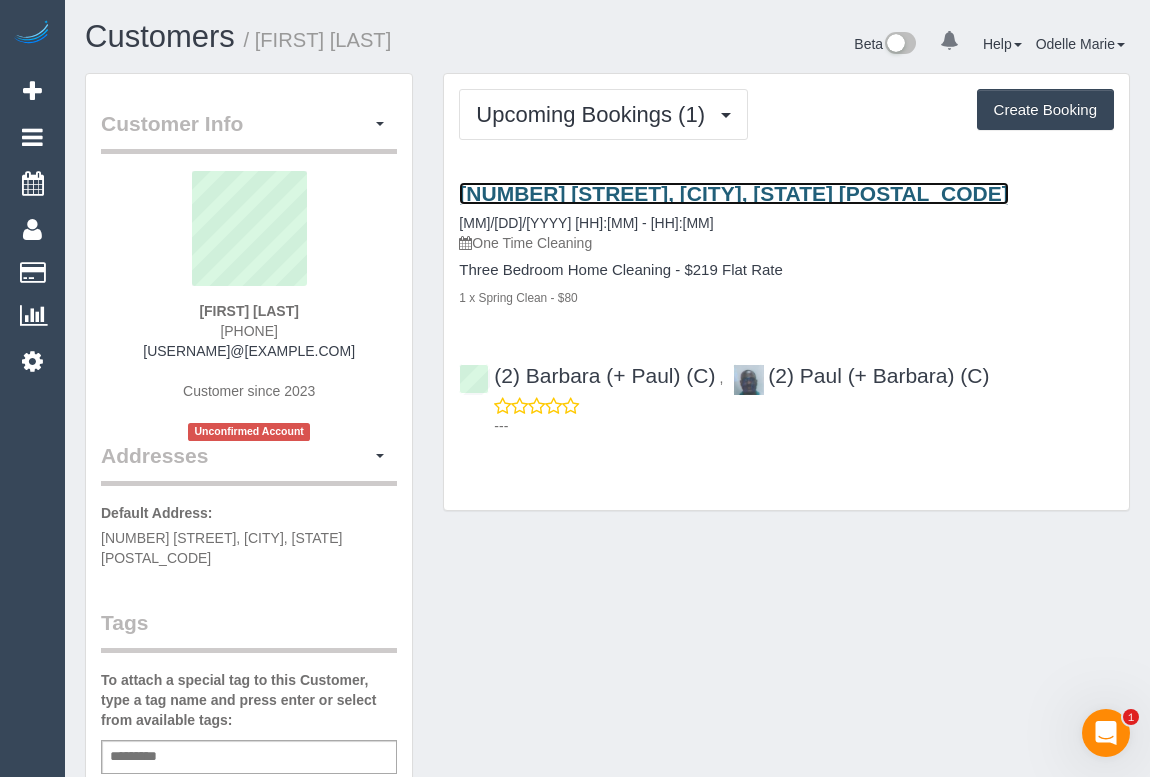click on "[NUMBER] [STREET], [CITY], [STATE] [POSTAL_CODE]" at bounding box center [733, 193] 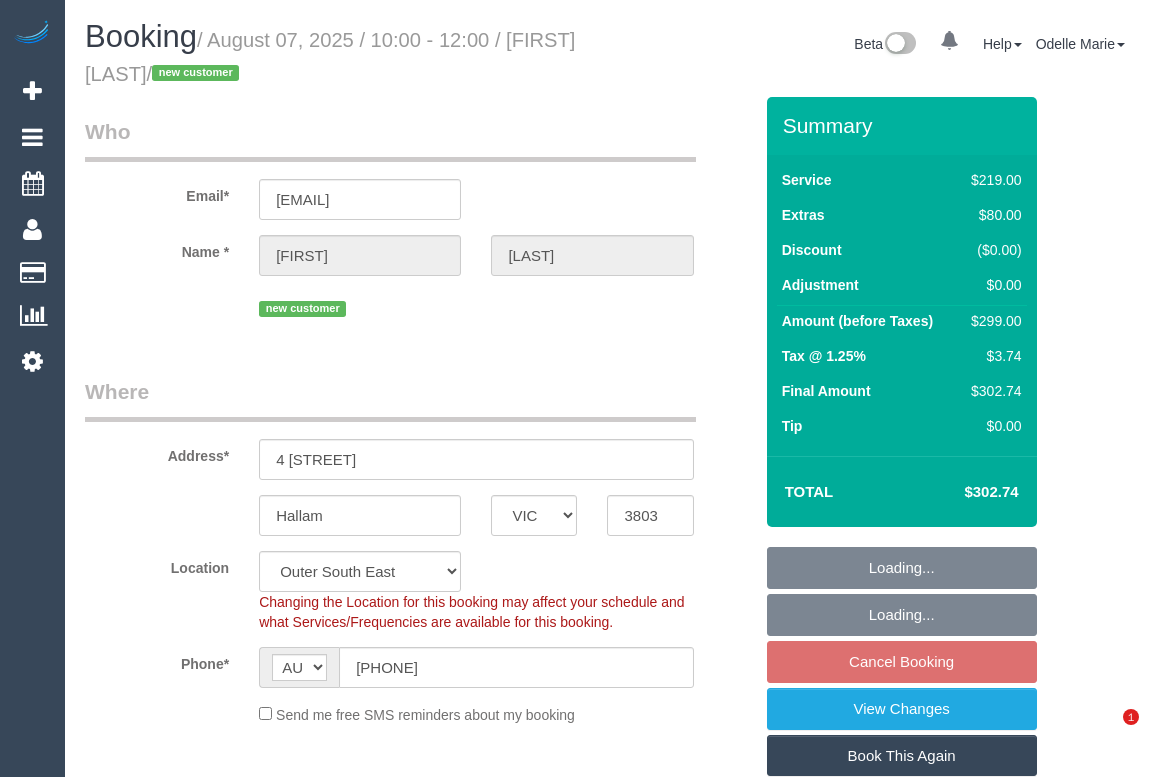 select on "VIC" 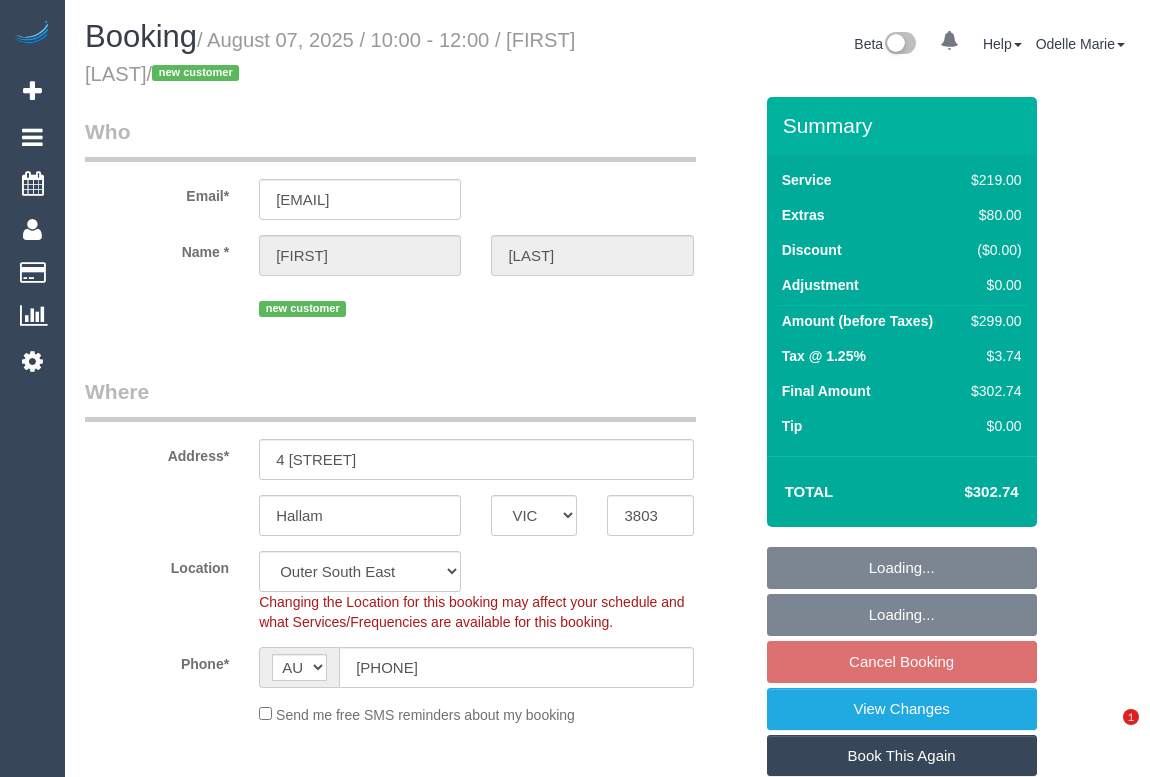select on "spot1" 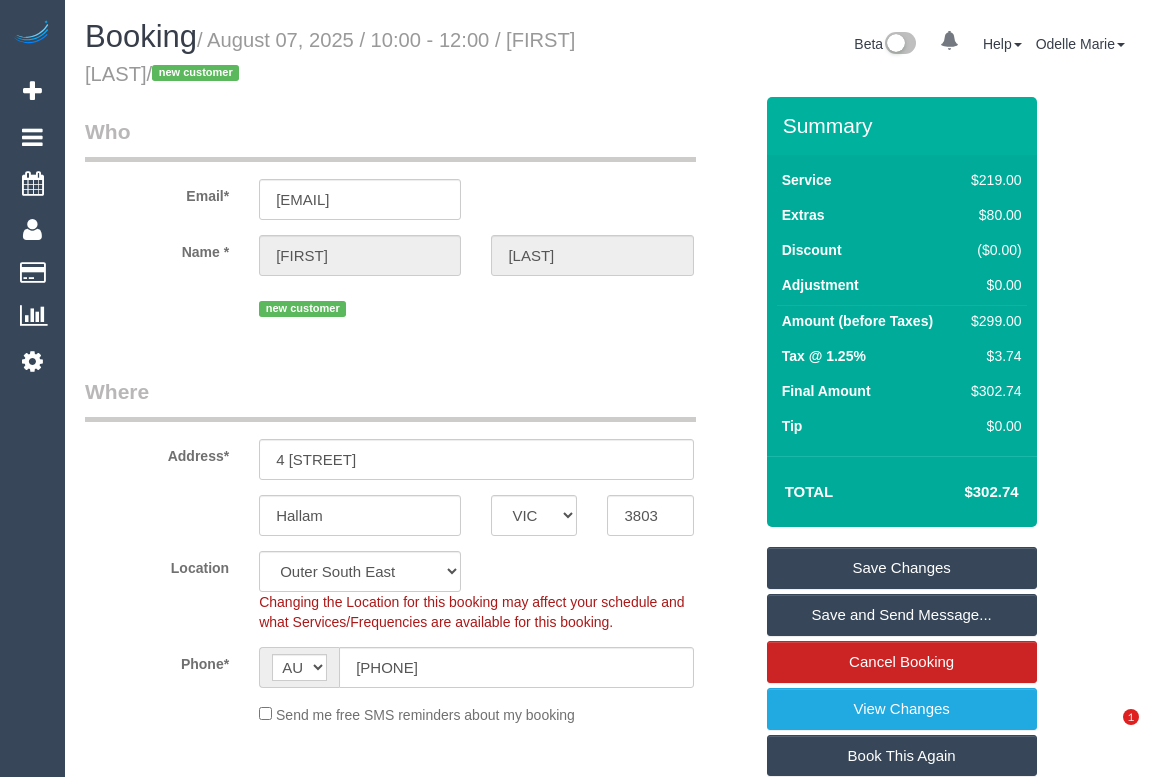 scroll, scrollTop: 0, scrollLeft: 0, axis: both 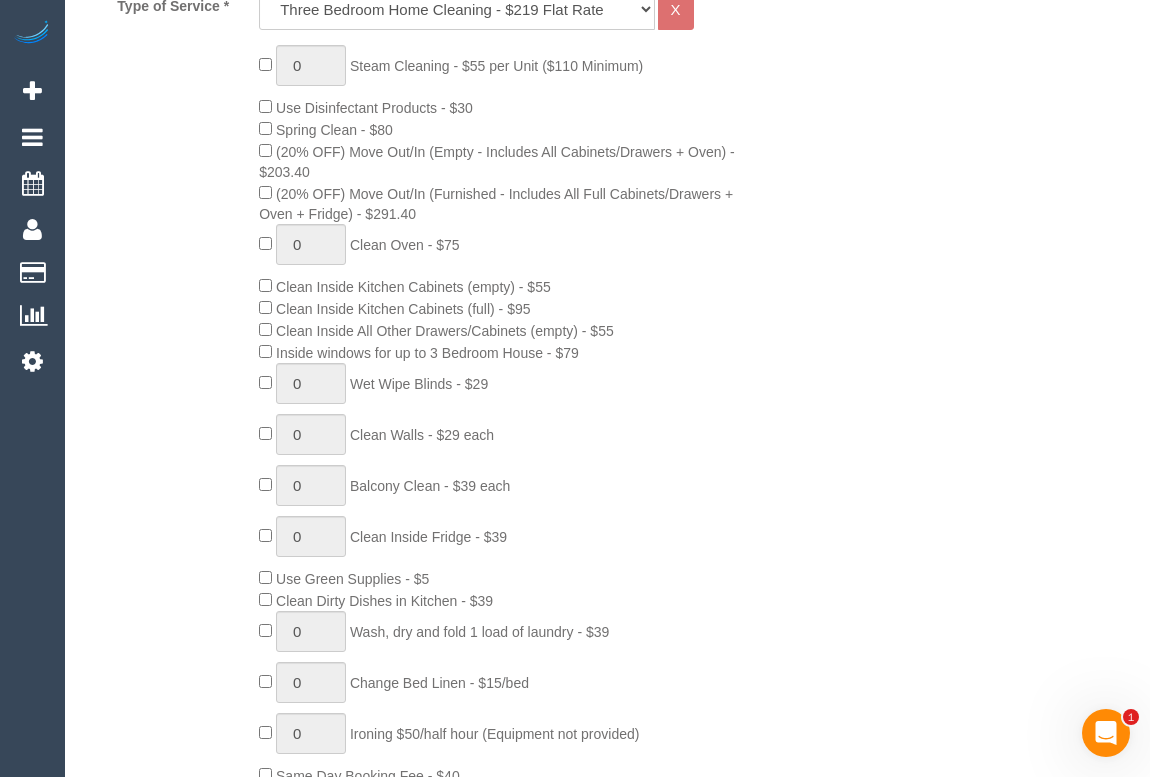 click on "Who
Email*
sadia_sayar90@hotmail.com
Name *
Sadi
Sayar
new customer
Where
Address*
4 Tilbavale Close
Hallam
ACT
NSW
NT
QLD
SA
TAS
VIC
WA
3803
Location
Office City East (North) East (South) Inner East Inner North (East) Inner North (West) Inner South East Inner West North (East) North (West) Outer East Outer North (East) Outer North (West) Outer South East Outer West South East (East) South East (West) West (North) West (South) ZG - Central ZG - East ZG - North ZG - South" at bounding box center (607, 1279) 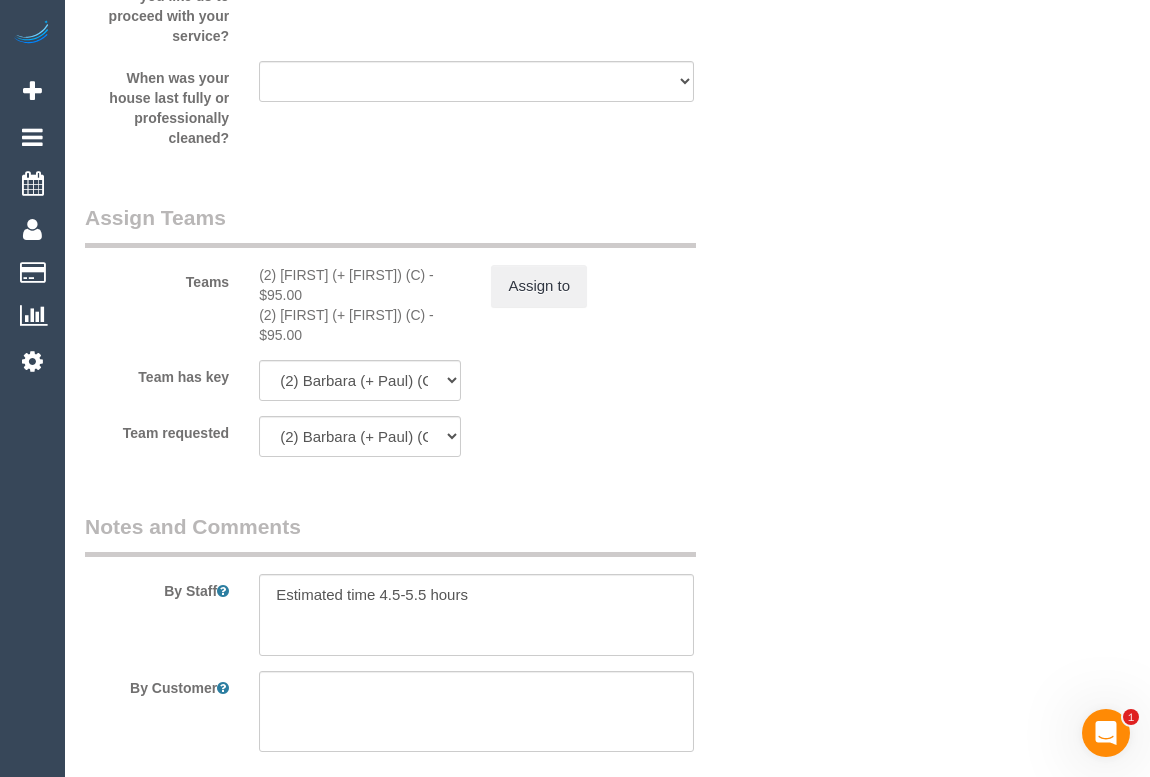 scroll, scrollTop: 3090, scrollLeft: 0, axis: vertical 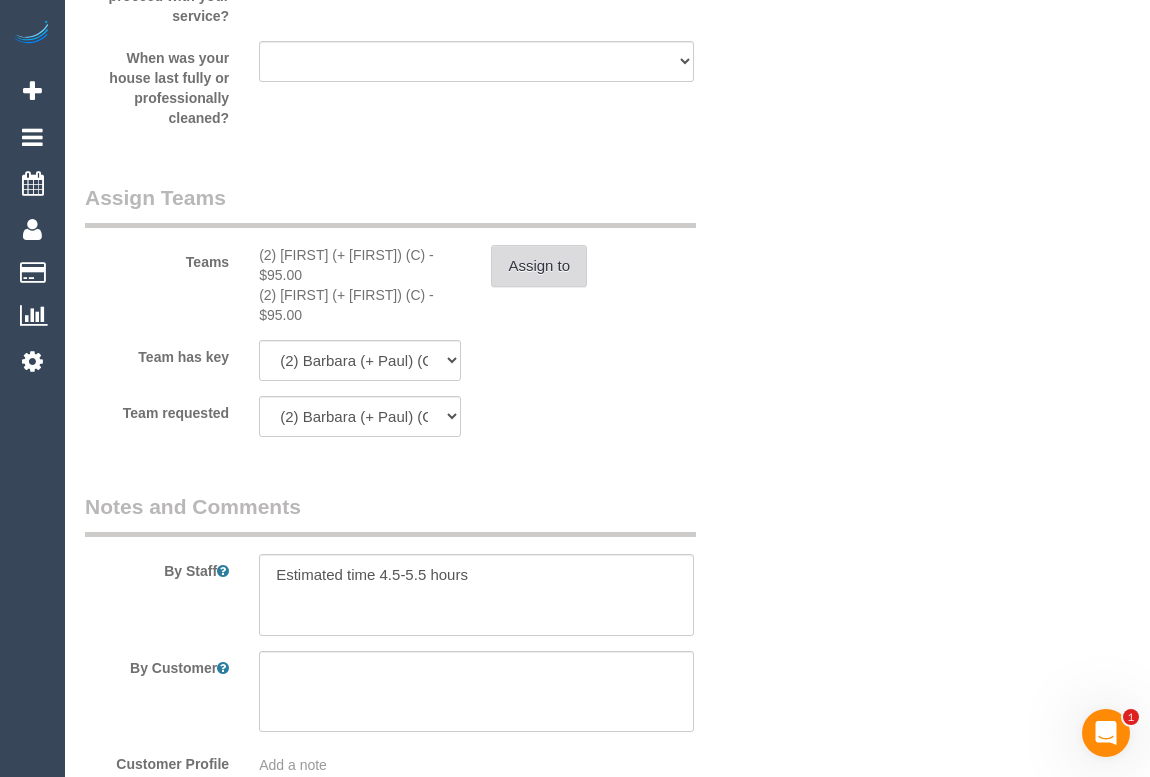 click on "Assign to" at bounding box center [539, 266] 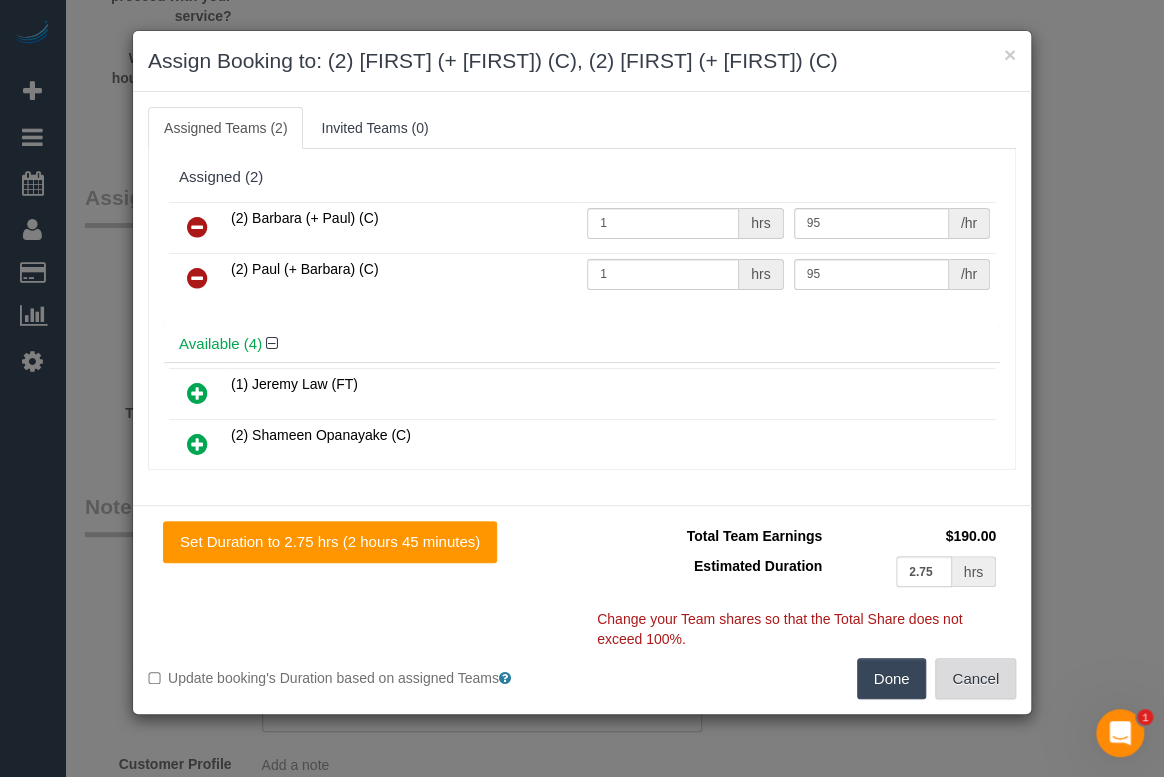 click on "Cancel" at bounding box center [975, 679] 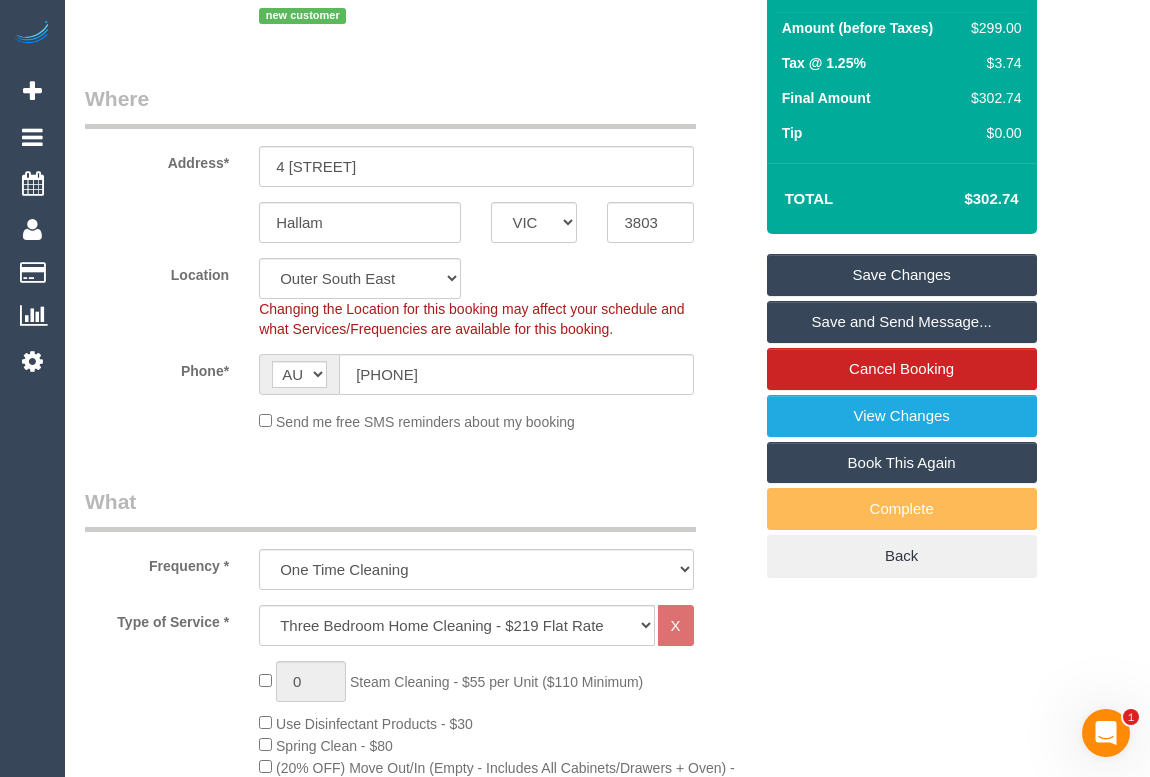 scroll, scrollTop: 90, scrollLeft: 0, axis: vertical 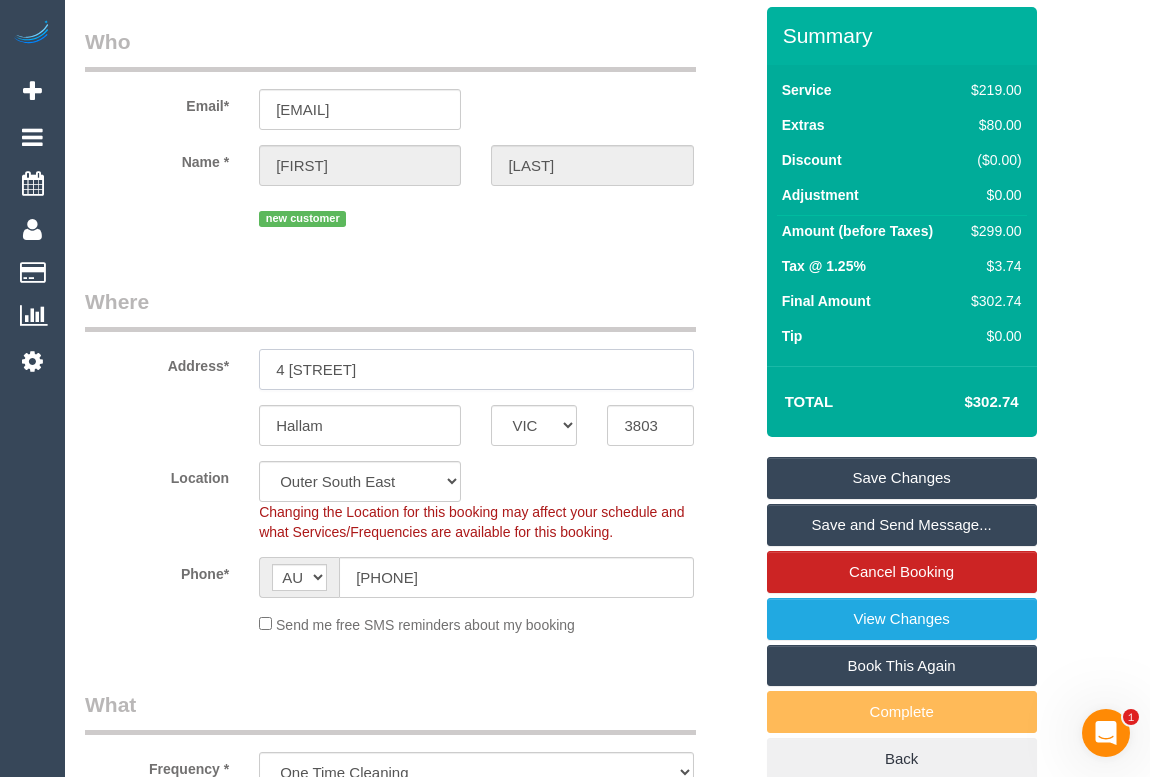 drag, startPoint x: 448, startPoint y: 360, endPoint x: 165, endPoint y: 369, distance: 283.14307 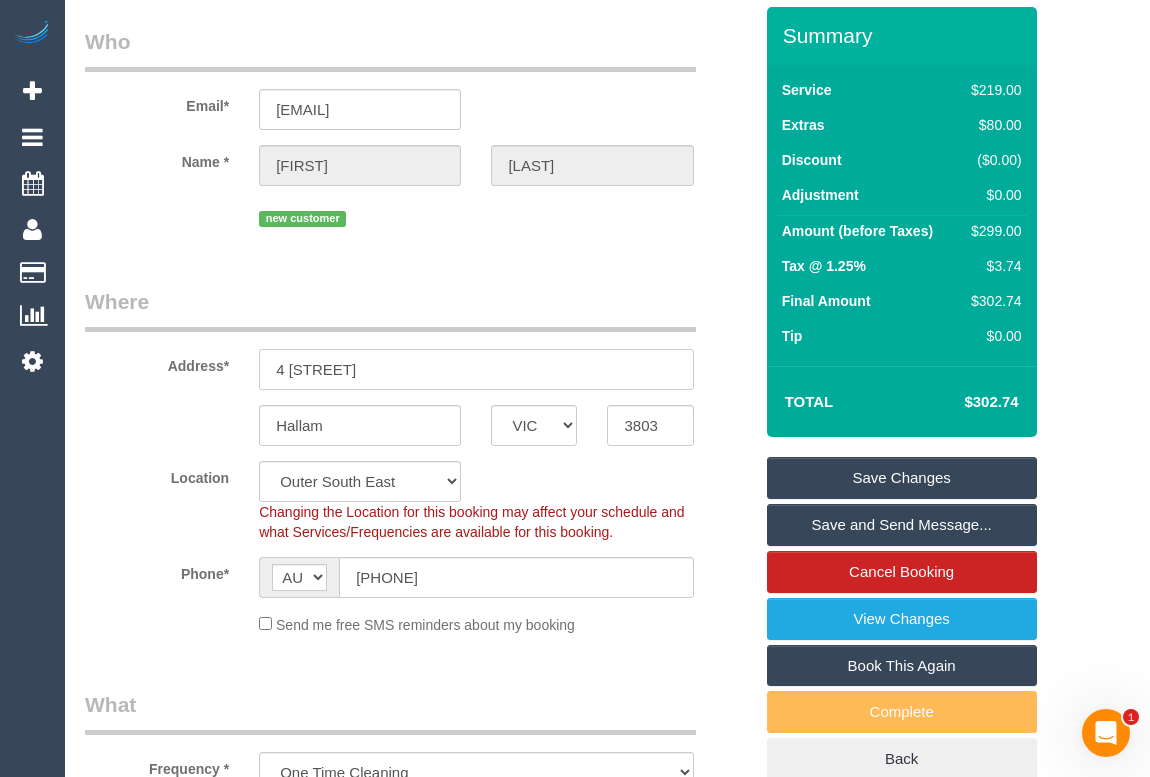 click on "Address*
4 Tilbavale Close" at bounding box center (418, 338) 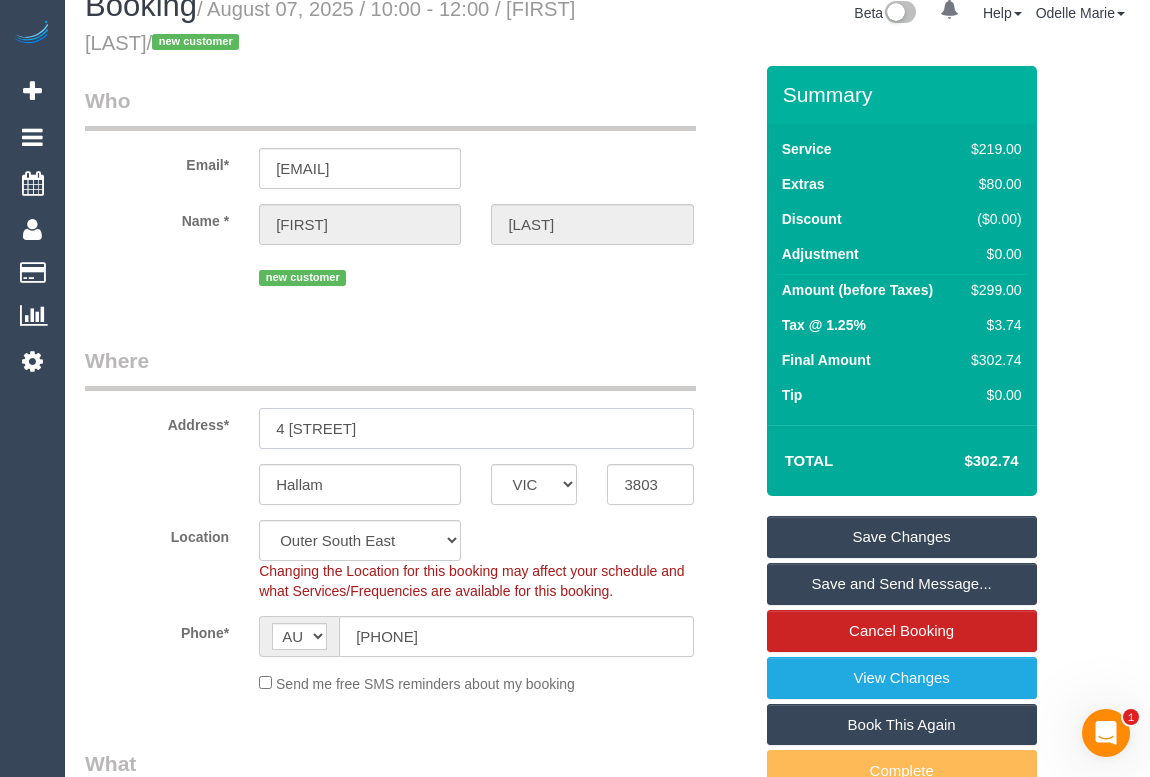 scroll, scrollTop: 0, scrollLeft: 0, axis: both 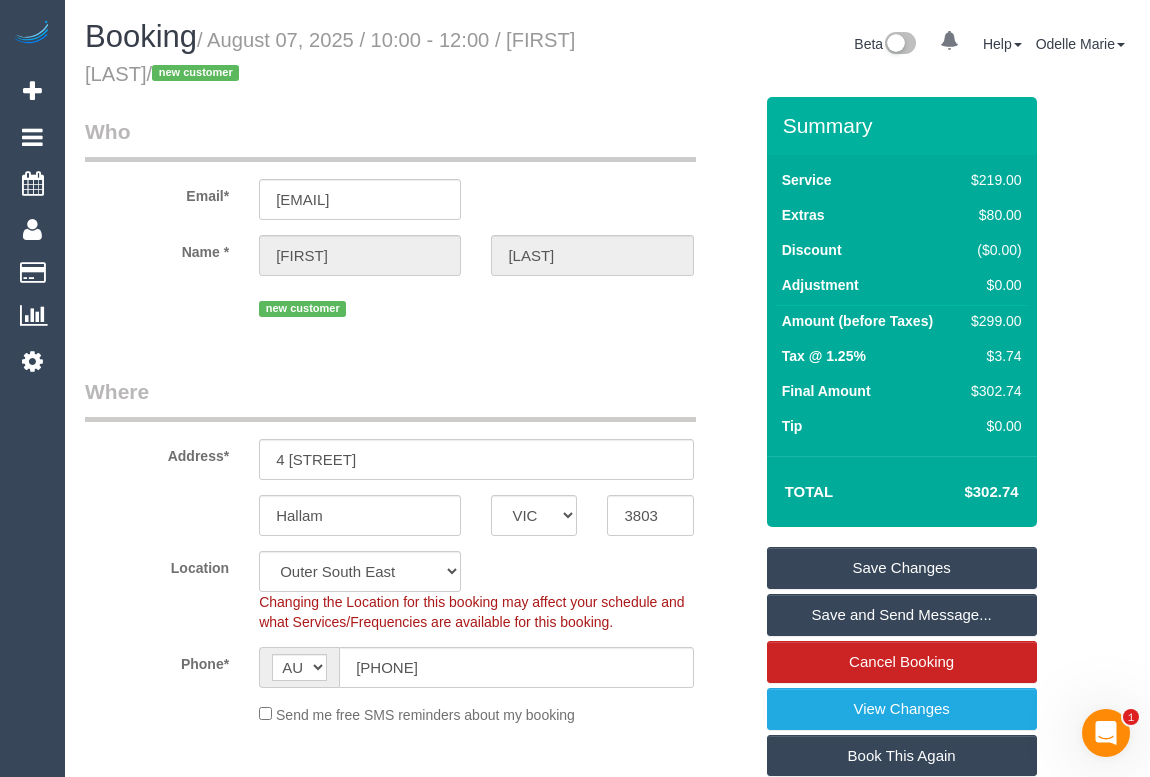 click on "Who" at bounding box center [390, 139] 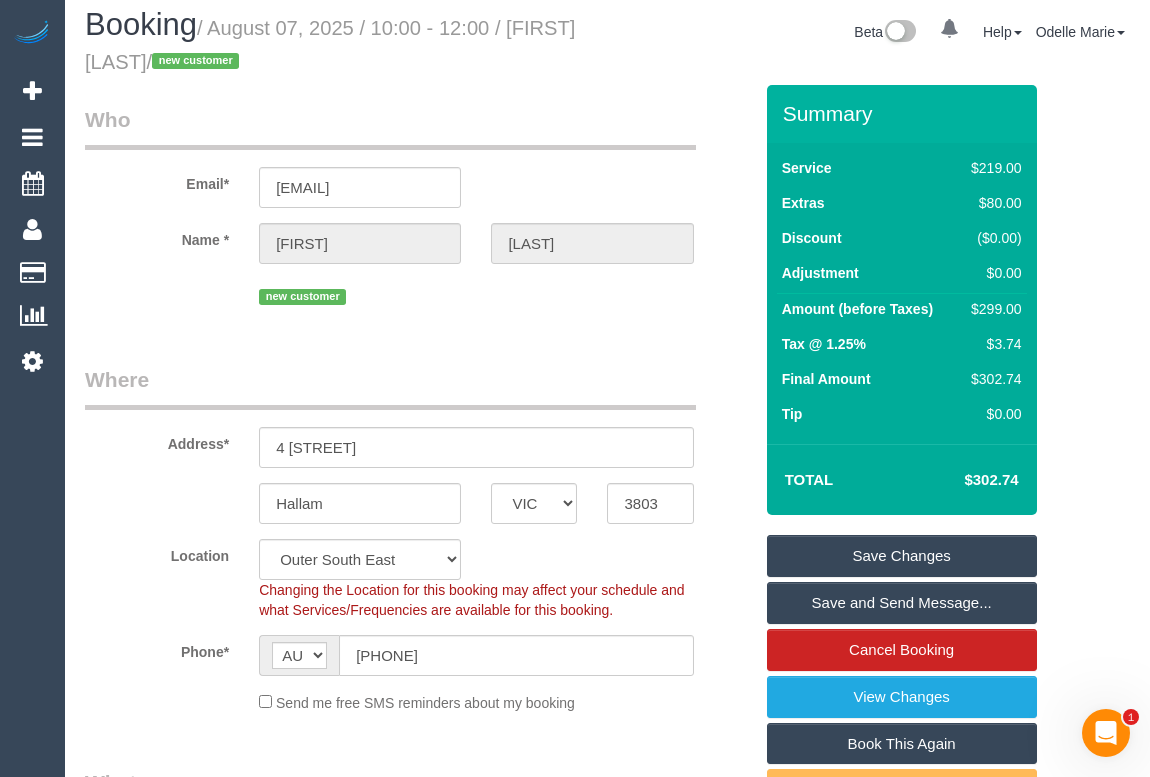 scroll, scrollTop: 0, scrollLeft: 0, axis: both 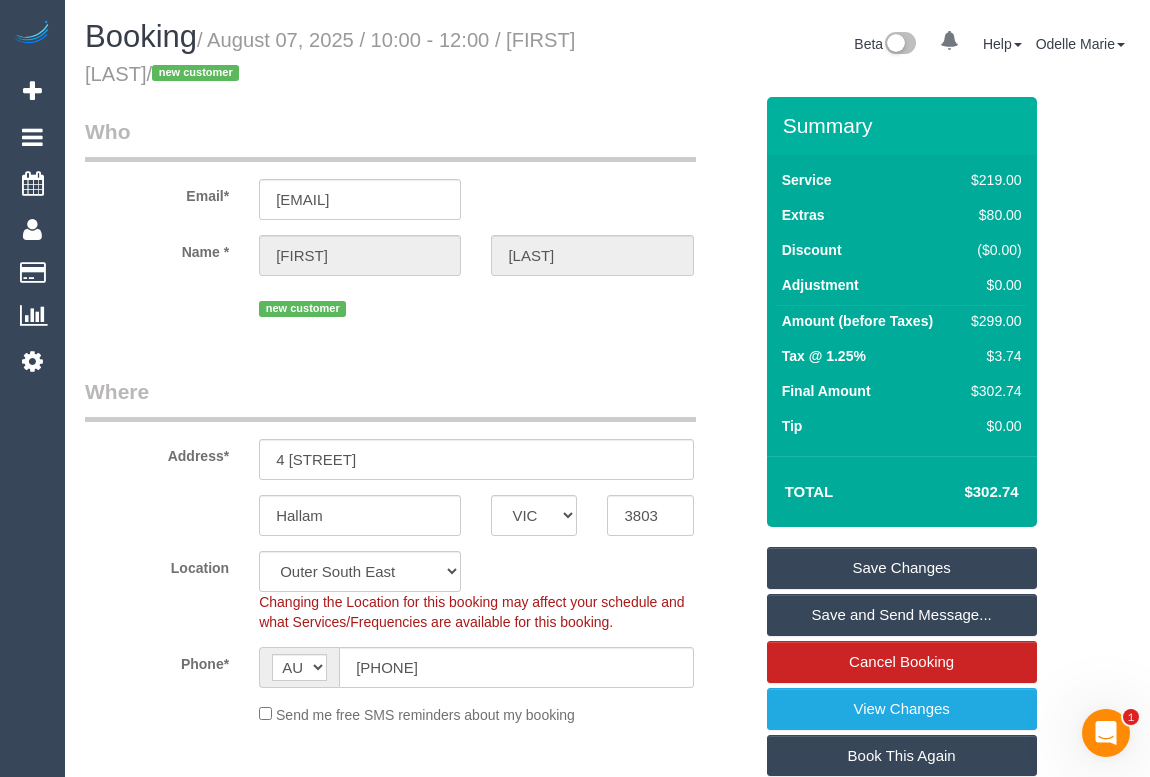 drag, startPoint x: 660, startPoint y: 165, endPoint x: 659, endPoint y: 190, distance: 25.019993 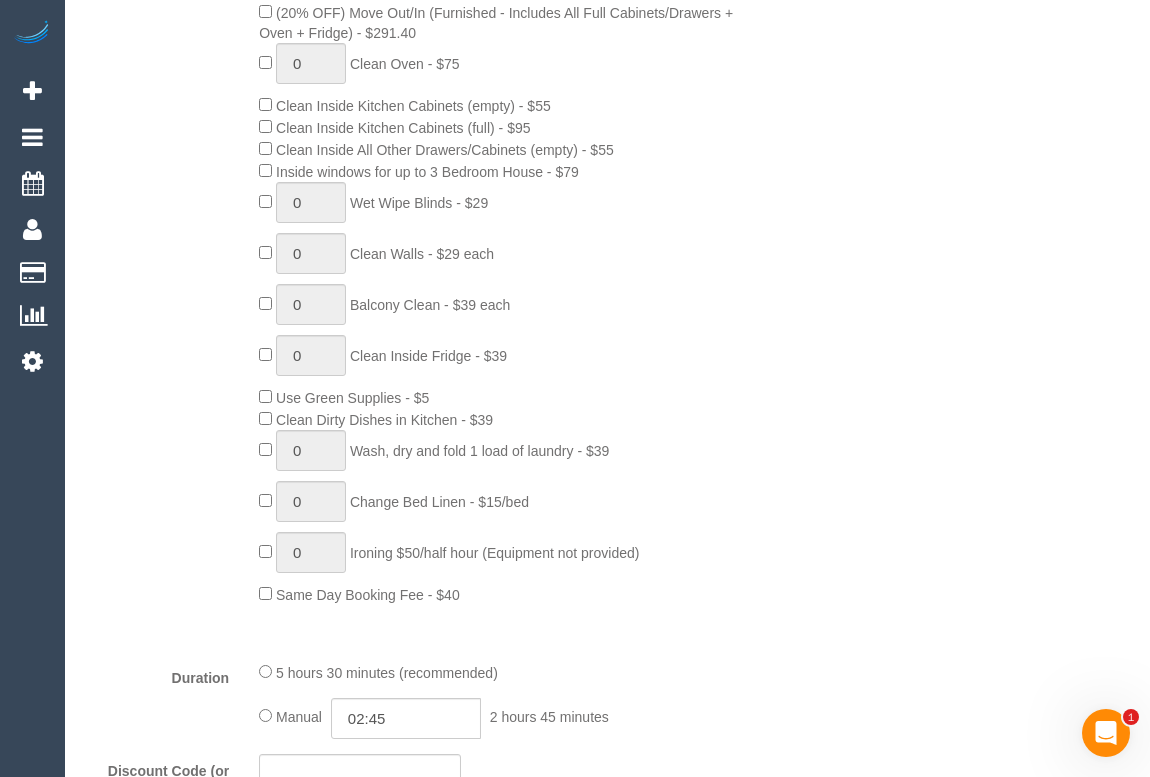 scroll, scrollTop: 727, scrollLeft: 0, axis: vertical 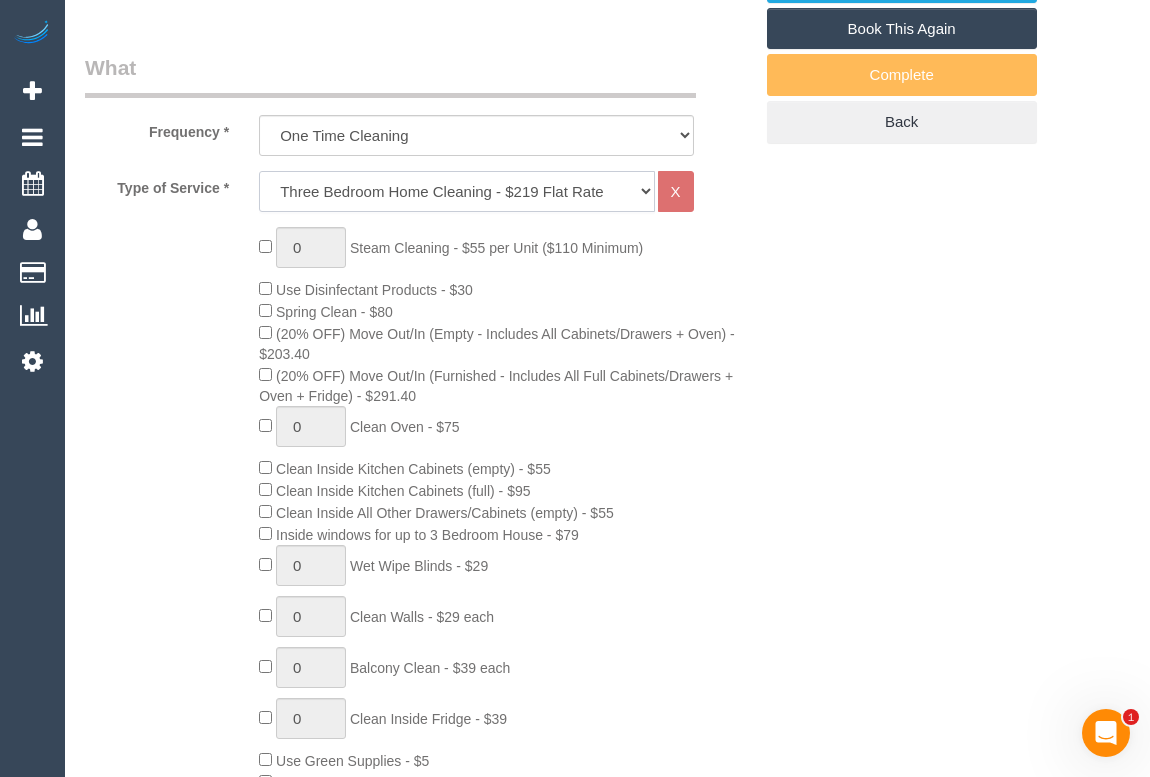 click on "Hourly Service - $70/h Hourly Service - $65/h Hourly Service - $60/h Hourly Service - $58.03 (NDIS 2025-26) Hourly Service - $57.27+GST (HCP/SaH 2025-26) Hourly Service - Special Pricing (New) Hourly Service - Special Pricing Hourly Service (OnTime) $50/hr + GST One Bedroom Apt/Home Cleaning - $169 Flat Rate Two Bedroom Home Cleaning - $189 Flat Rate Three Bedroom Home Cleaning - $219 Flat Rate Four Bedroom Home Cleaning  - $259 Flat Rate Five Bedroom Home Cleaning  - $309 Flat Rate Six Bedroom Home Cleaning  - $339 Flat Rate Steam Cleaning / Unit Lunch Break PENDING BOOKING Inspection" 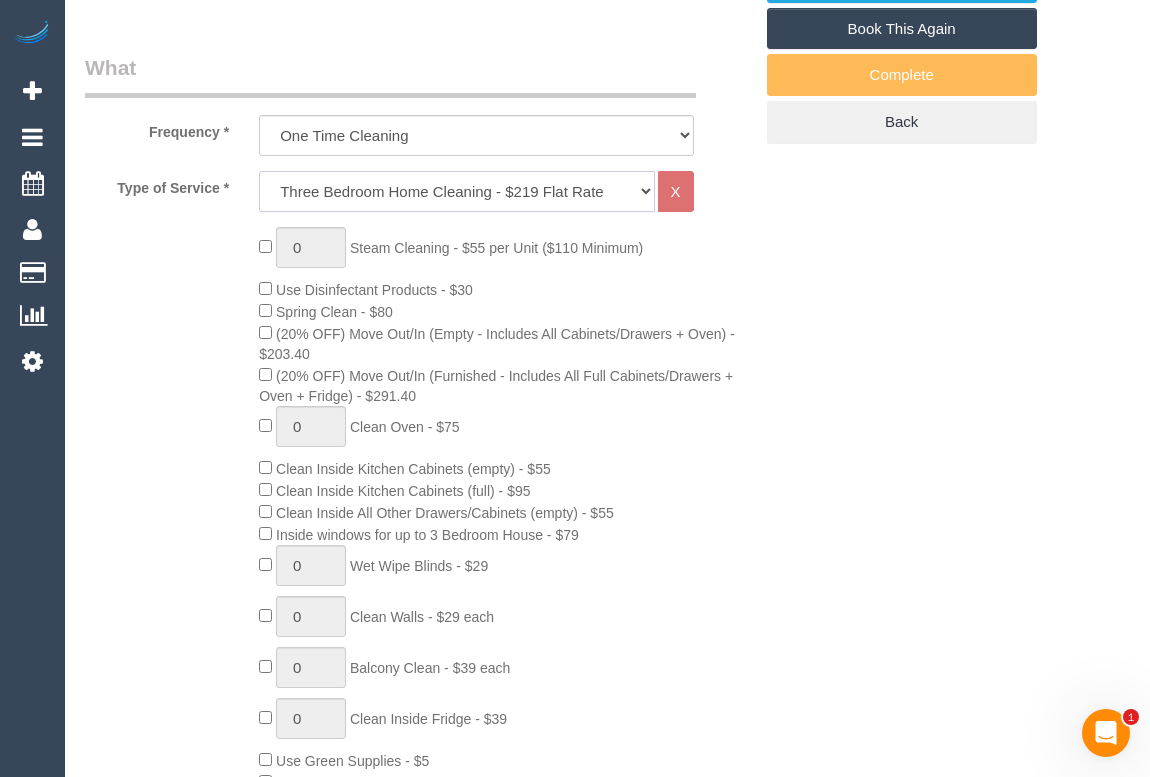 select on "209" 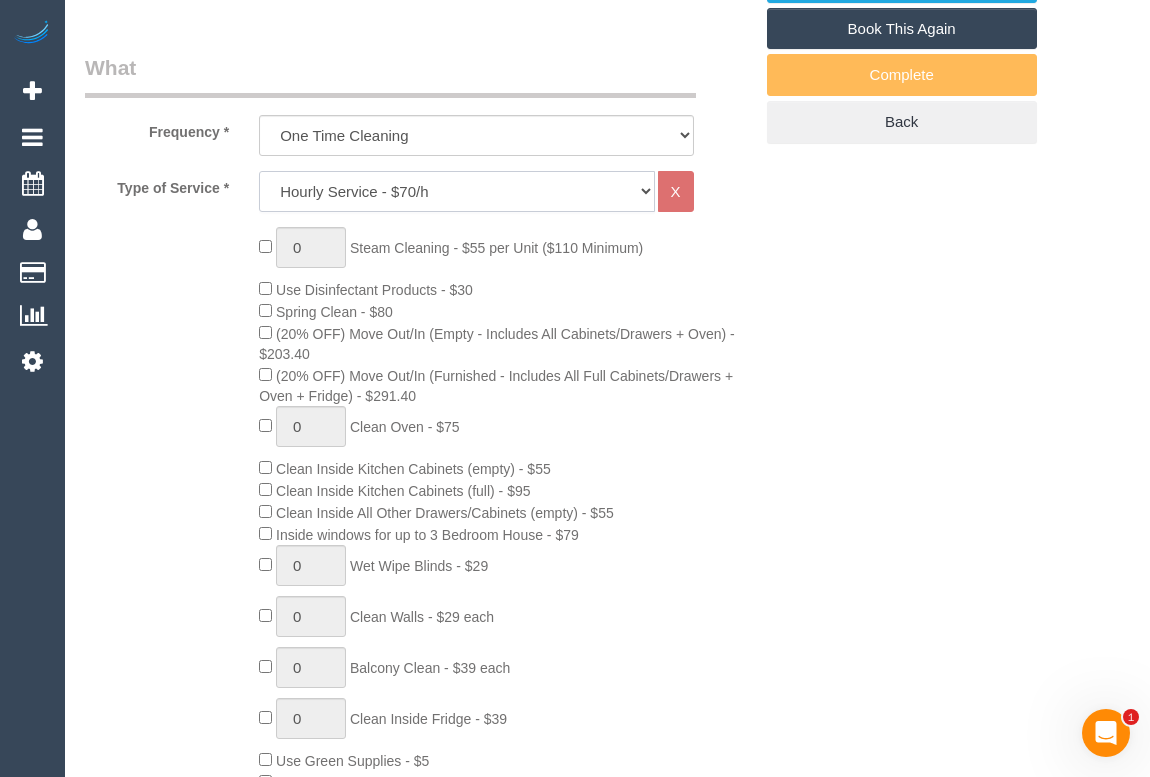 click on "Hourly Service - $70/h Hourly Service - $65/h Hourly Service - $60/h Hourly Service - $58.03 (NDIS 2025-26) Hourly Service - $57.27+GST (HCP/SaH 2025-26) Hourly Service - Special Pricing (New) Hourly Service - Special Pricing Hourly Service (OnTime) $50/hr + GST One Bedroom Apt/Home Cleaning - $169 Flat Rate Two Bedroom Home Cleaning - $189 Flat Rate Three Bedroom Home Cleaning - $219 Flat Rate Four Bedroom Home Cleaning  - $259 Flat Rate Five Bedroom Home Cleaning  - $309 Flat Rate Six Bedroom Home Cleaning  - $339 Flat Rate Steam Cleaning / Unit Lunch Break PENDING BOOKING Inspection" 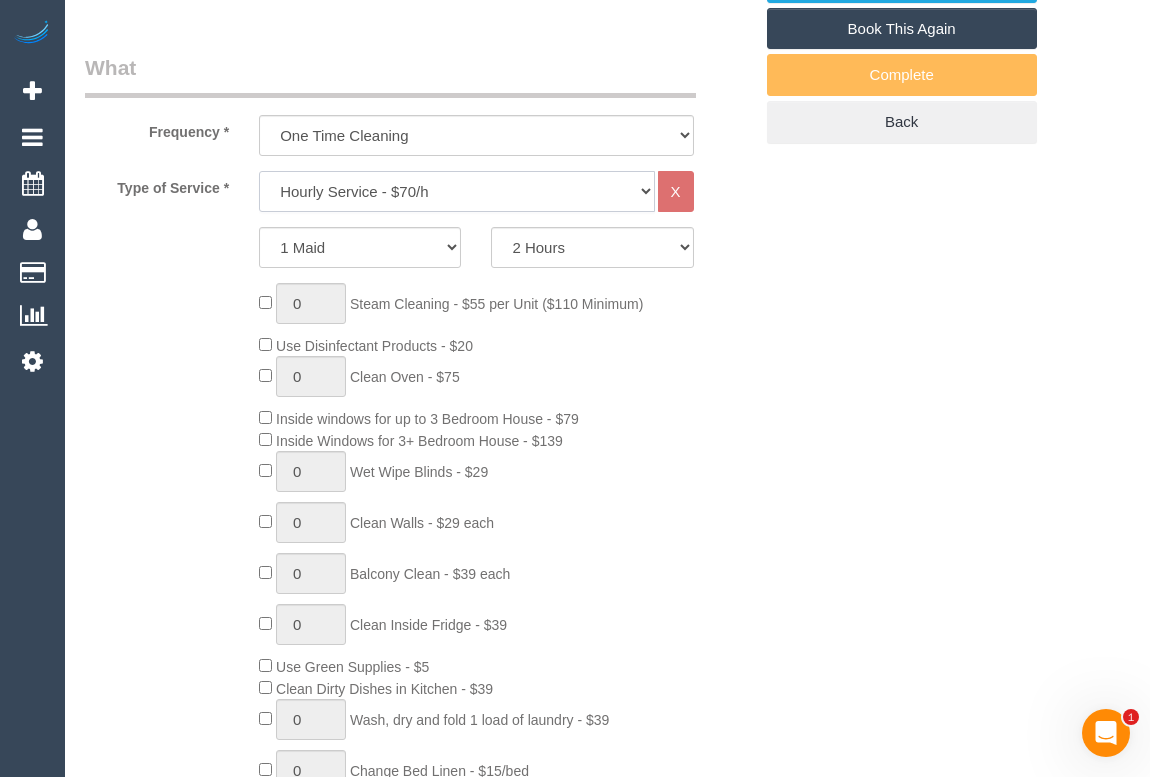 scroll, scrollTop: 783, scrollLeft: 0, axis: vertical 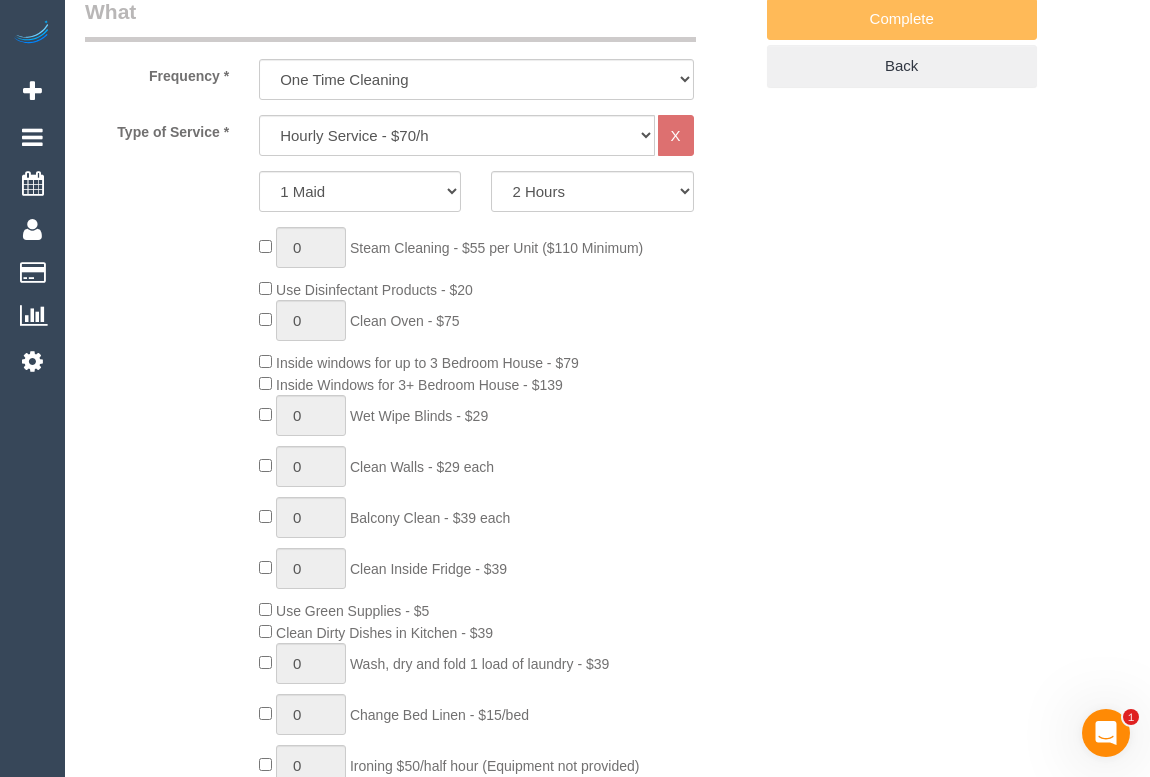 drag, startPoint x: 820, startPoint y: 483, endPoint x: 815, endPoint y: 497, distance: 14.866069 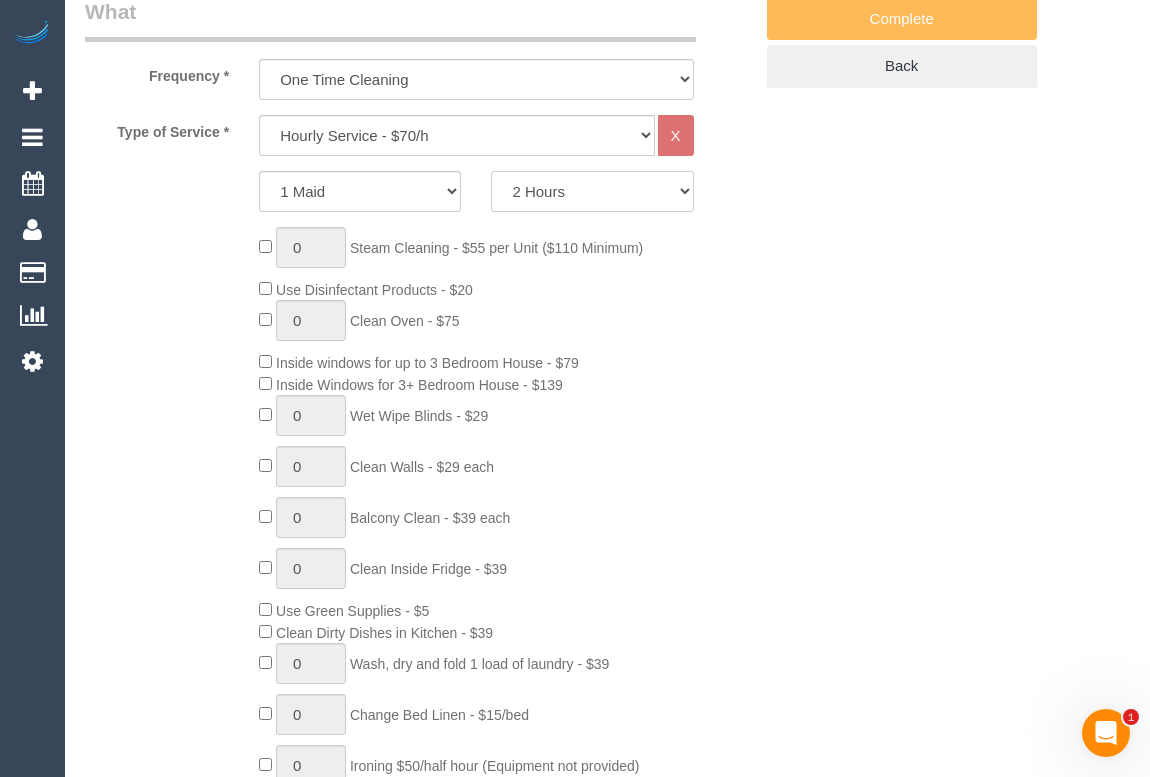 click on "2 Hours
2.5 Hours
3 Hours
3.5 Hours
4 Hours
4.5 Hours
5 Hours
5.5 Hours
6 Hours
6.5 Hours
7 Hours
7.5 Hours
8 Hours
8.5 Hours
9 Hours
9.5 Hours
10 Hours
10.5 Hours
11 Hours
11.5 Hours
12 Hours
12.5 Hours
13 Hours
13.5 Hours
14 Hours
14.5 Hours
15 Hours
15.5 Hours
16 Hours
16.5 Hours" 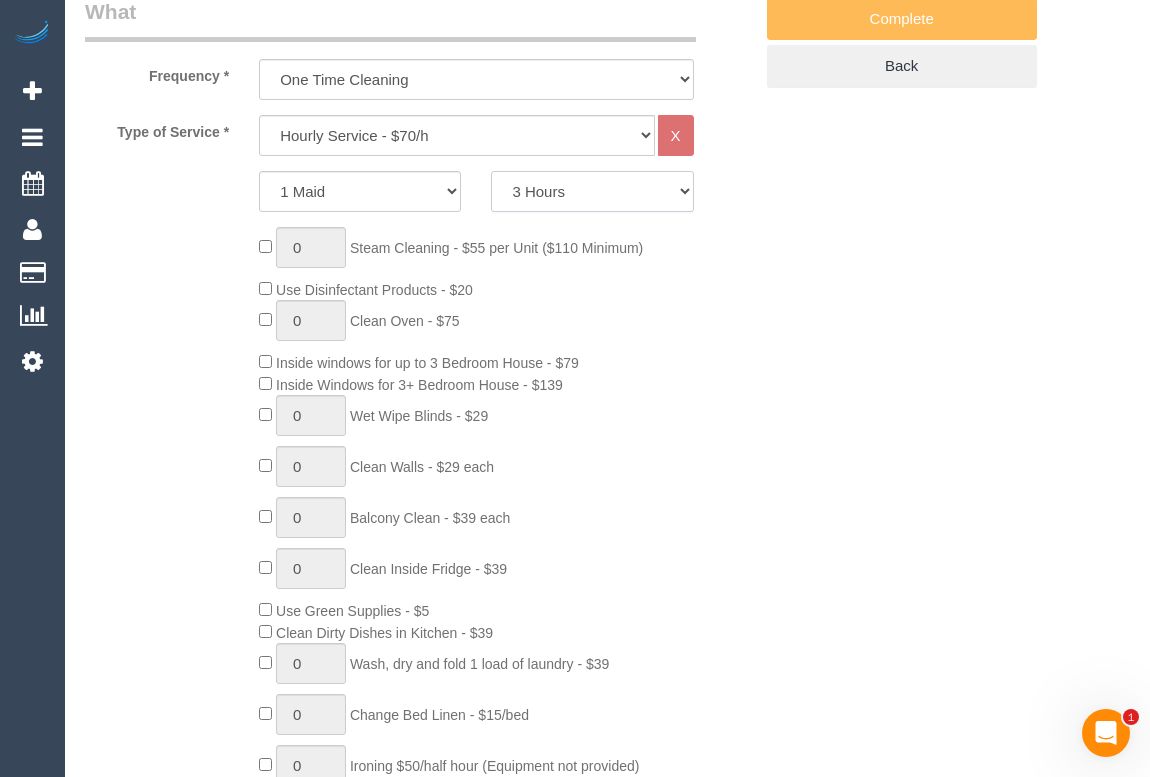 click on "2 Hours
2.5 Hours
3 Hours
3.5 Hours
4 Hours
4.5 Hours
5 Hours
5.5 Hours
6 Hours
6.5 Hours
7 Hours
7.5 Hours
8 Hours
8.5 Hours
9 Hours
9.5 Hours
10 Hours
10.5 Hours
11 Hours
11.5 Hours
12 Hours
12.5 Hours
13 Hours
13.5 Hours
14 Hours
14.5 Hours
15 Hours
15.5 Hours
16 Hours
16.5 Hours" 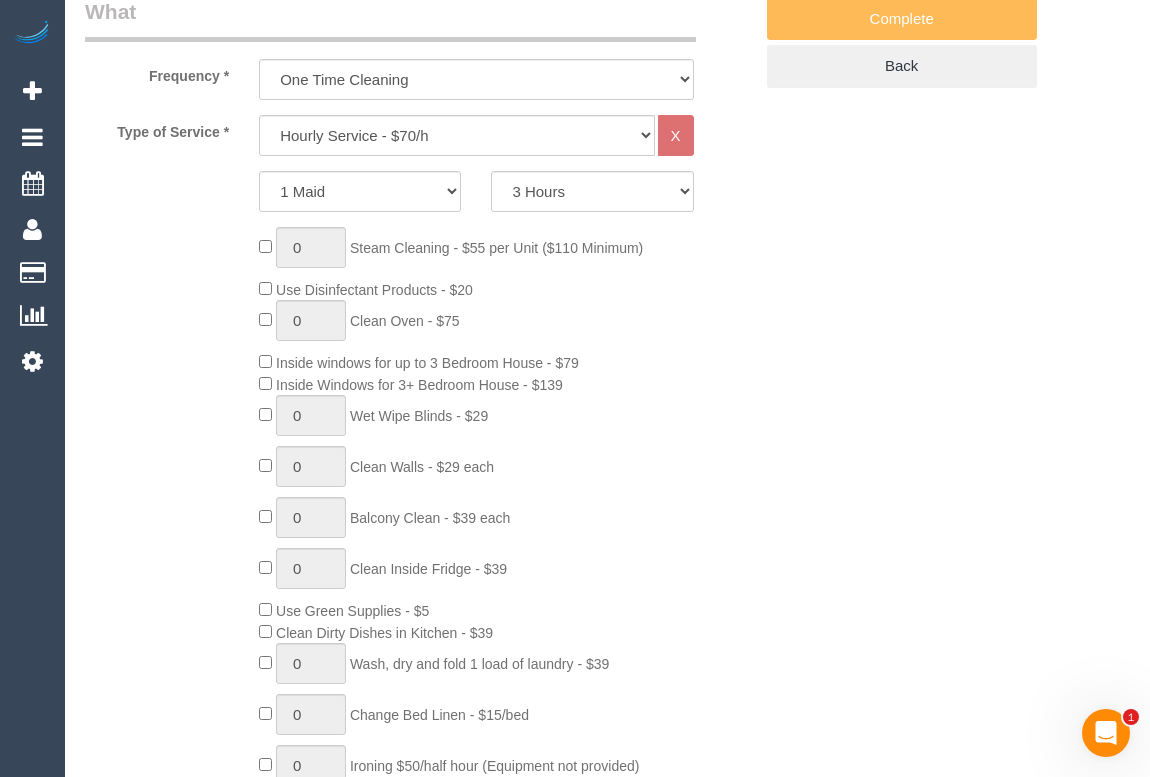 click on "0
Steam Cleaning - $55 per Unit ($110 Minimum)
Use Disinfectant Products - $20
0
Clean Oven  - $75
Inside windows for up to 3 Bedroom House - $79
Inside Windows for 3+ Bedroom House  - $139
0
Wet Wipe Blinds  - $29
0
Clean Walls - $29 each
0
0" 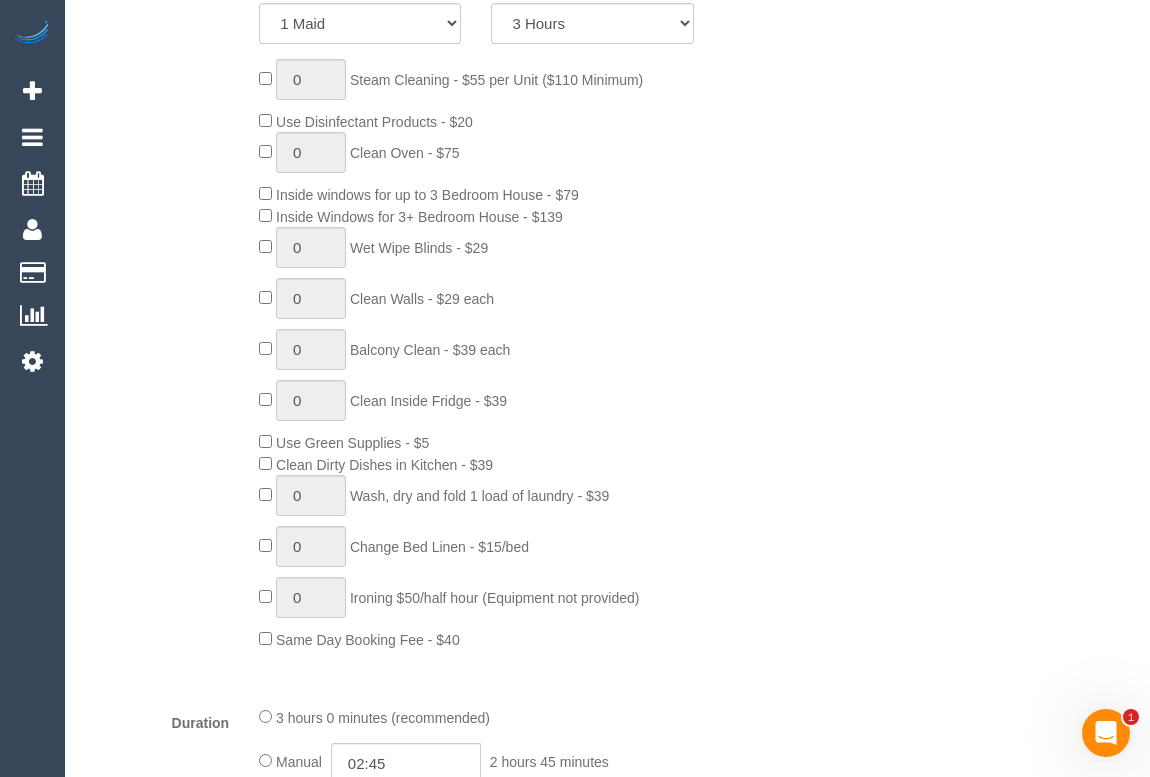 scroll, scrollTop: 601, scrollLeft: 0, axis: vertical 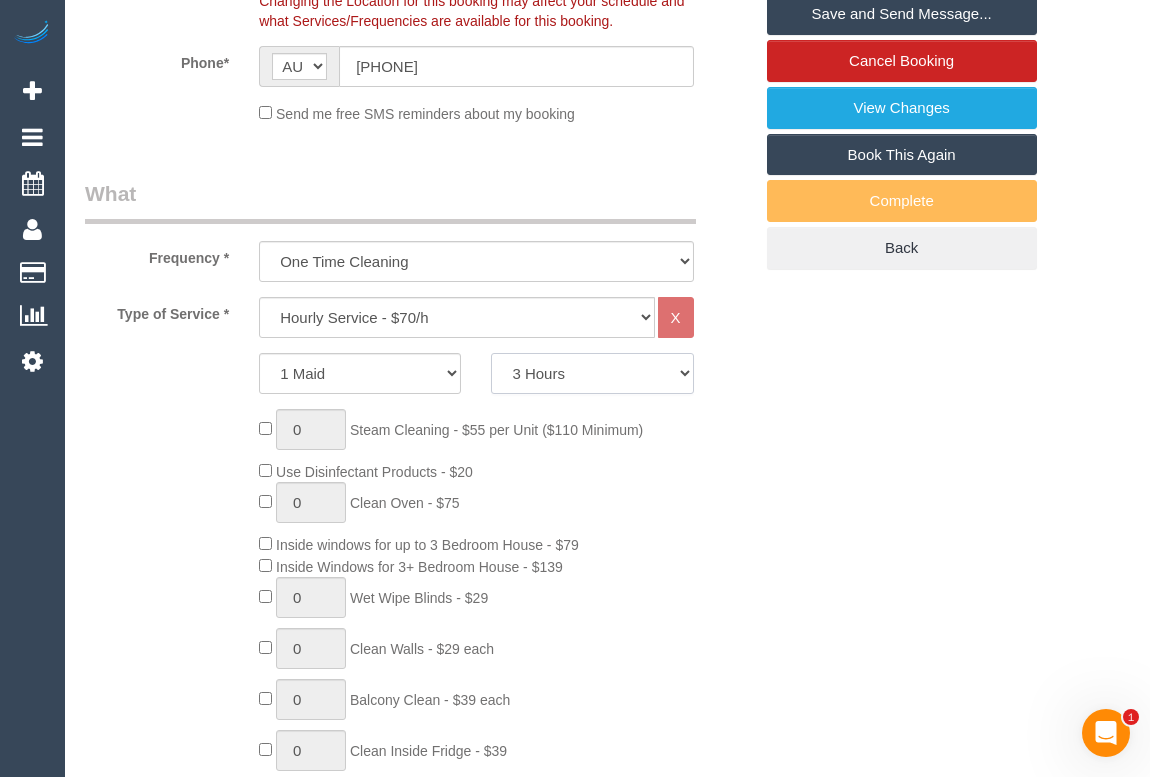 click on "2 Hours
2.5 Hours
3 Hours
3.5 Hours
4 Hours
4.5 Hours
5 Hours
5.5 Hours
6 Hours
6.5 Hours
7 Hours
7.5 Hours
8 Hours
8.5 Hours
9 Hours
9.5 Hours
10 Hours
10.5 Hours
11 Hours
11.5 Hours
12 Hours
12.5 Hours
13 Hours
13.5 Hours
14 Hours
14.5 Hours
15 Hours
15.5 Hours
16 Hours
16.5 Hours" 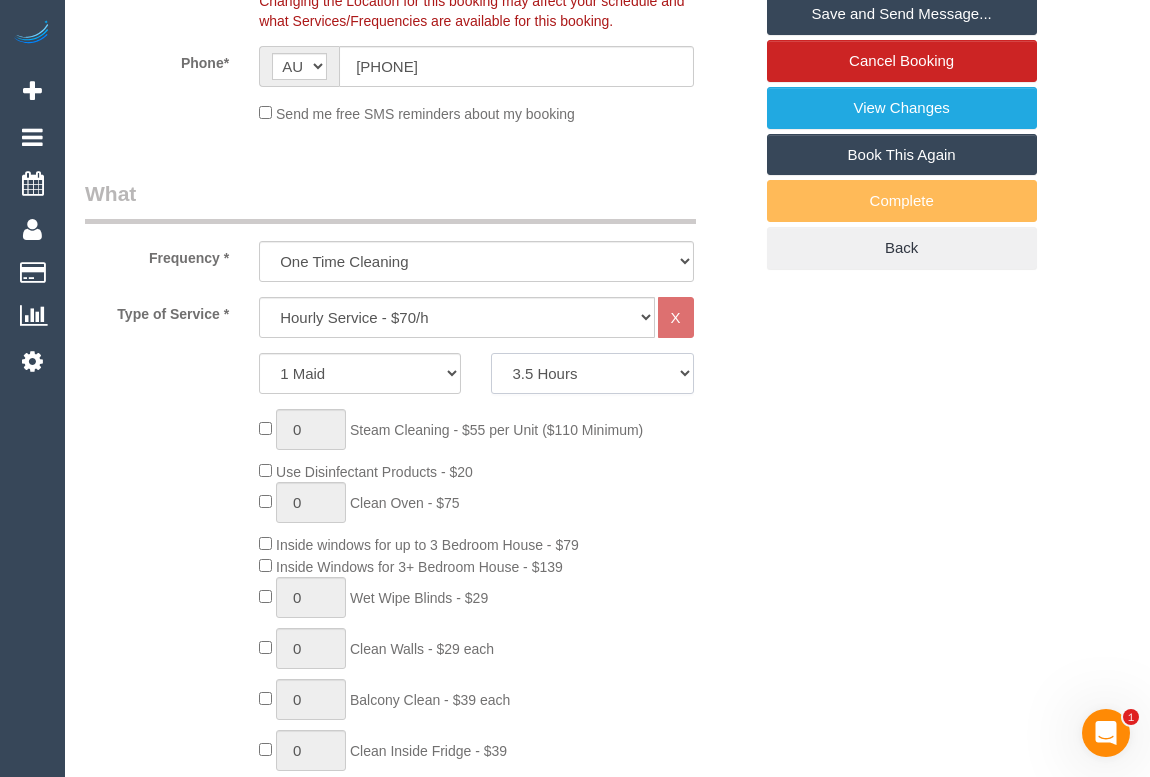 click on "2 Hours
2.5 Hours
3 Hours
3.5 Hours
4 Hours
4.5 Hours
5 Hours
5.5 Hours
6 Hours
6.5 Hours
7 Hours
7.5 Hours
8 Hours
8.5 Hours
9 Hours
9.5 Hours
10 Hours
10.5 Hours
11 Hours
11.5 Hours
12 Hours
12.5 Hours
13 Hours
13.5 Hours
14 Hours
14.5 Hours
15 Hours
15.5 Hours
16 Hours
16.5 Hours" 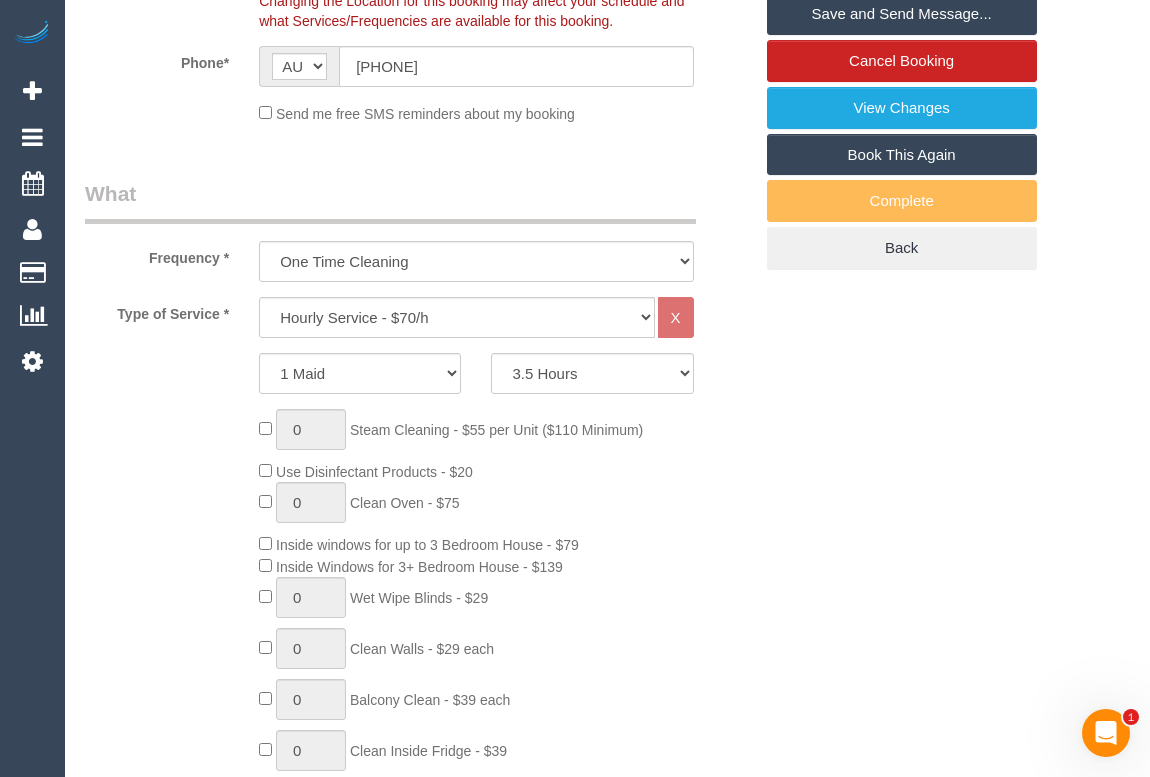 click on "Who
Email*
sadia_sayar90@hotmail.com
Name *
Sadi
Sayar
new customer
Where
Address*
4 Tilbavale Close
Hallam
ACT
NSW
NT
QLD
SA
TAS
VIC
WA
3803
Location
Office City East (North) East (South) Inner East Inner North (East) Inner North (West) Inner South East Inner West North (East) North (West) Outer East Outer North (East) Outer North (West) Outer South East Outer West South East (East) South East (West) West (North) West (South) ZG - Central ZG - East ZG - North ZG - South" at bounding box center (607, 1540) 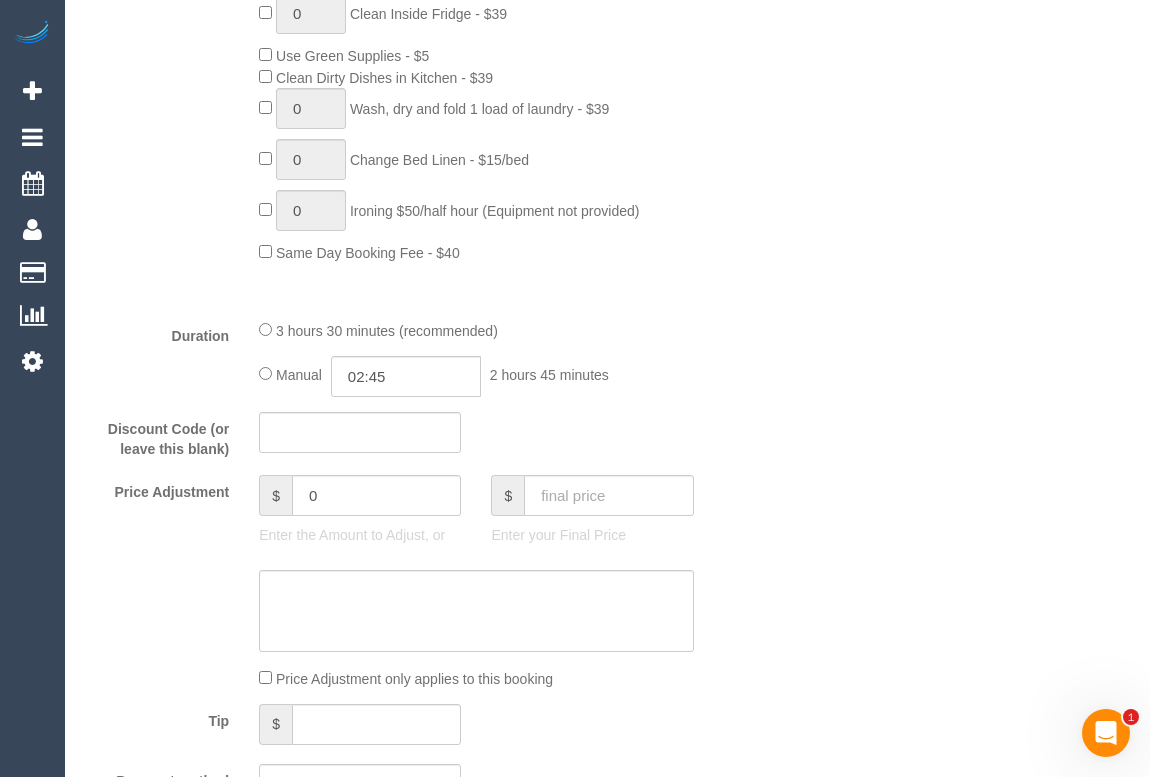 scroll, scrollTop: 1420, scrollLeft: 0, axis: vertical 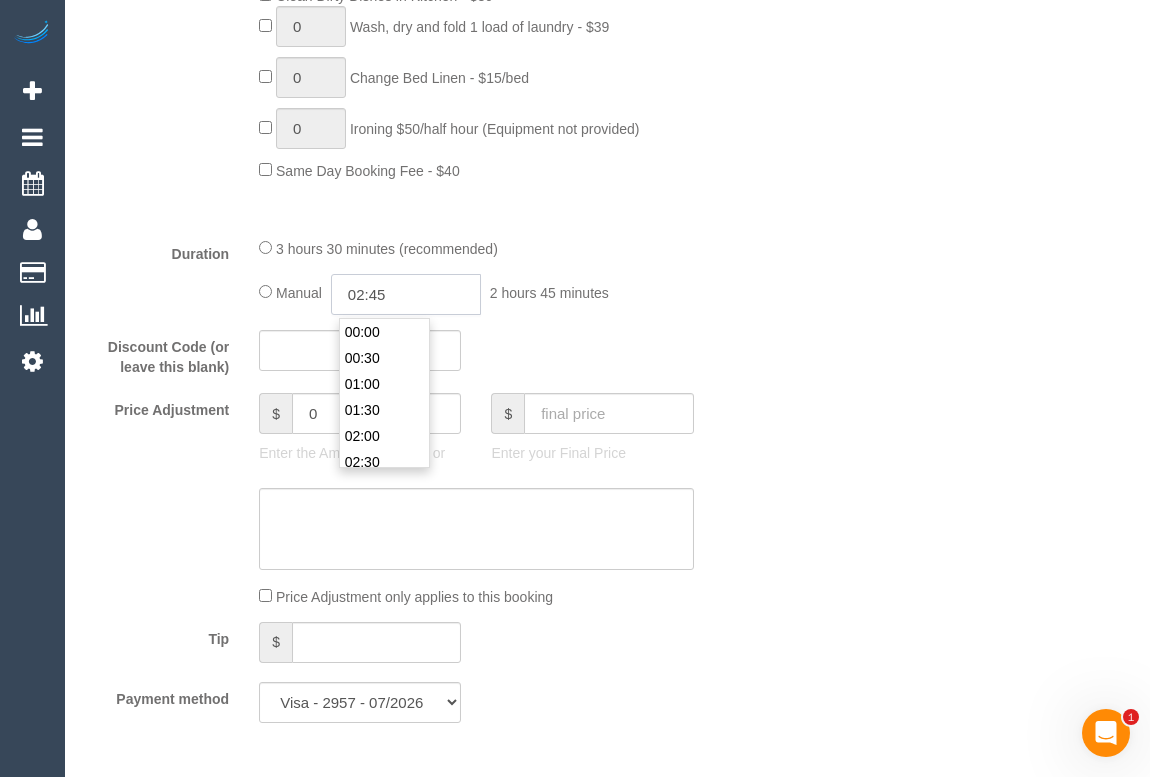 drag, startPoint x: 429, startPoint y: 292, endPoint x: 316, endPoint y: 292, distance: 113 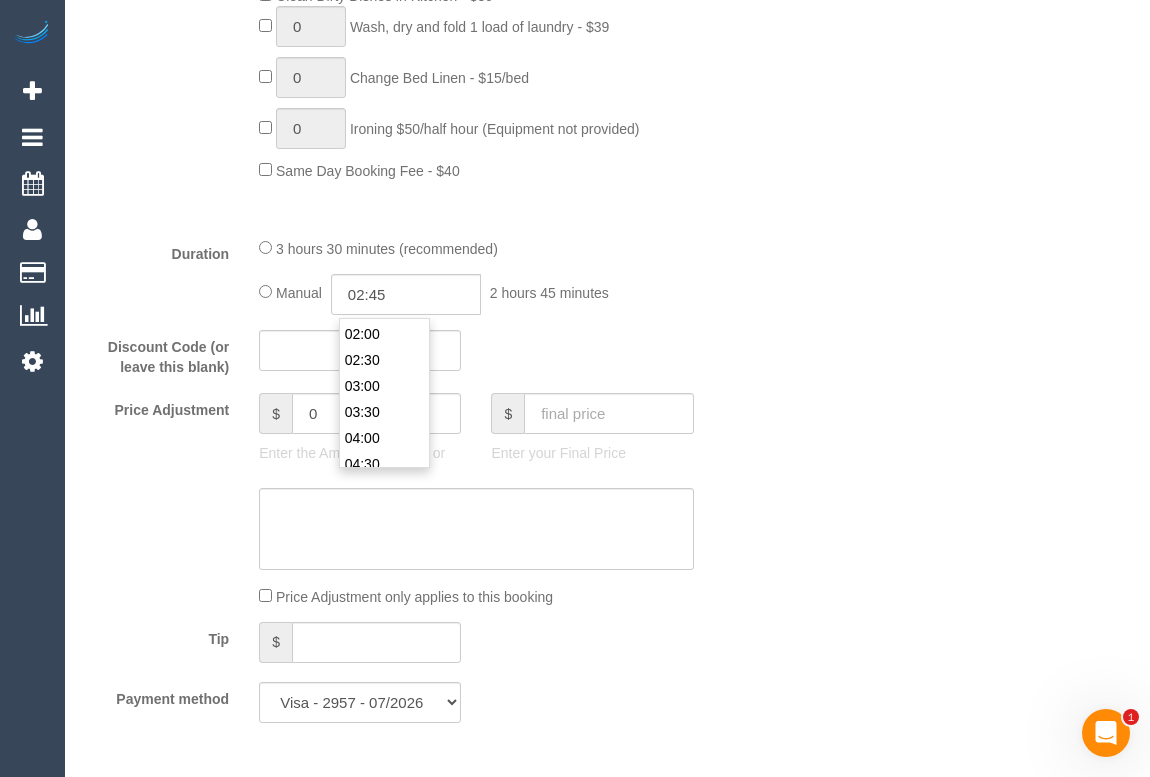 scroll, scrollTop: 112, scrollLeft: 0, axis: vertical 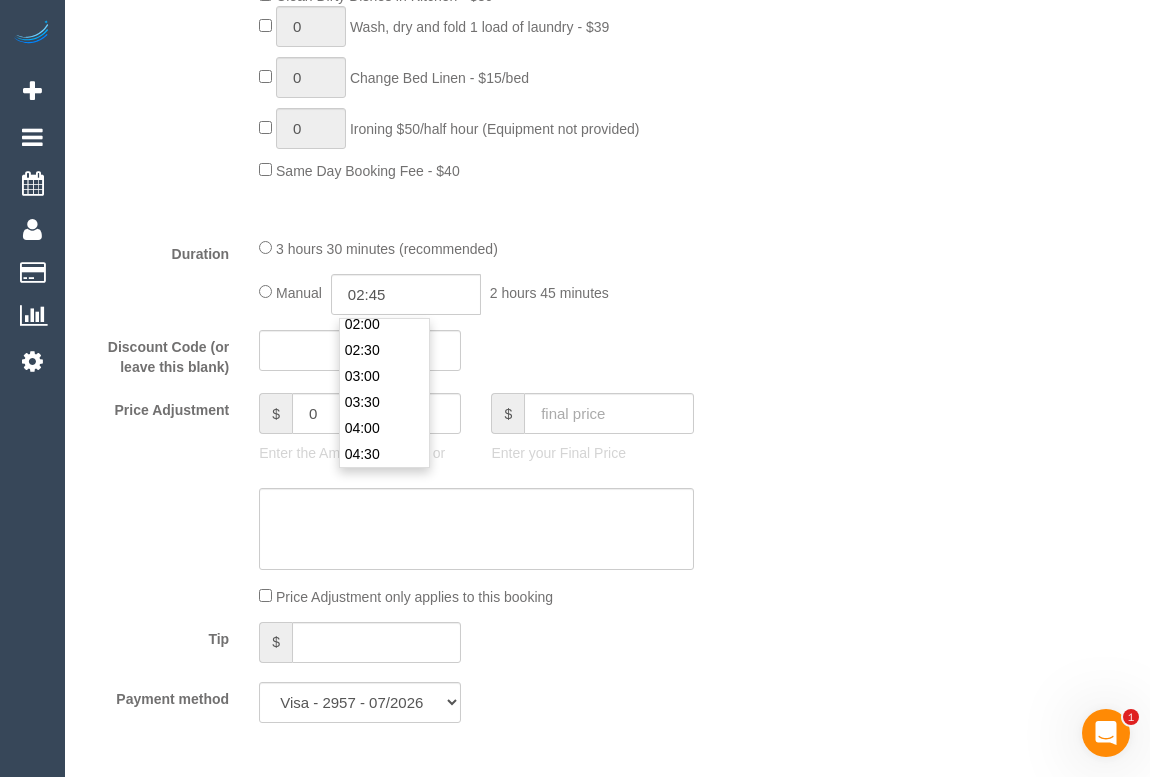 click on "Discount Code (or leave this blank)" 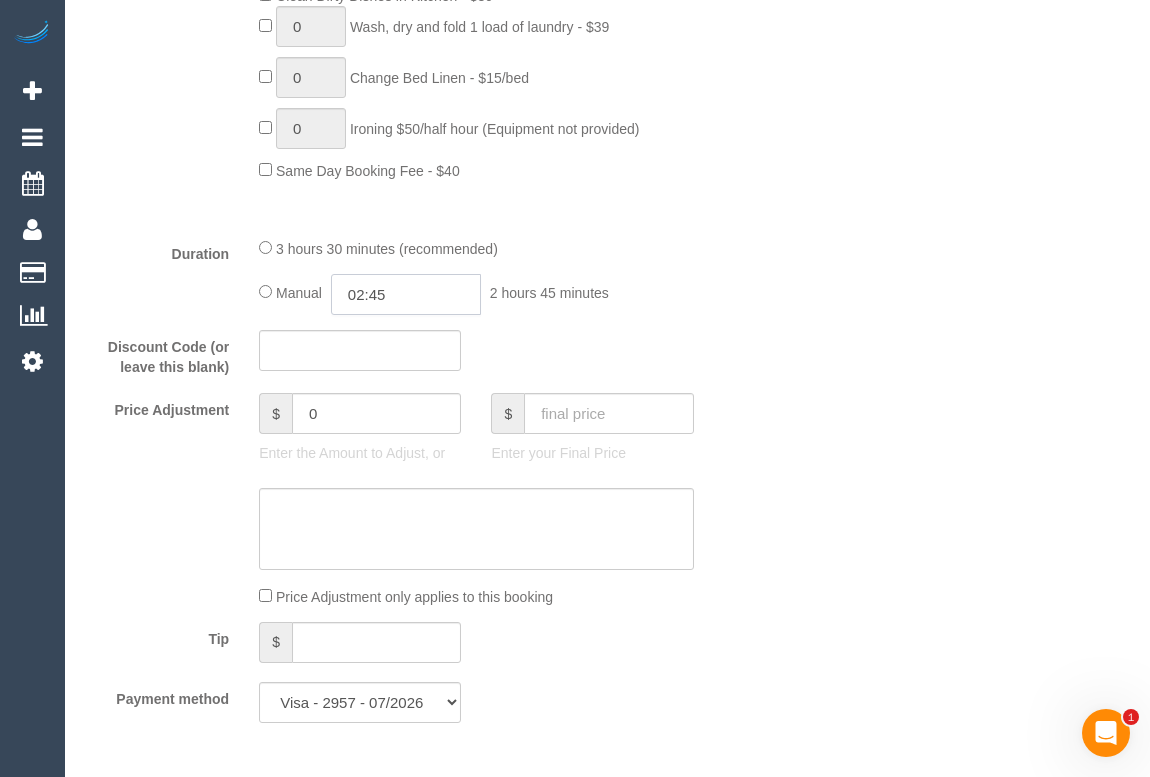 scroll, scrollTop: 0, scrollLeft: 0, axis: both 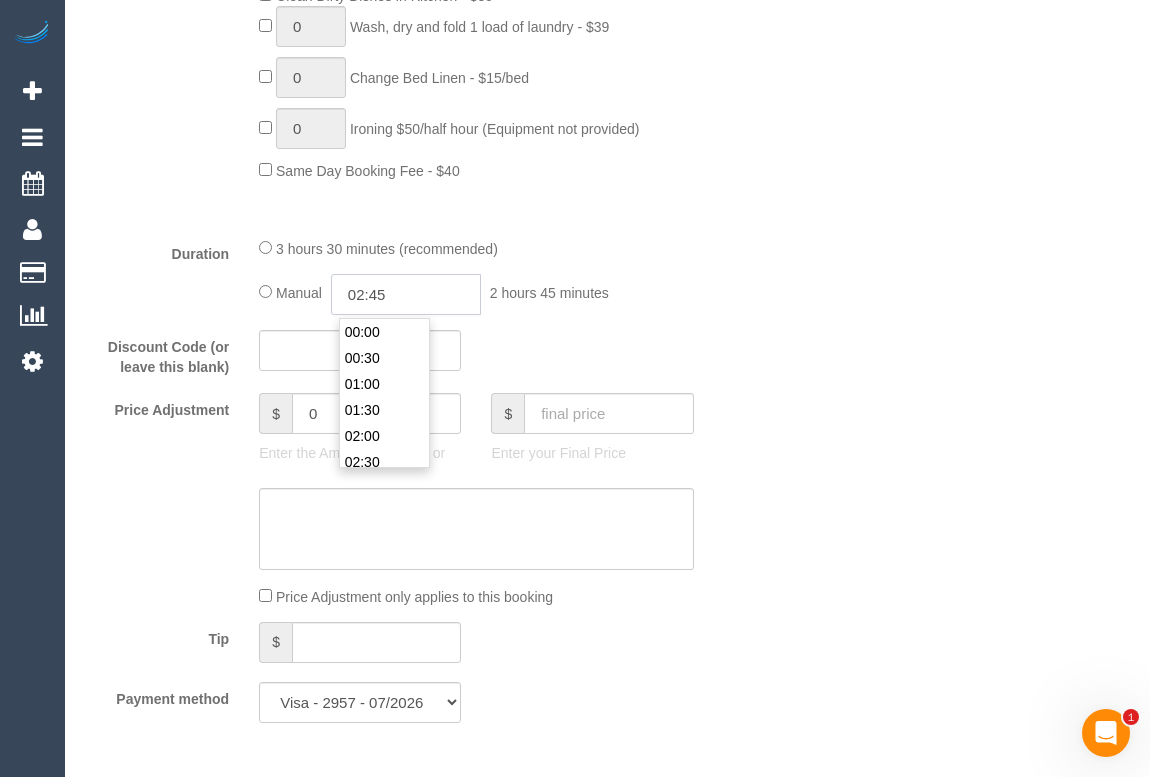 drag, startPoint x: 416, startPoint y: 296, endPoint x: 330, endPoint y: 296, distance: 86 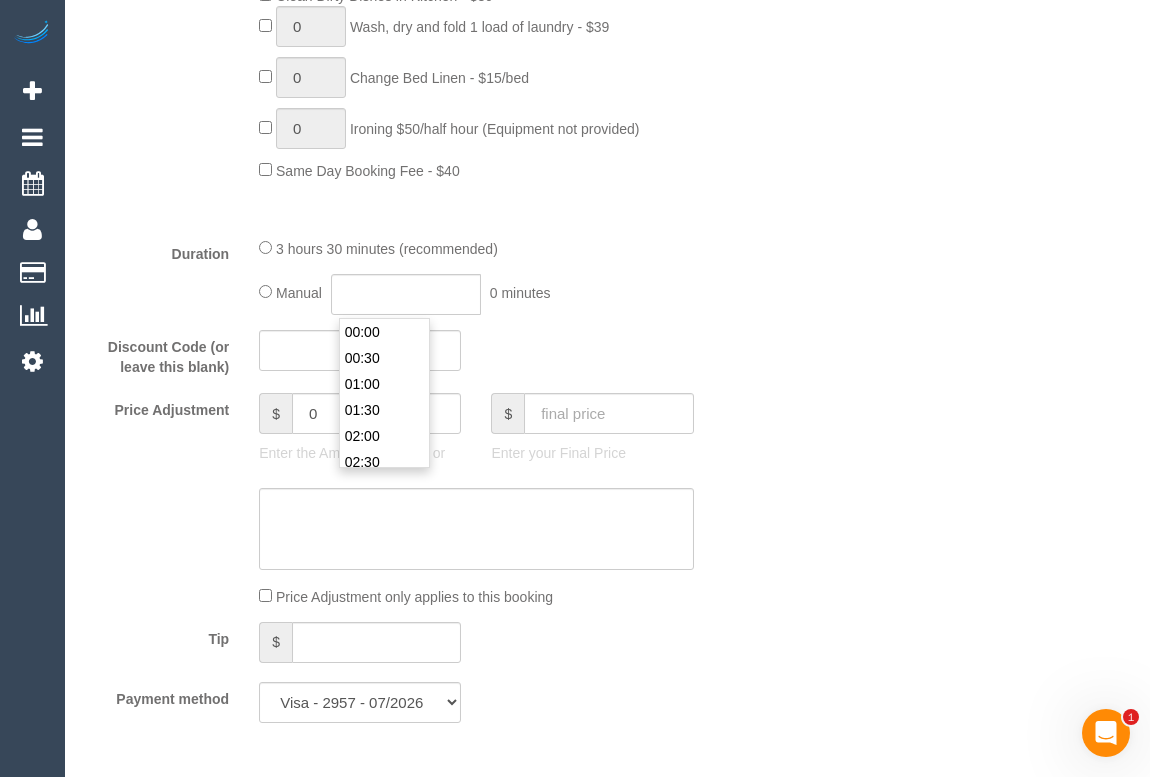 type on "00:00" 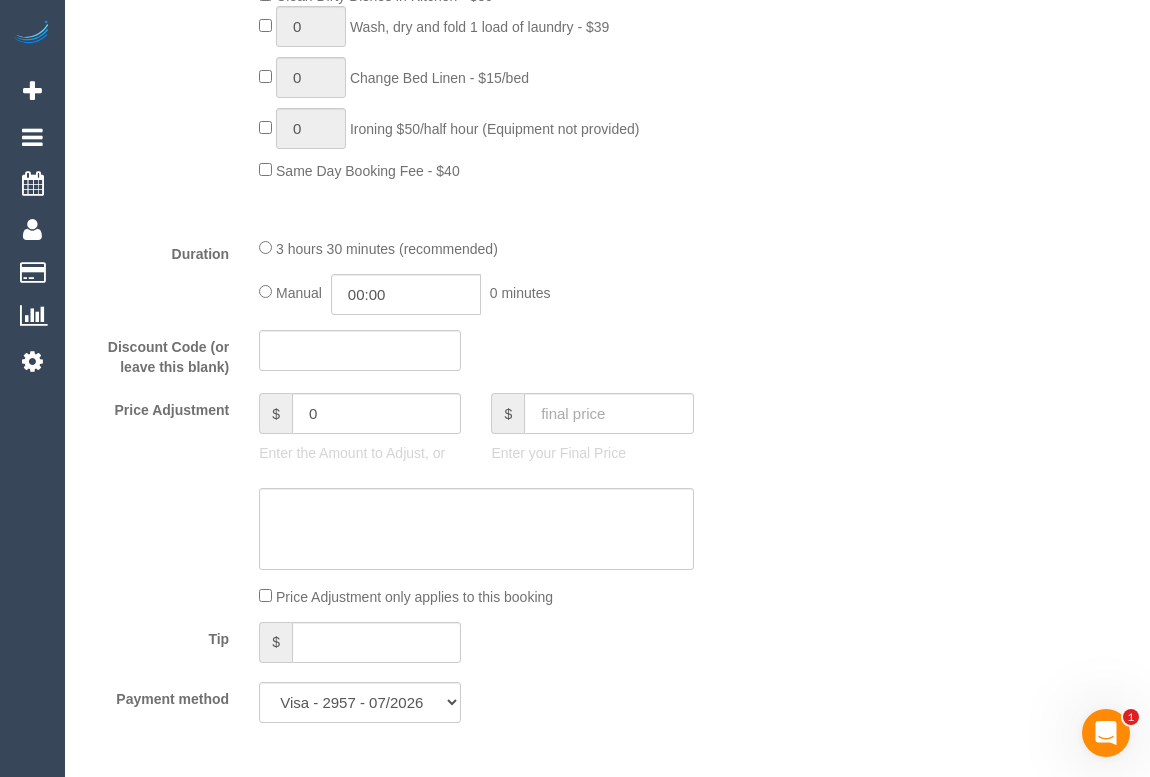 drag, startPoint x: 766, startPoint y: 350, endPoint x: 776, endPoint y: 343, distance: 12.206555 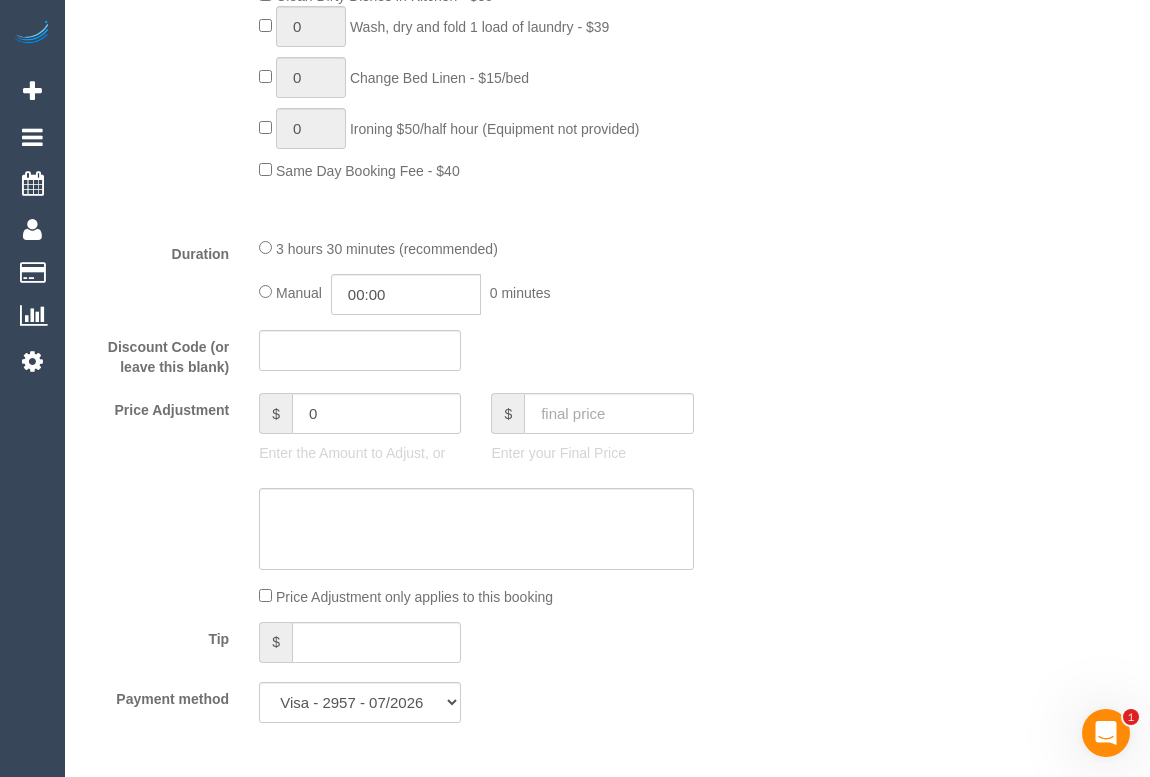 select on "spot25" 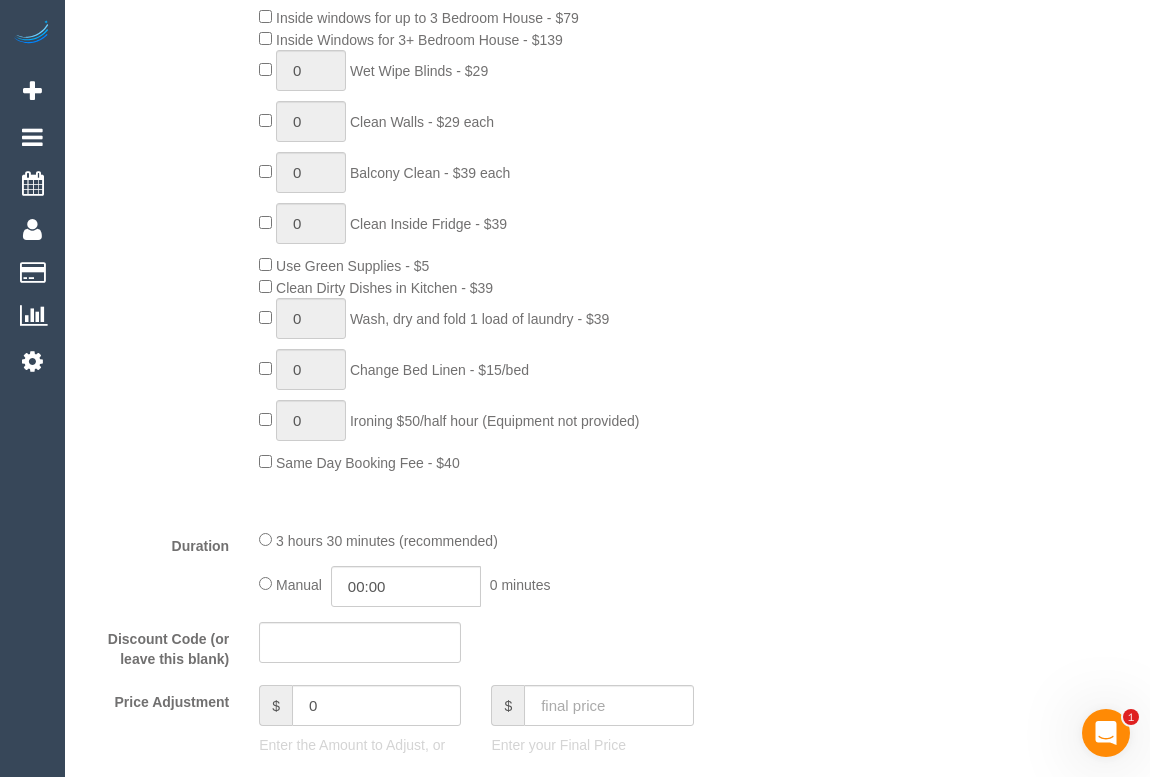 scroll, scrollTop: 1329, scrollLeft: 0, axis: vertical 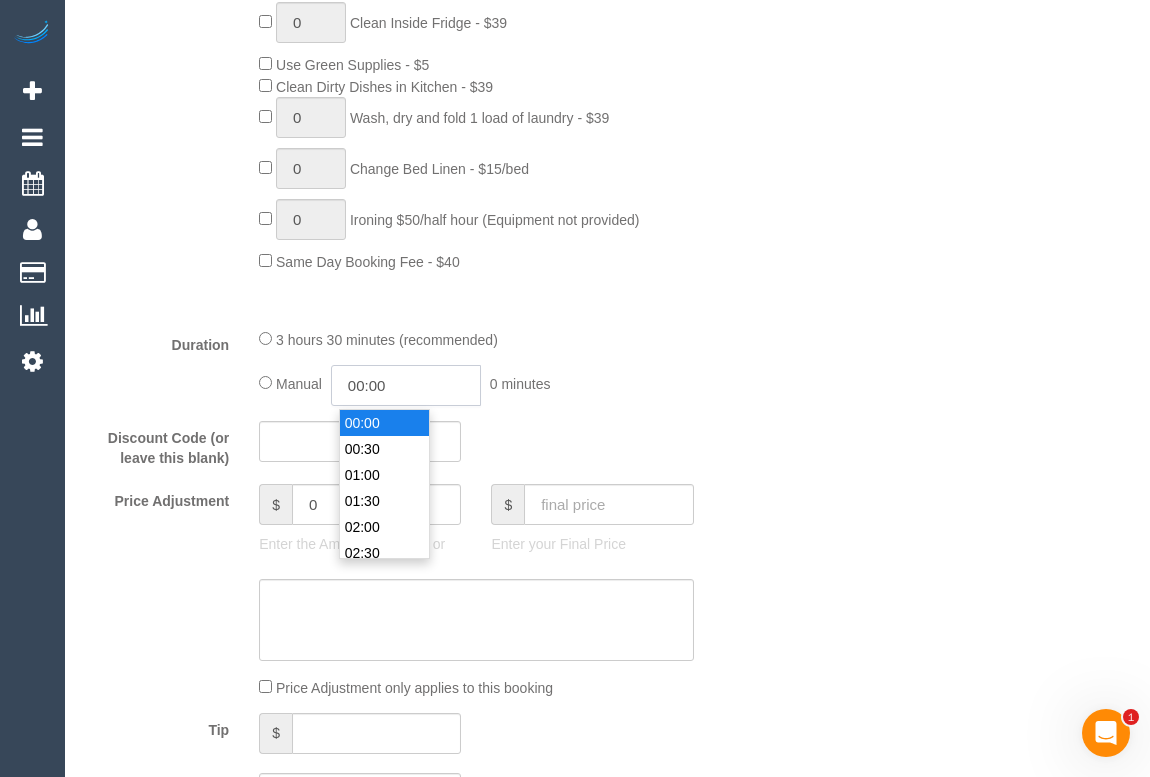 click on "00:00" 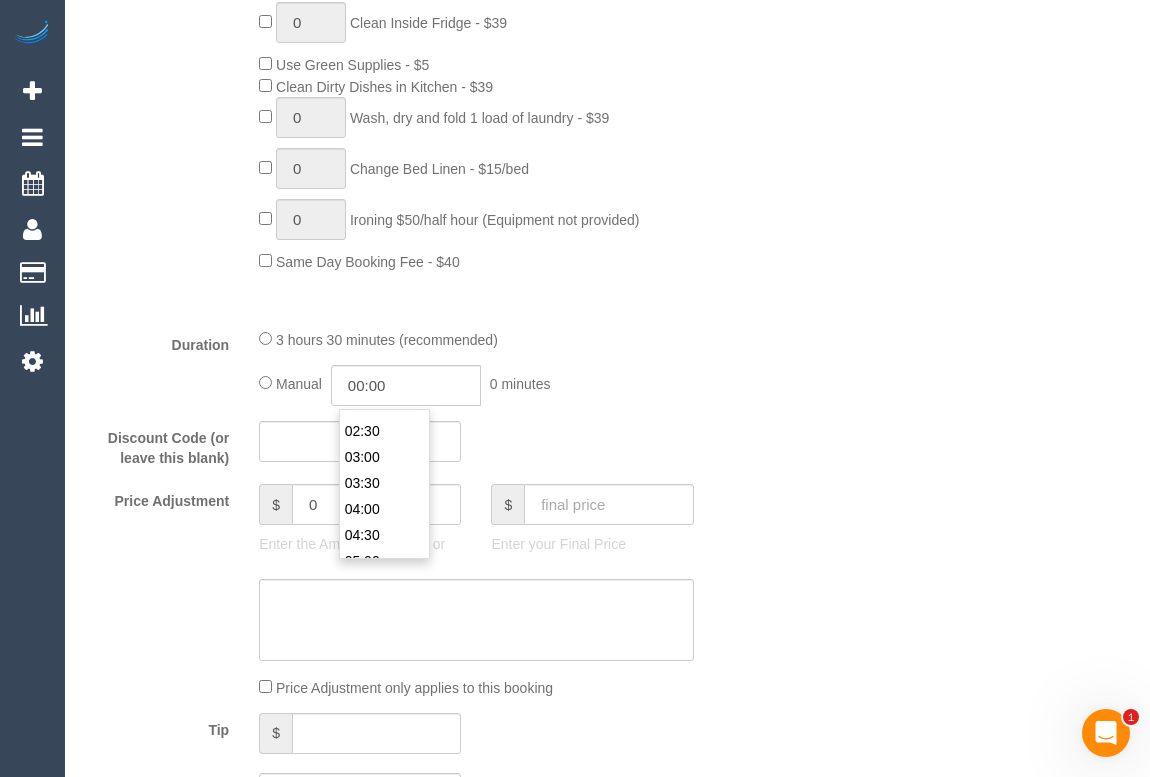 scroll, scrollTop: 112, scrollLeft: 0, axis: vertical 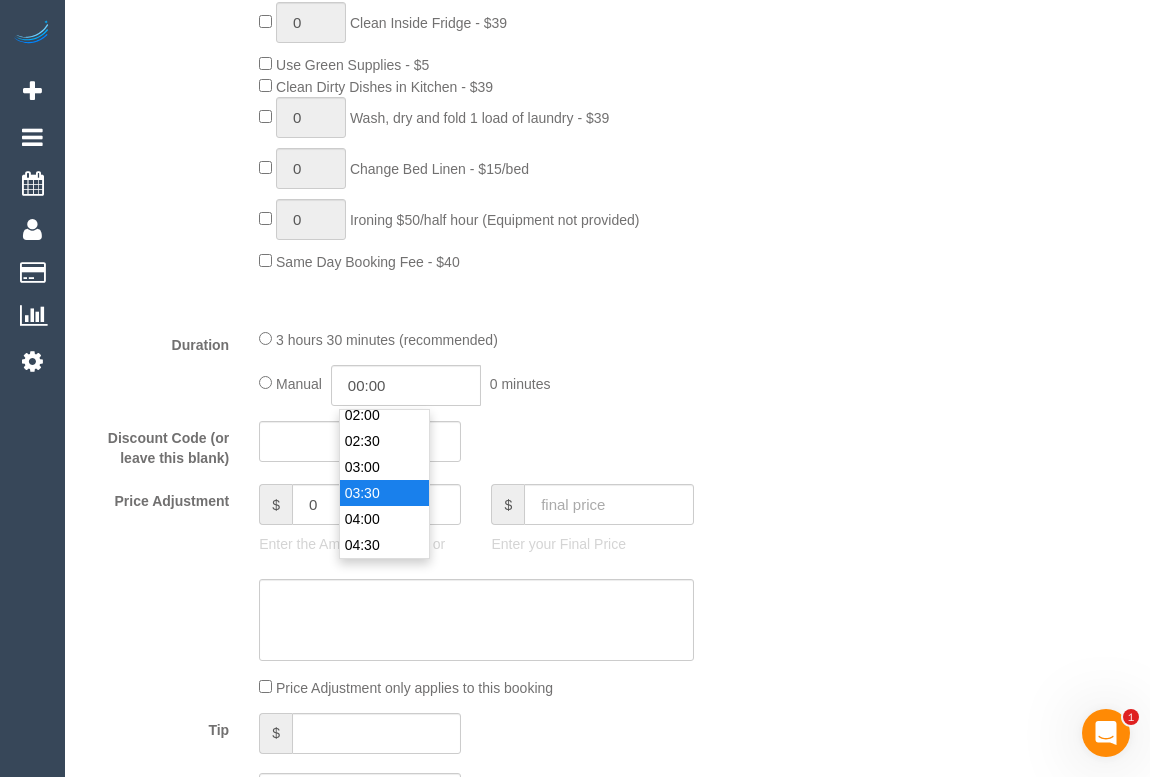 type on "03:30" 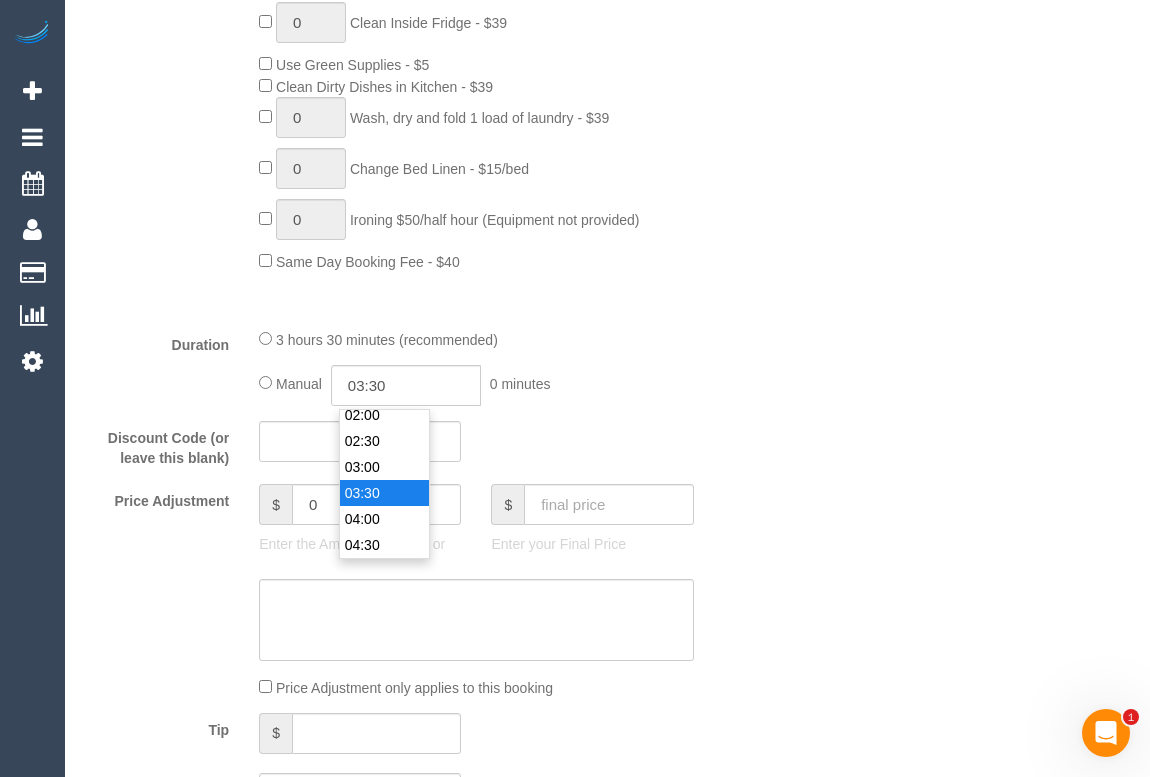click on "03:30" at bounding box center [384, 493] 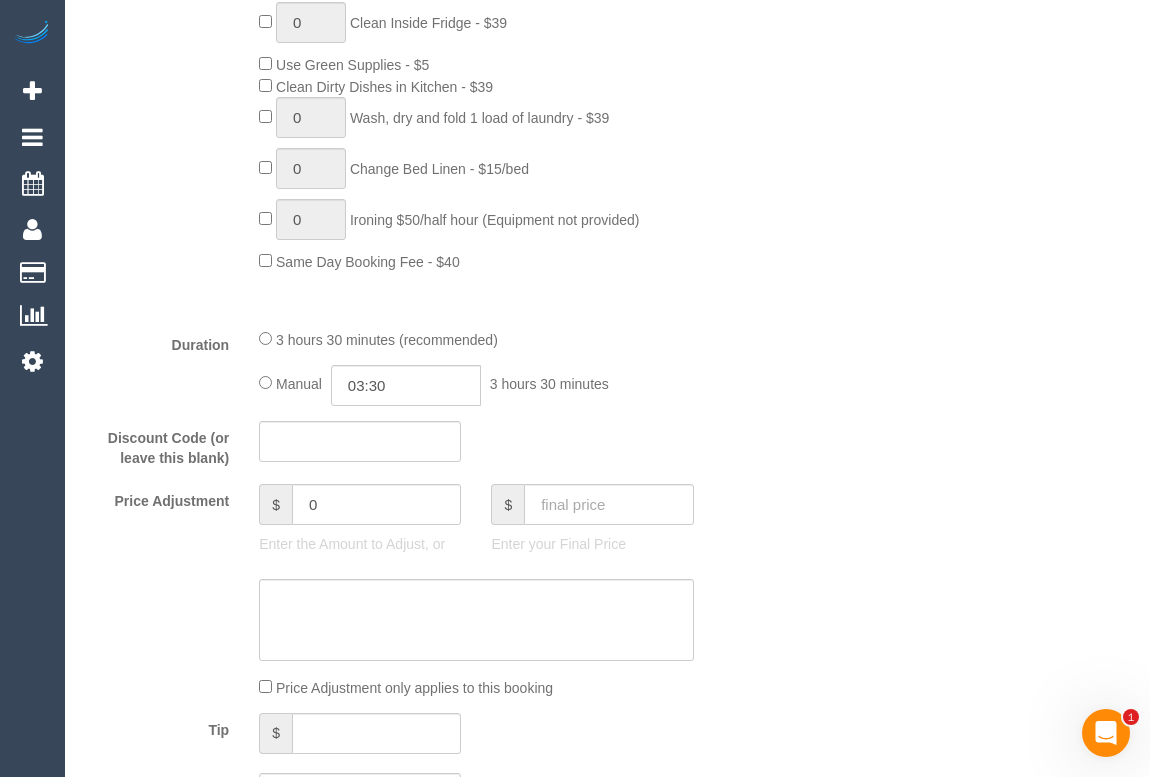 click on "Discount Code (or leave this blank)" 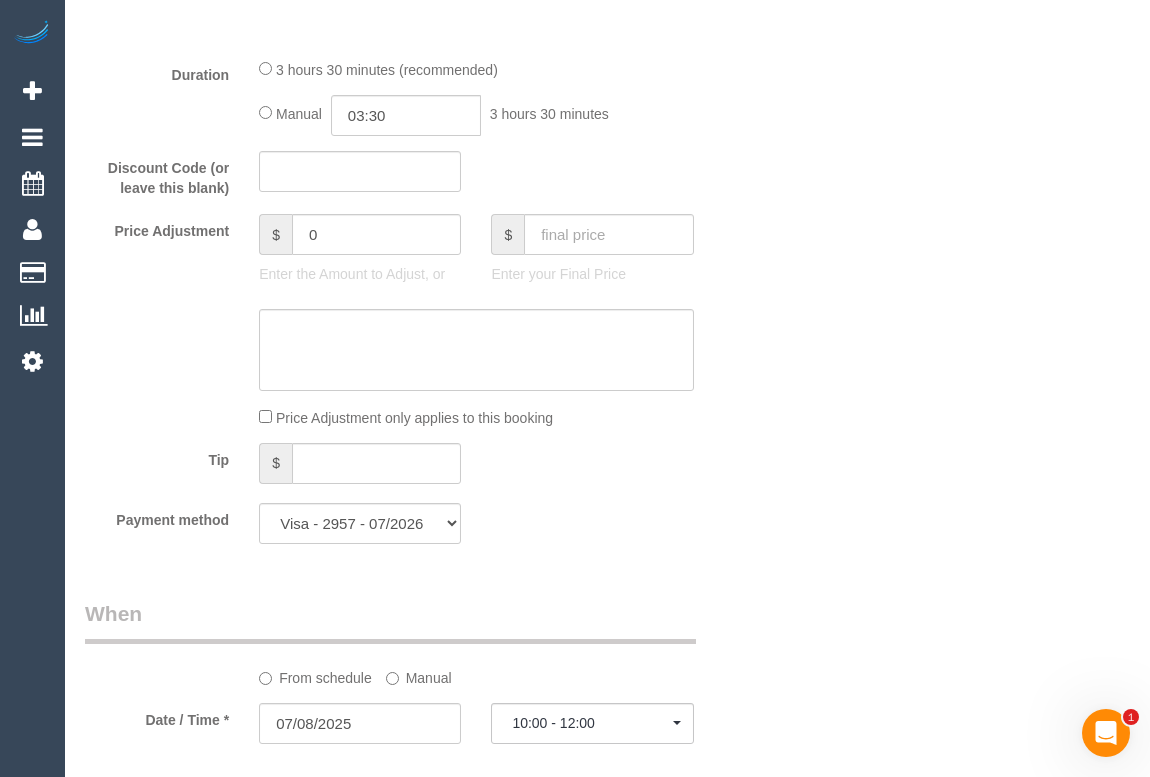 scroll, scrollTop: 1601, scrollLeft: 0, axis: vertical 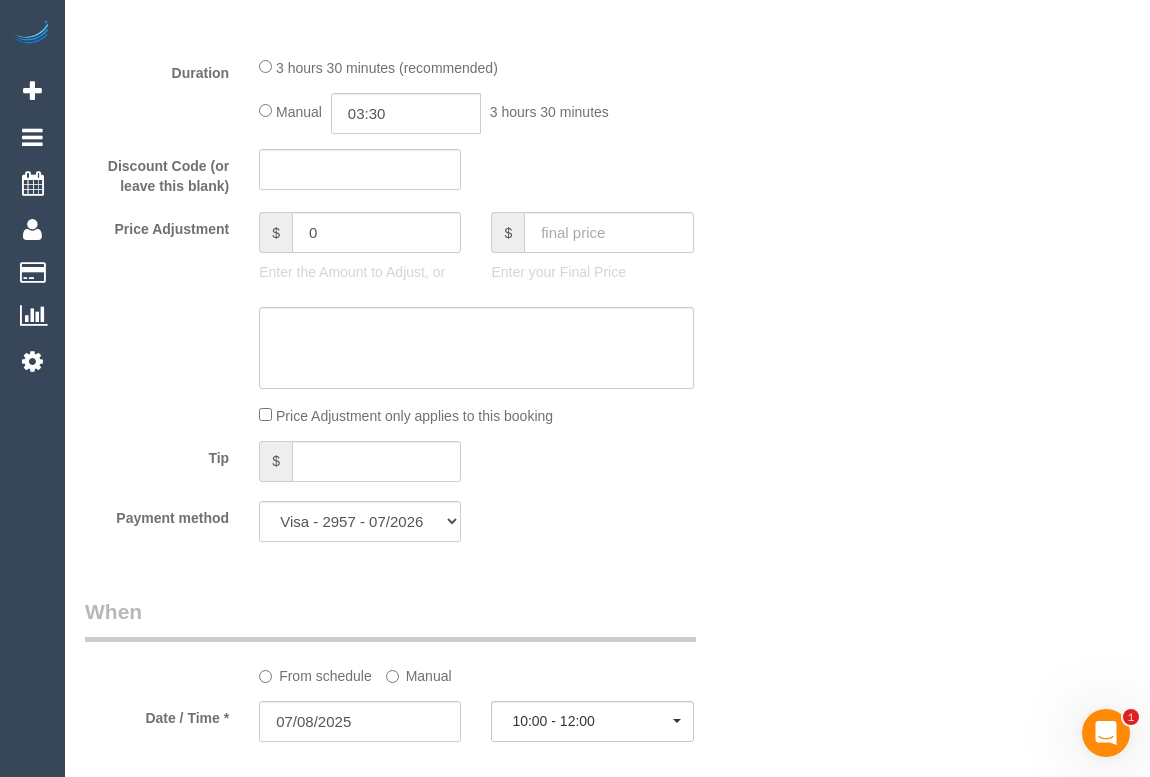 select on "spot37" 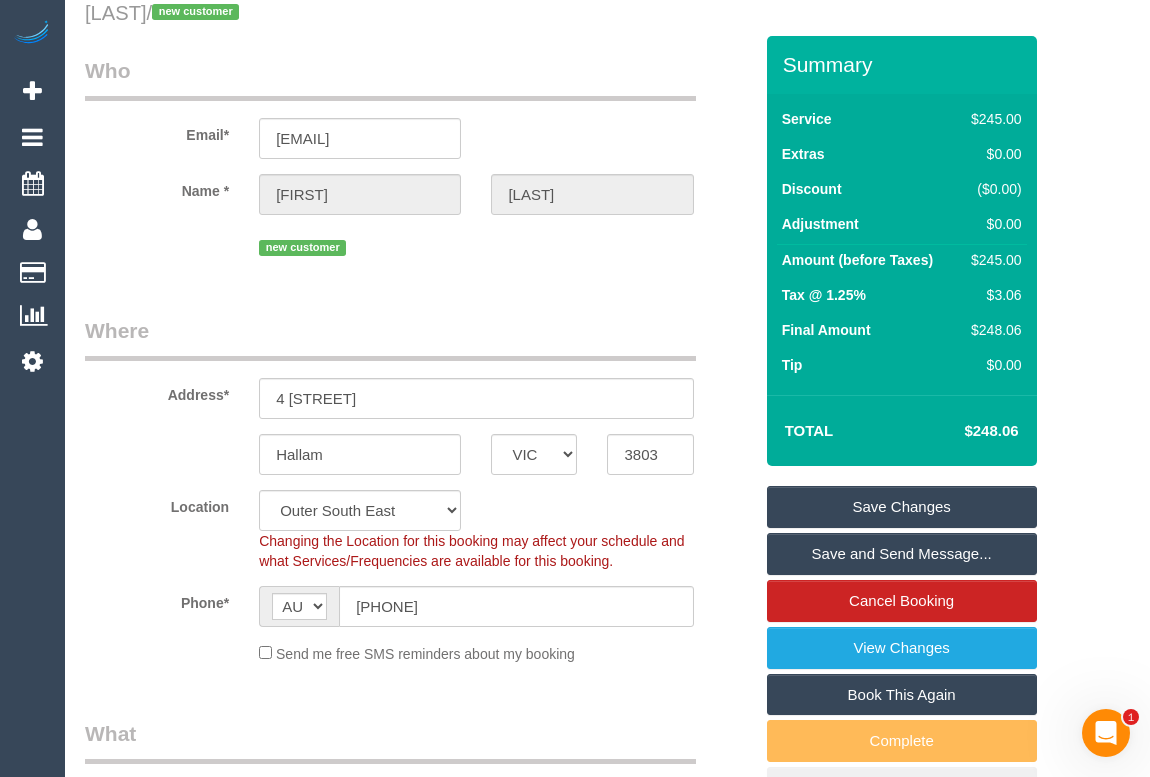 scroll, scrollTop: 0, scrollLeft: 0, axis: both 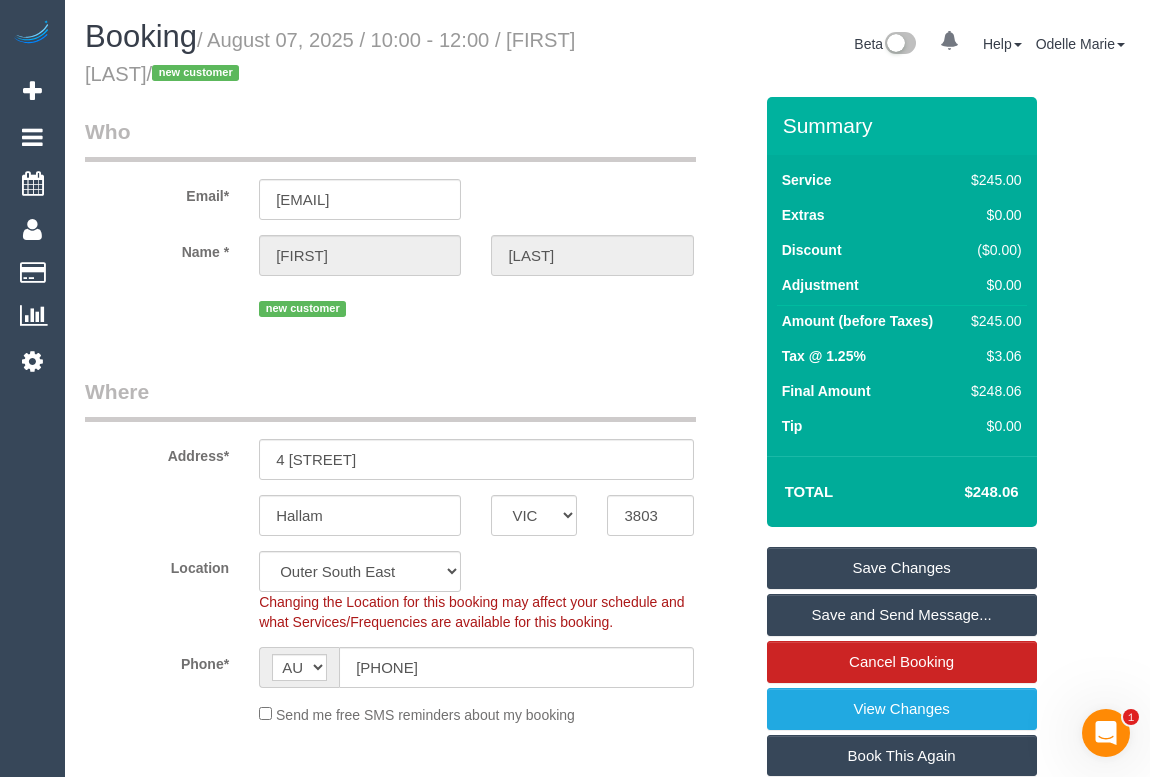 click on "Where" at bounding box center (390, 399) 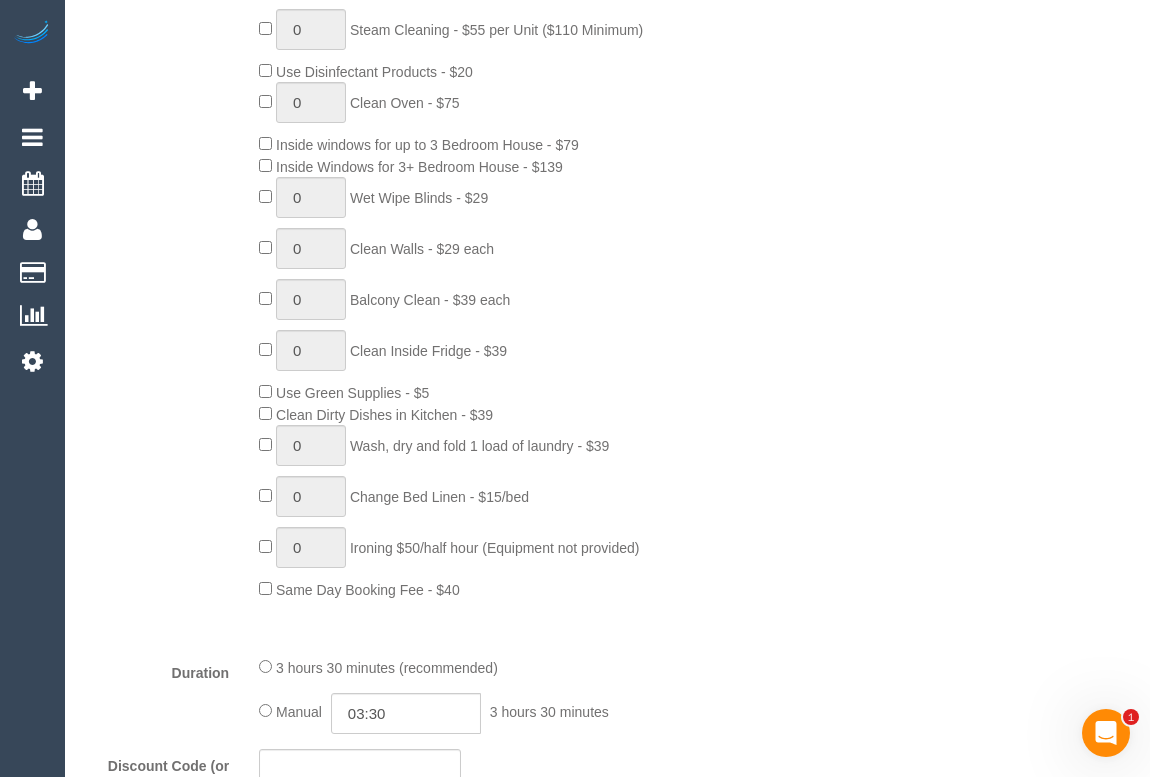 scroll, scrollTop: 909, scrollLeft: 0, axis: vertical 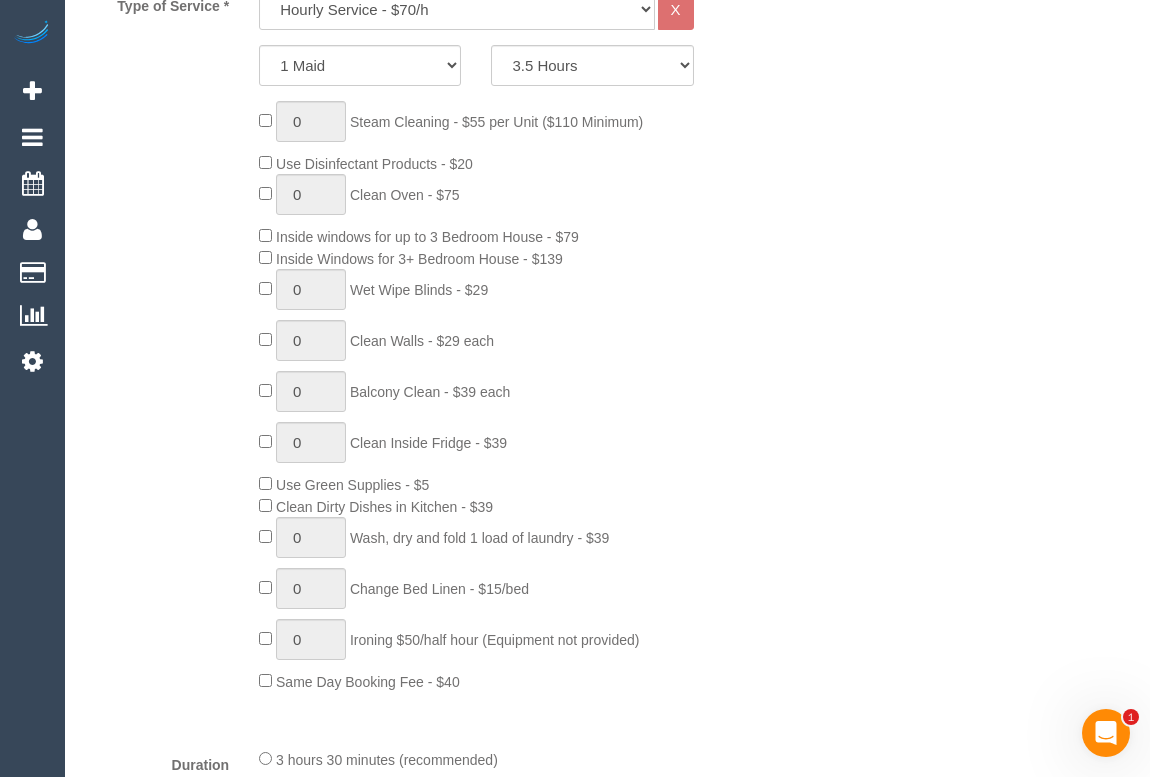 click on "Who
Email*
sadia_sayar90@hotmail.com
Name *
Sadi
Sayar
new customer
Where
Address*
4 Tilbavale Close
Hallam
ACT
NSW
NT
QLD
SA
TAS
VIC
WA
3803
Location
Office City East (North) East (South) Inner East Inner North (East) Inner North (West) Inner South East Inner West North (East) North (West) Outer East Outer North (East) Outer North (West) Outer South East Outer West South East (East) South East (West) West (North) West (South) ZG - Central ZG - East ZG - North ZG - South" at bounding box center [607, 1232] 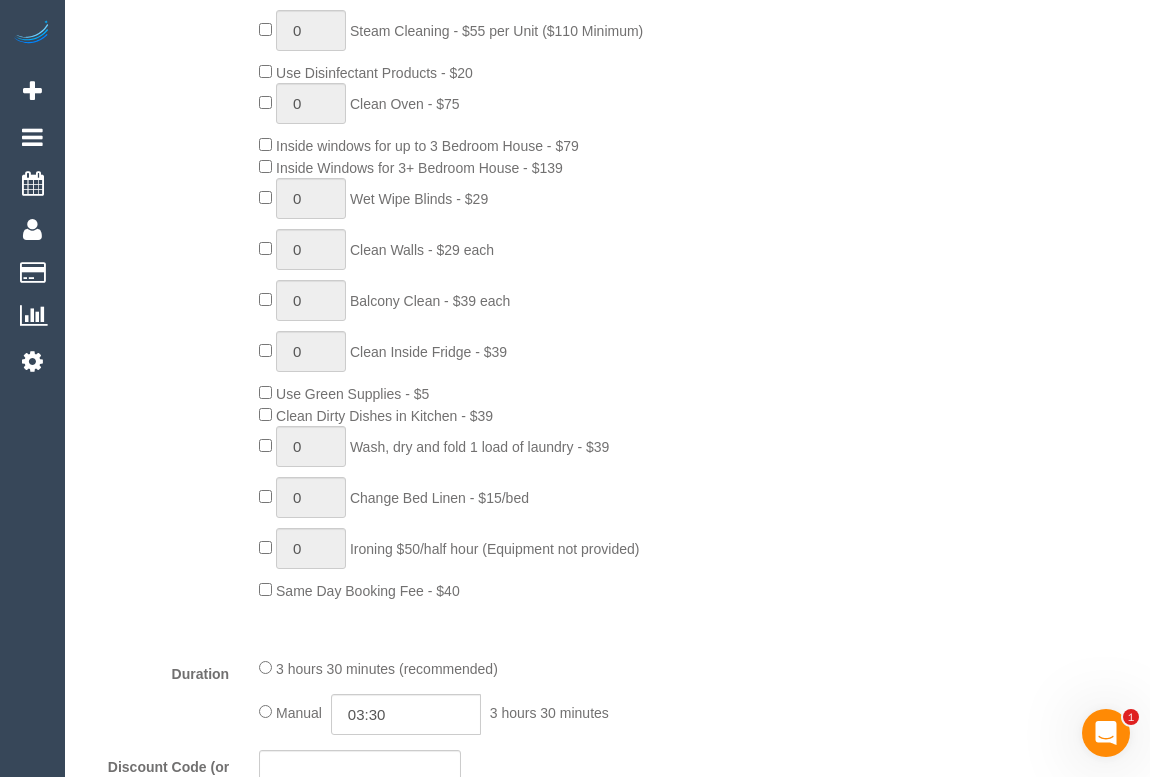 scroll, scrollTop: 818, scrollLeft: 0, axis: vertical 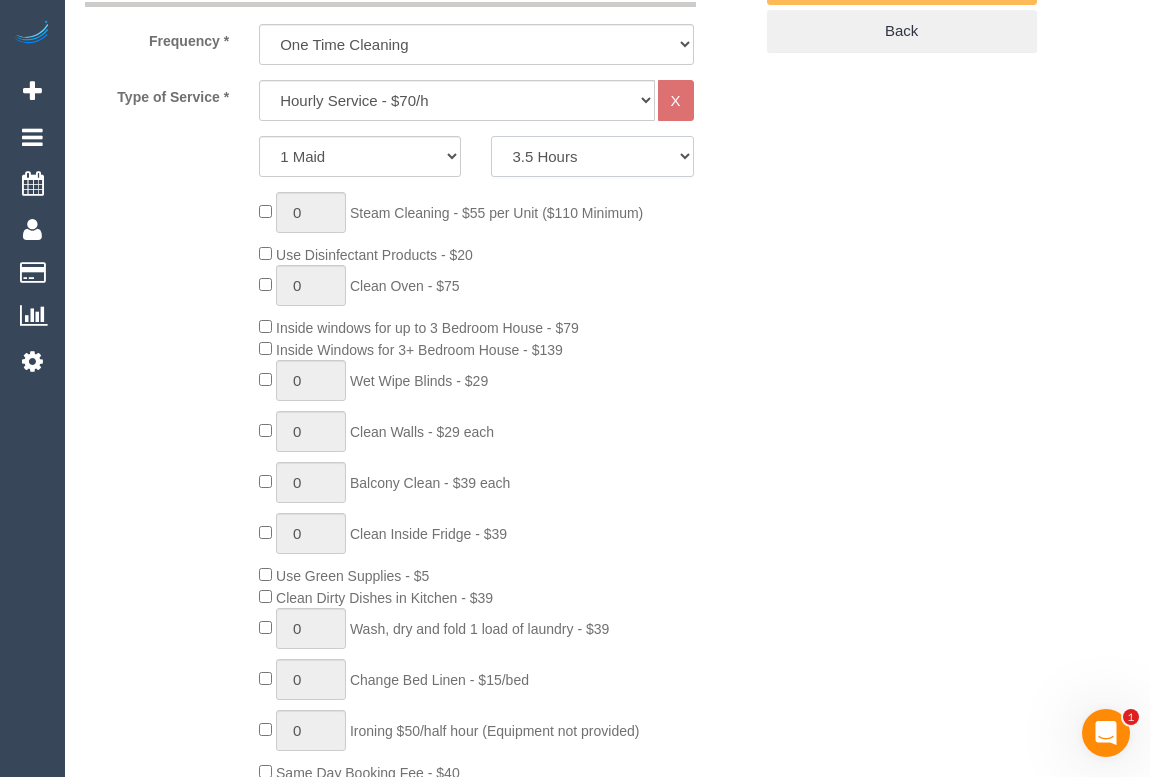 drag, startPoint x: 687, startPoint y: 155, endPoint x: 642, endPoint y: 173, distance: 48.466484 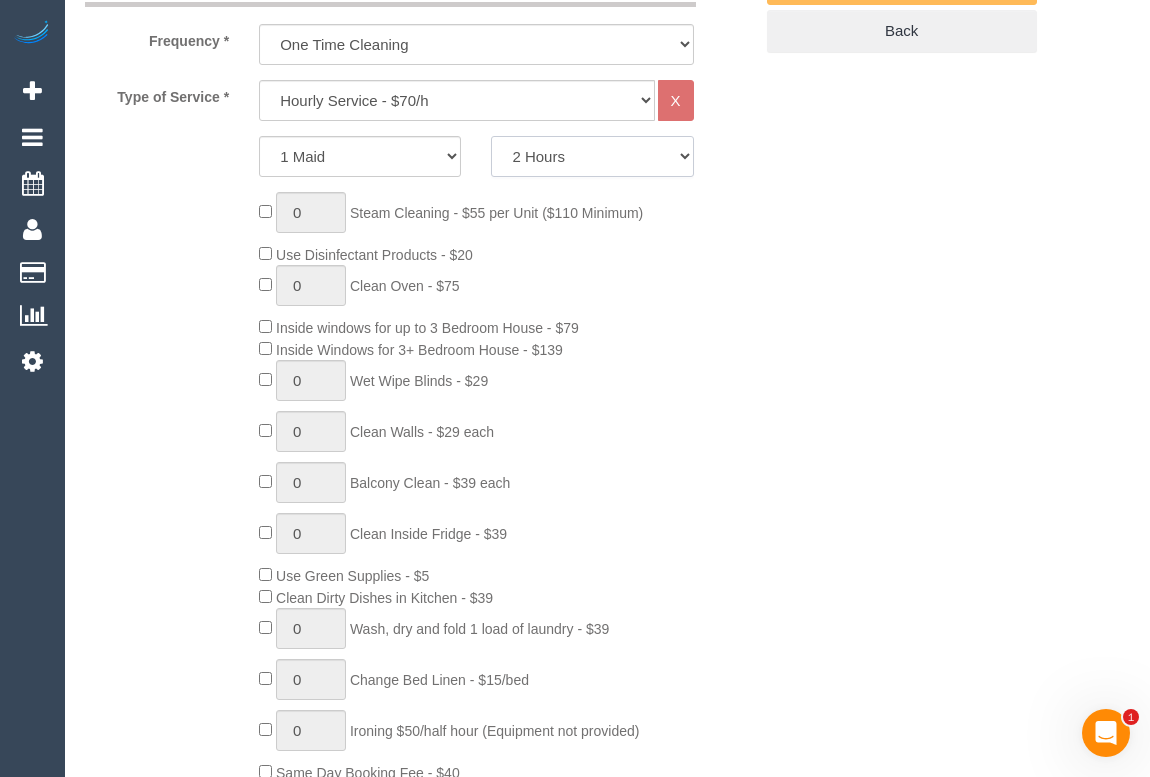 click on "2 Hours
2.5 Hours
3 Hours
3.5 Hours
4 Hours
4.5 Hours
5 Hours
5.5 Hours
6 Hours
6.5 Hours
7 Hours
7.5 Hours
8 Hours
8.5 Hours
9 Hours
9.5 Hours
10 Hours
10.5 Hours
11 Hours
11.5 Hours
12 Hours
12.5 Hours
13 Hours
13.5 Hours
14 Hours
14.5 Hours
15 Hours
15.5 Hours
16 Hours
16.5 Hours" 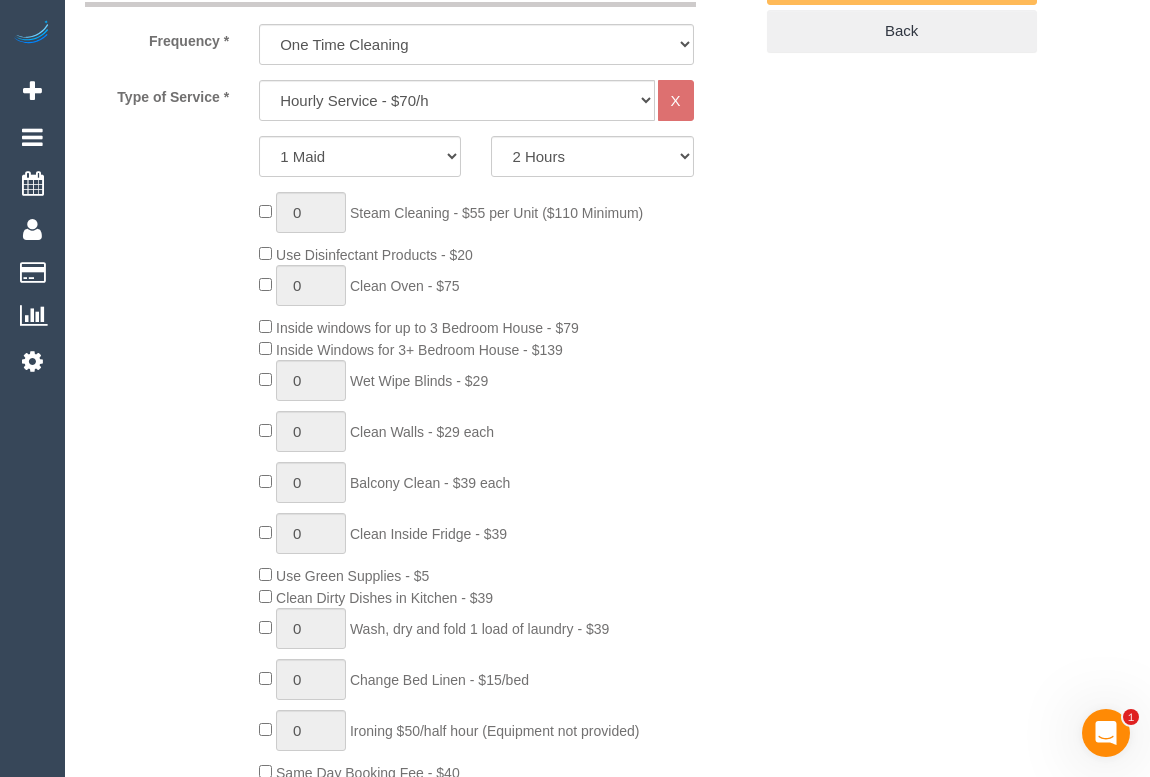click on "0
Steam Cleaning - $55 per Unit ($110 Minimum)
Use Disinfectant Products - $20
0
Clean Oven  - $75
Inside windows for up to 3 Bedroom House - $79
Inside Windows for 3+ Bedroom House  - $139
0
Wet Wipe Blinds  - $29
0
Clean Walls - $29 each
0
0" 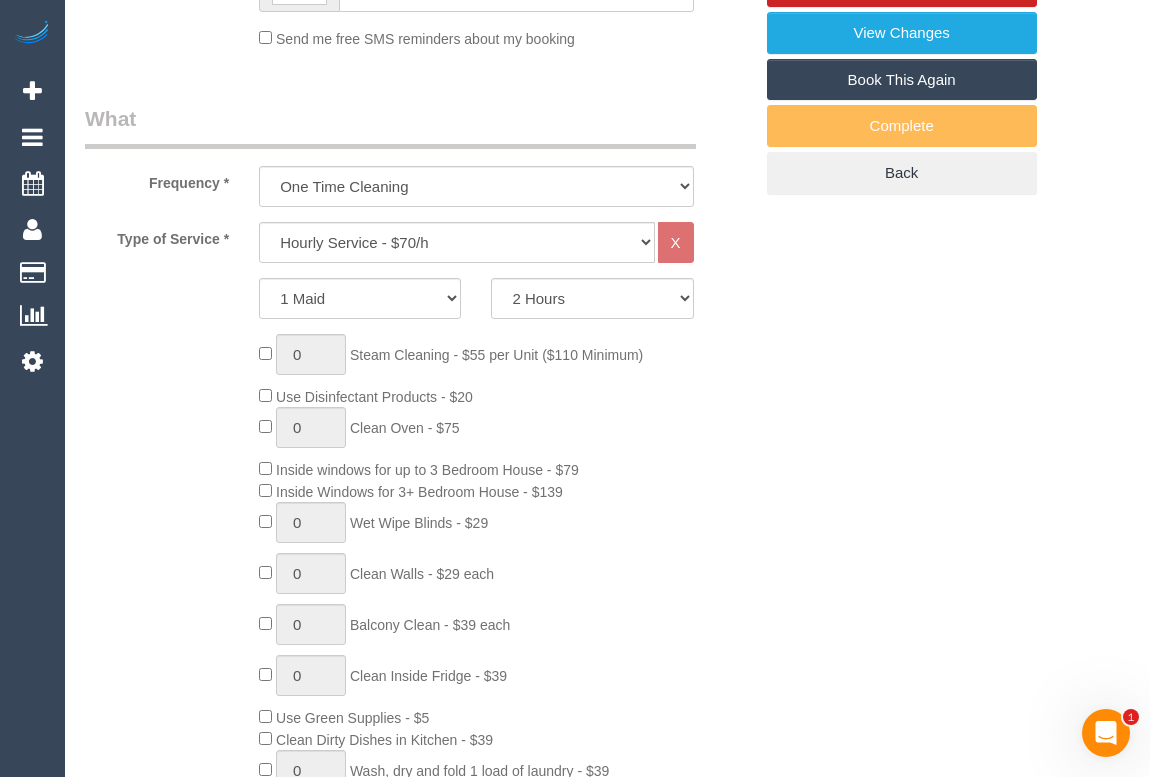 scroll, scrollTop: 545, scrollLeft: 0, axis: vertical 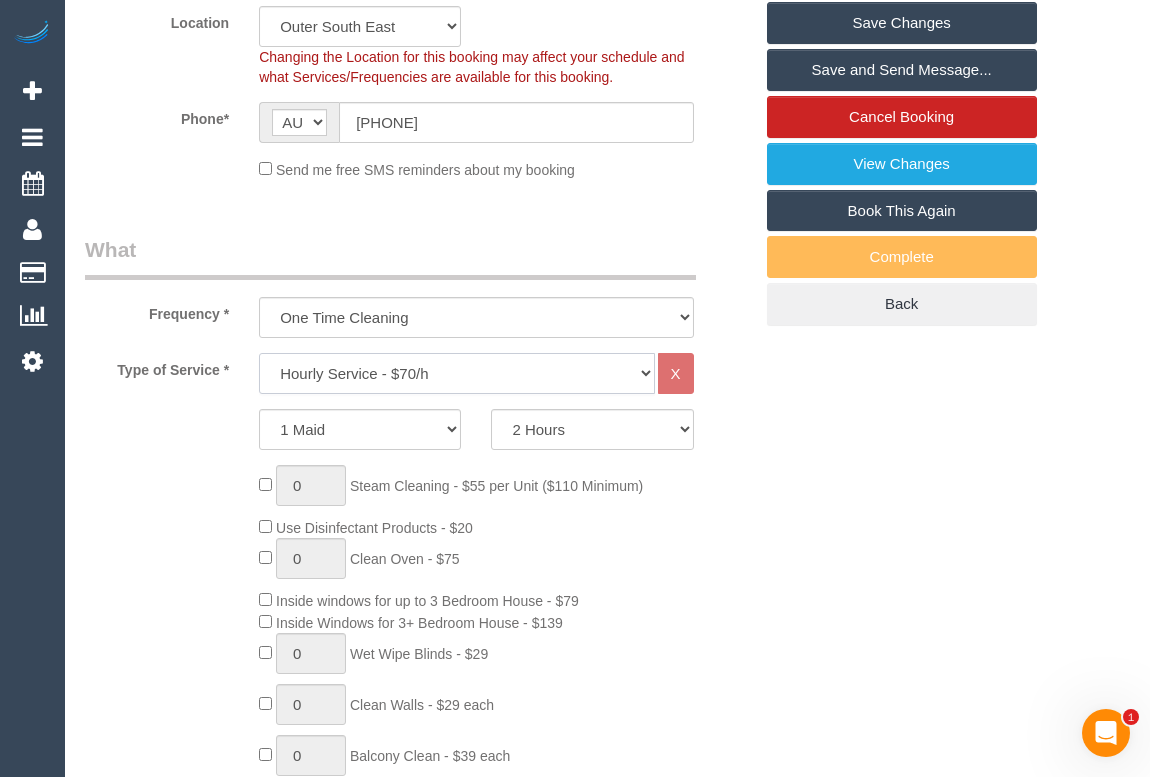 drag, startPoint x: 643, startPoint y: 374, endPoint x: 576, endPoint y: 392, distance: 69.375786 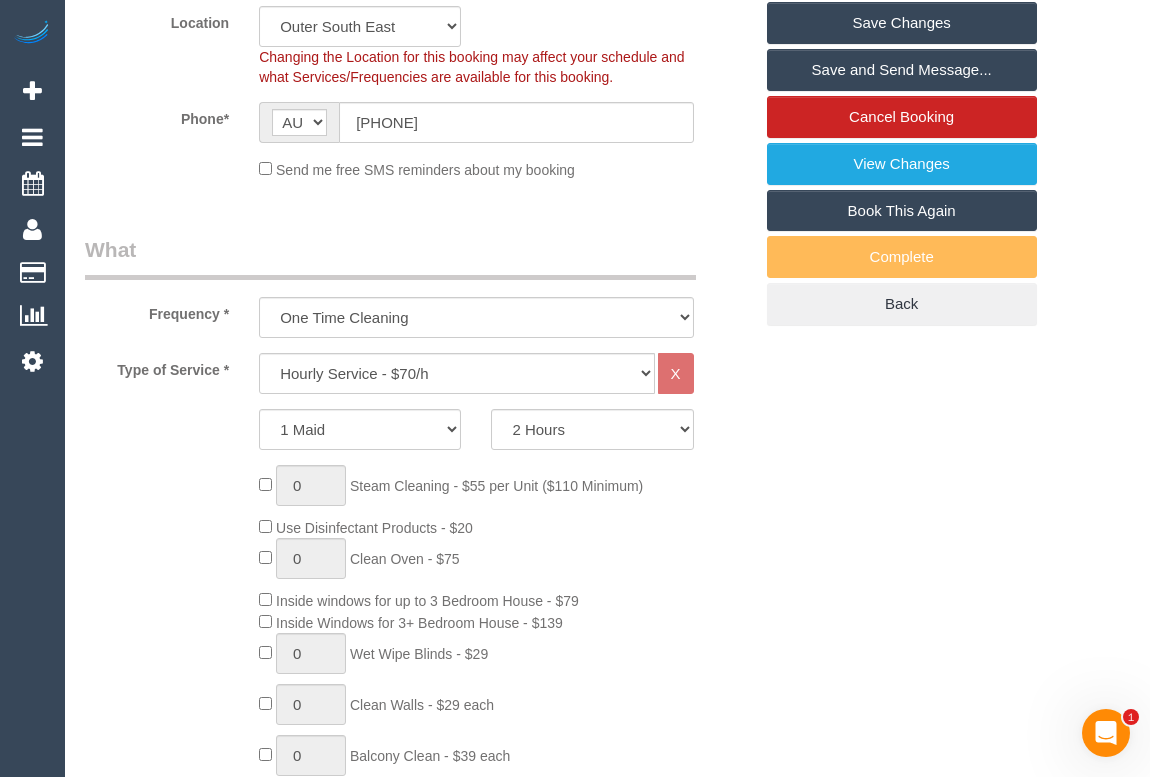 click on "Who
Email*
sadia_sayar90@hotmail.com
Name *
Sadi
Sayar
new customer
Where
Address*
4 Tilbavale Close
Hallam
ACT
NSW
NT
QLD
SA
TAS
VIC
WA
3803
Location
Office City East (North) East (South) Inner East Inner North (East) Inner North (West) Inner South East Inner West North (East) North (West) Outer East Outer North (East) Outer North (West) Outer South East Outer West South East (East) South East (West) West (North) West (South) ZG - Central ZG - East ZG - North ZG - South" at bounding box center [607, 1596] 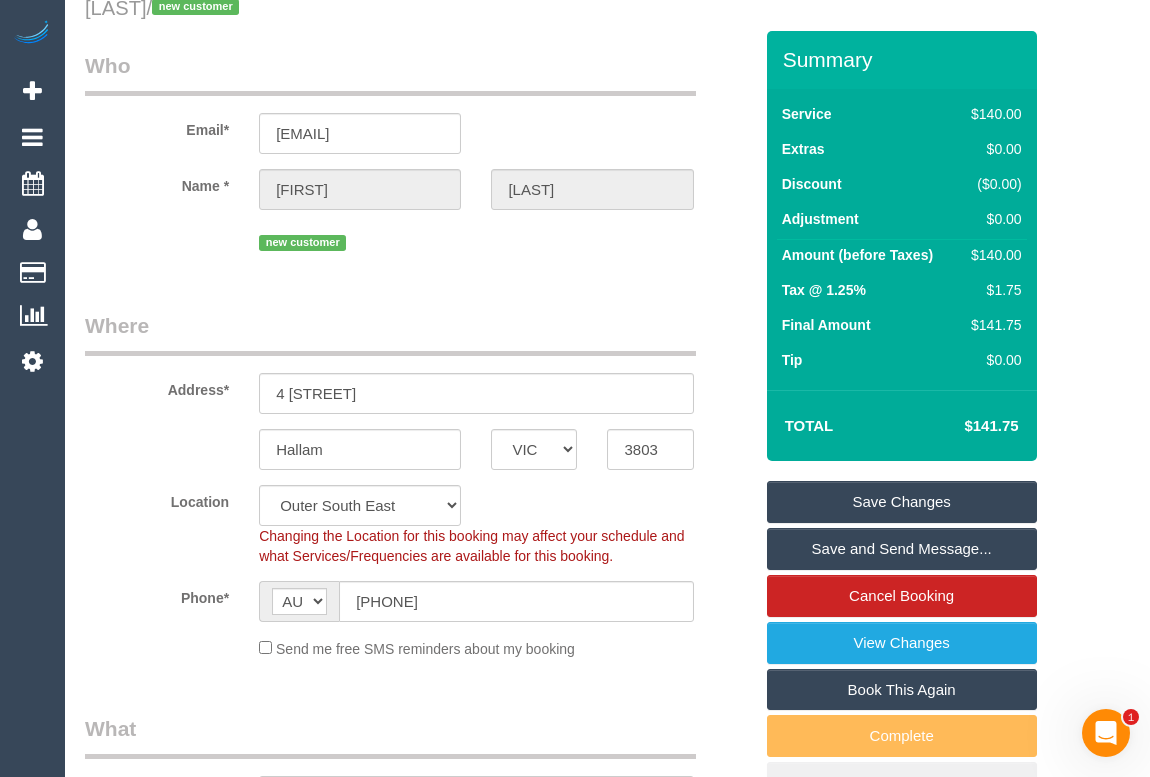 scroll, scrollTop: 0, scrollLeft: 0, axis: both 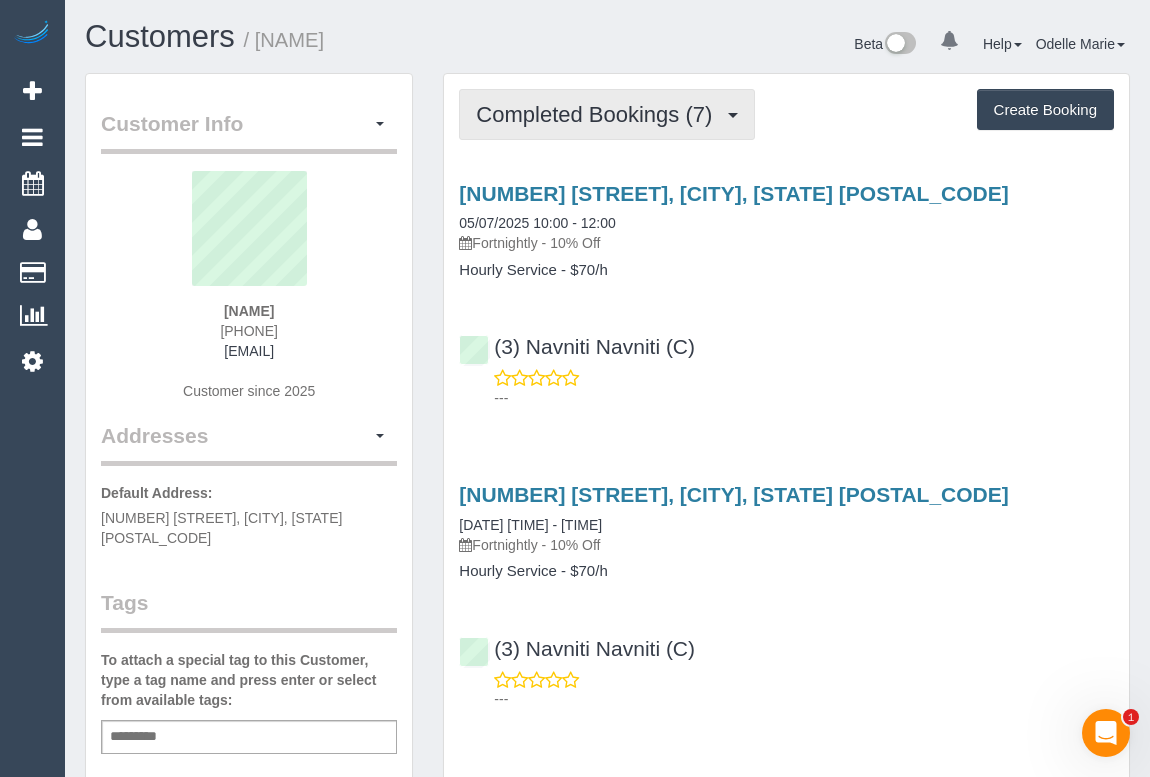 click on "Completed Bookings (7)" at bounding box center (599, 114) 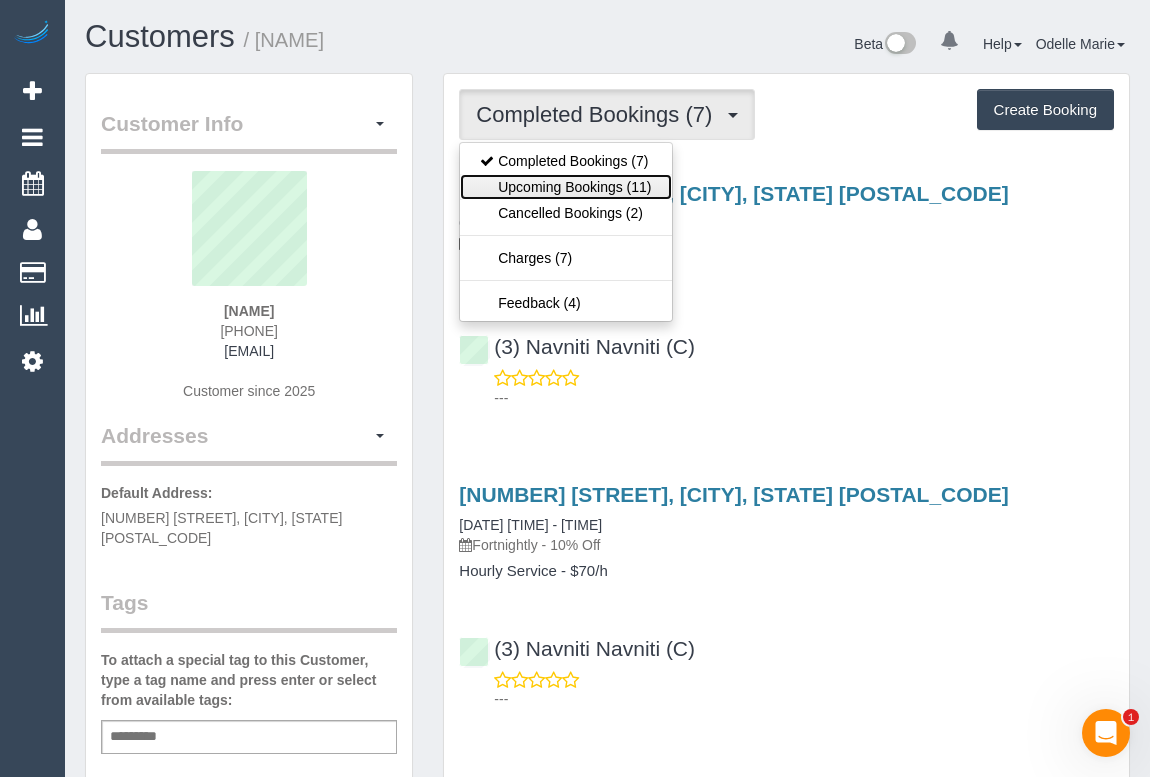 click on "Upcoming Bookings (11)" at bounding box center (565, 187) 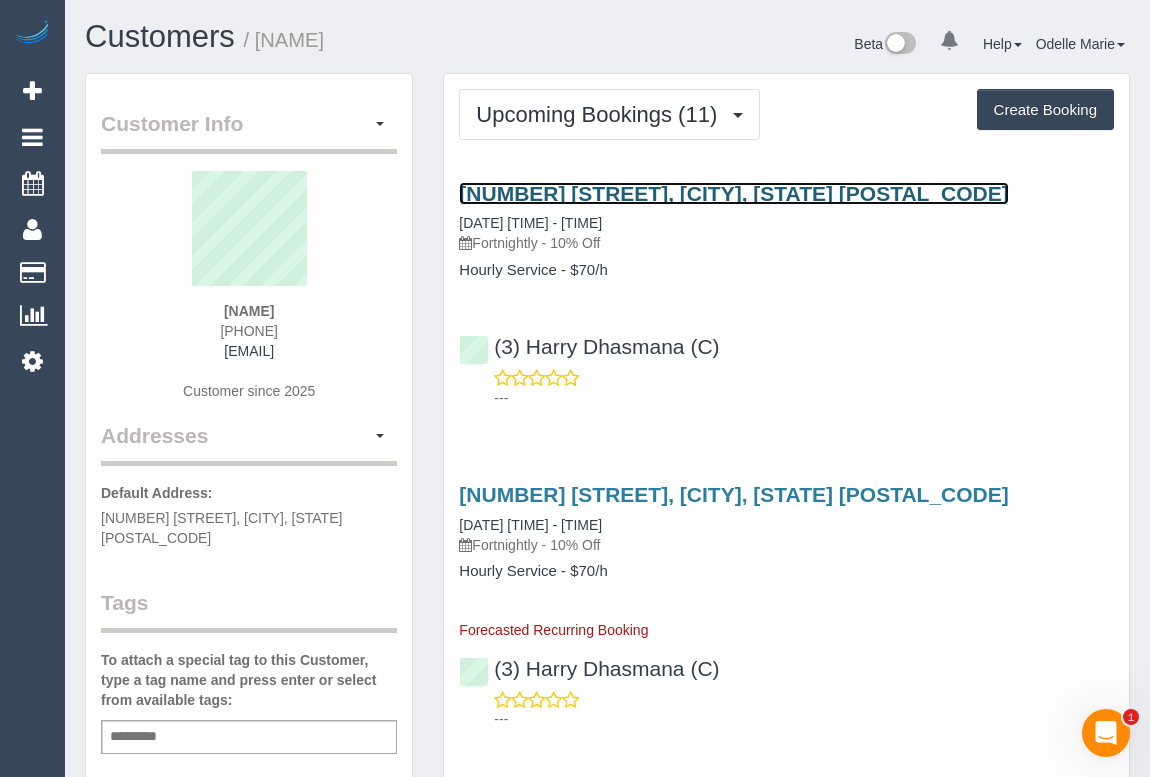 click on "[NUMBER] [STREET], [CITY], [STATE] [POSTAL_CODE]" at bounding box center [733, 193] 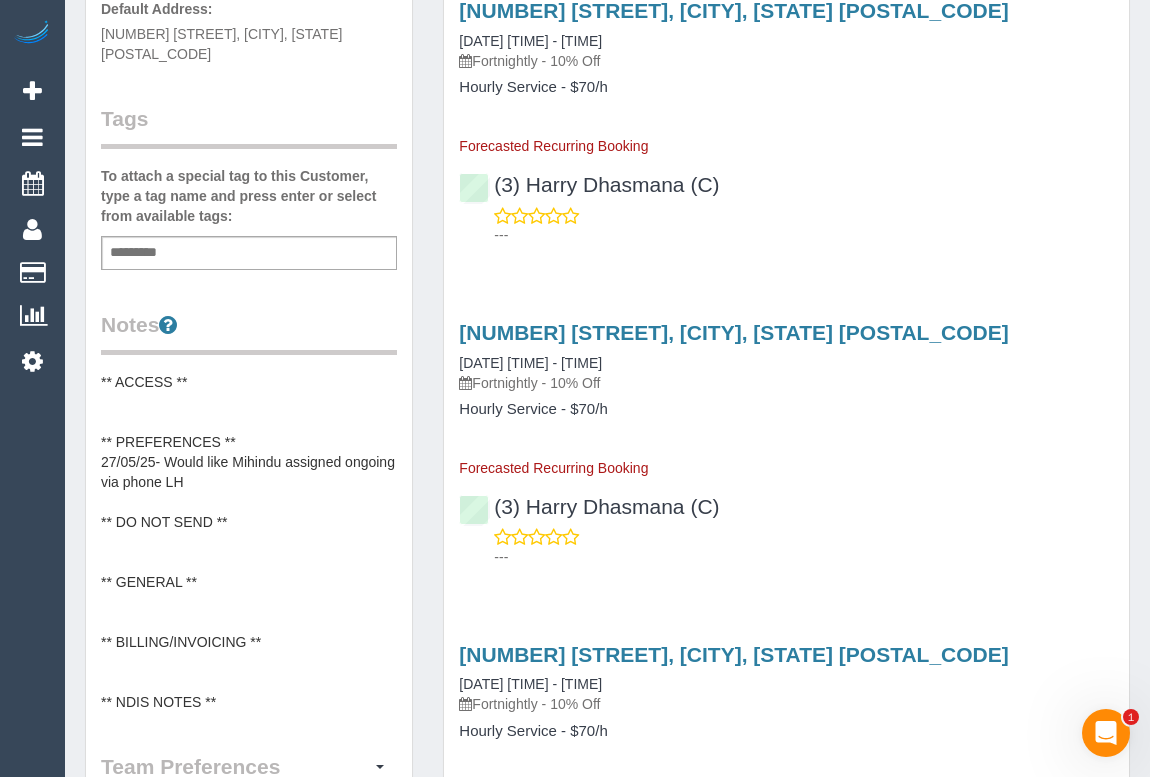 scroll, scrollTop: 90, scrollLeft: 0, axis: vertical 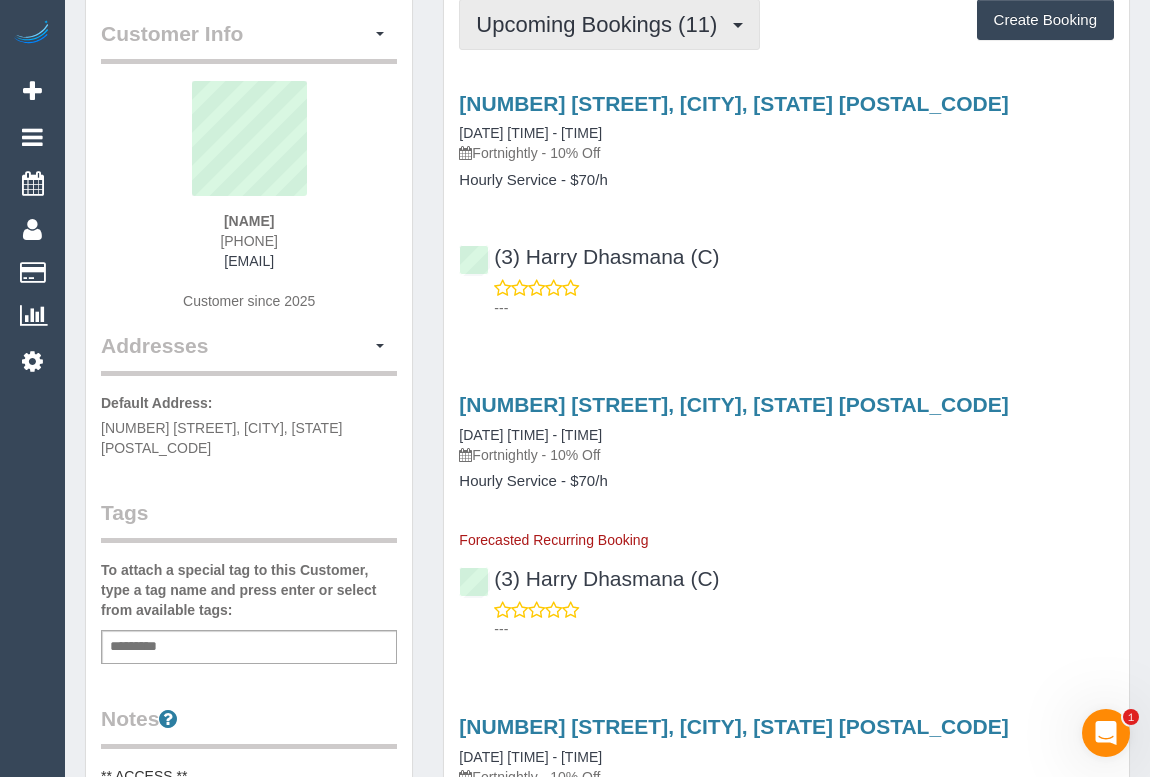 click on "Upcoming Bookings (11)" at bounding box center [601, 24] 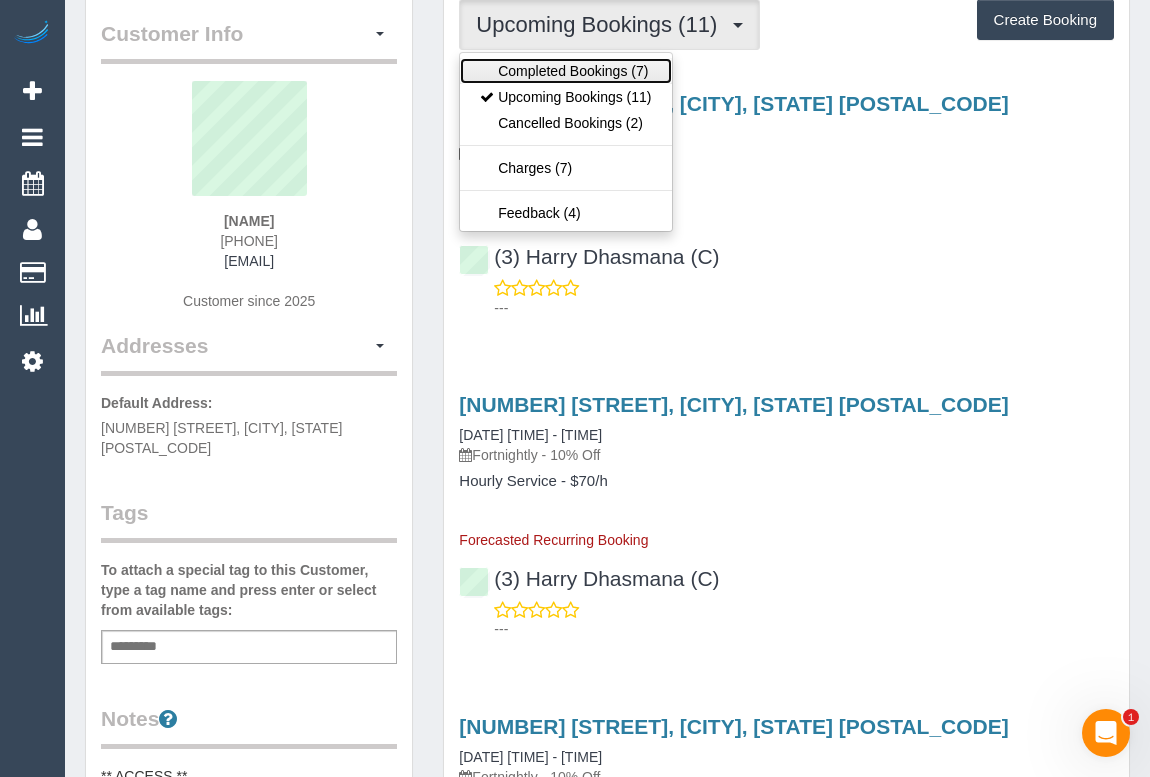 click on "Completed Bookings (7)" at bounding box center [565, 71] 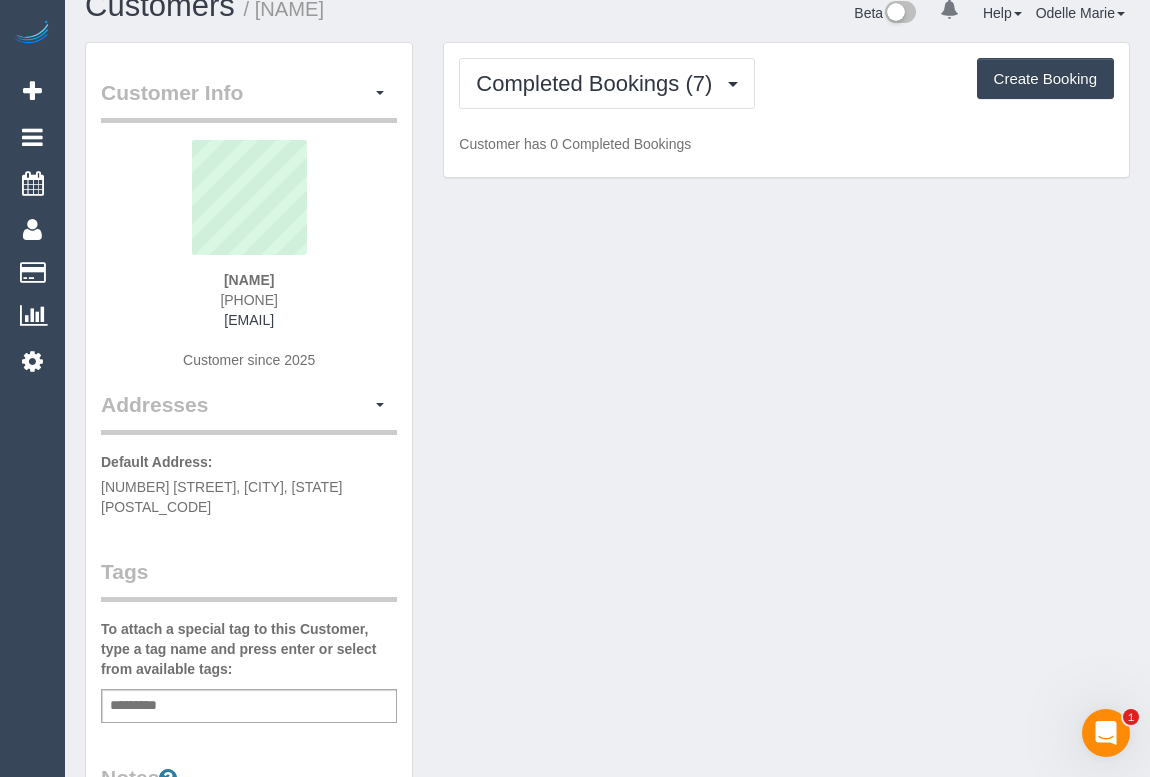 scroll, scrollTop: 0, scrollLeft: 0, axis: both 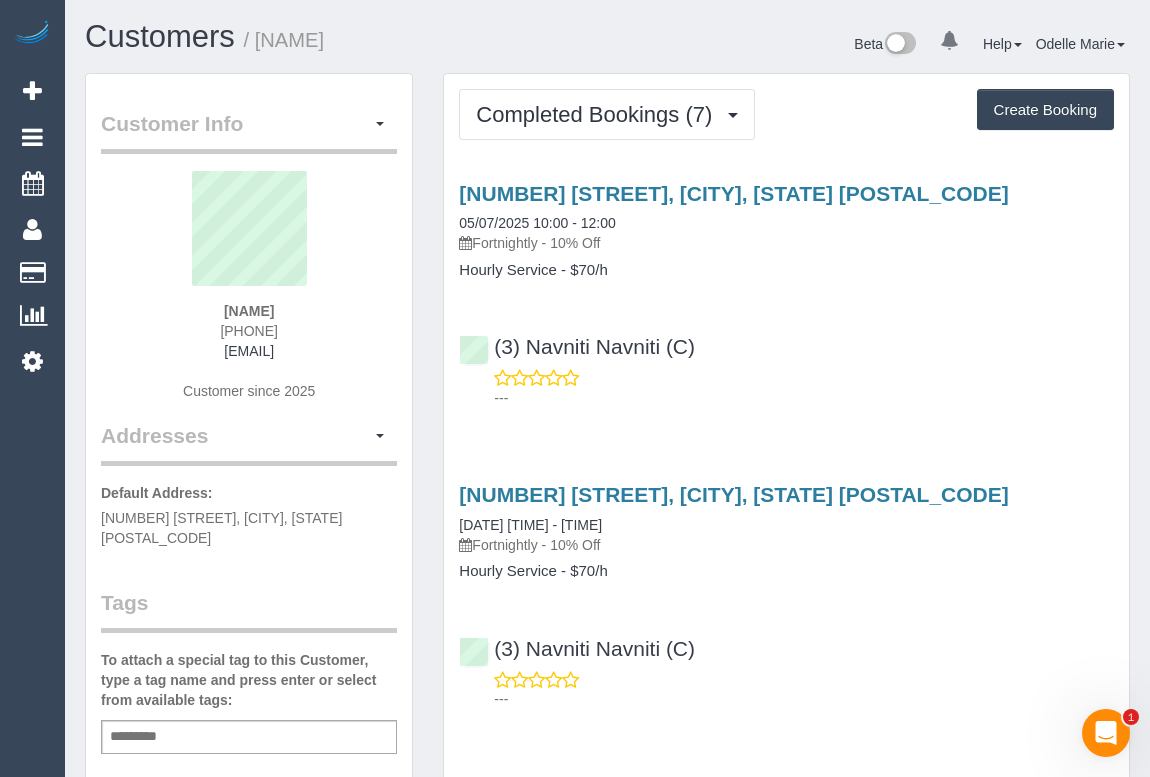 click on "---" at bounding box center [804, 398] 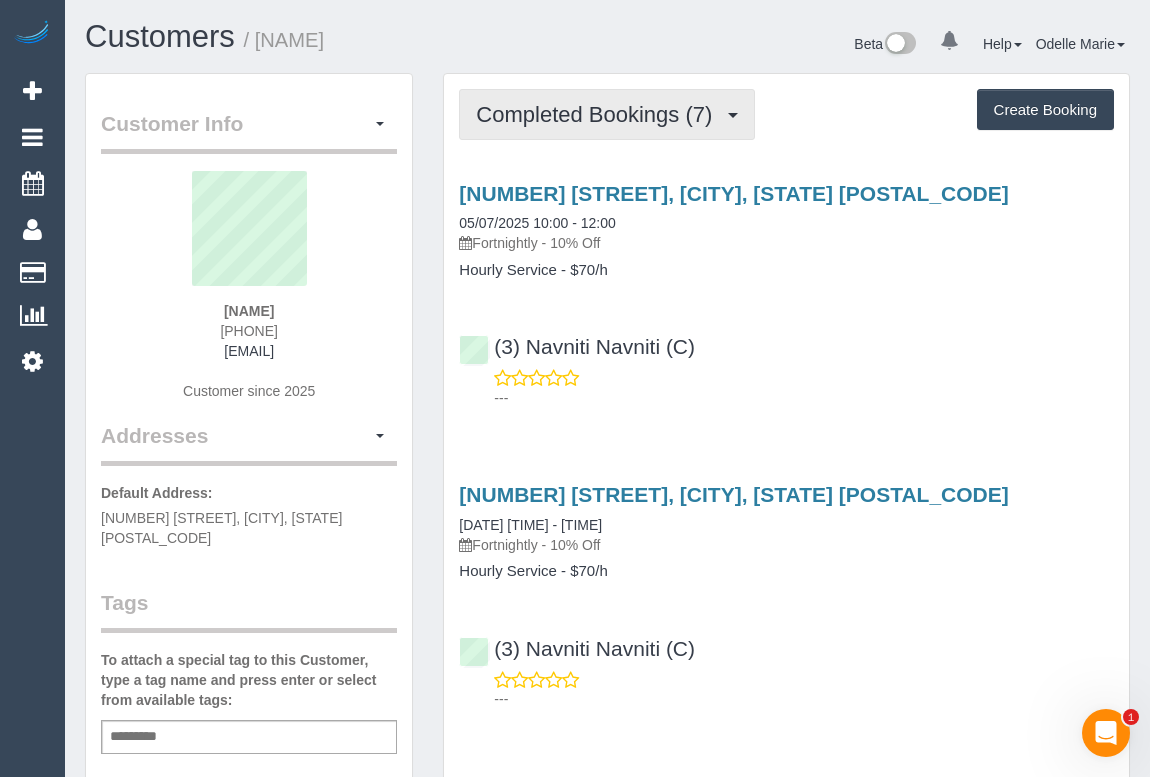 click on "Completed Bookings (7)" at bounding box center (599, 114) 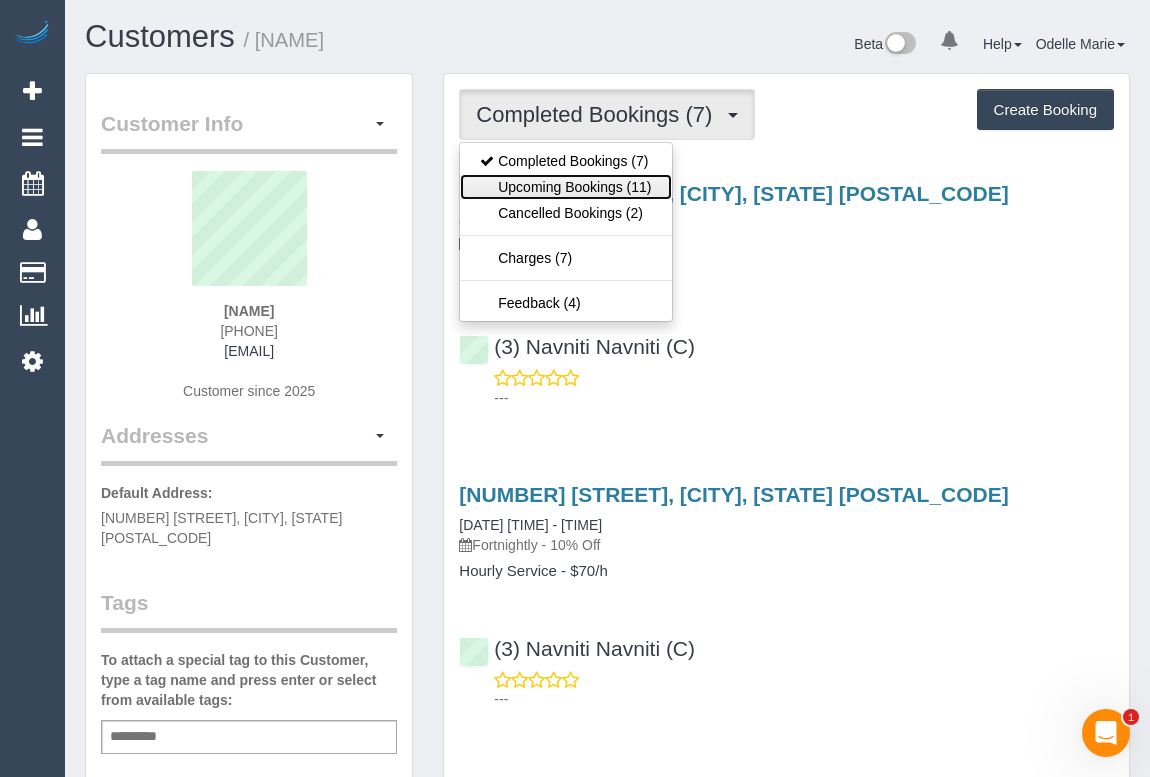 click on "Upcoming Bookings (11)" at bounding box center [565, 187] 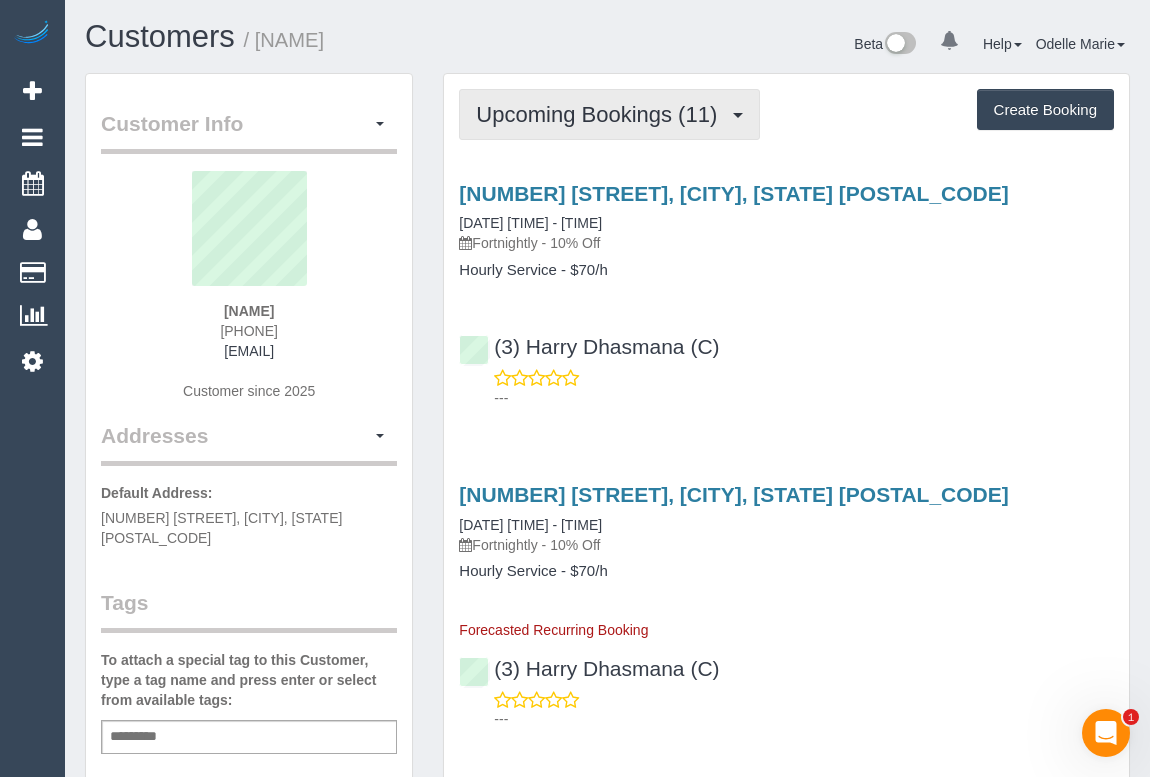 click on "Upcoming Bookings (11)" at bounding box center (601, 114) 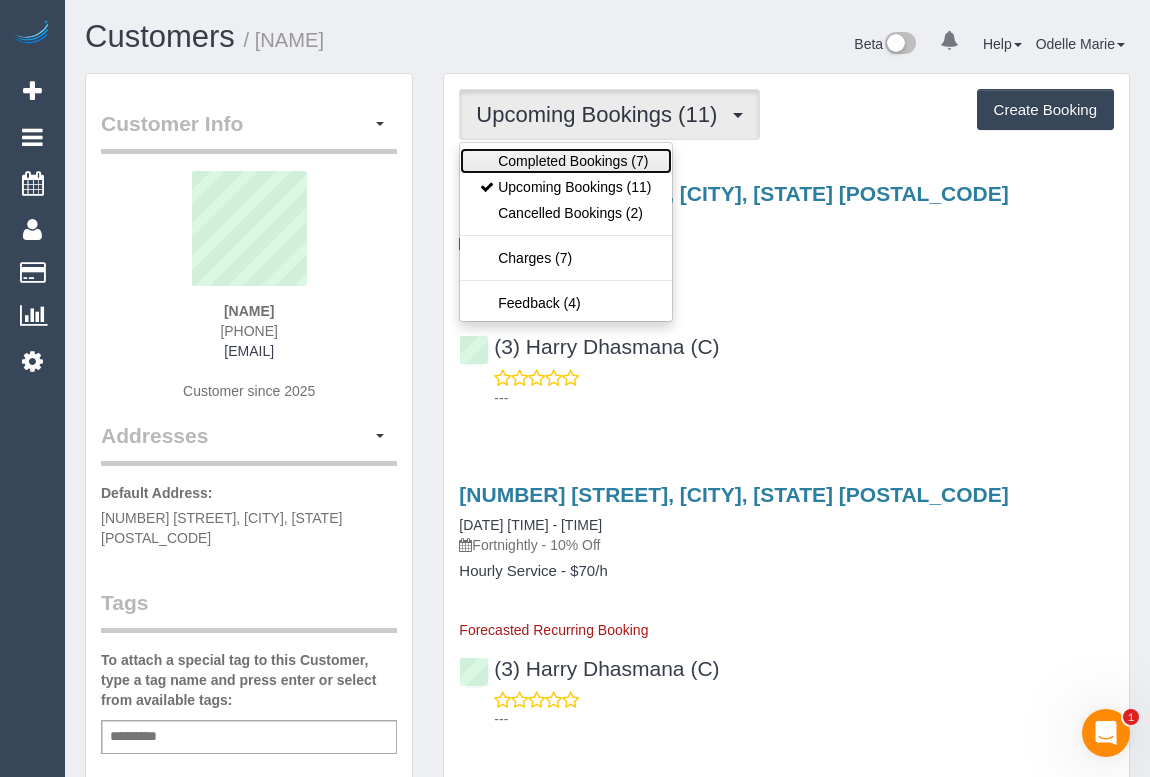 click on "Completed Bookings (7)" at bounding box center [565, 161] 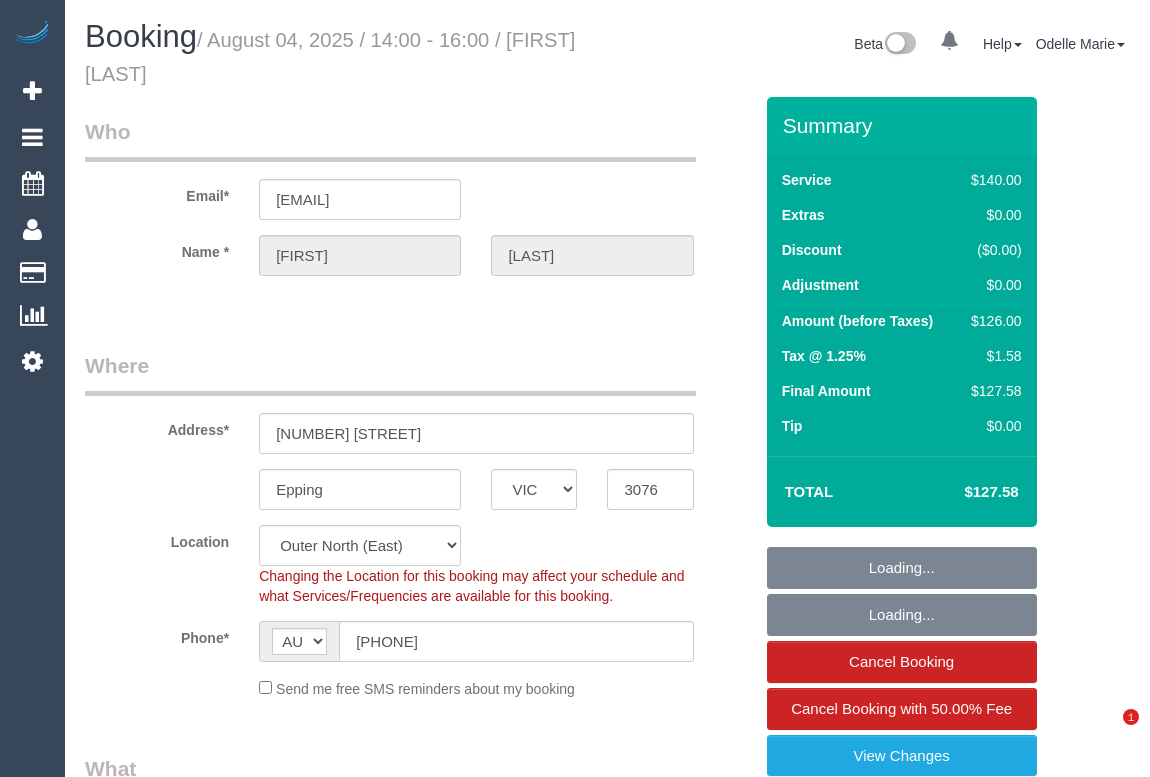 select on "VIC" 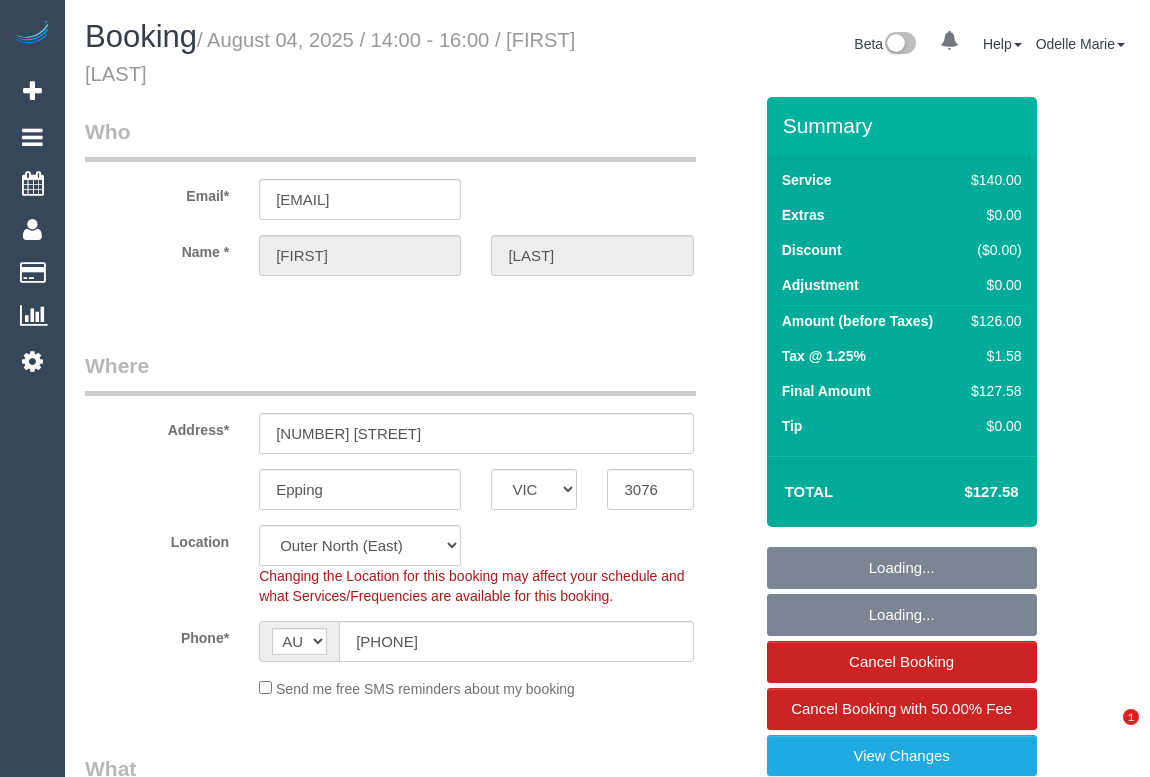 scroll, scrollTop: 0, scrollLeft: 0, axis: both 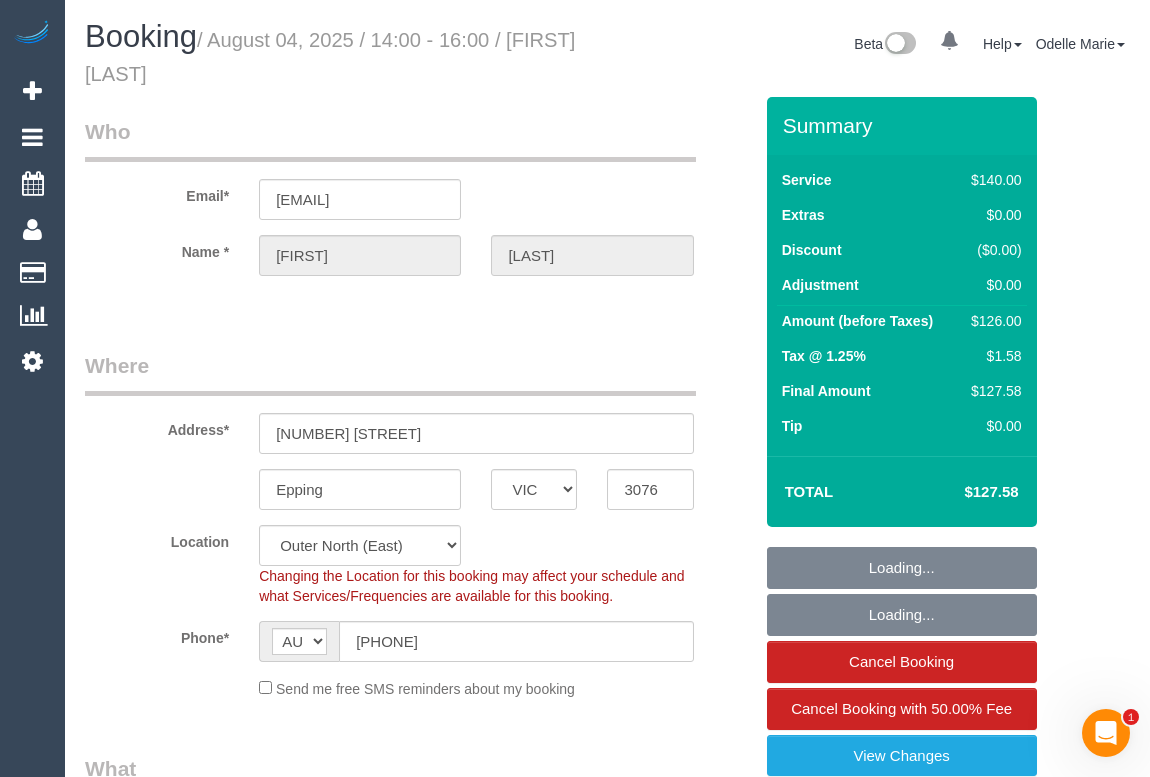 select on "number:27" 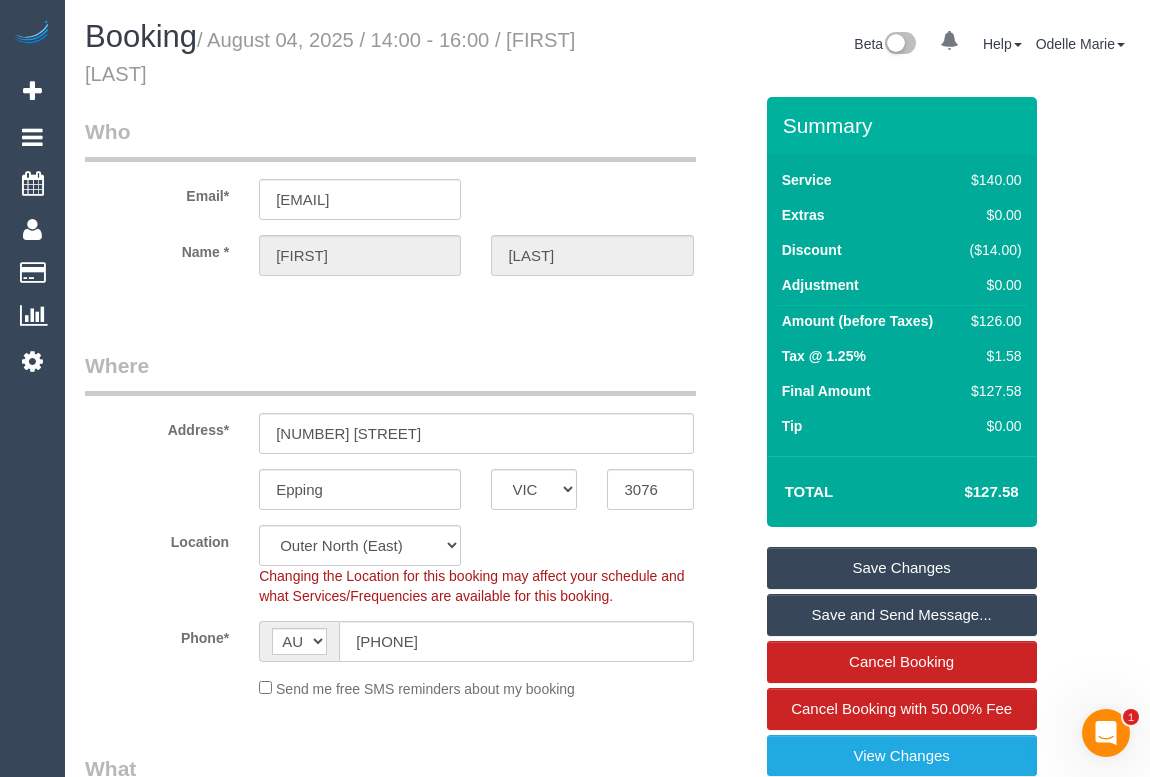 drag, startPoint x: 442, startPoint y: 363, endPoint x: 420, endPoint y: 356, distance: 23.086792 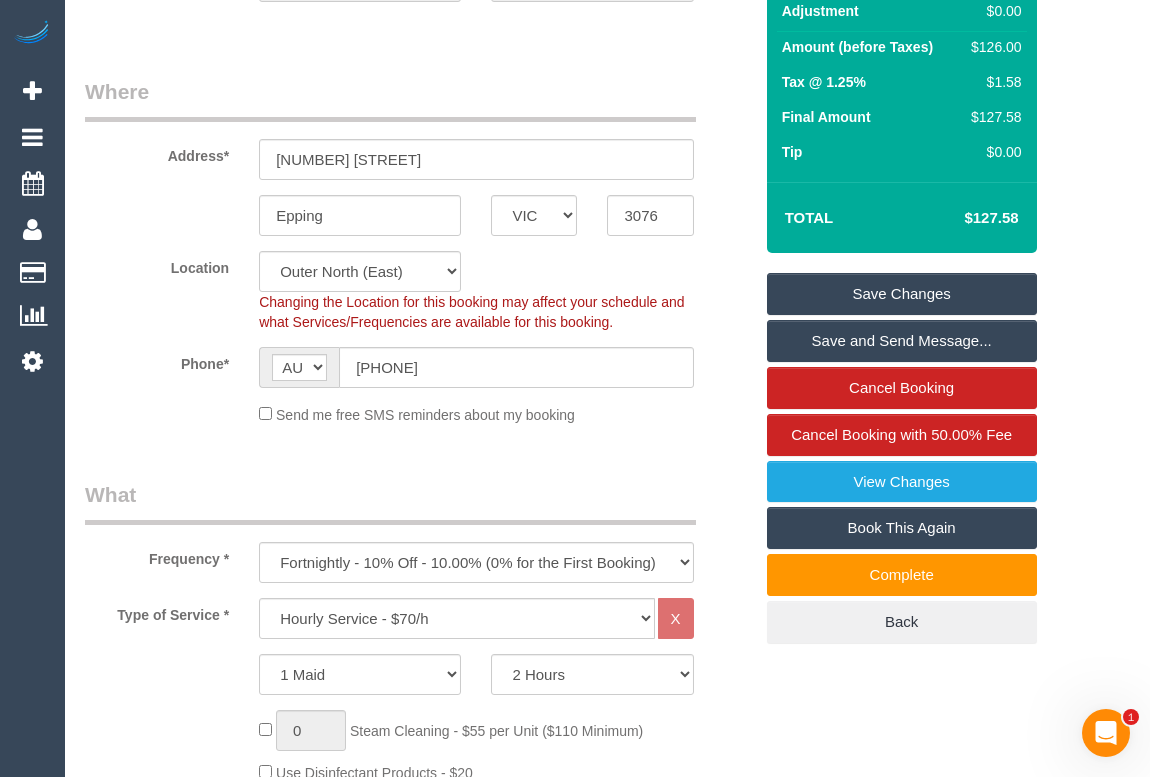 scroll, scrollTop: 272, scrollLeft: 0, axis: vertical 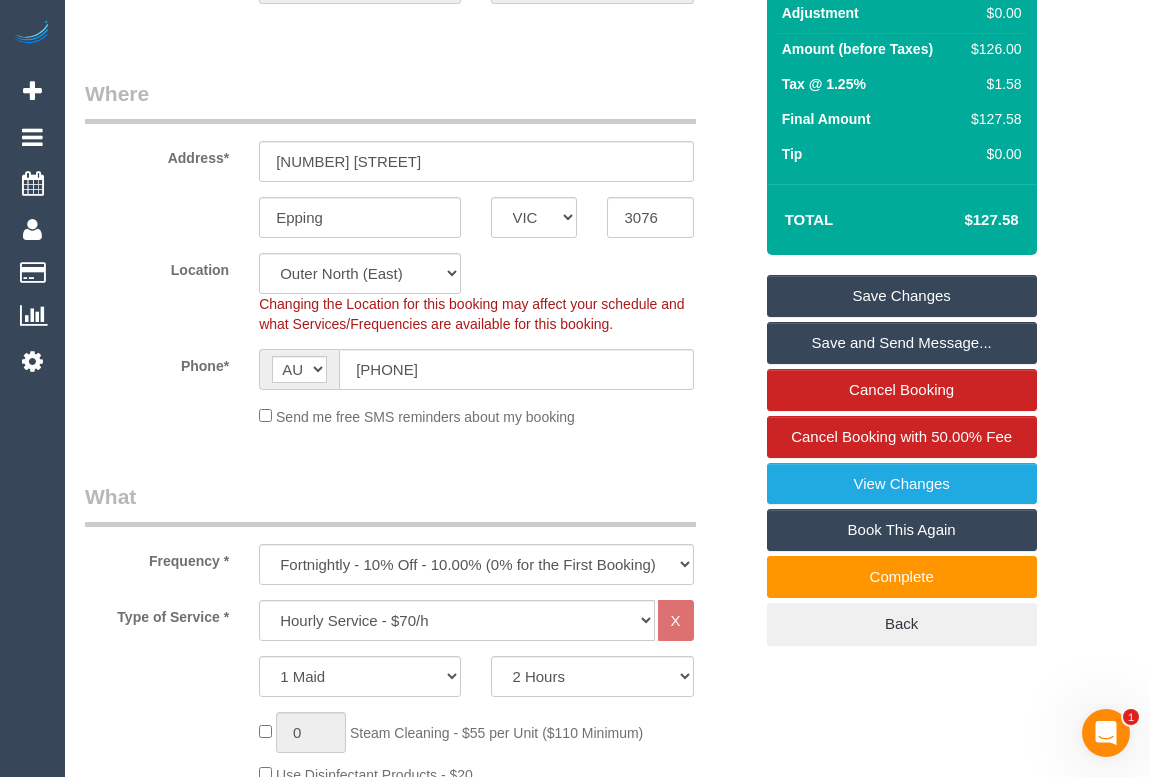 click on "Who
Email*
sakshie.27@gmail.com
Name *
Sakshi
Tewari
Where
Address*
7 Cascade Cr
Epping
ACT
NSW
NT
QLD
SA
TAS
VIC
WA
3076
Location
Office City East (North) East (South) Inner East Inner North (East) Inner North (West) Inner South East Inner West North (East) North (West) Outer East Outer North (East) Outer North (West) Outer South East Outer West South East (East) South East (West) West (North) West (South) ZG - Central ZG - East ZG - North ZG - South
Phone*
AF" at bounding box center [418, 2047] 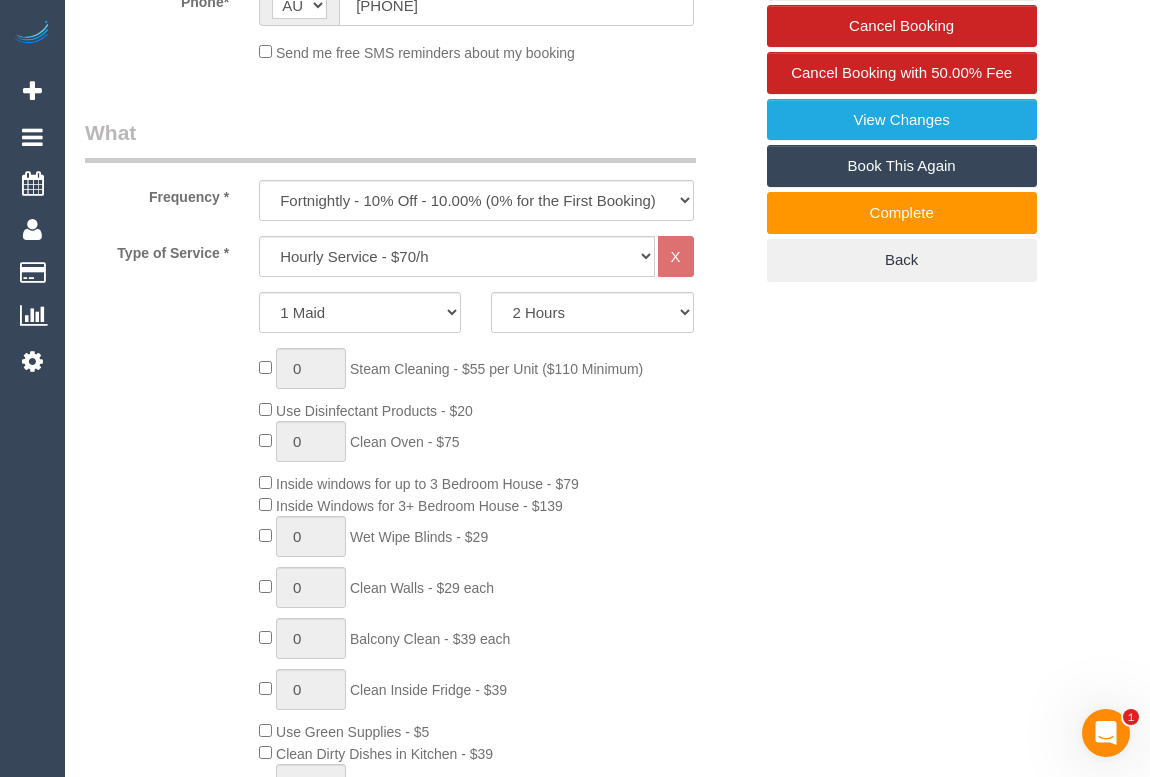 scroll, scrollTop: 272, scrollLeft: 0, axis: vertical 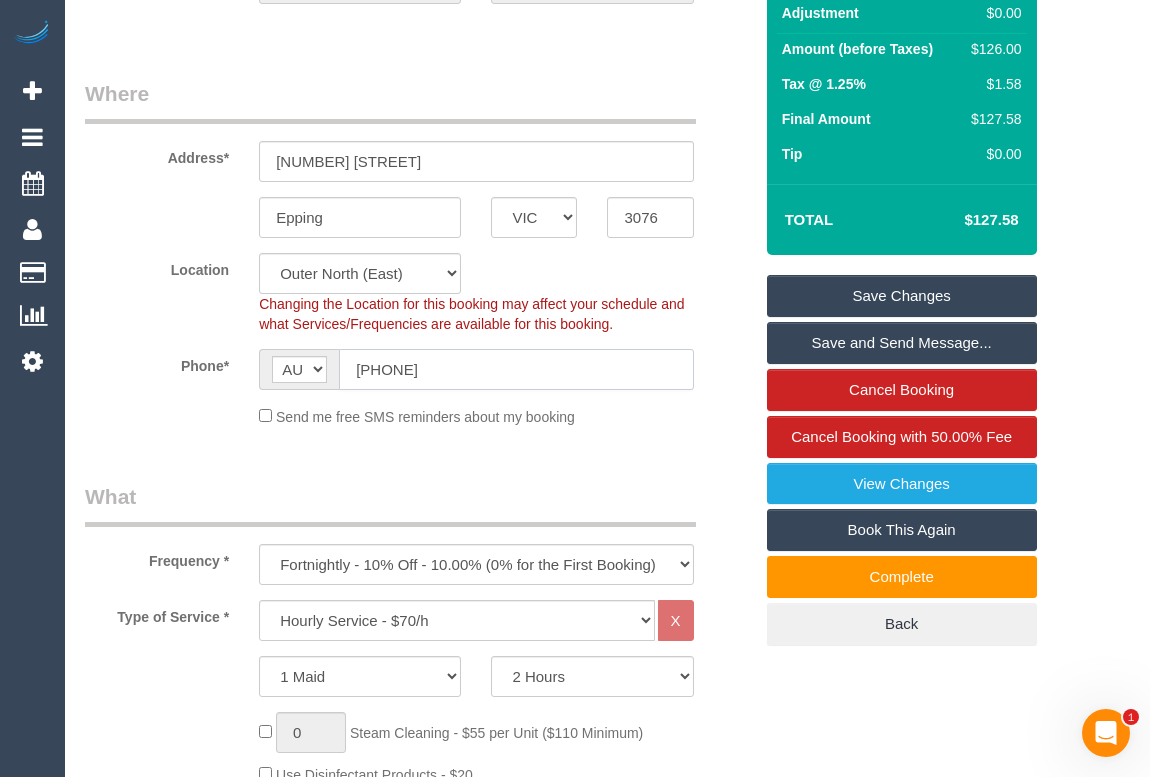 drag, startPoint x: 480, startPoint y: 357, endPoint x: 329, endPoint y: 360, distance: 151.0298 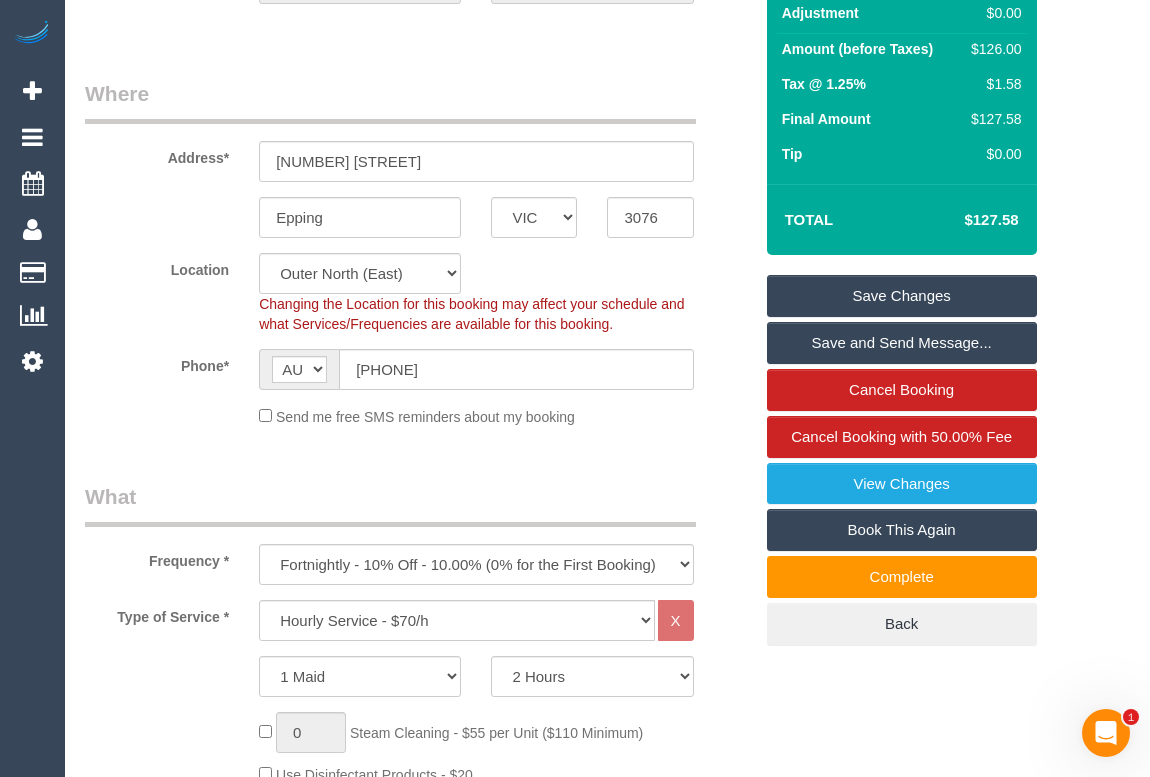 click on "Who
Email*
sakshie.27@gmail.com
Name *
Sakshi
Tewari
Where
Address*
7 Cascade Cr
Epping
ACT
NSW
NT
QLD
SA
TAS
VIC
WA
3076
Location
Office City East (North) East (South) Inner East Inner North (East) Inner North (West) Inner South East Inner West North (East) North (West) Outer East Outer North (East) Outer North (West) Outer South East Outer West South East (East) South East (West) West (North) West (South) ZG - Central ZG - East ZG - North ZG - South
Phone*
AF" at bounding box center [418, 2047] 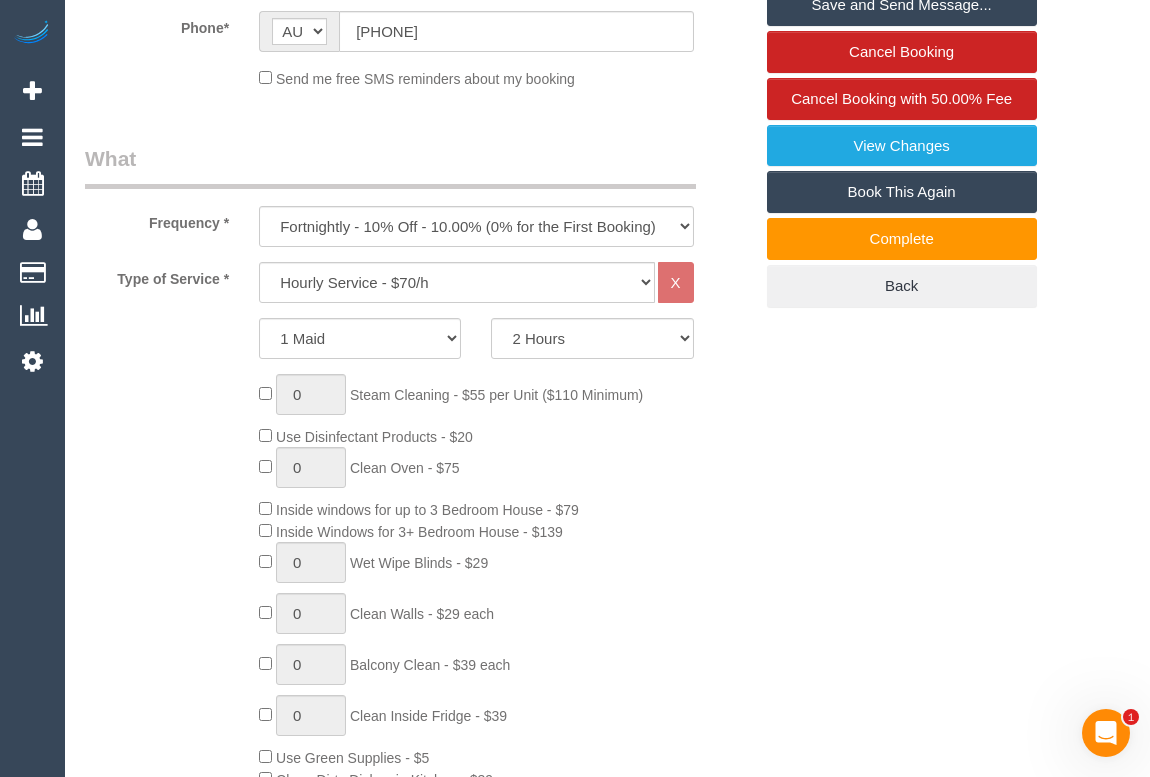 scroll, scrollTop: 727, scrollLeft: 0, axis: vertical 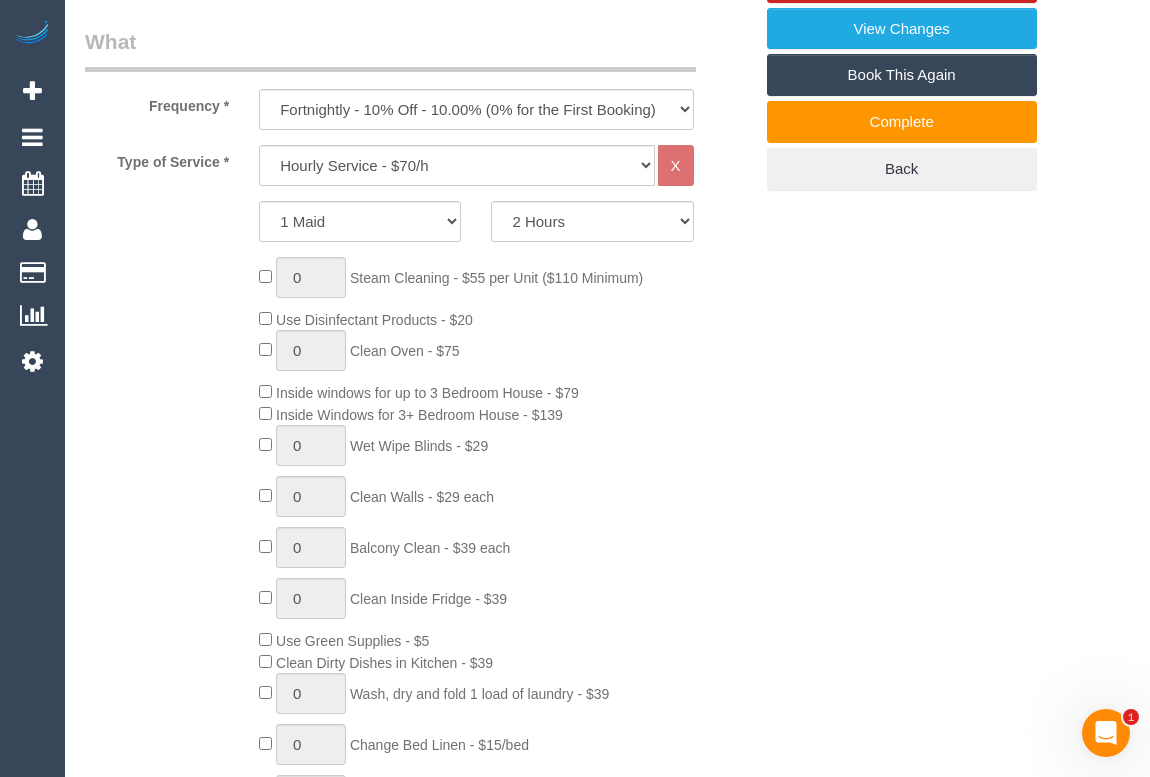 click on "0
Steam Cleaning - $55 per Unit ($110 Minimum)
Use Disinfectant Products - $20
0
Clean Oven  - $75
Inside windows for up to 3 Bedroom House - $79
Inside Windows for 3+ Bedroom House  - $139
0
Wet Wipe Blinds  - $29
0
Clean Walls - $29 each
0
0" 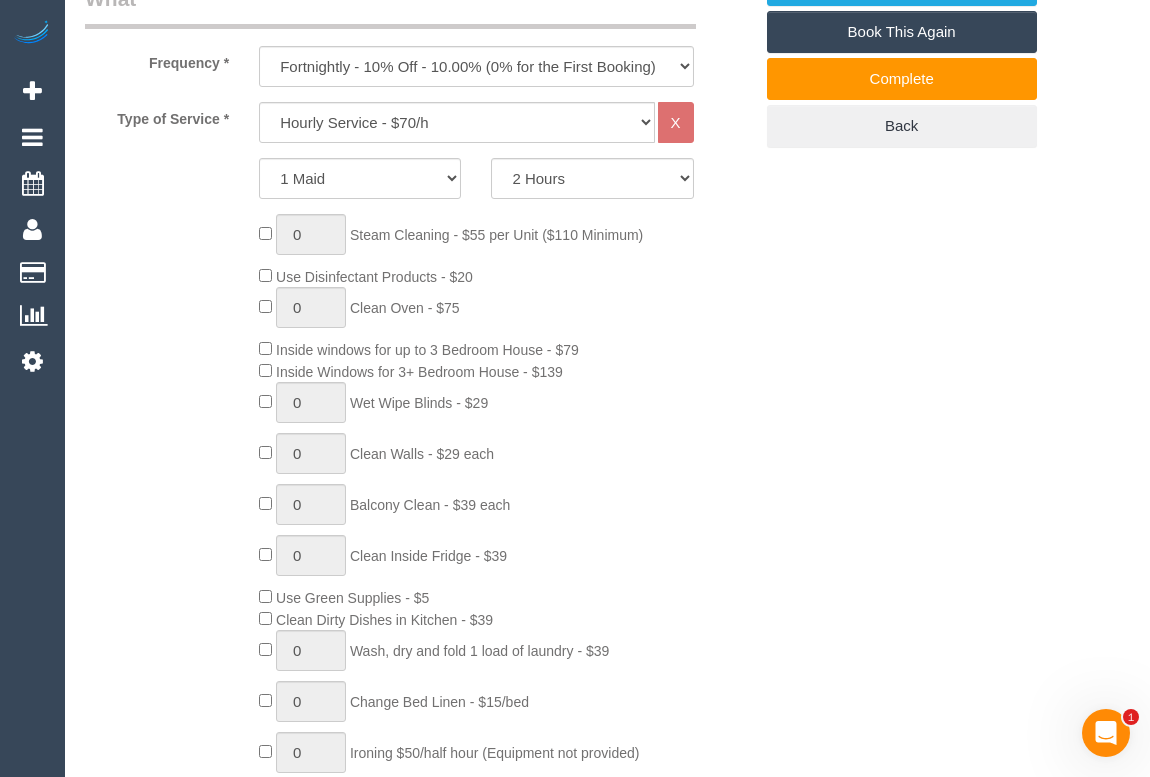 scroll, scrollTop: 727, scrollLeft: 0, axis: vertical 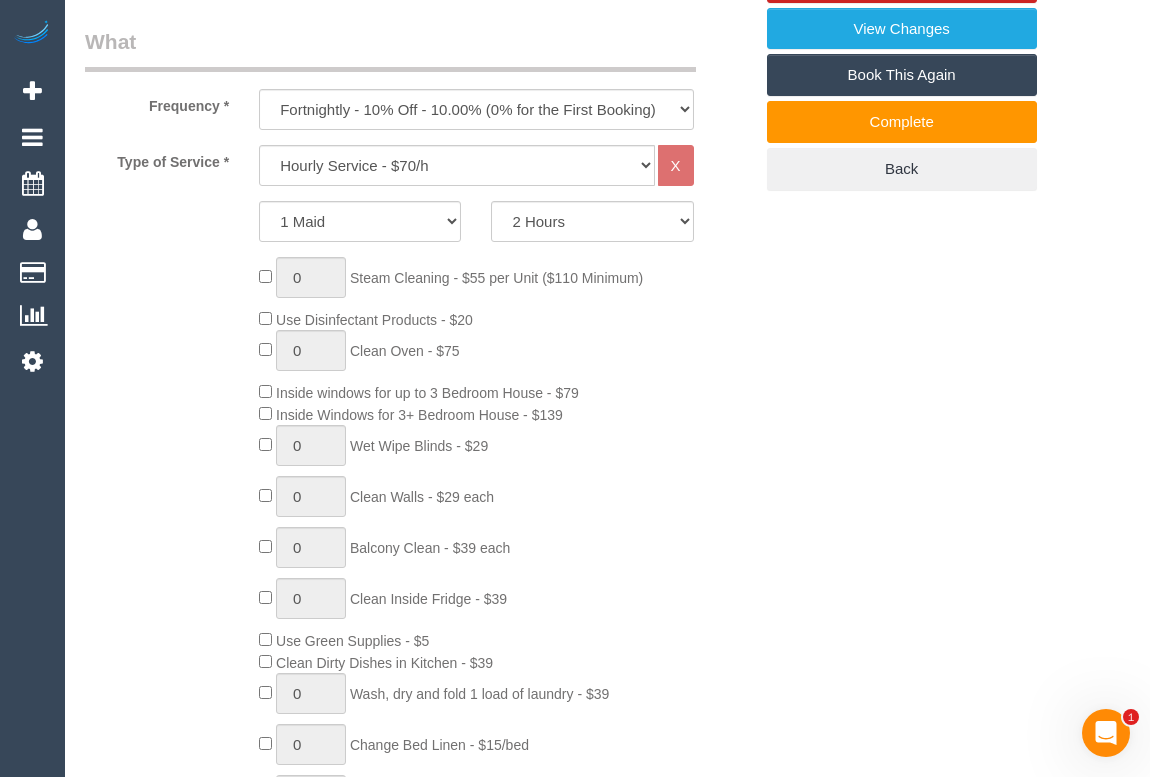 click on "Who
Email*
sakshie.27@gmail.com
Name *
Sakshi
Tewari
Where
Address*
7 Cascade Cr
Epping
ACT
NSW
NT
QLD
SA
TAS
VIC
WA
3076
Location
Office City East (North) East (South) Inner East Inner North (East) Inner North (West) Inner South East Inner West North (East) North (West) Outer East Outer North (East) Outer North (West) Outer South East Outer West South East (East) South East (West) West (North) West (South) ZG - Central ZG - East ZG - North ZG - South" at bounding box center [607, 1592] 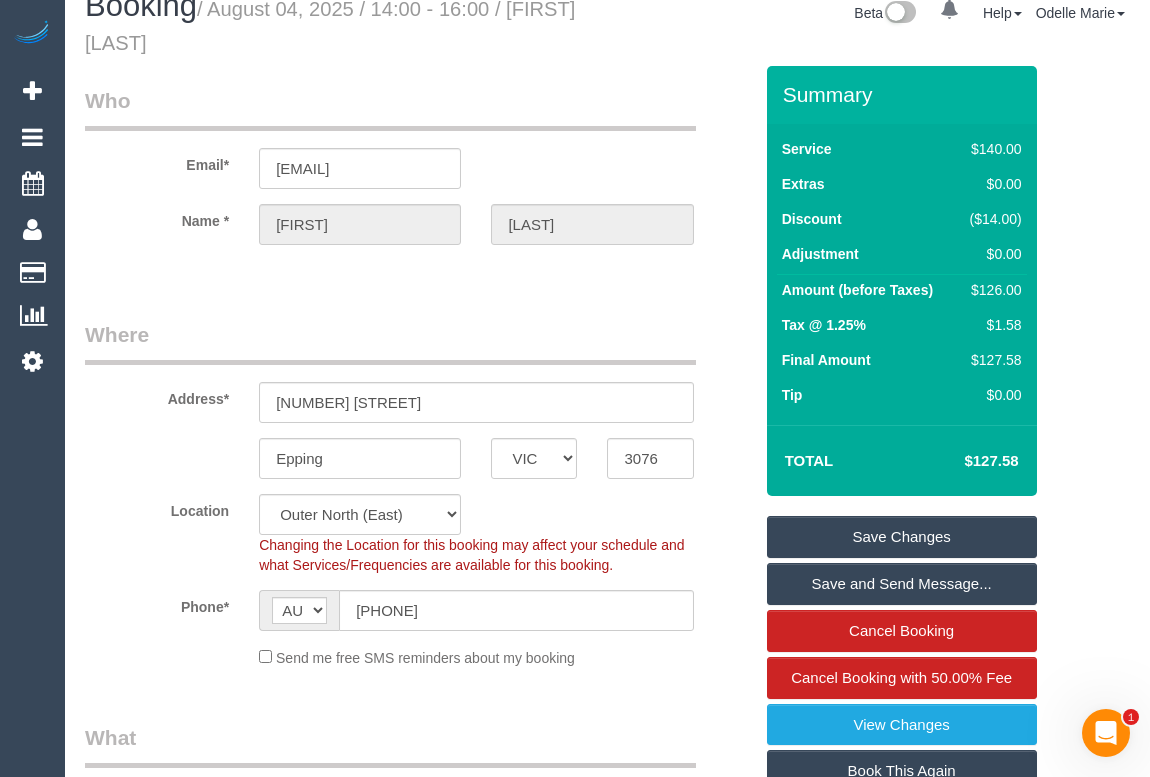 scroll, scrollTop: 0, scrollLeft: 0, axis: both 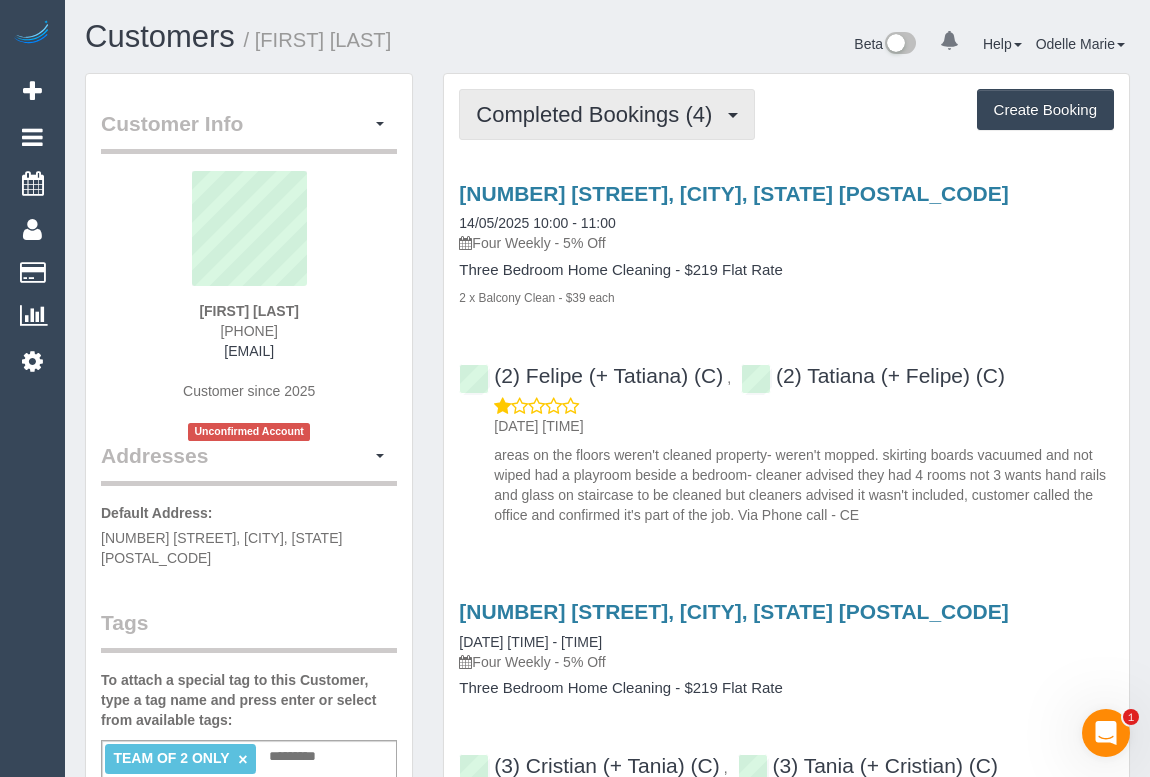 click on "Completed Bookings (4)" at bounding box center (599, 114) 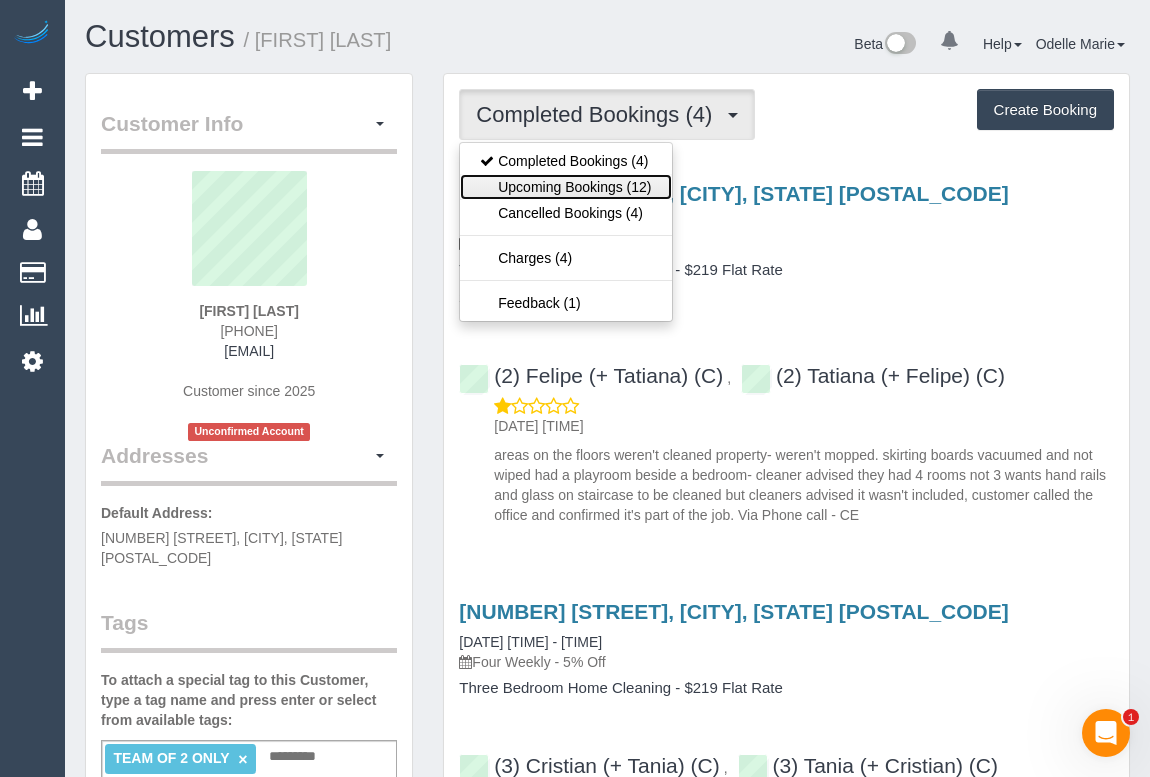 click on "Upcoming Bookings (12)" at bounding box center [565, 187] 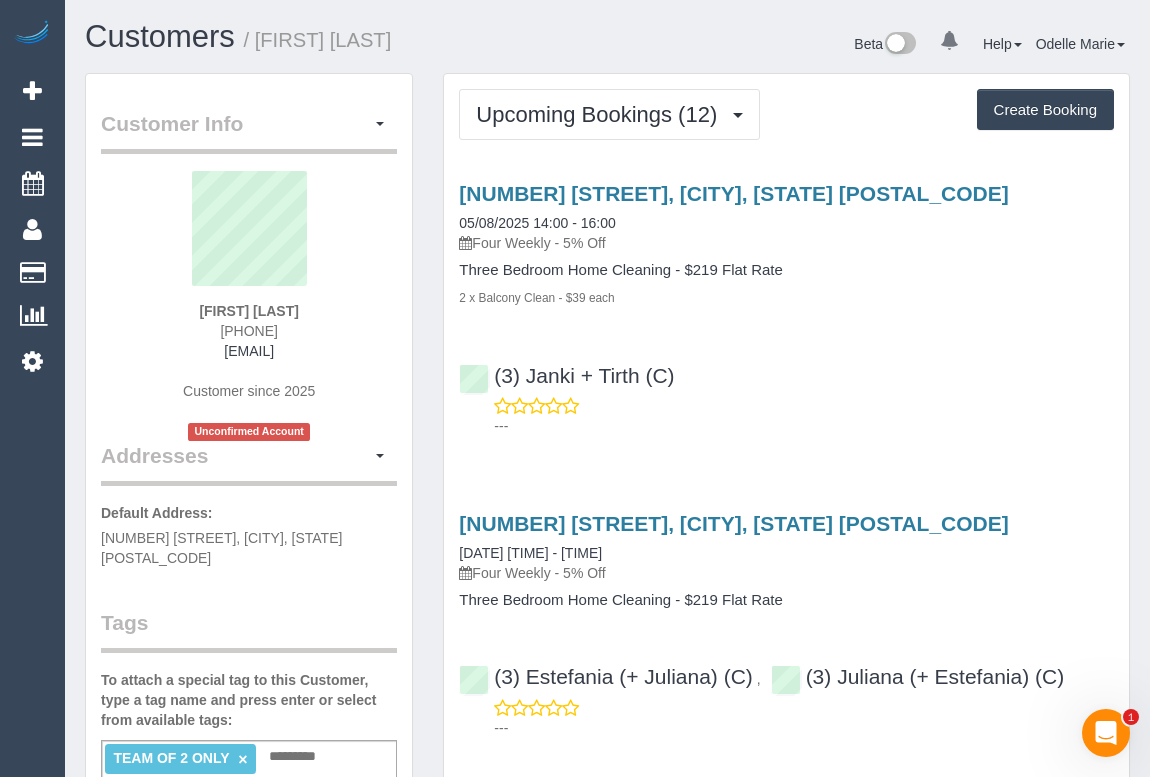 click on "([NUMBER]) [NAME] + [NAME] ([INITIAL])
---" at bounding box center (786, 392) 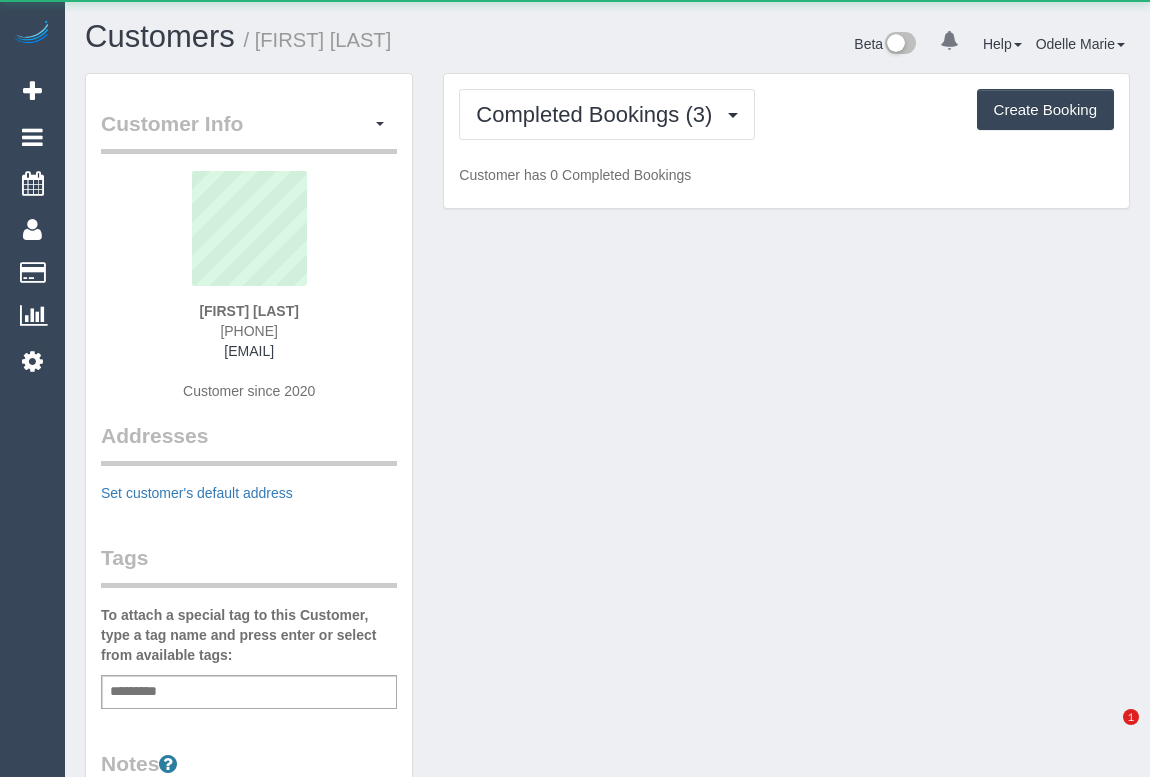 scroll, scrollTop: 0, scrollLeft: 0, axis: both 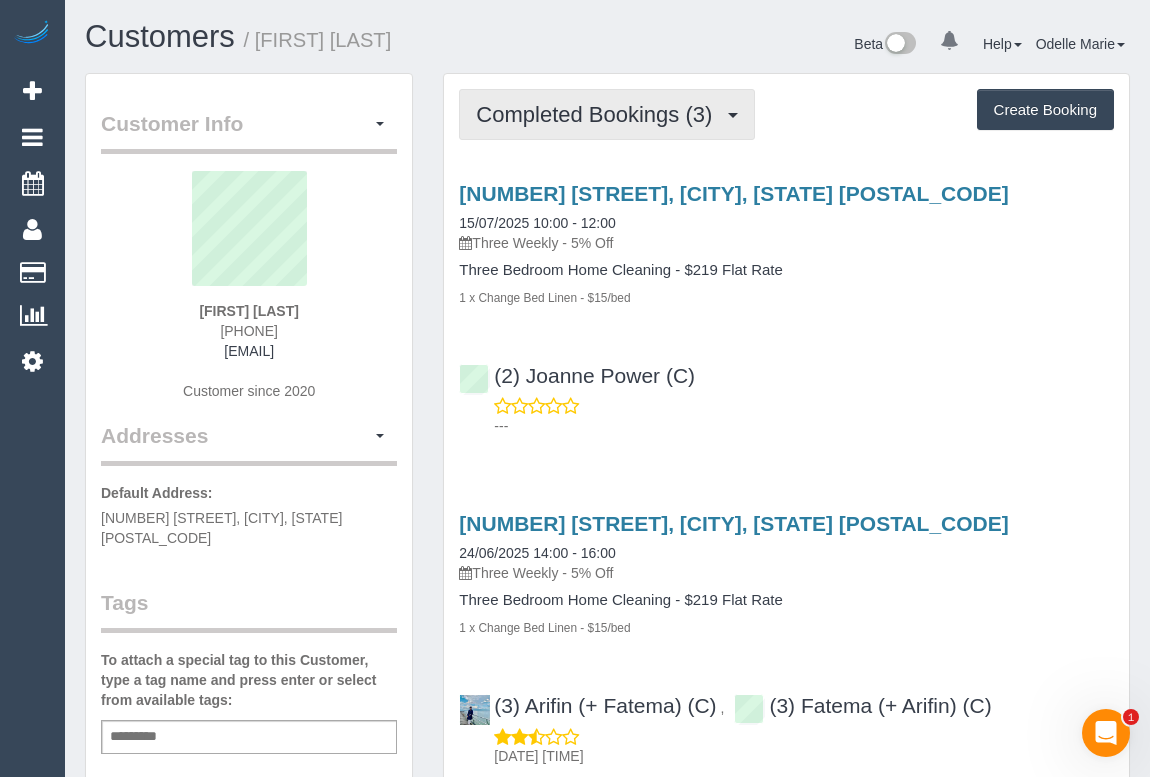click on "Completed Bookings (3)" at bounding box center (599, 114) 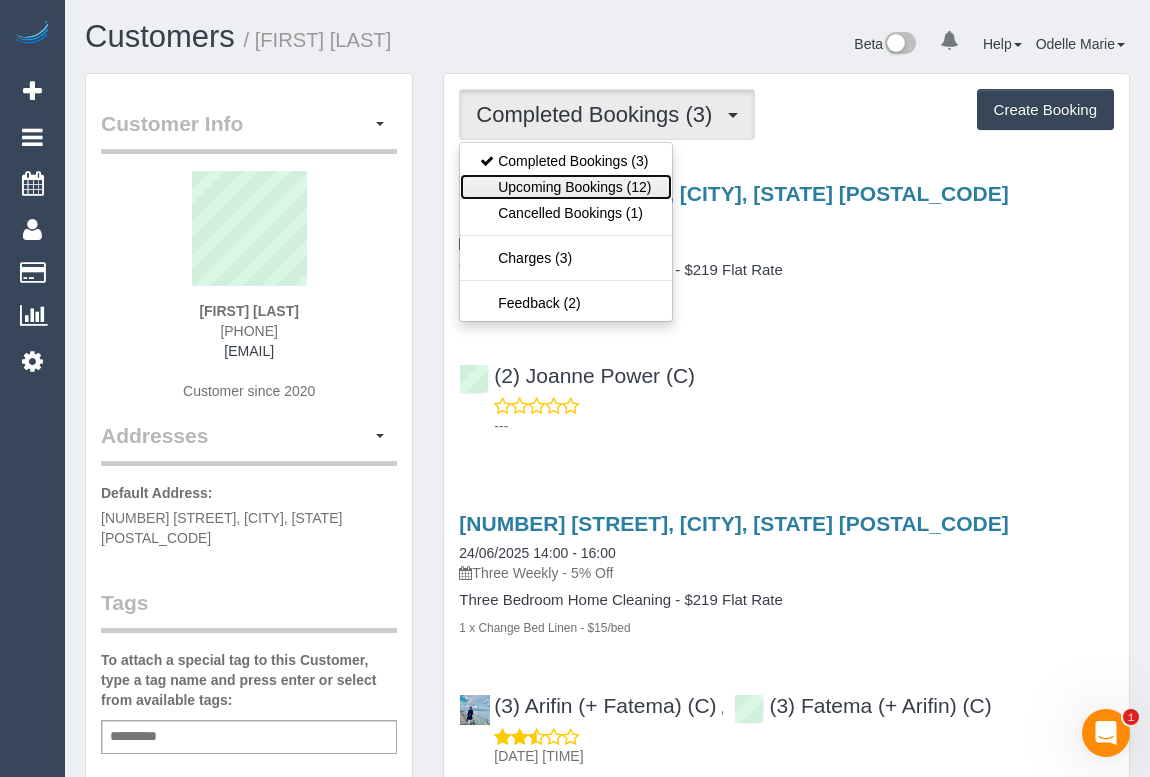click on "Upcoming Bookings (12)" at bounding box center [565, 187] 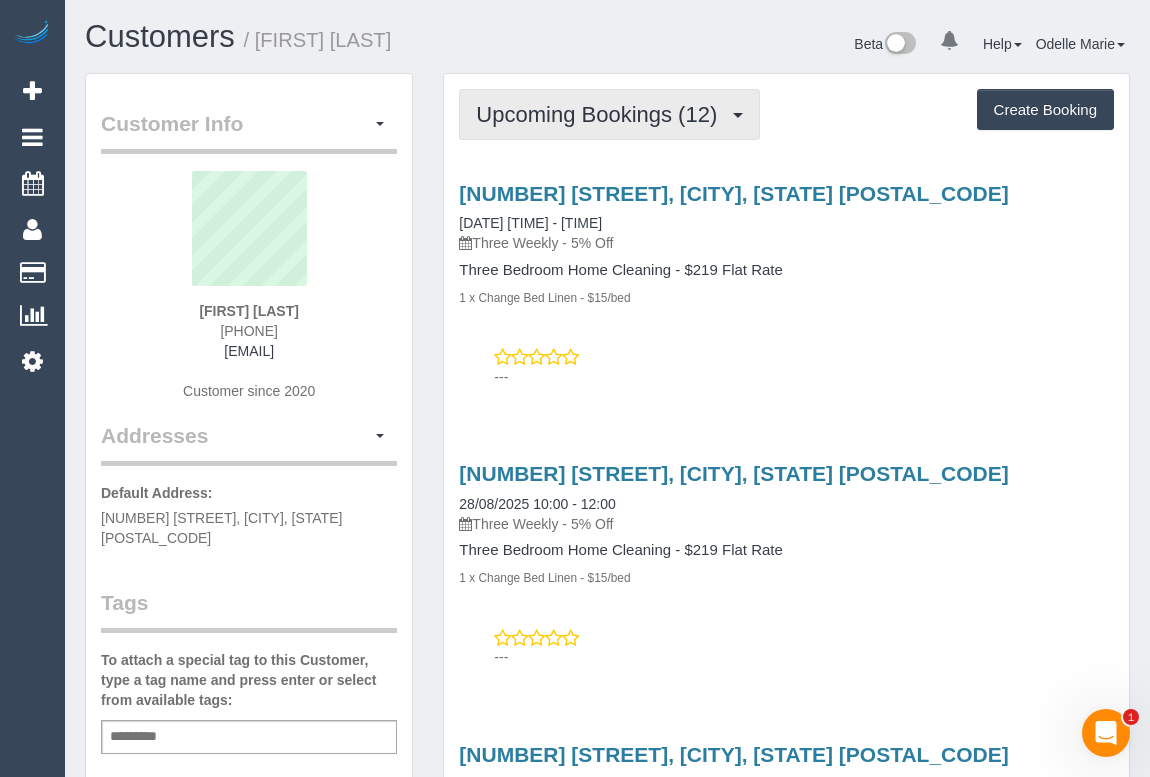 click on "Upcoming Bookings (12)" at bounding box center (609, 114) 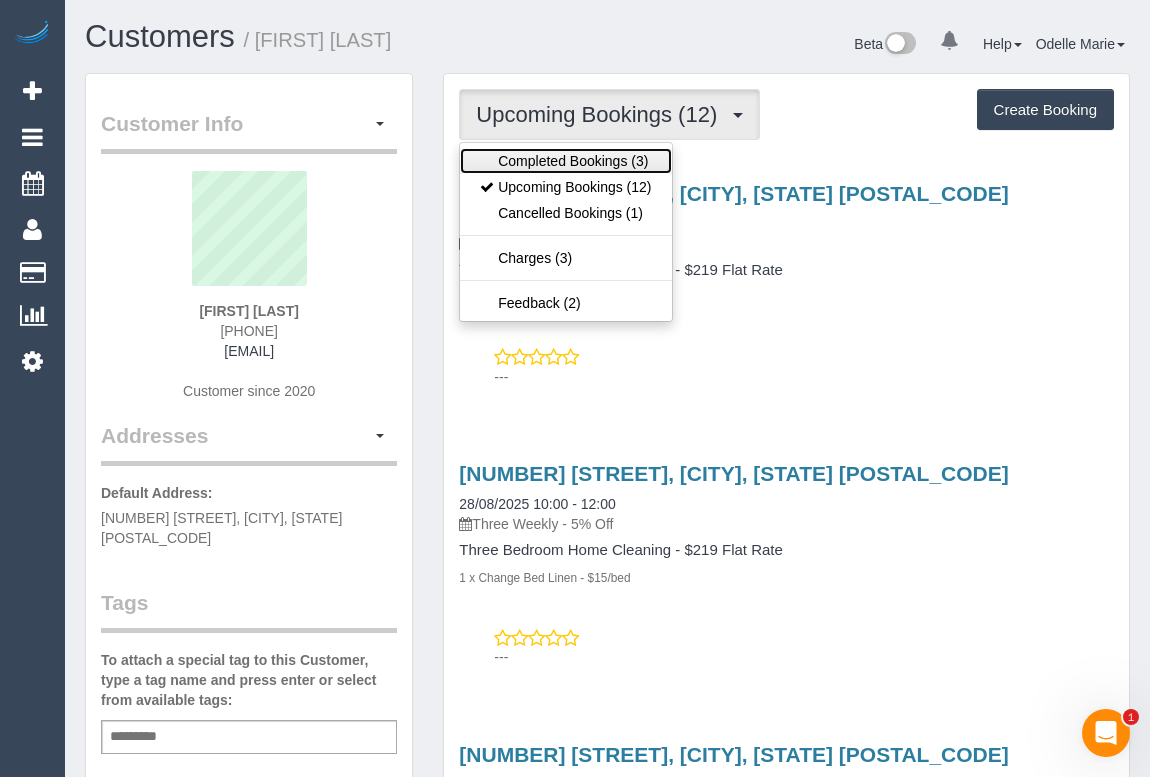 click on "Completed Bookings (3)" at bounding box center [565, 161] 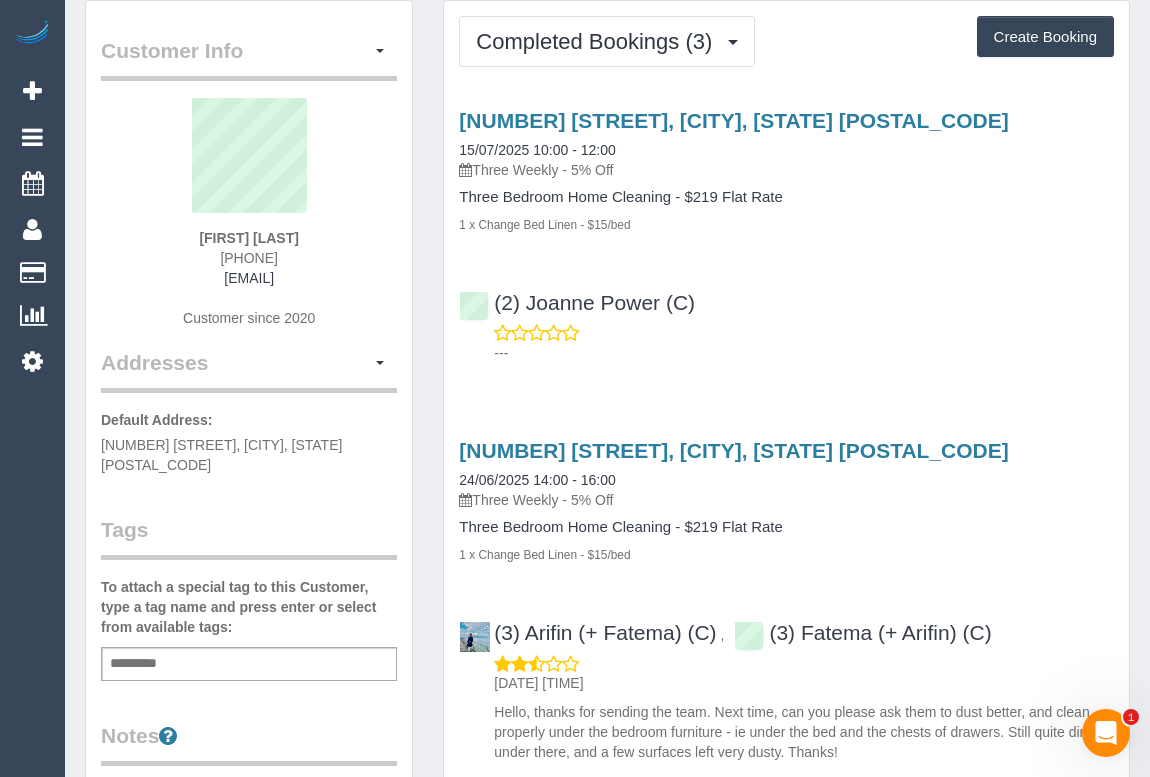 scroll, scrollTop: 0, scrollLeft: 0, axis: both 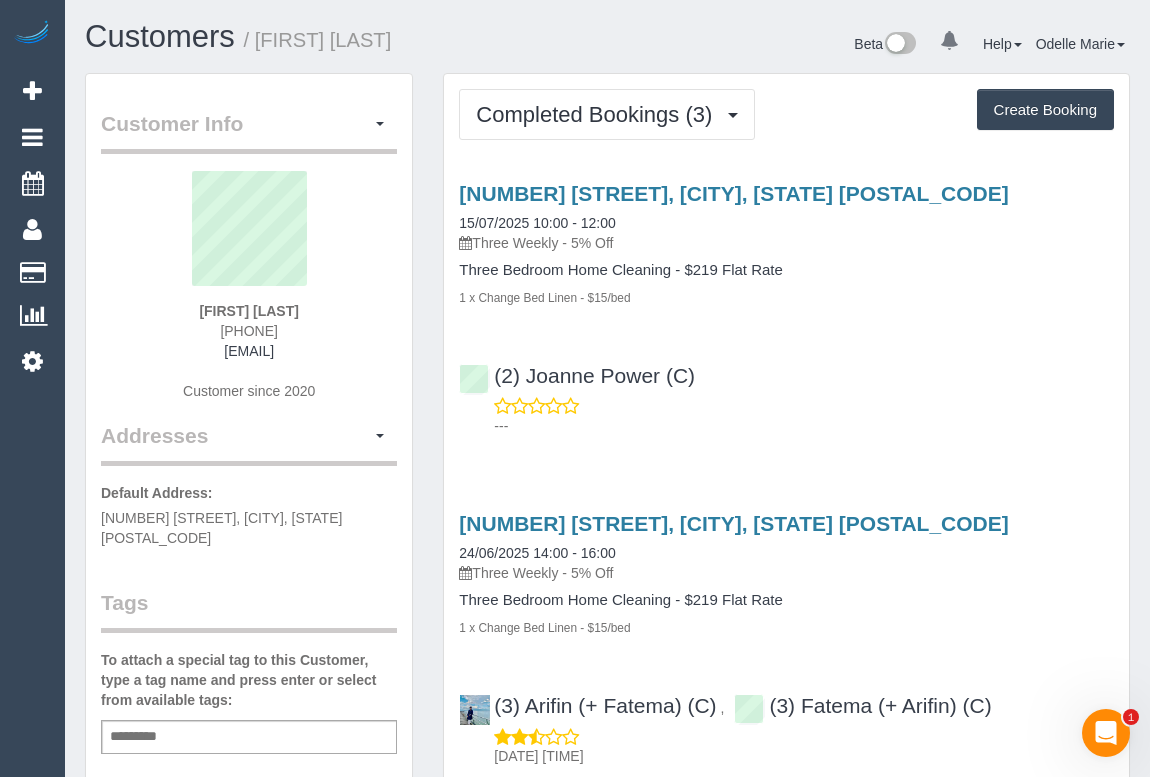 click on "50 Madura St, Travancore, VIC 3032
15/07/2025 10:00 - 12:00
Three Weekly - 5% Off
Three Bedroom Home Cleaning - $219 Flat Rate
1 x Change Bed Linen - $15/bed
(2) Joanne Power (C)
---" at bounding box center [786, 305] 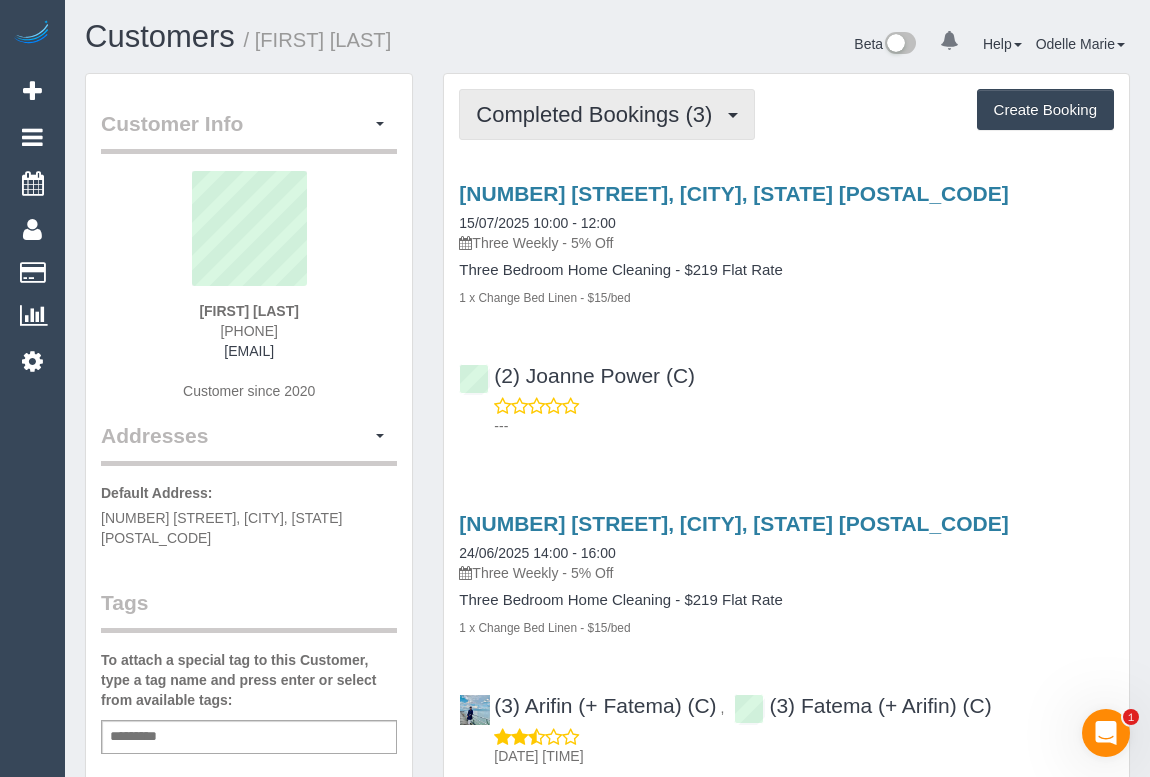click on "Completed Bookings (3)" at bounding box center (599, 114) 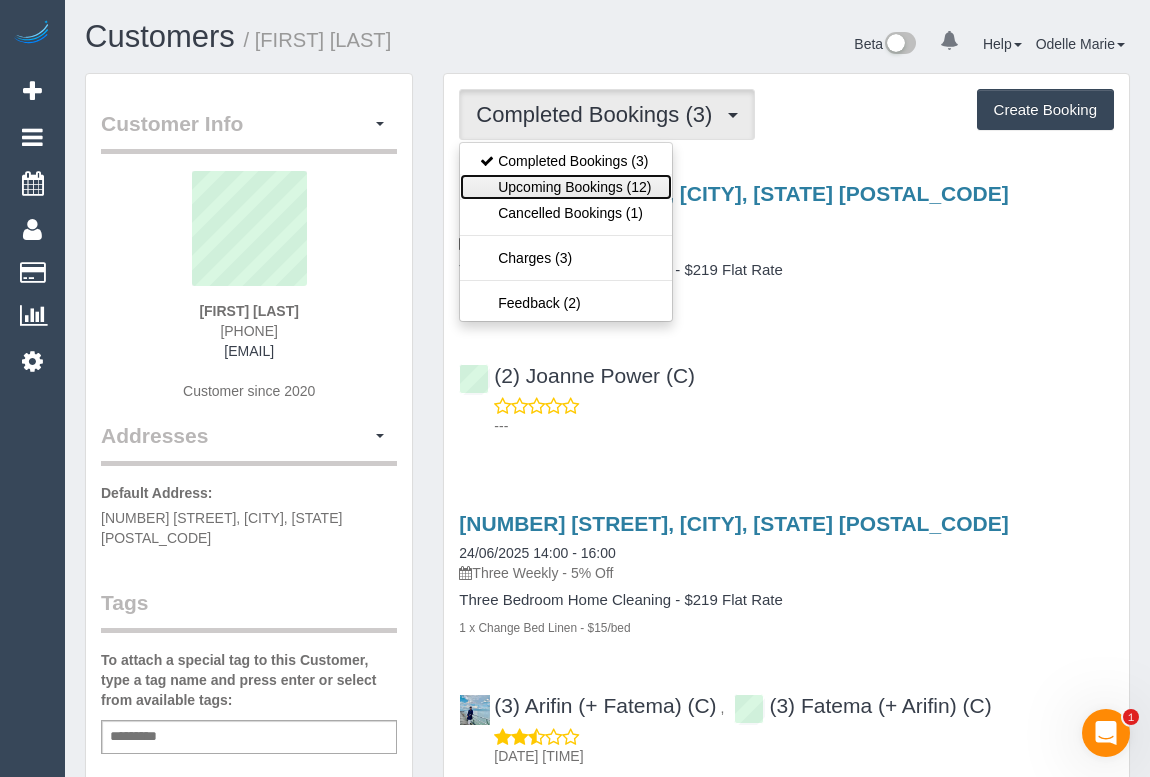 click on "Upcoming Bookings (12)" at bounding box center [565, 187] 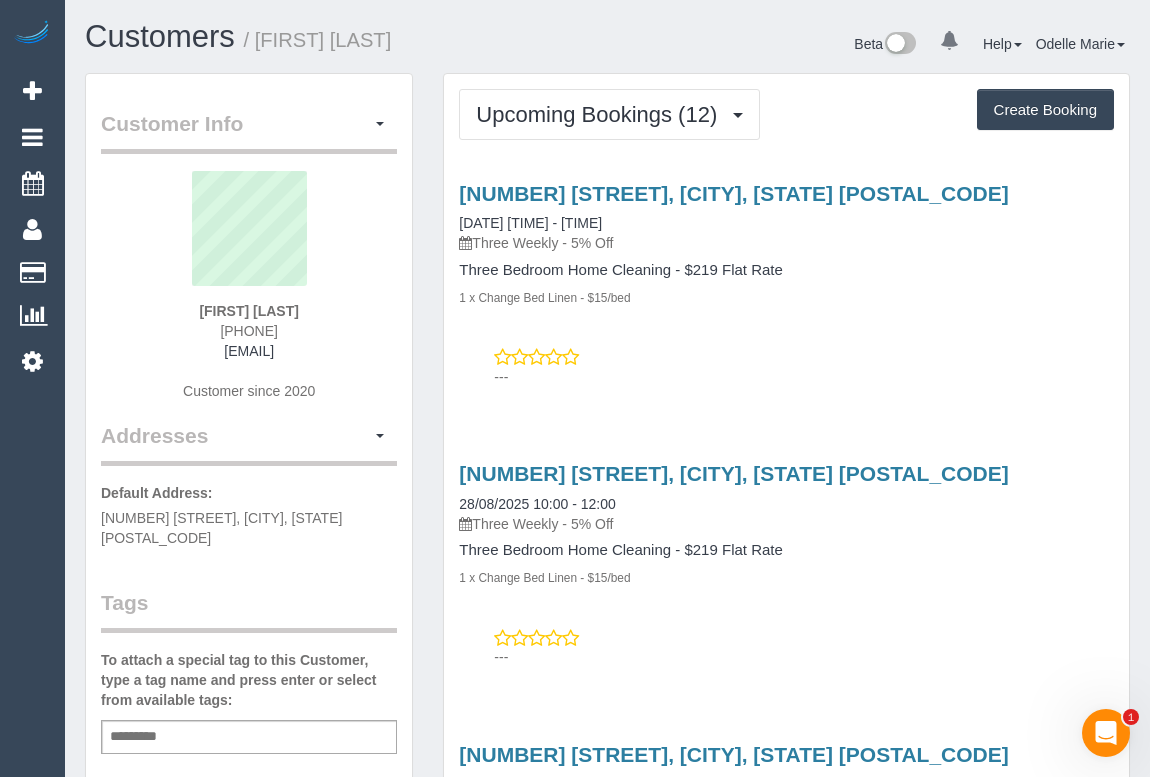click on "---" at bounding box center [804, 377] 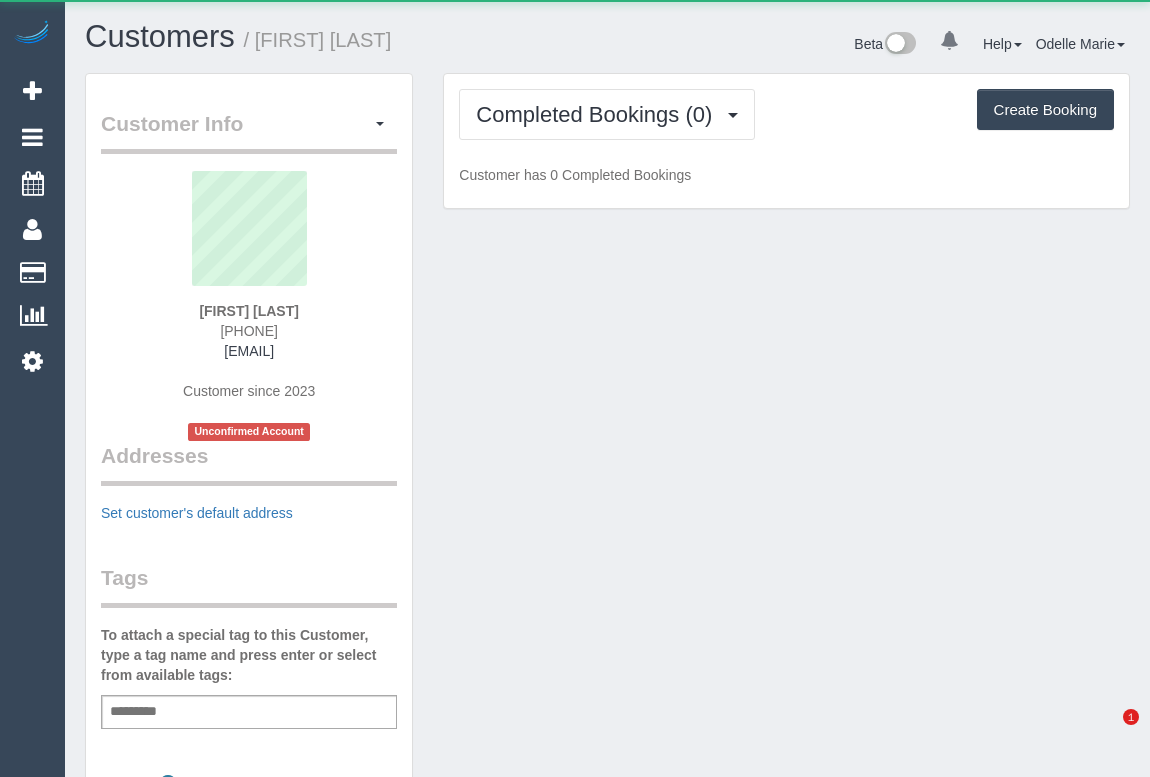 scroll, scrollTop: 0, scrollLeft: 0, axis: both 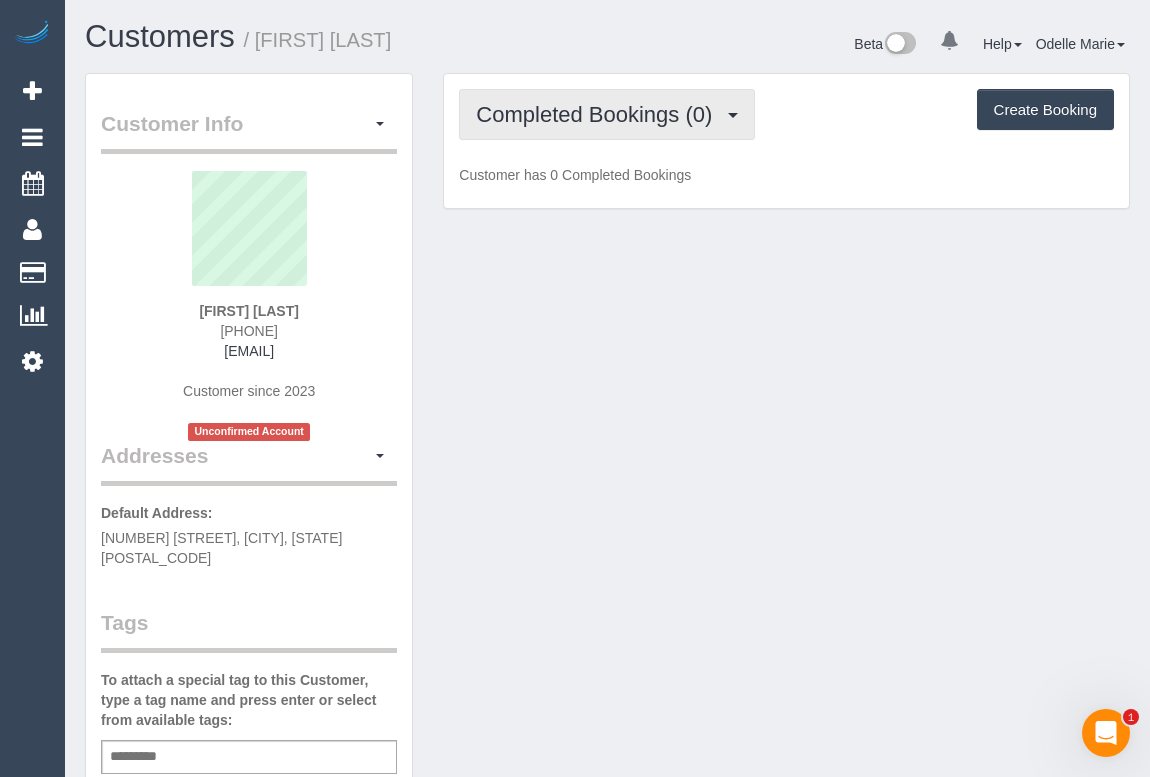 drag, startPoint x: 553, startPoint y: 114, endPoint x: 568, endPoint y: 192, distance: 79.429214 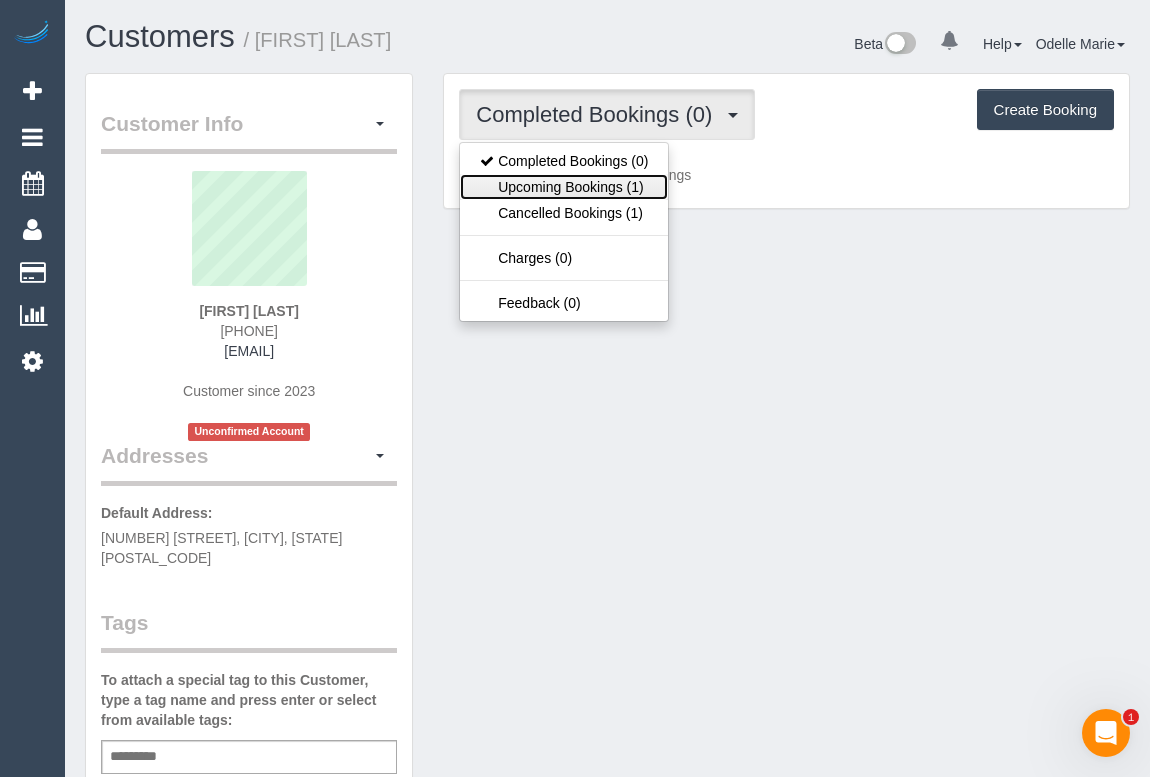 click on "Upcoming Bookings (1)" at bounding box center (564, 187) 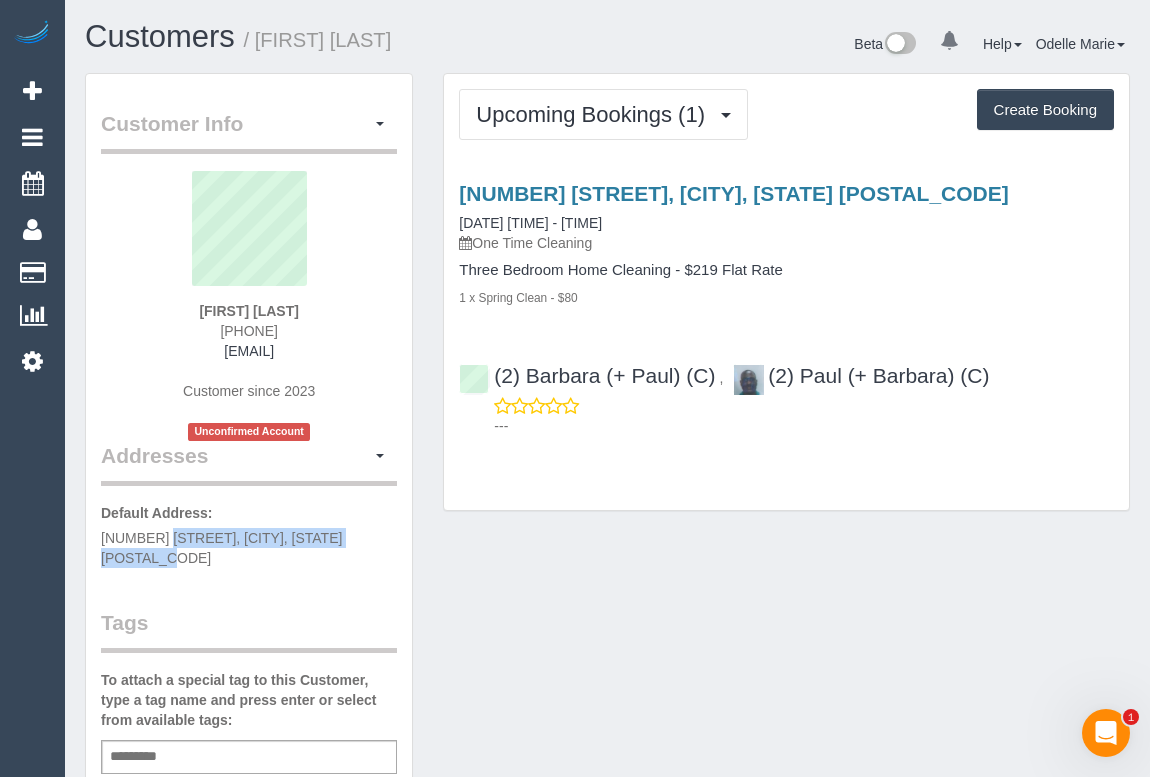 drag, startPoint x: 100, startPoint y: 535, endPoint x: 339, endPoint y: 526, distance: 239.1694 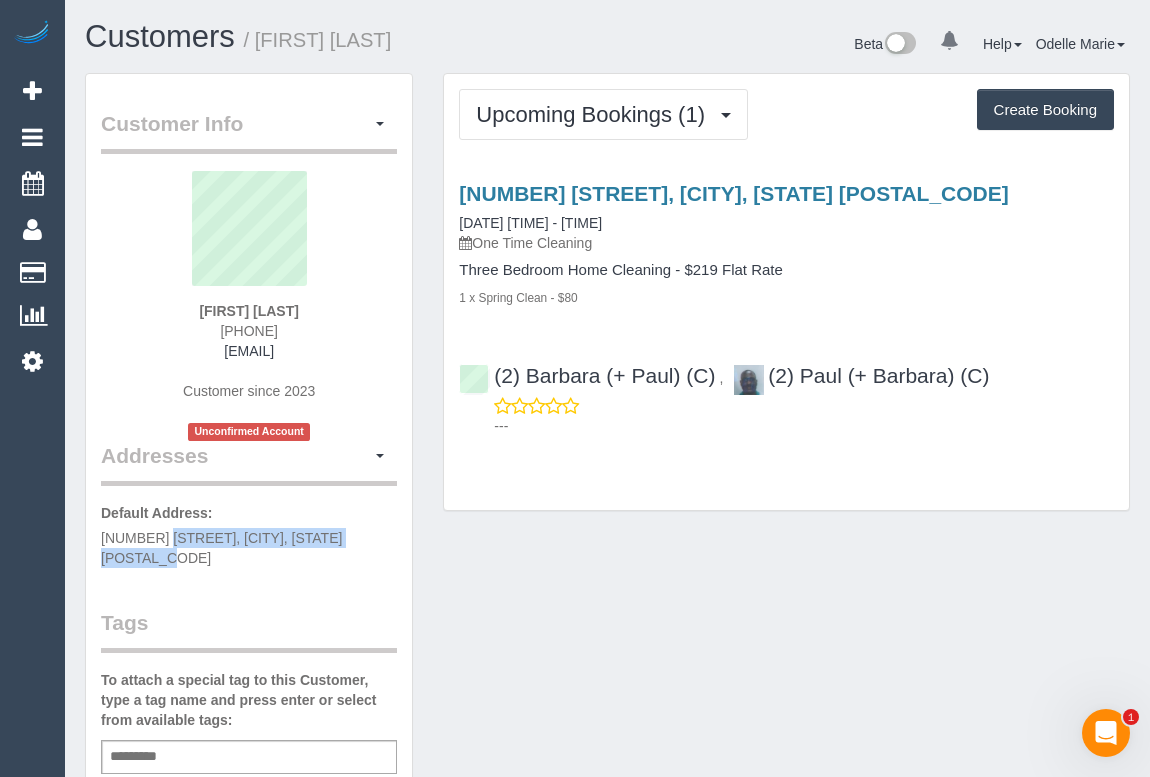 drag, startPoint x: 822, startPoint y: 589, endPoint x: 728, endPoint y: 572, distance: 95.524864 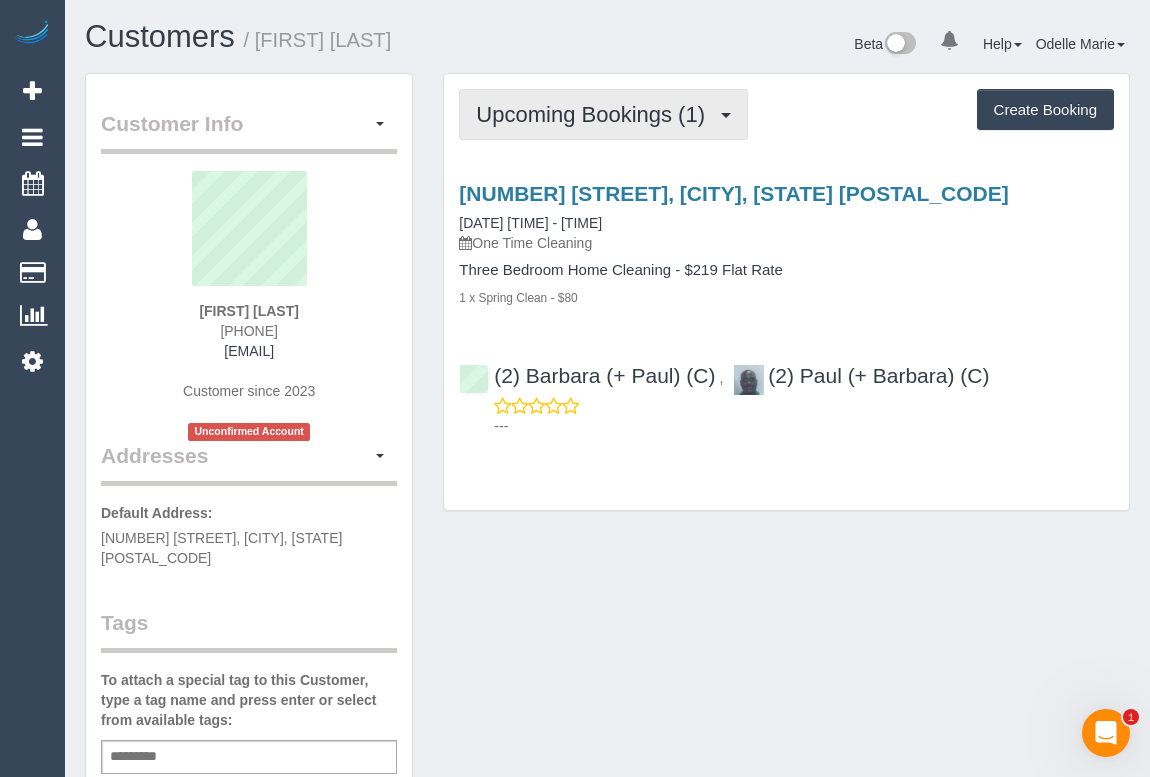 drag, startPoint x: 584, startPoint y: 121, endPoint x: 587, endPoint y: 143, distance: 22.203604 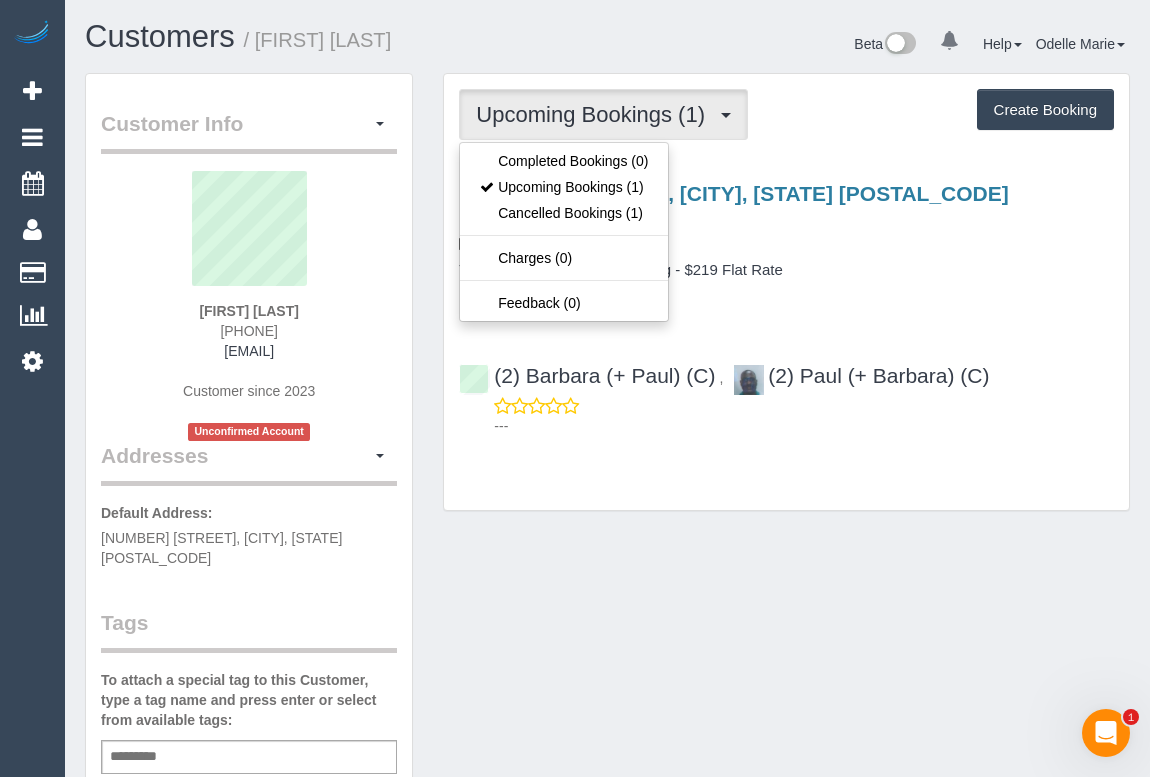 click on "Customer Info
Edit Contact Info
Send Message
Email Preferences
Special Sales Tax
View Changes
Send Confirm Account email
Block this Customer
Archive Account
Delete Account
Sadi Sayar
0430969755" at bounding box center (607, 763) 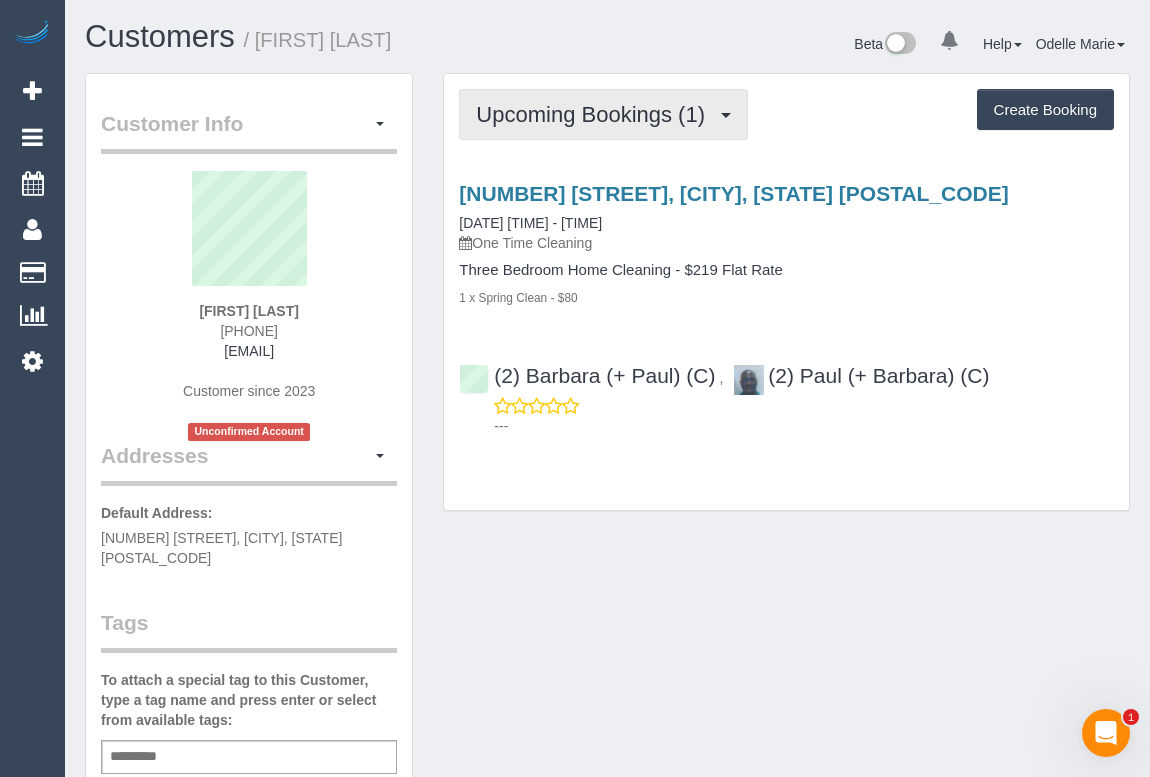 click on "Upcoming Bookings (1)" at bounding box center [595, 114] 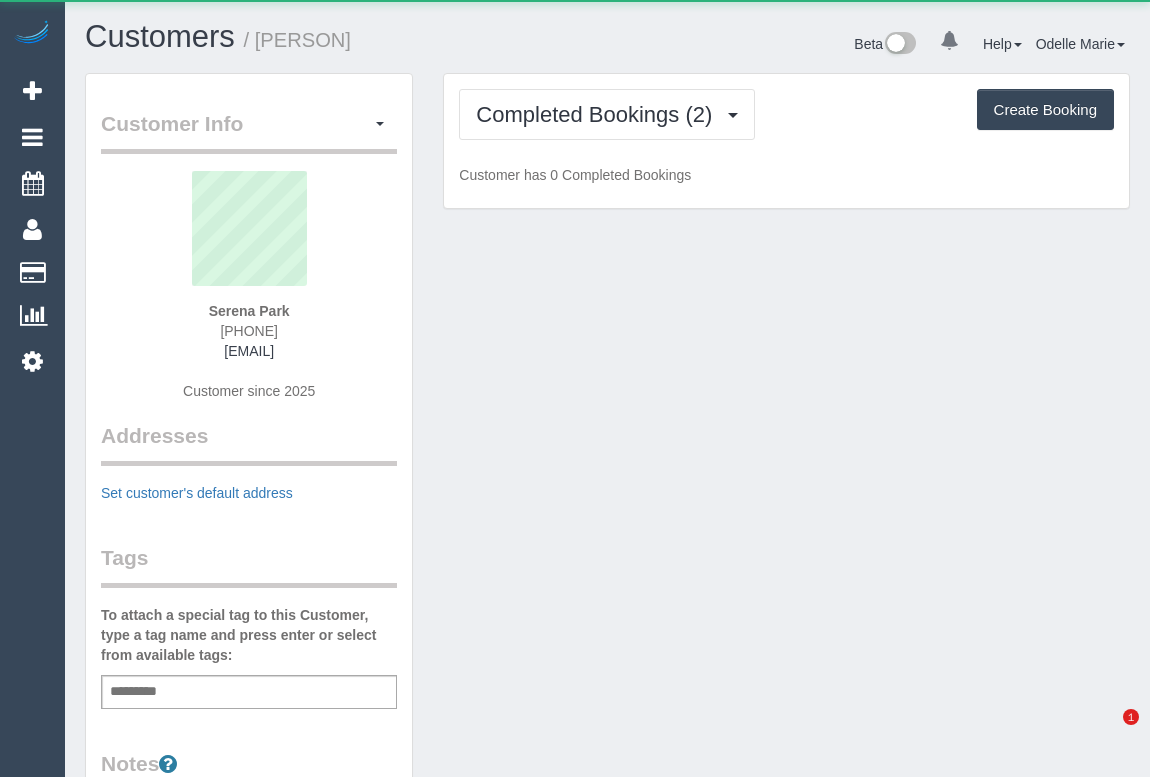 scroll, scrollTop: 0, scrollLeft: 0, axis: both 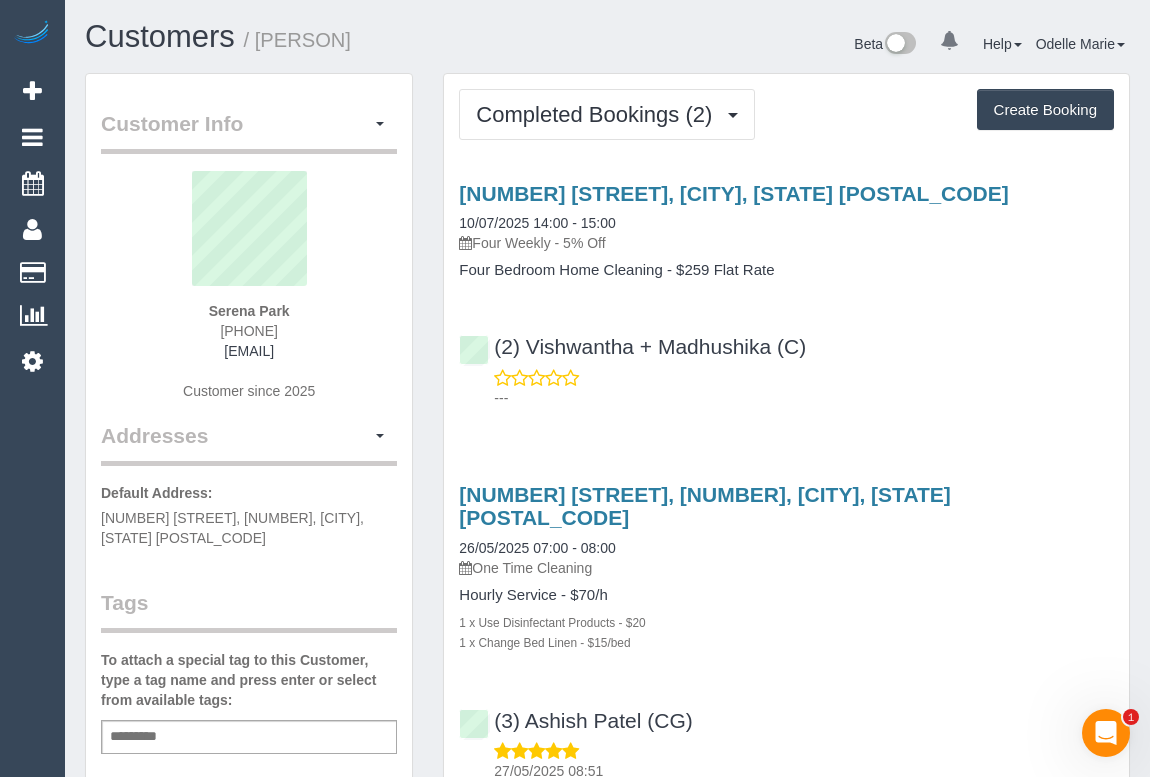 click on "(2) [PERSON] + [PERSON] (C)
---" at bounding box center [786, 363] 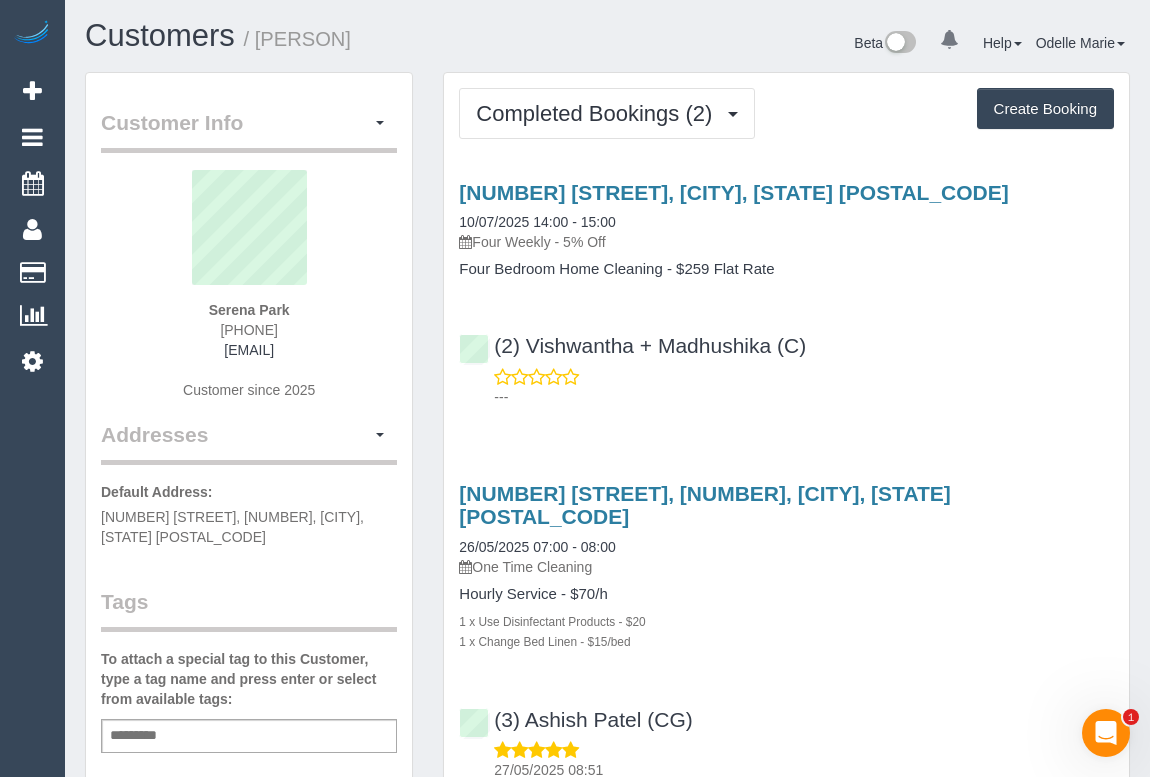 scroll, scrollTop: 0, scrollLeft: 0, axis: both 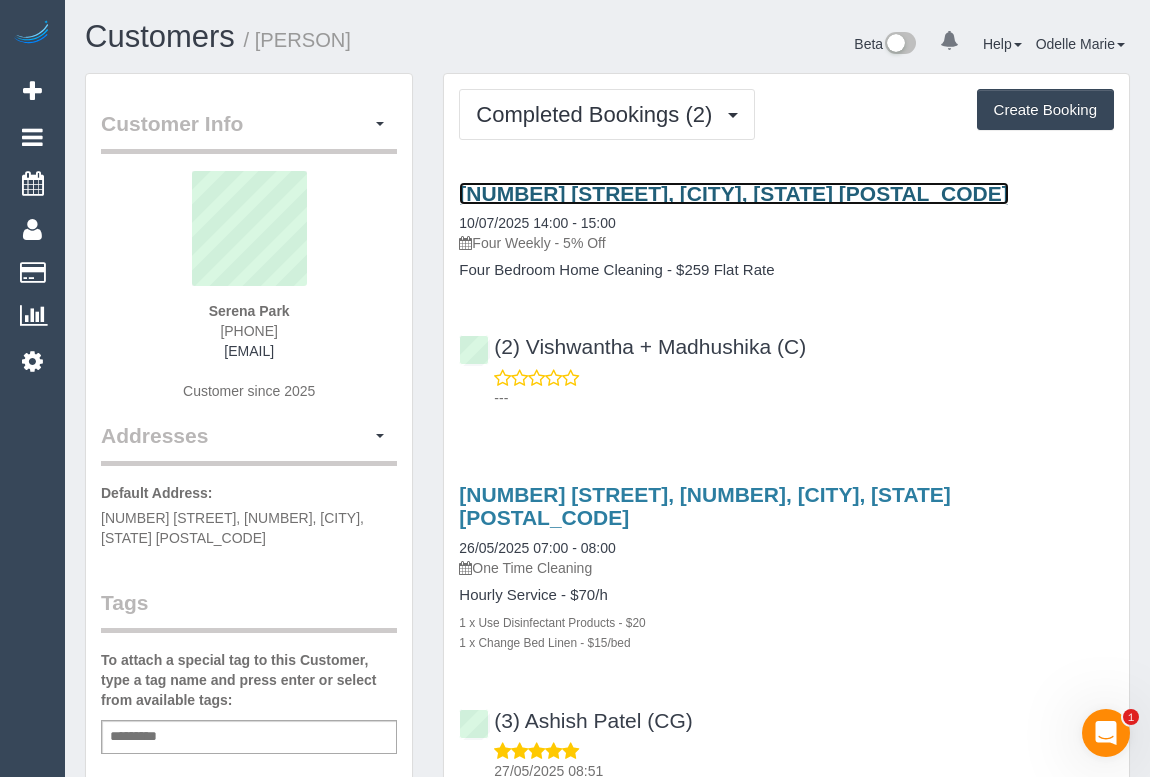 click on "[NUMBER] [STREET], [CITY], [STATE] [POSTAL_CODE]" at bounding box center [733, 193] 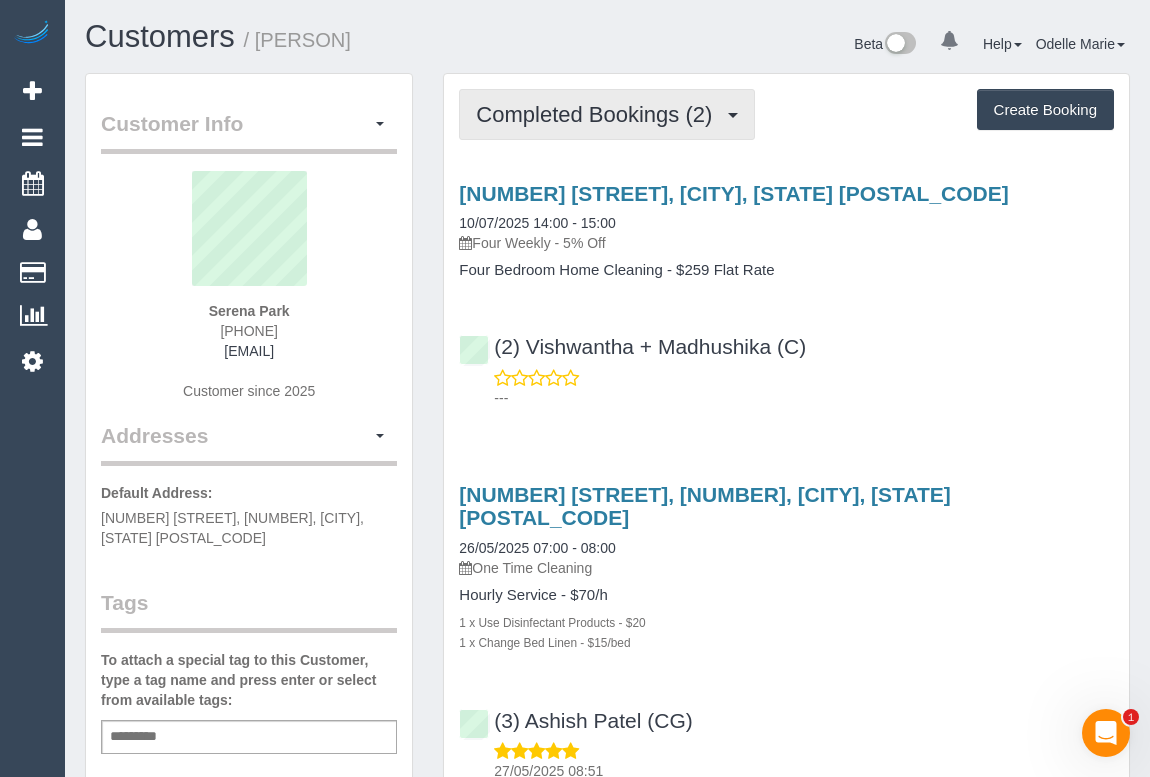 click on "Completed Bookings (2)" at bounding box center [607, 114] 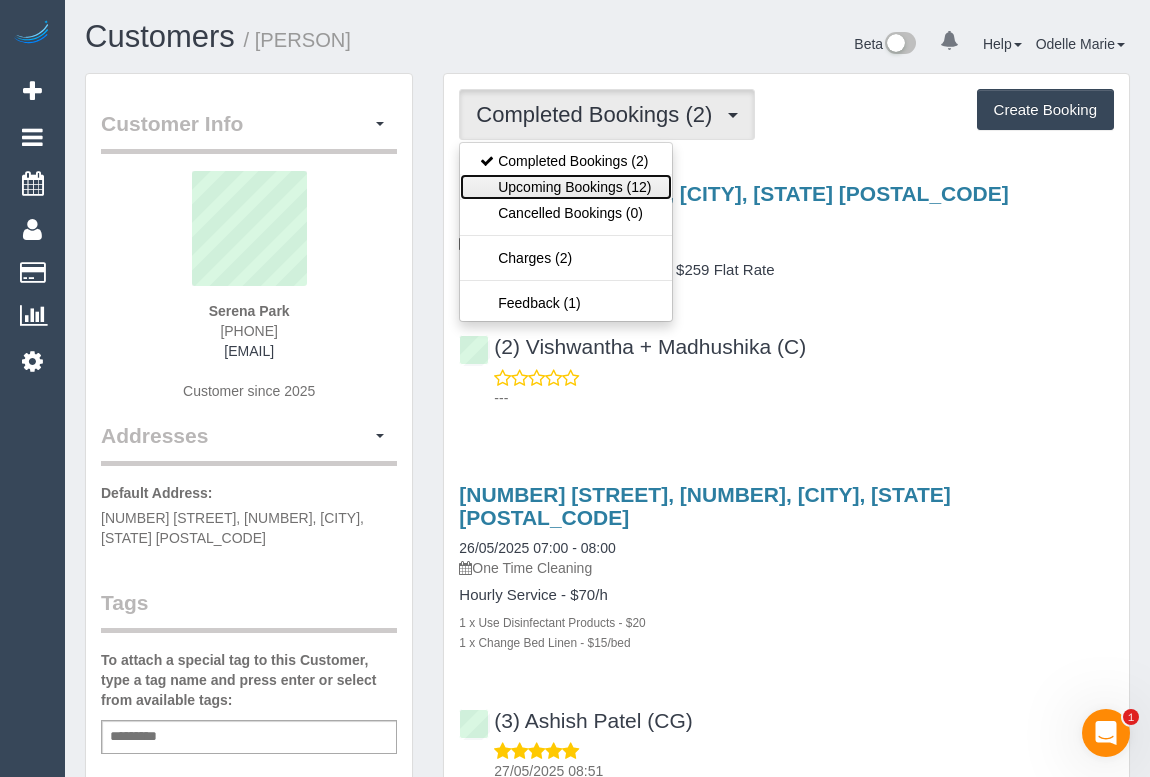 click on "Upcoming Bookings (12)" at bounding box center [565, 187] 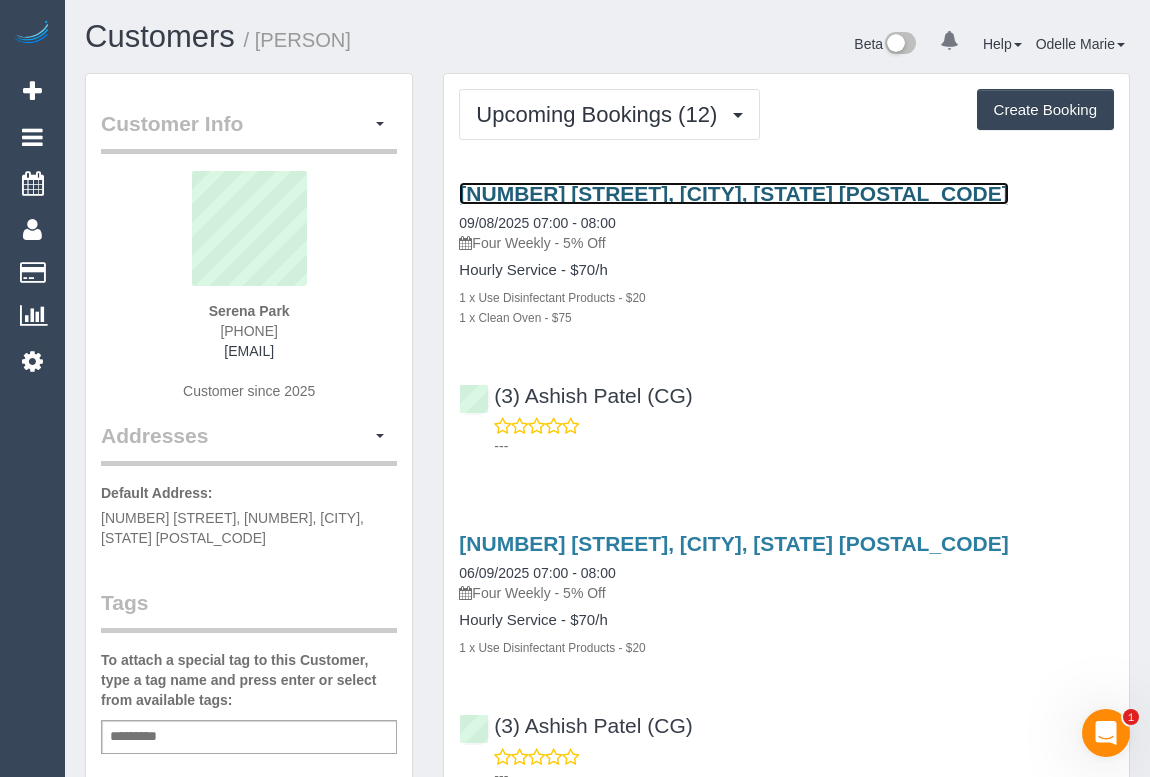 click on "[NUMBER] [STREET], [CITY], [STATE] [POSTAL_CODE]" at bounding box center (733, 193) 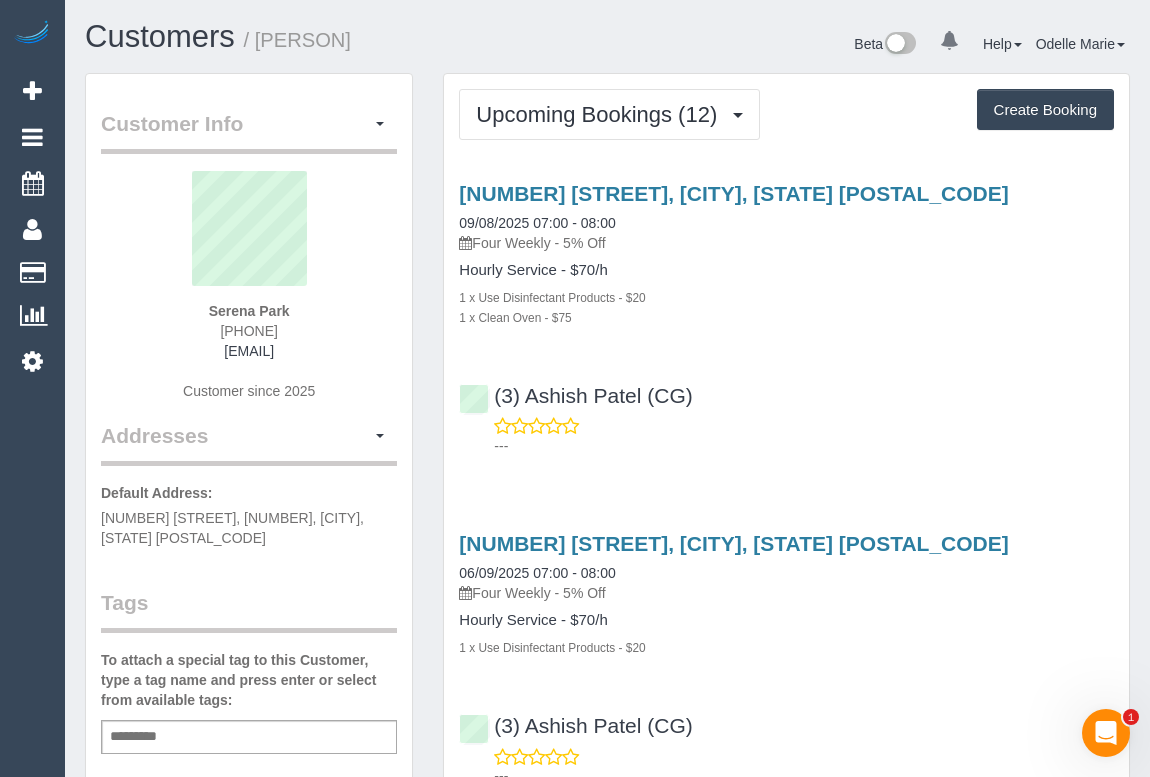 drag, startPoint x: 202, startPoint y: 323, endPoint x: 297, endPoint y: 325, distance: 95.02105 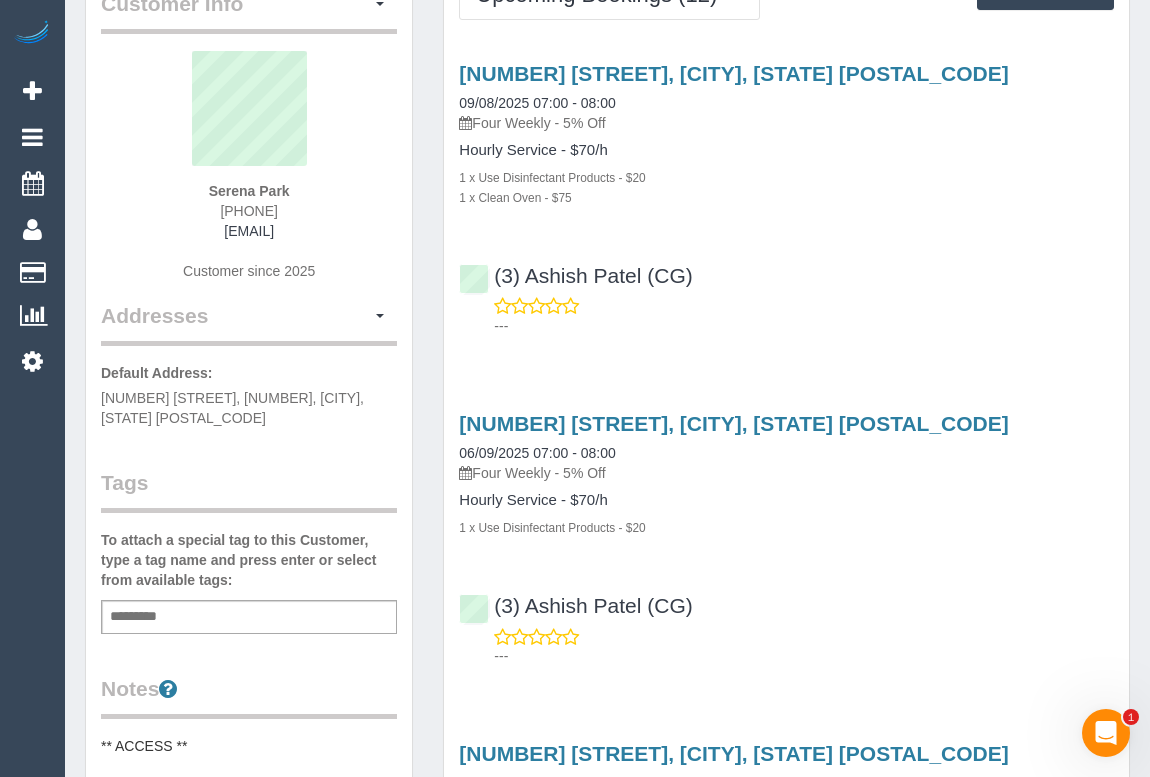 scroll, scrollTop: 0, scrollLeft: 0, axis: both 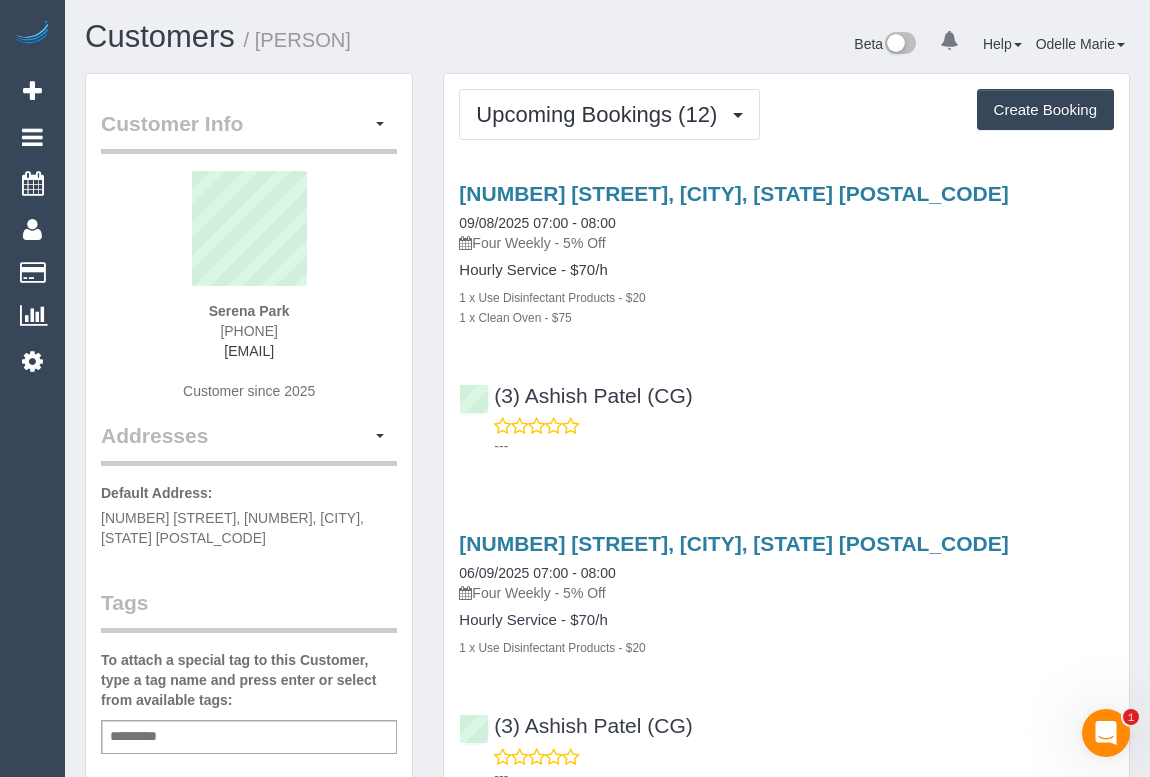 click on "[NUMBER] [STREET], [CITY], [STATE] [POSTAL_CODE]
[DATE] [TIME] - [TIME]
Four Weekly - 5% Off
Hourly Service - $70/h
1 x Use Disinfectant Products - $20
1 x Clean Oven  - $75
(3) [FIRST] [LAST] (CG)
---" at bounding box center (786, 315) 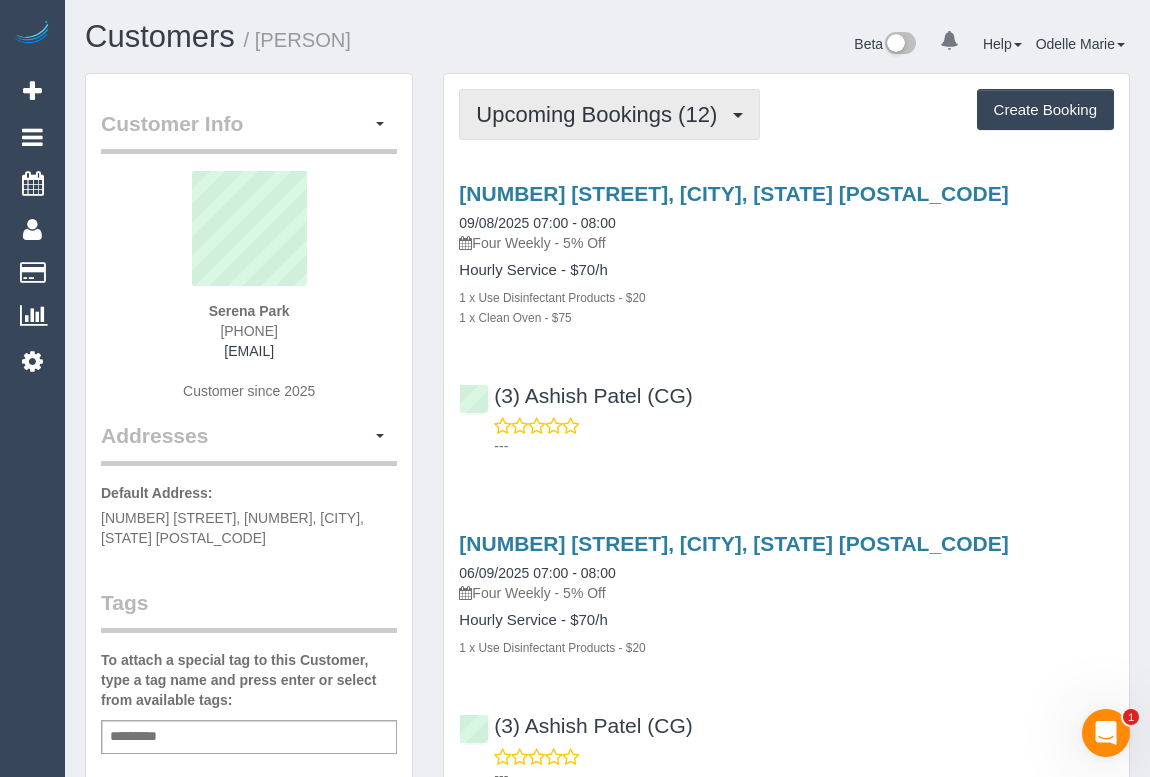 click on "Upcoming Bookings (12)" at bounding box center (601, 114) 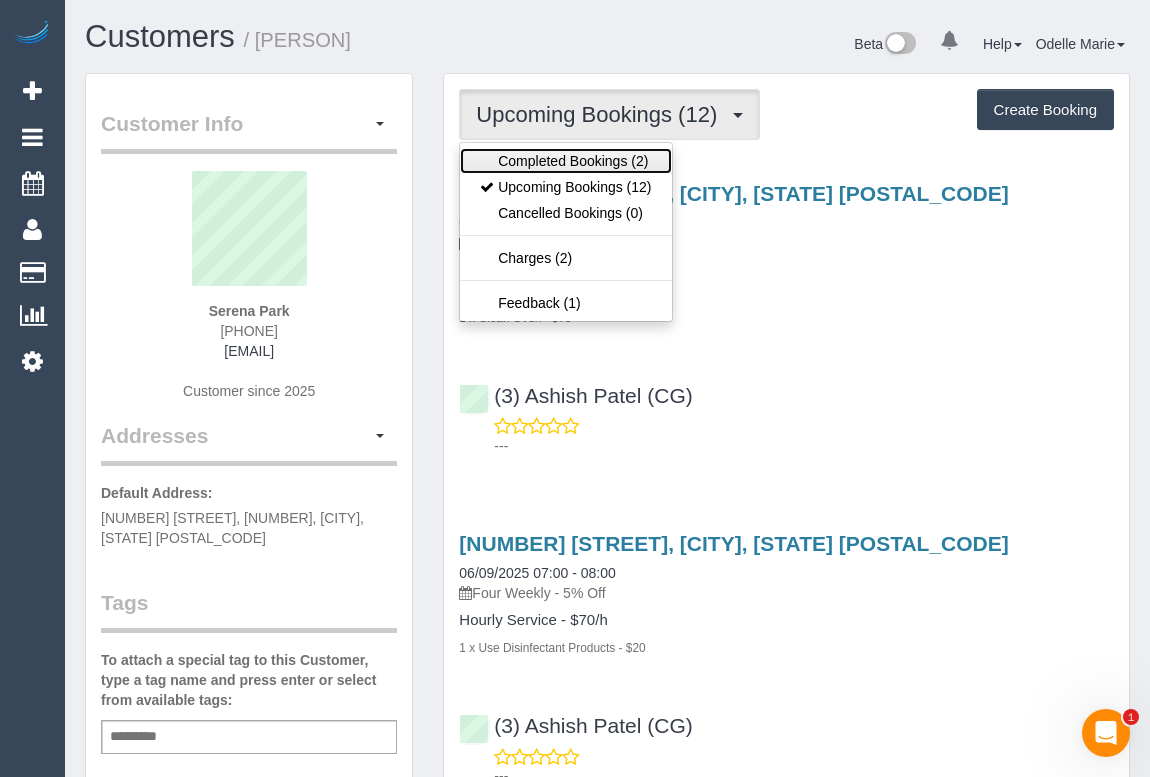 click on "Completed Bookings (2)" at bounding box center (565, 161) 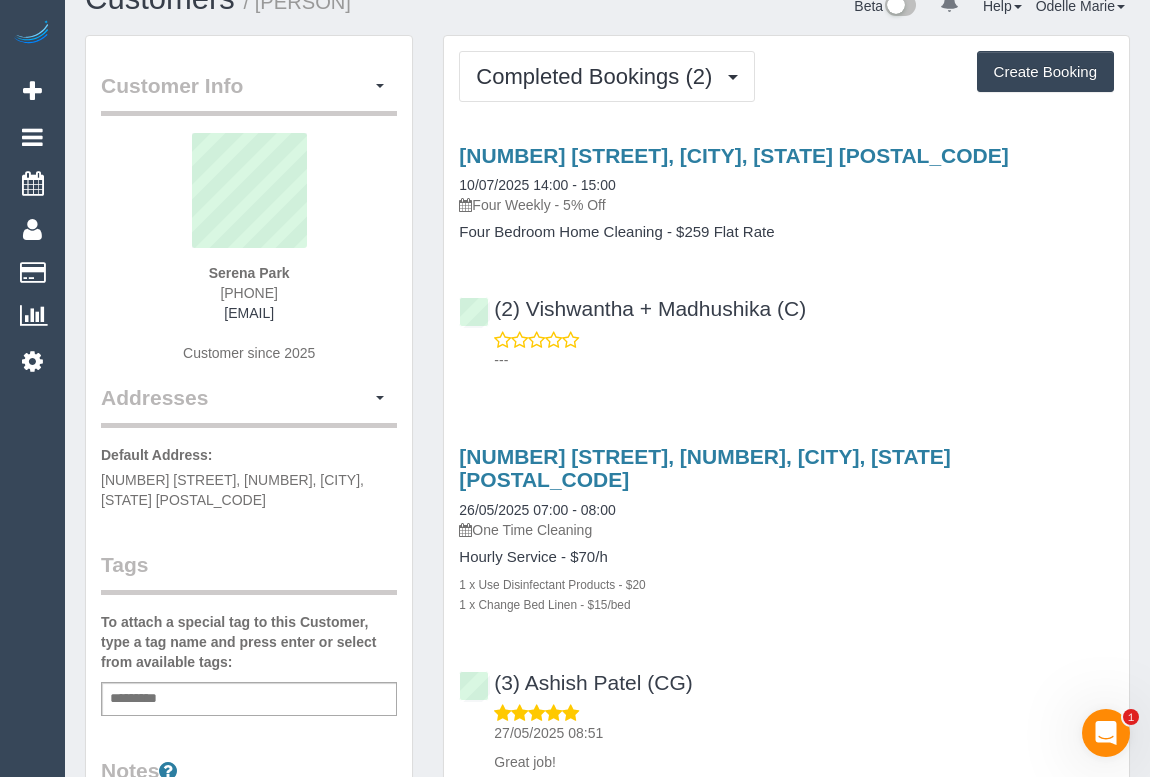 scroll, scrollTop: 0, scrollLeft: 0, axis: both 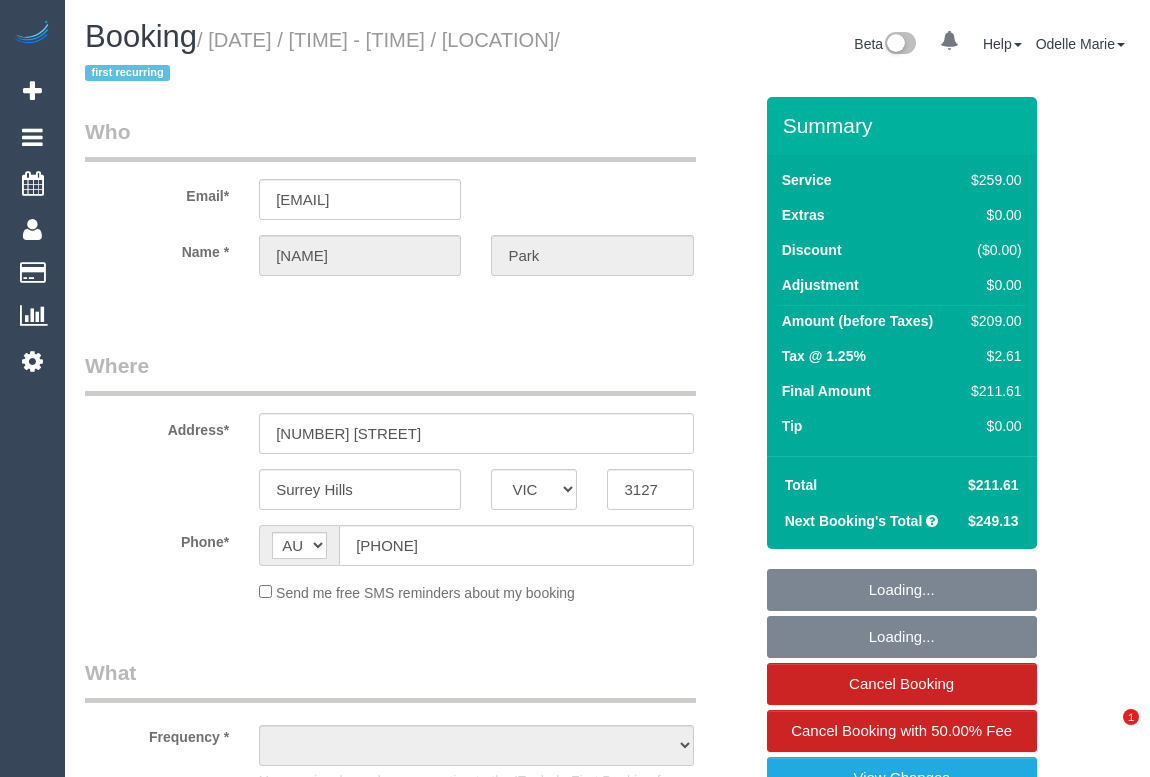 select on "VIC" 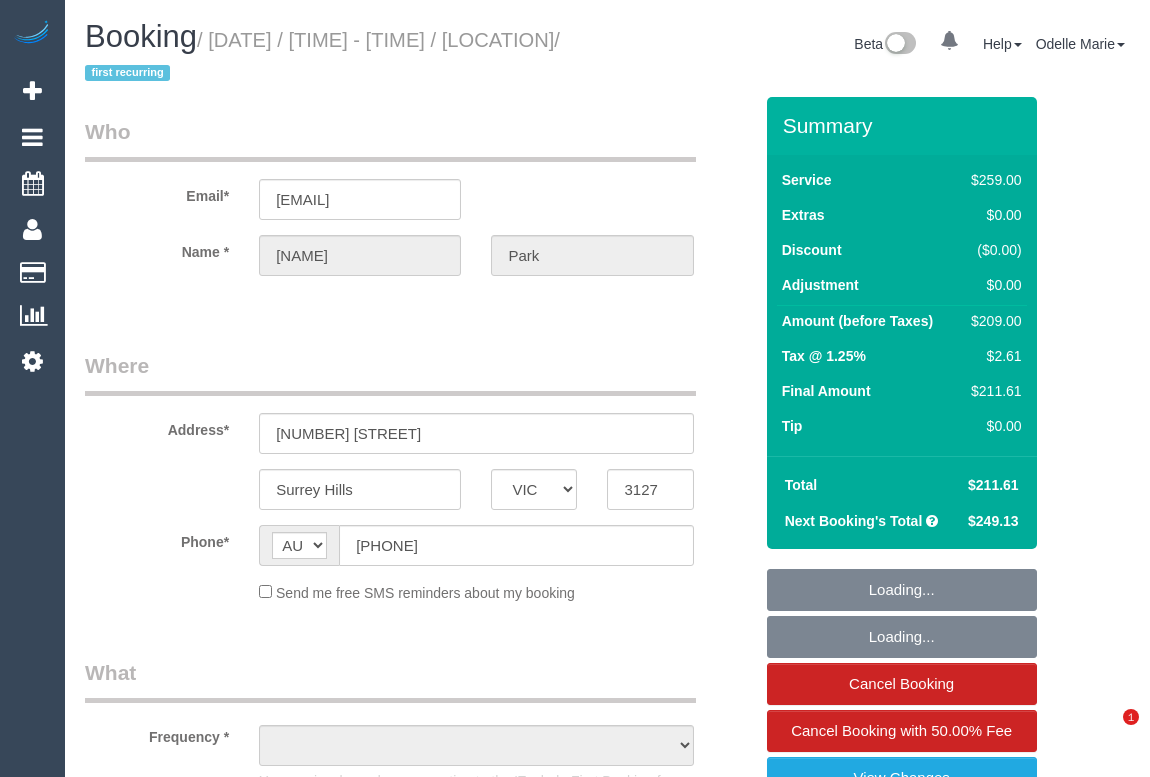 scroll, scrollTop: 0, scrollLeft: 0, axis: both 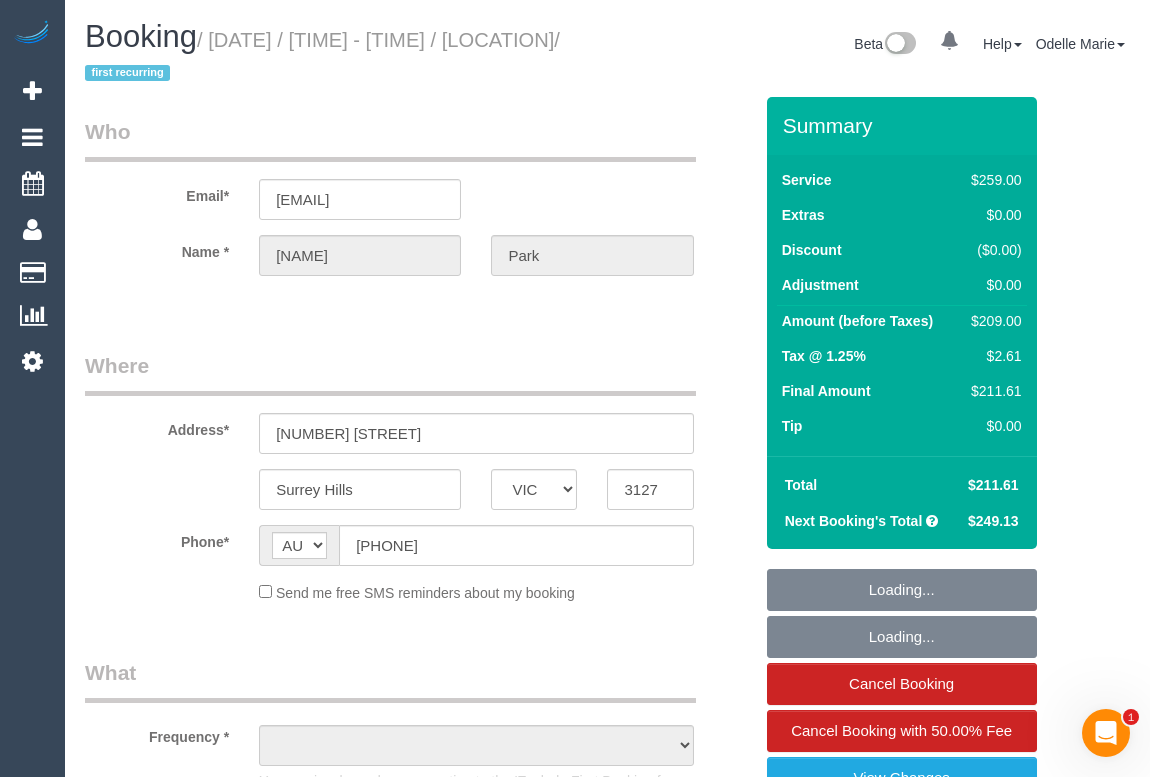 select on "string:stripe-pm_1Rlf4t2GScqysDRVMcuFEfMB" 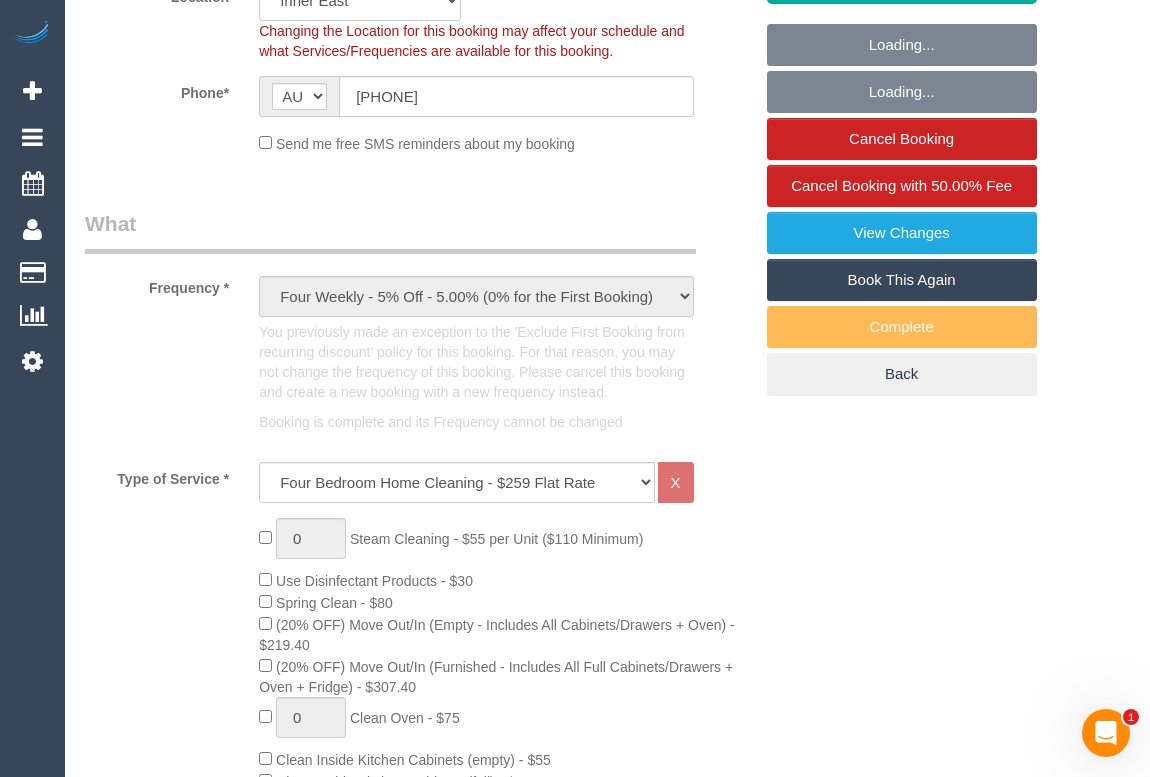 select on "object:1504" 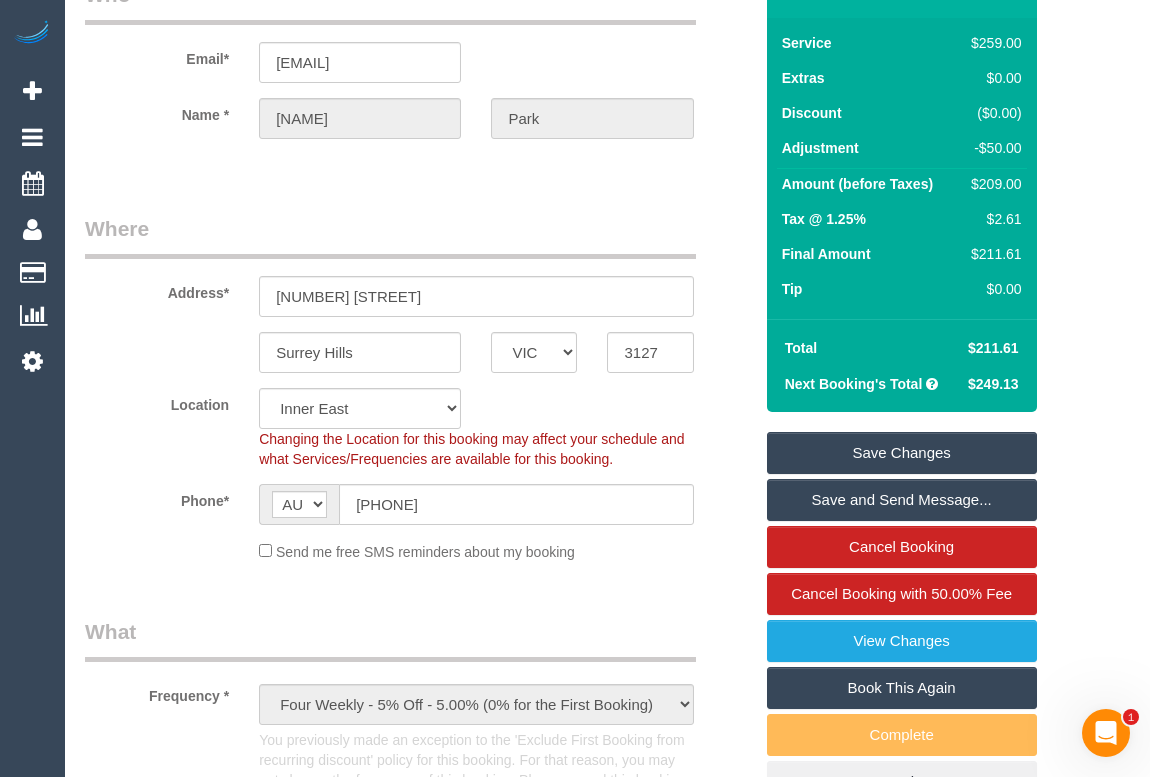 scroll, scrollTop: 0, scrollLeft: 0, axis: both 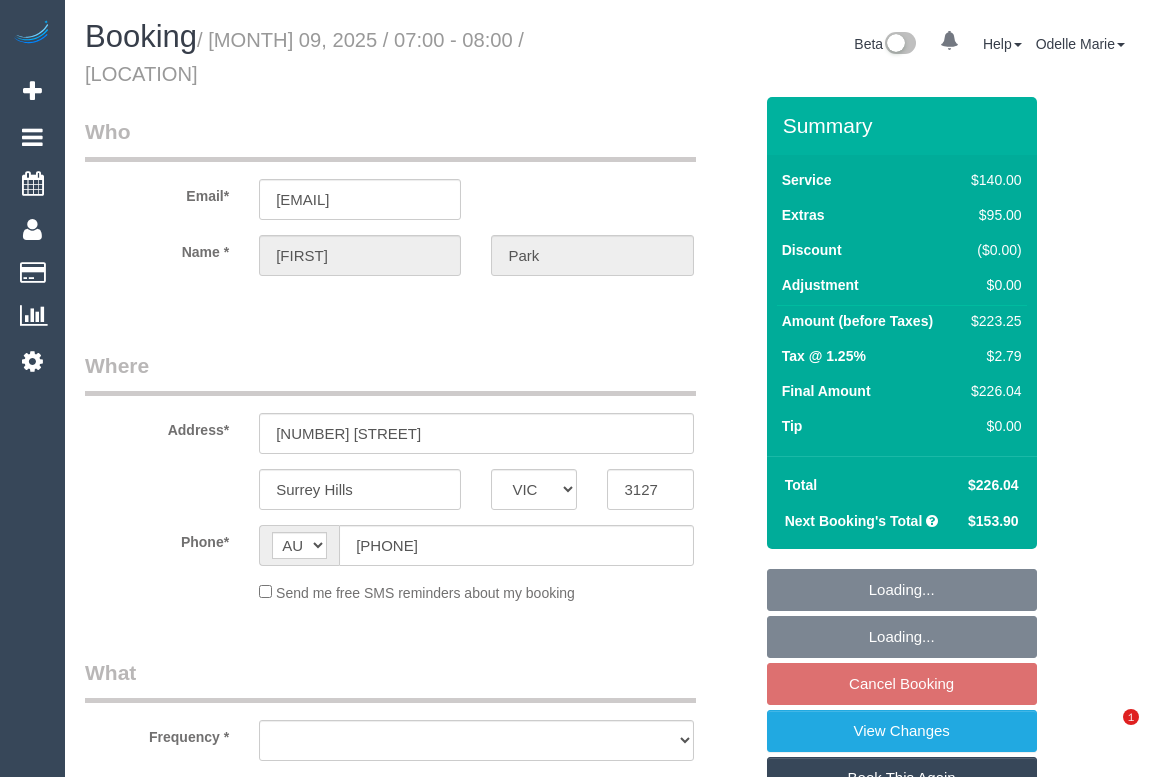 select on "VIC" 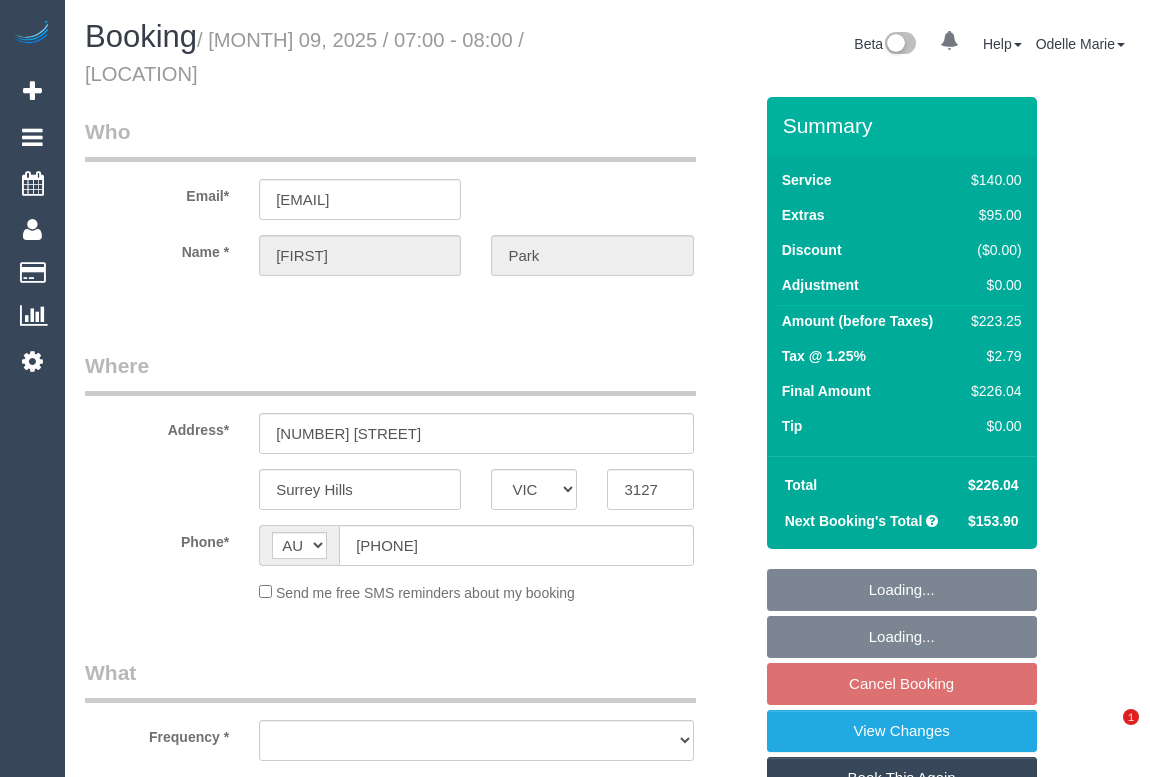 scroll, scrollTop: 0, scrollLeft: 0, axis: both 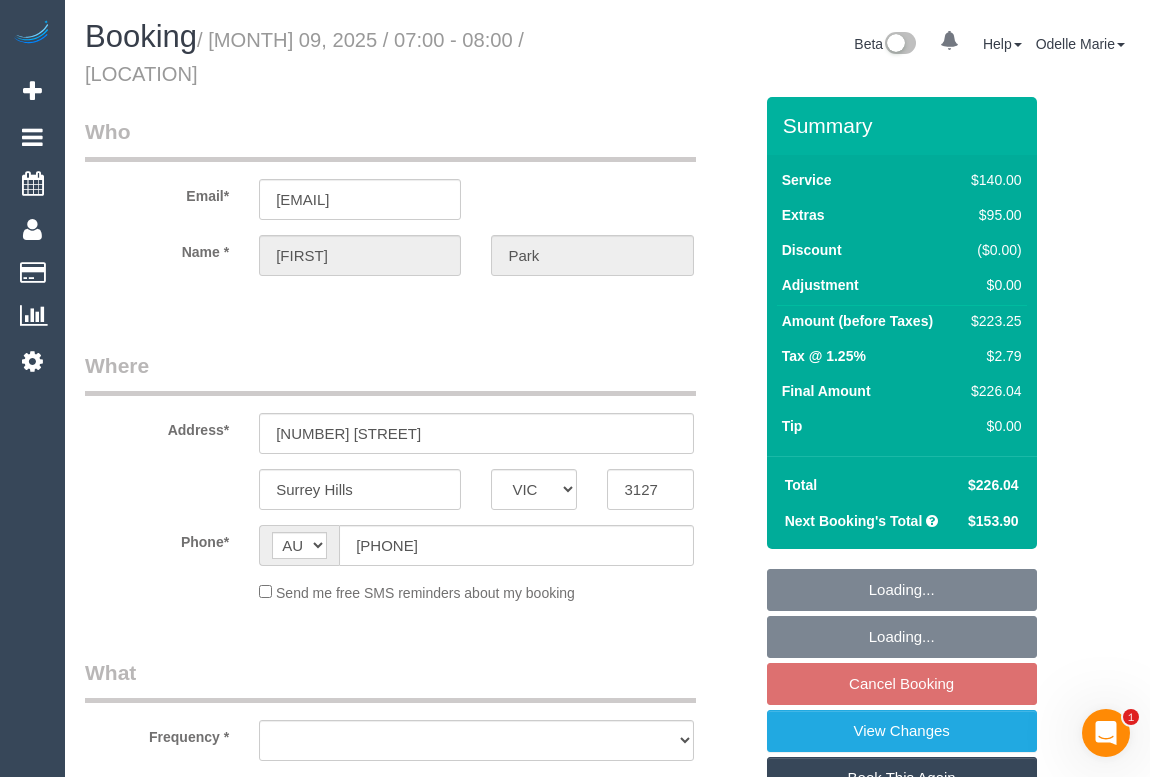 select on "string:stripe-pm_1Rlf4t2GScqysDRVMcuFEfMB" 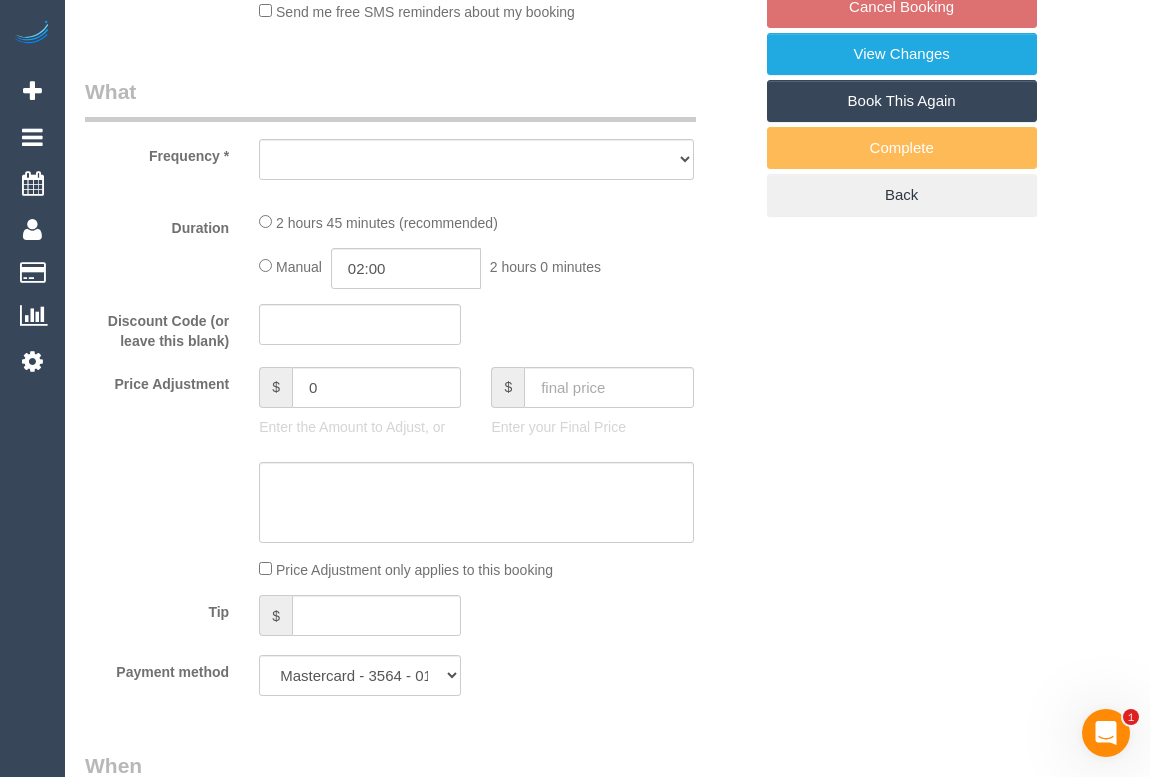 select on "object:736" 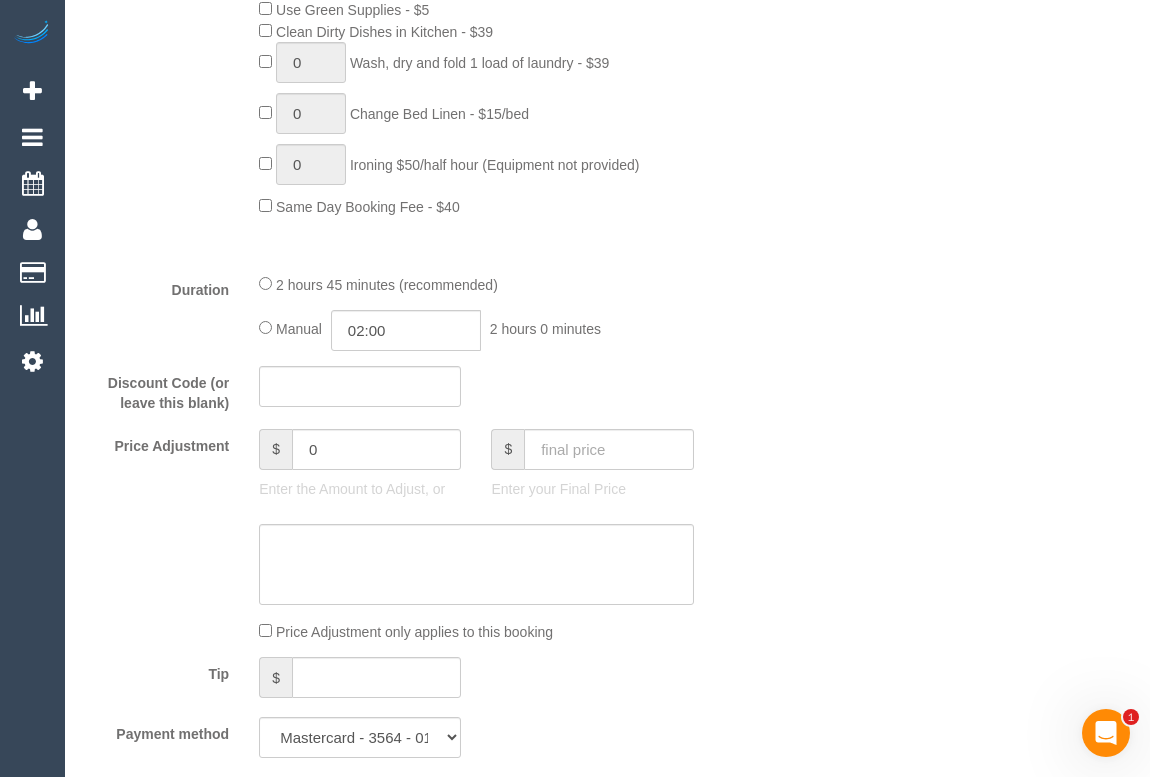 select on "spot1" 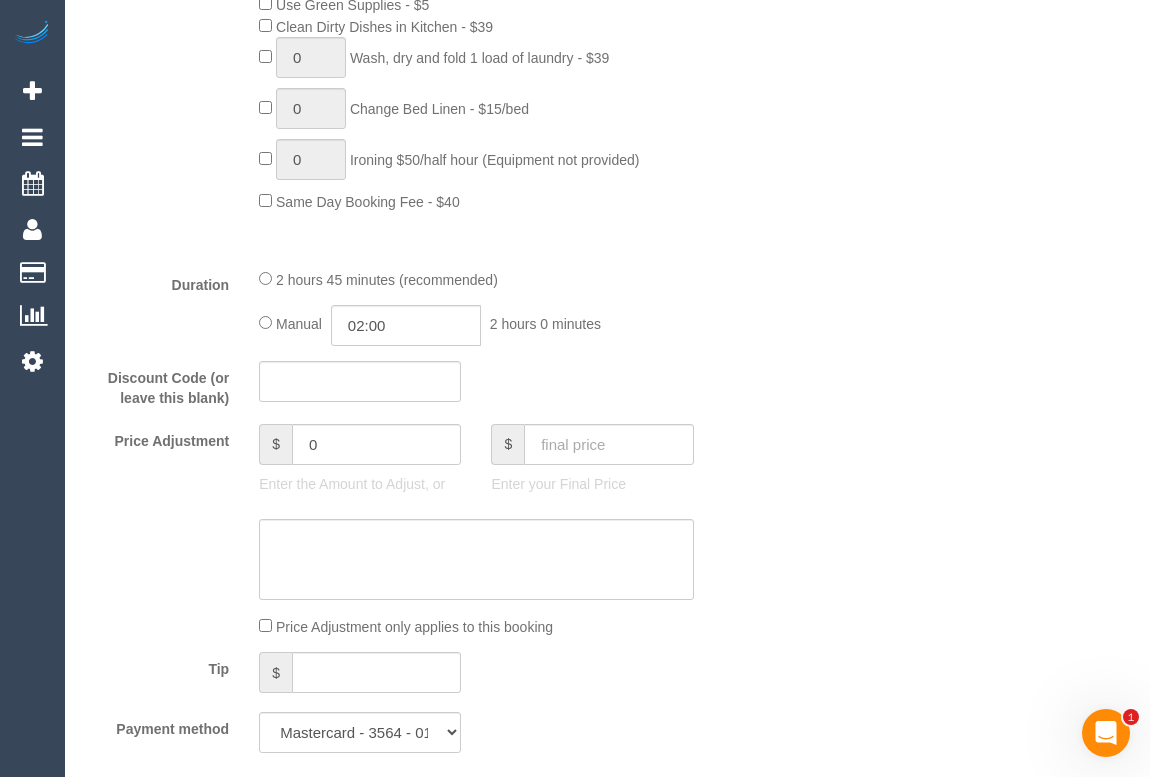 select on "object:1488" 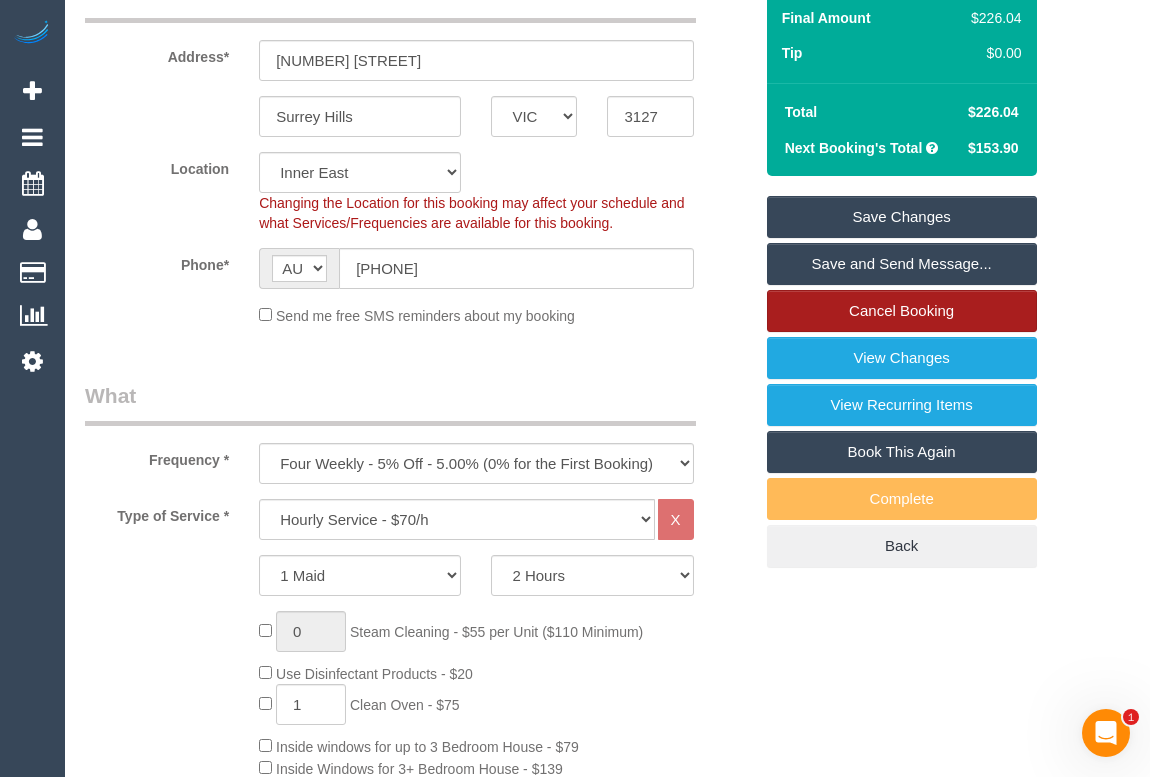 scroll, scrollTop: 0, scrollLeft: 0, axis: both 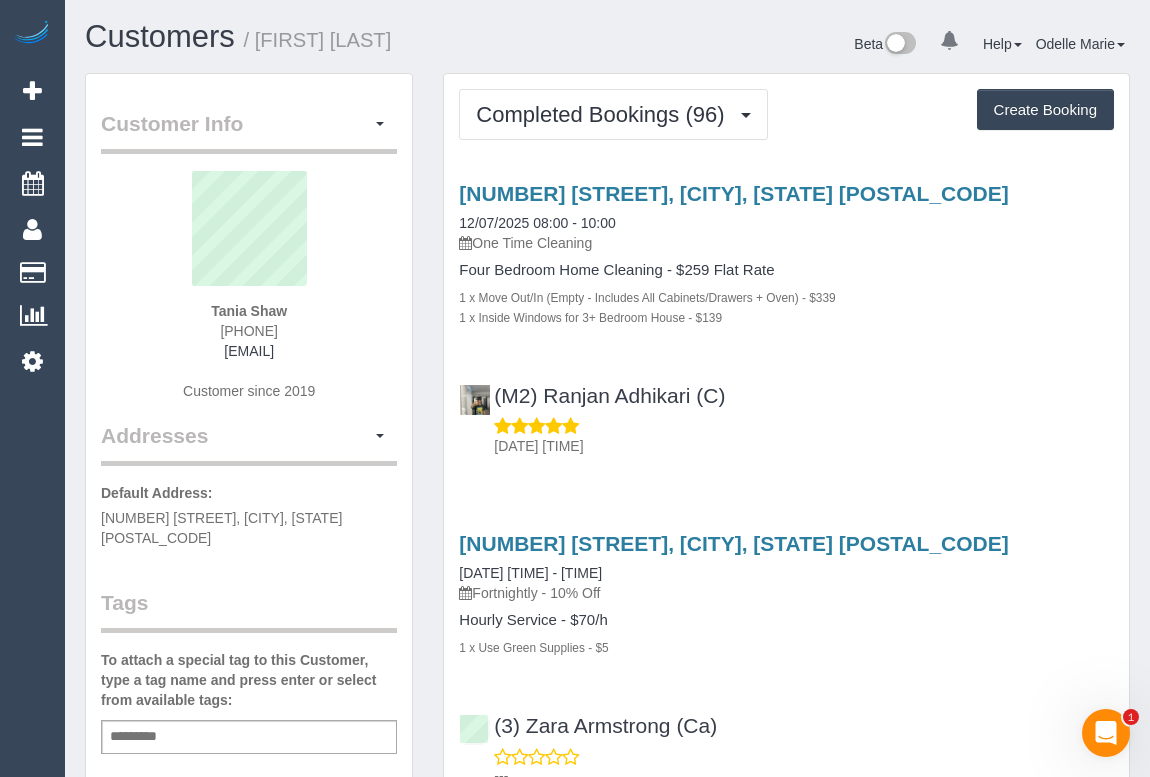 click on "(M2) [FIRST] [LAST] (C)
[DATE] [TIME]" at bounding box center (786, 412) 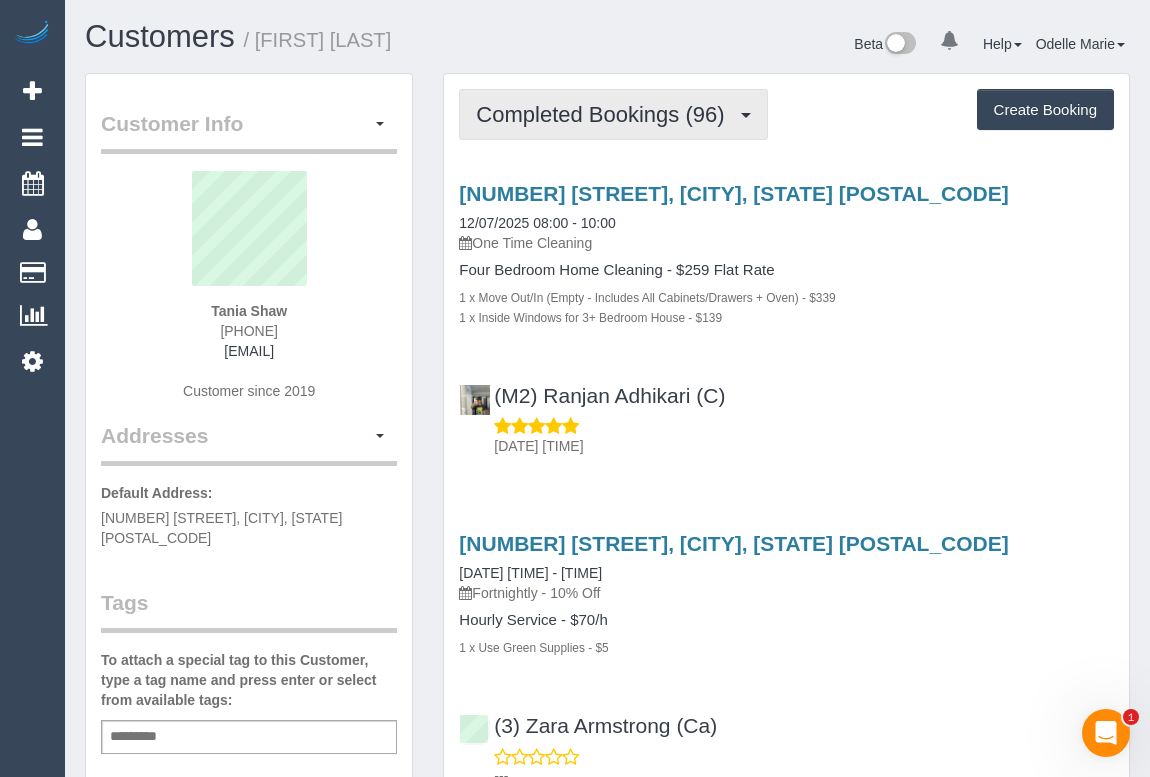 drag, startPoint x: 606, startPoint y: 96, endPoint x: 605, endPoint y: 124, distance: 28.01785 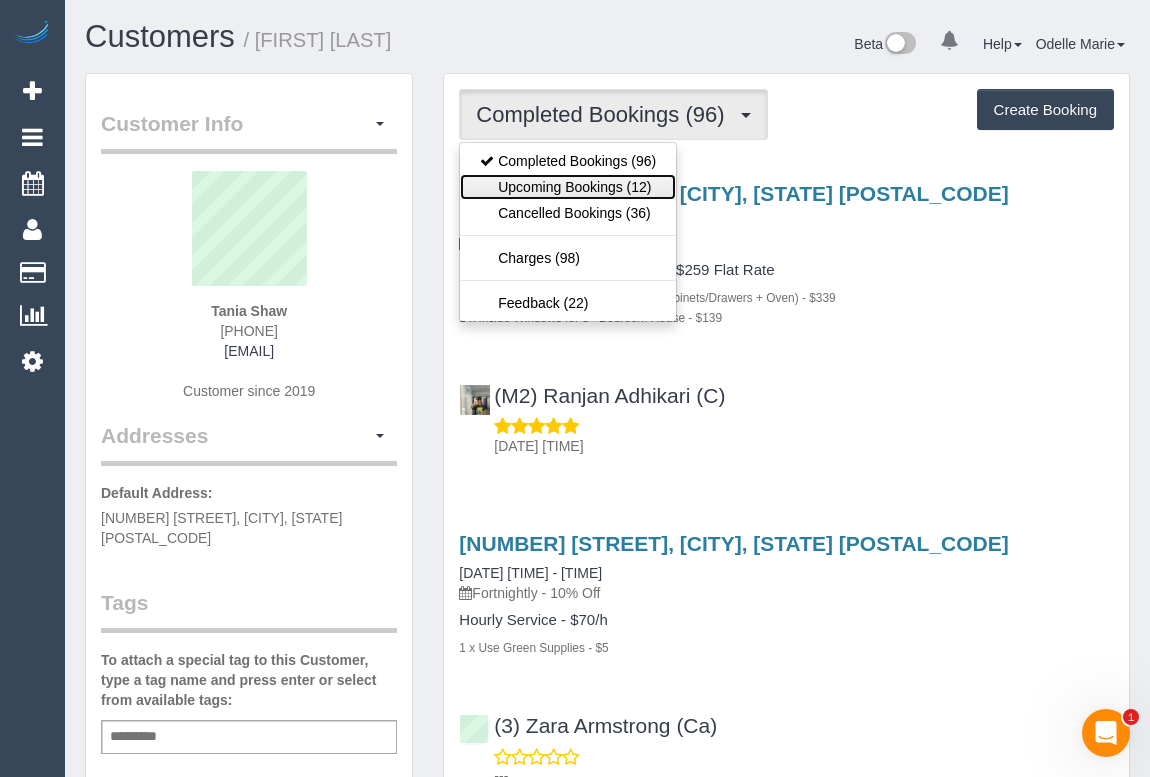 click on "Upcoming Bookings (12)" at bounding box center (568, 187) 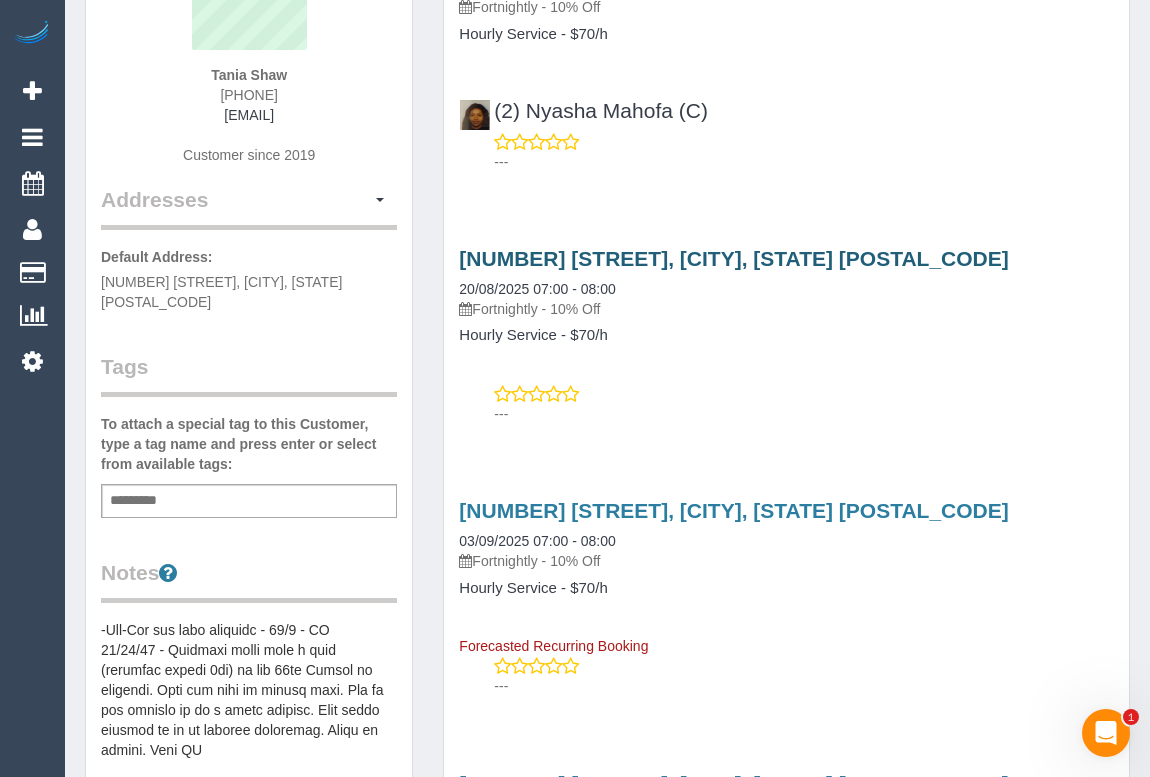 scroll, scrollTop: 0, scrollLeft: 0, axis: both 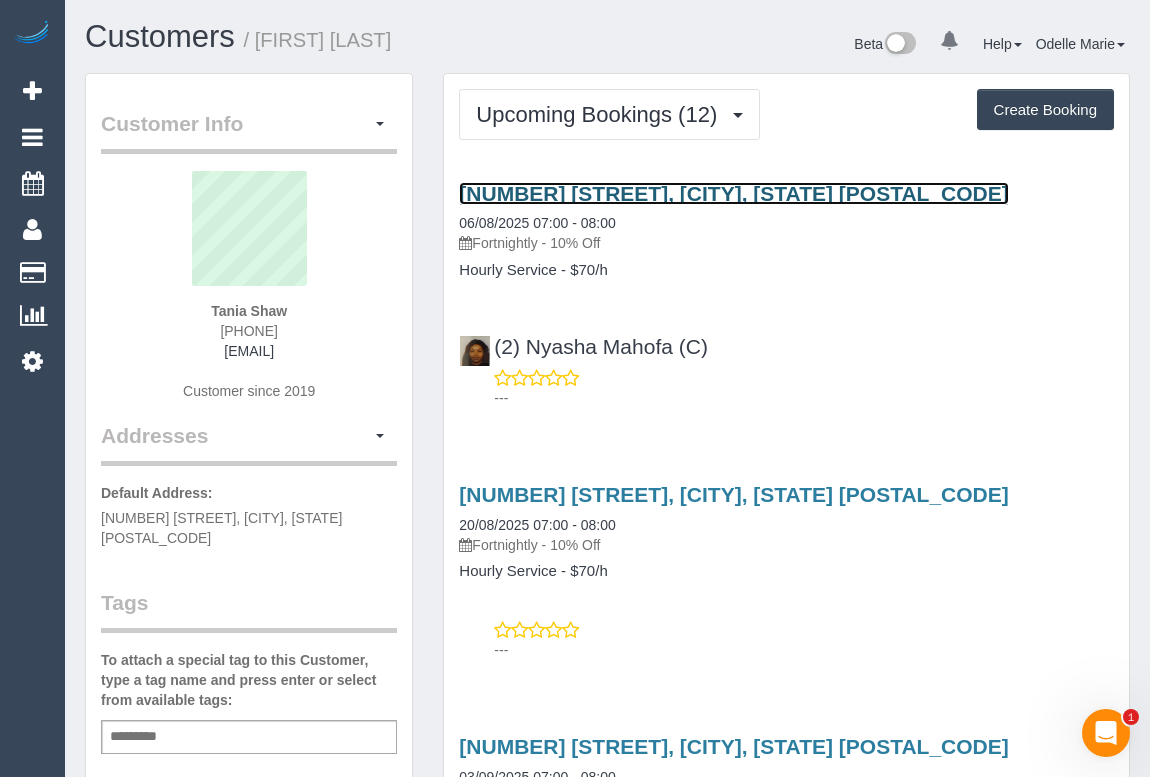 click on "[NUMBER] [STREET], [CITY], [STATE] [POSTAL_CODE]" at bounding box center (733, 193) 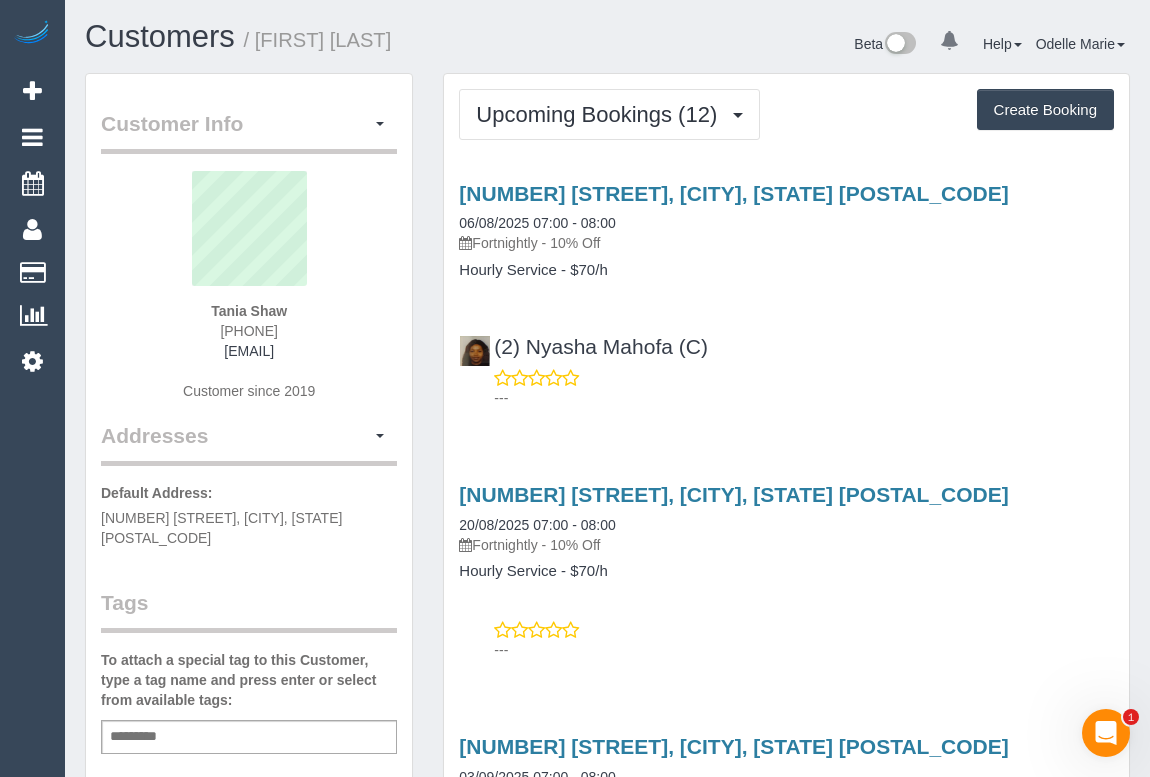 drag, startPoint x: 206, startPoint y: 325, endPoint x: 310, endPoint y: 325, distance: 104 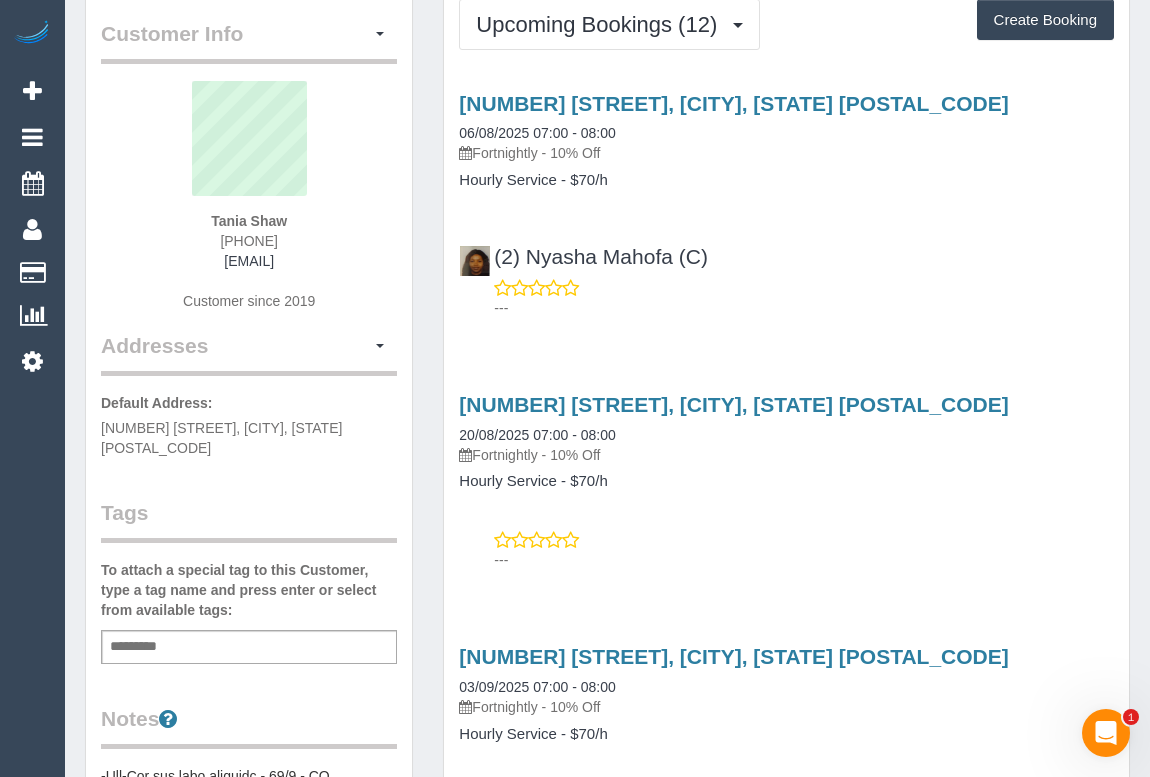 scroll, scrollTop: 363, scrollLeft: 0, axis: vertical 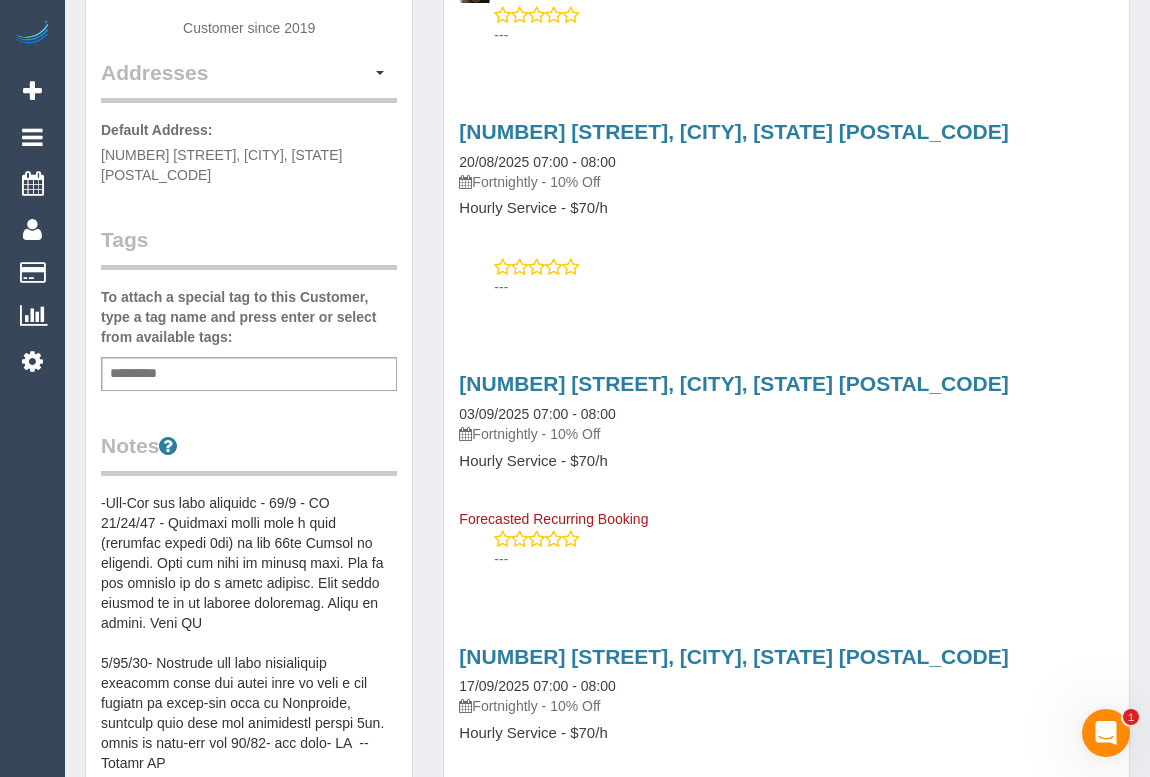 click at bounding box center [249, 693] 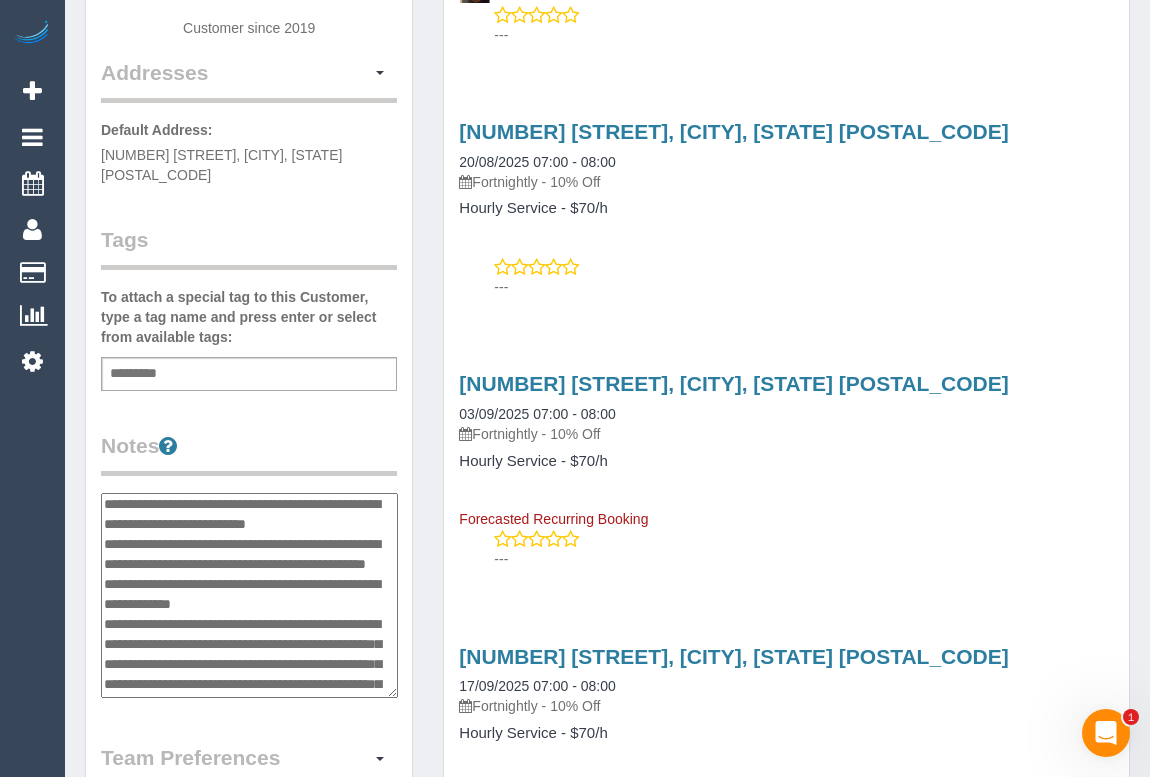 scroll, scrollTop: 0, scrollLeft: 0, axis: both 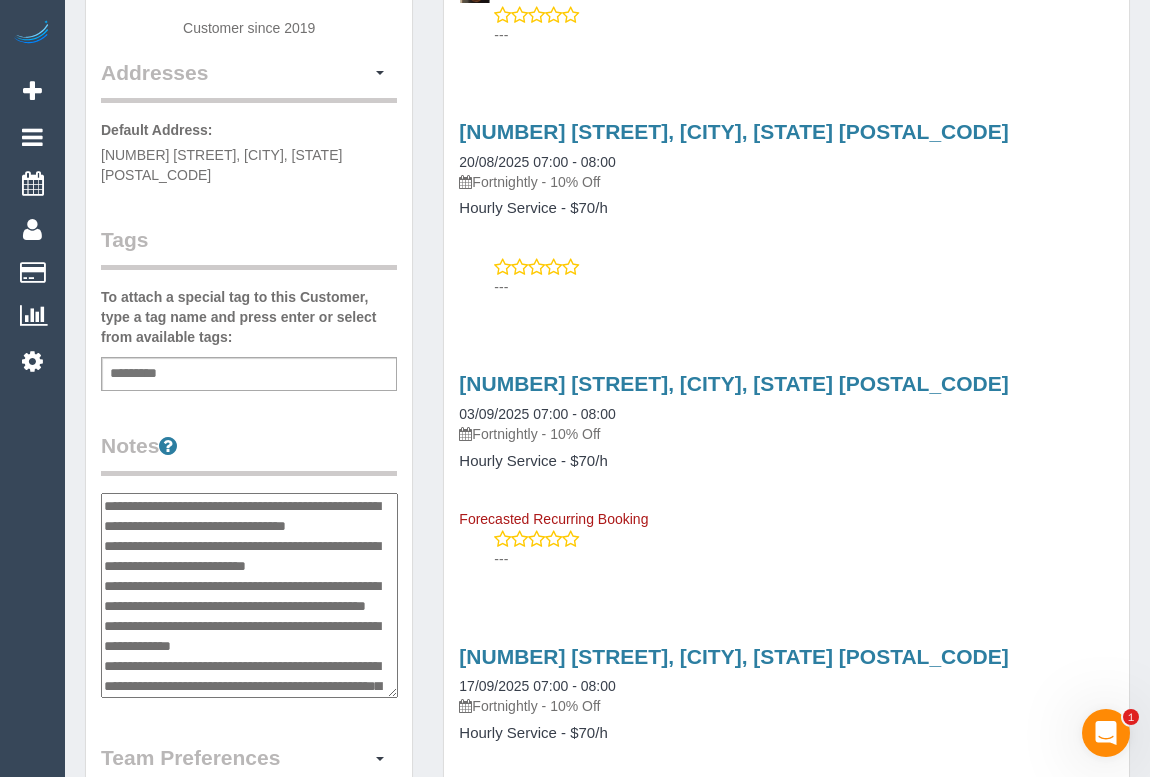 click at bounding box center [249, 596] 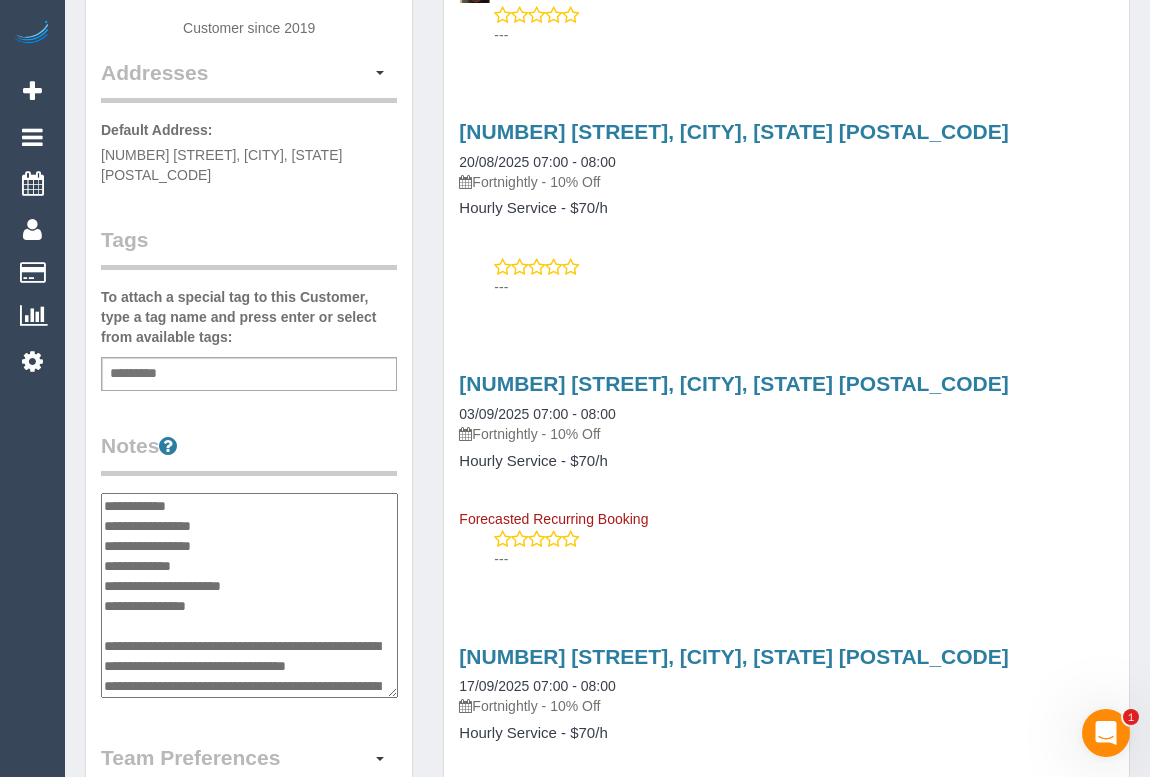click at bounding box center (249, 596) 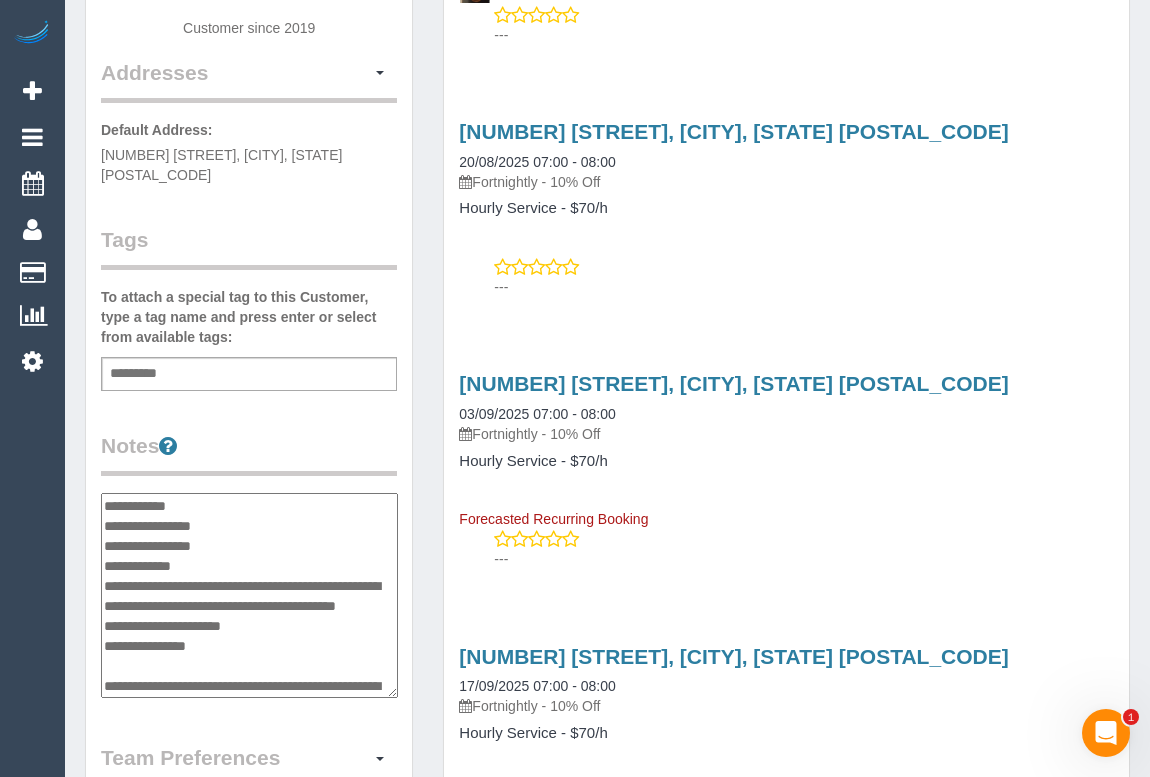 type on "**********" 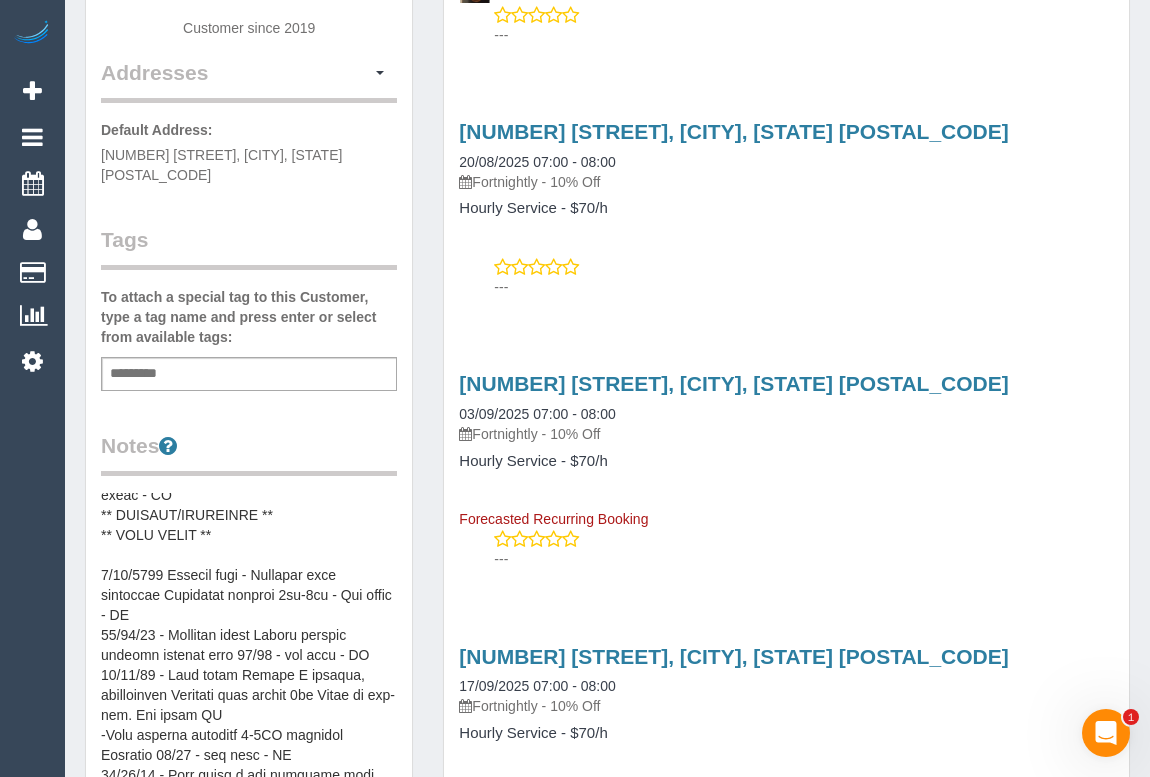 scroll, scrollTop: 0, scrollLeft: 0, axis: both 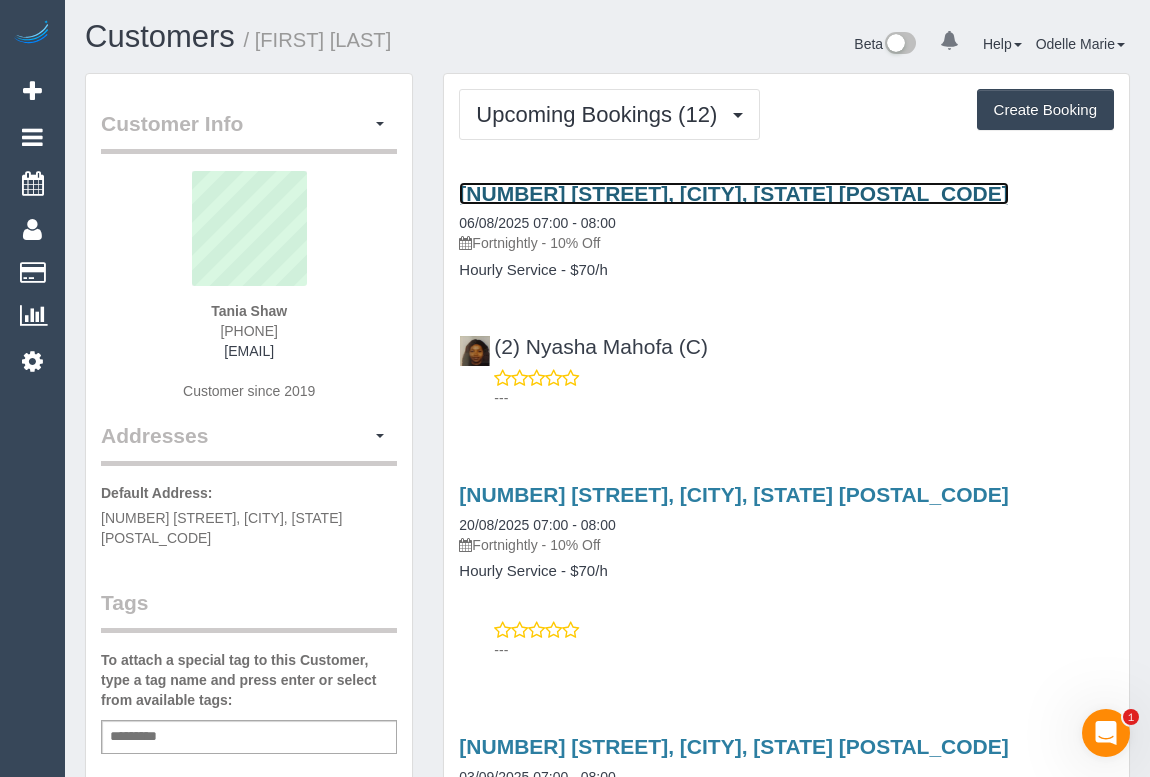 click on "[NUMBER] [STREET], [CITY], [STATE] [POSTAL_CODE]" at bounding box center (733, 193) 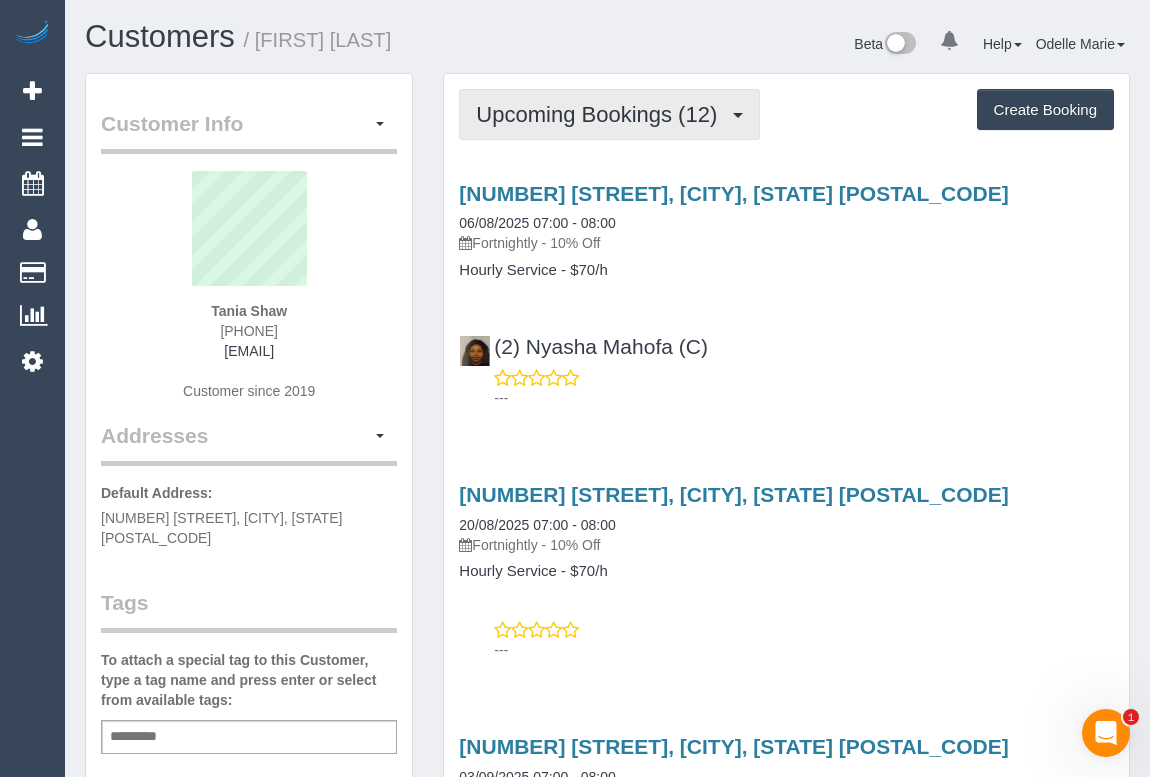 click on "Upcoming Bookings (12)" at bounding box center (601, 114) 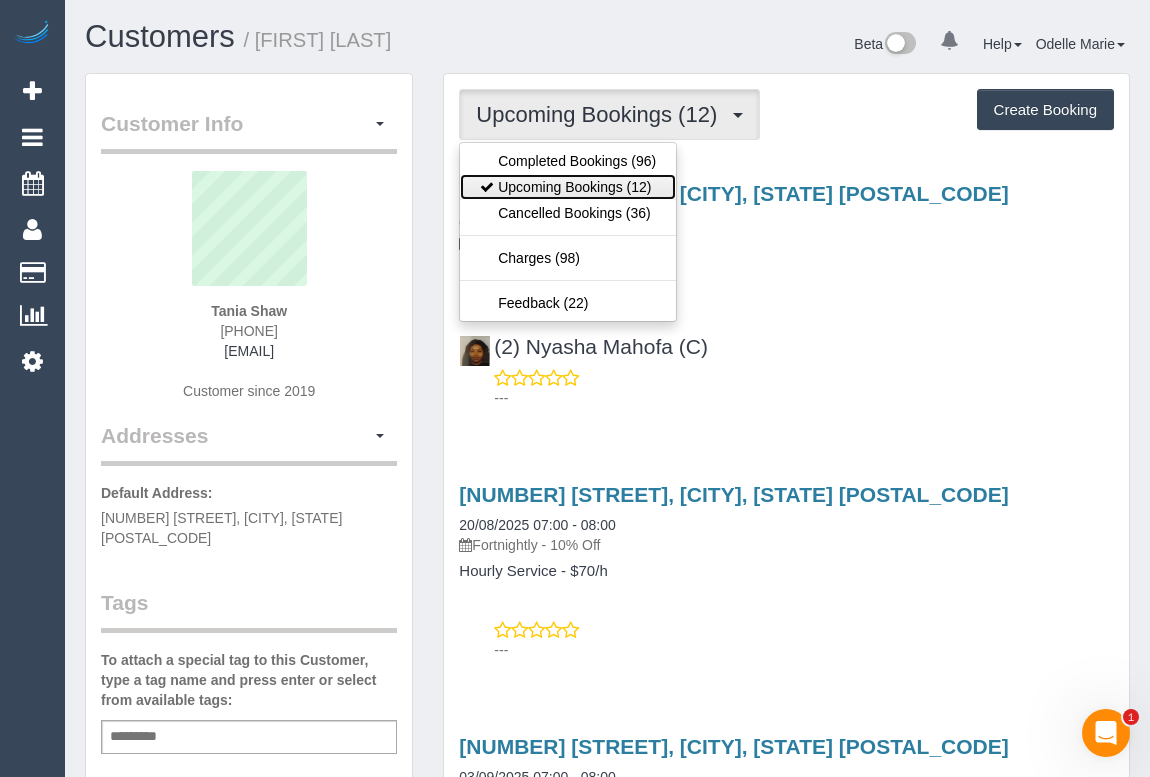 click on "Upcoming Bookings (12)" at bounding box center (568, 187) 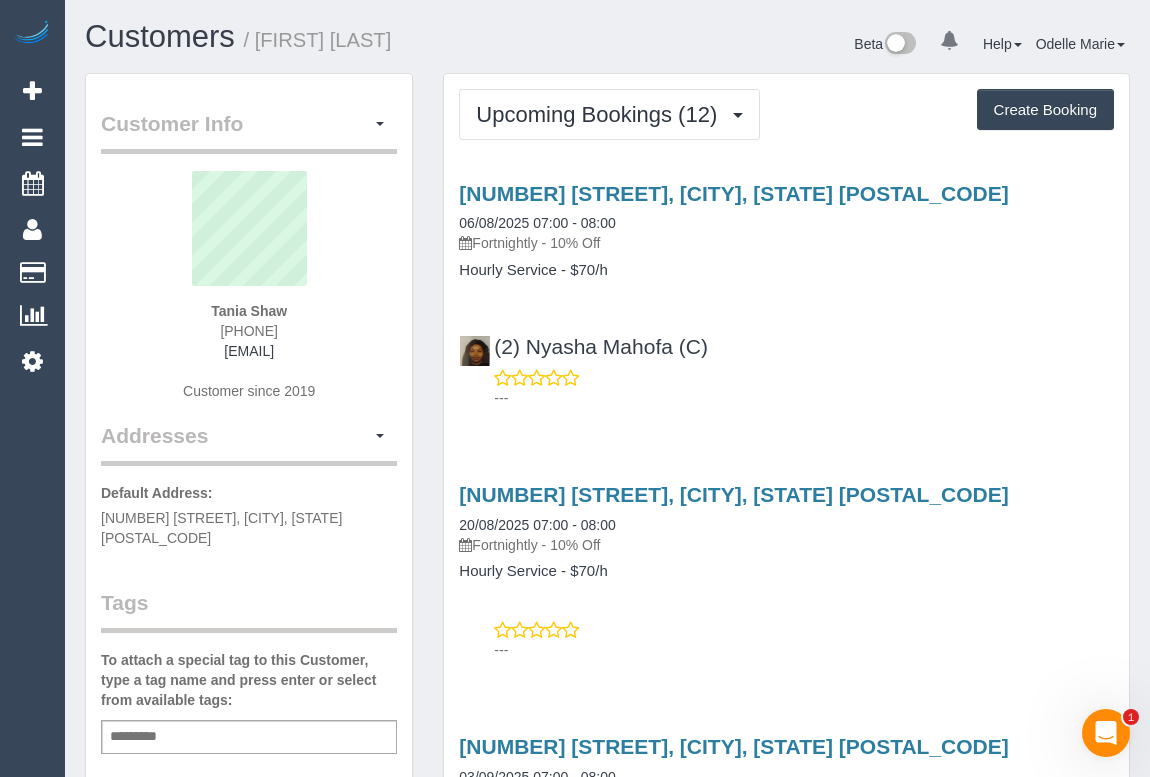 click on "(2) [FIRST] [LAST] (C)
---" at bounding box center [786, 363] 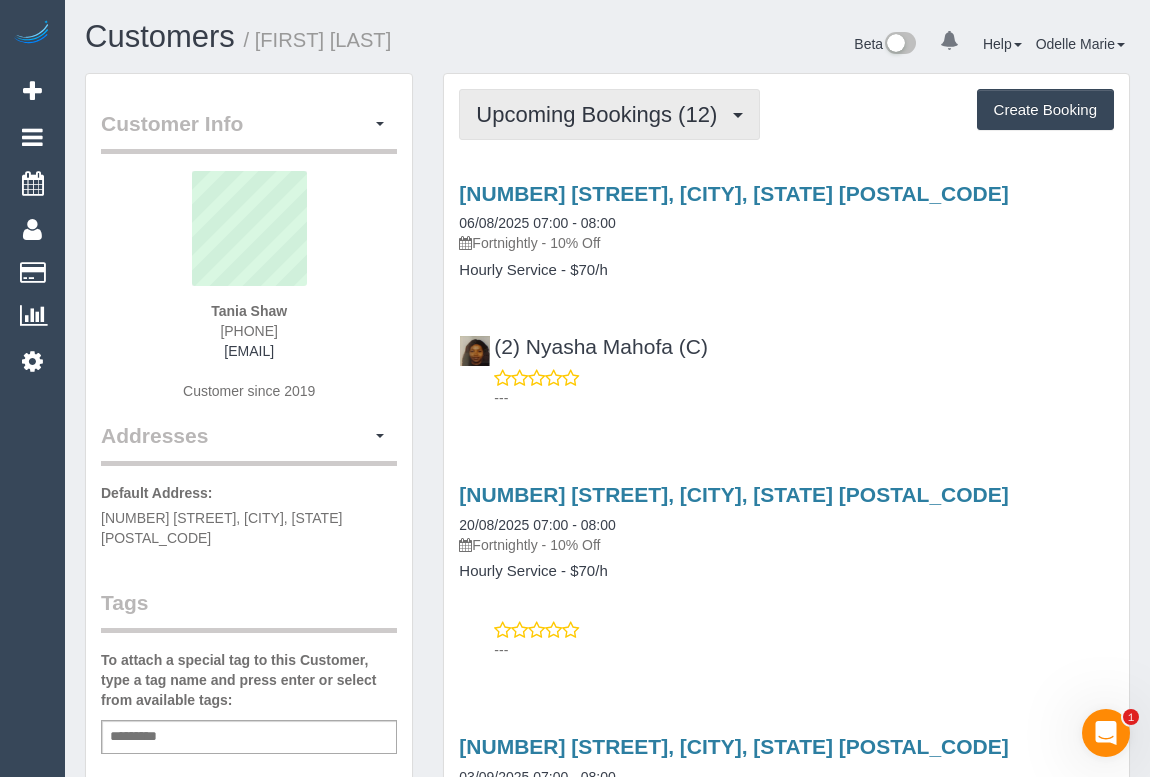 click on "Upcoming Bookings (12)" at bounding box center [601, 114] 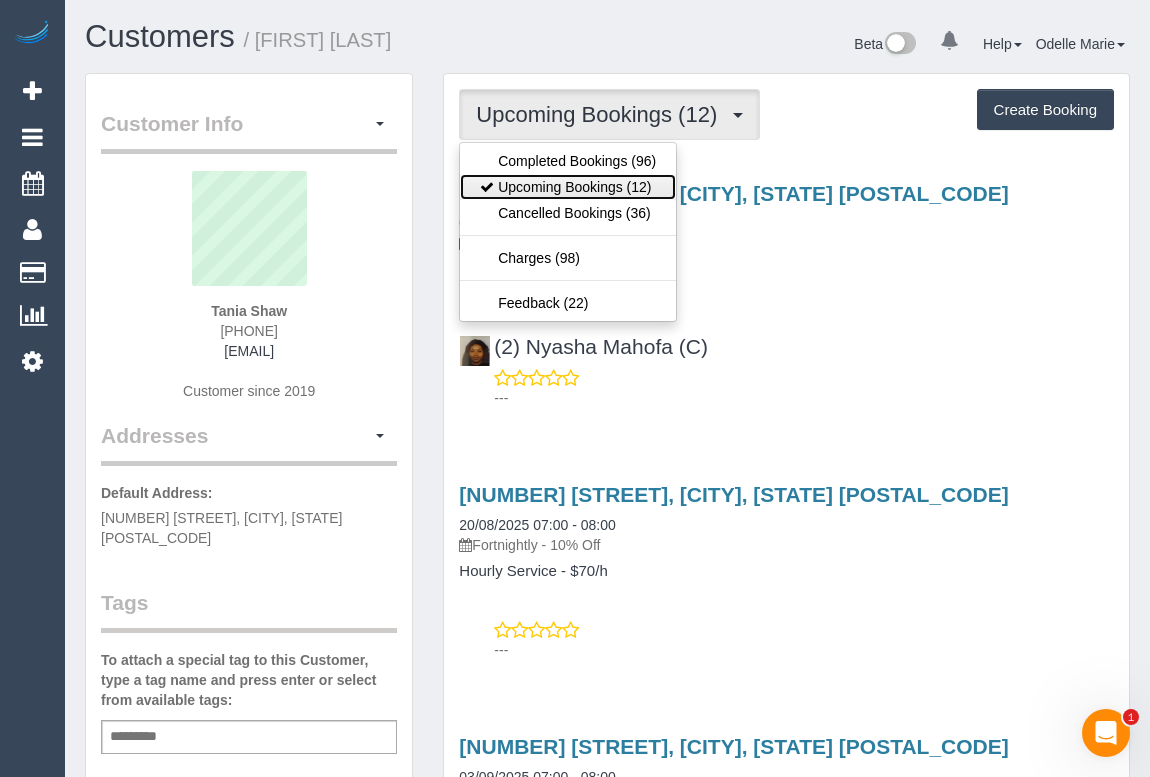 click on "Upcoming Bookings (12)" at bounding box center [568, 187] 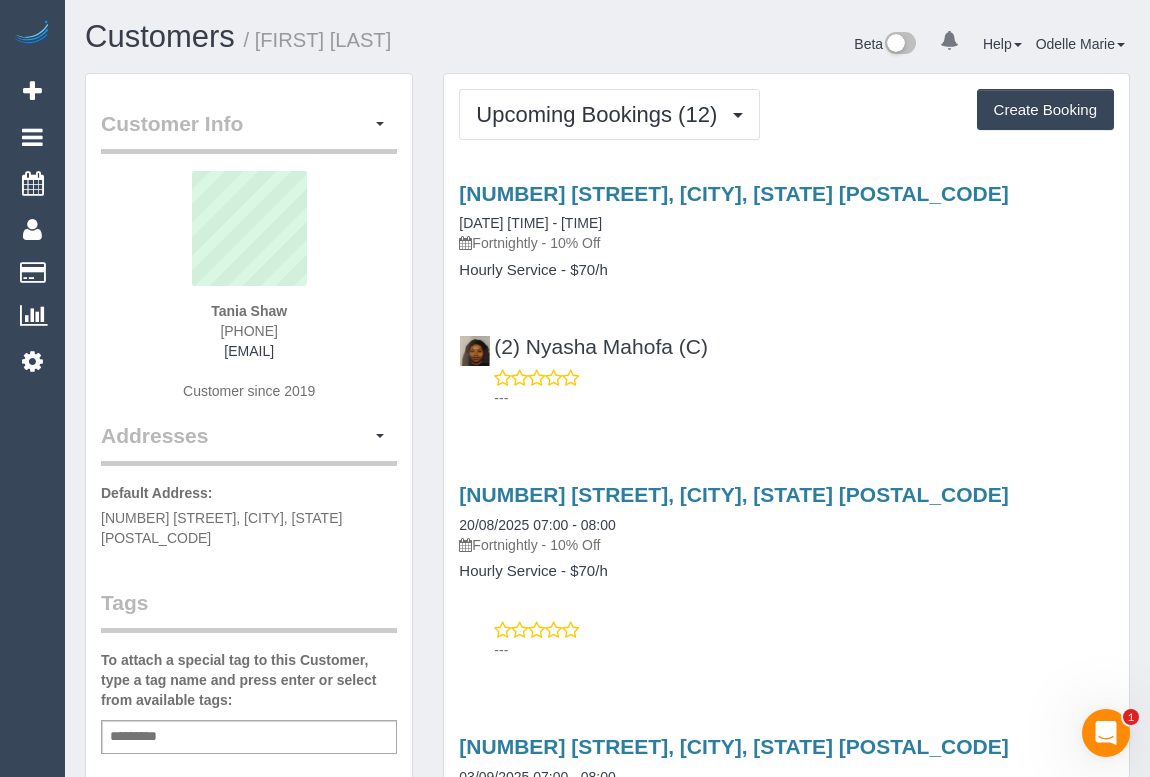 click on "(2) [FIRST] [LAST] (C)
---" at bounding box center [786, 363] 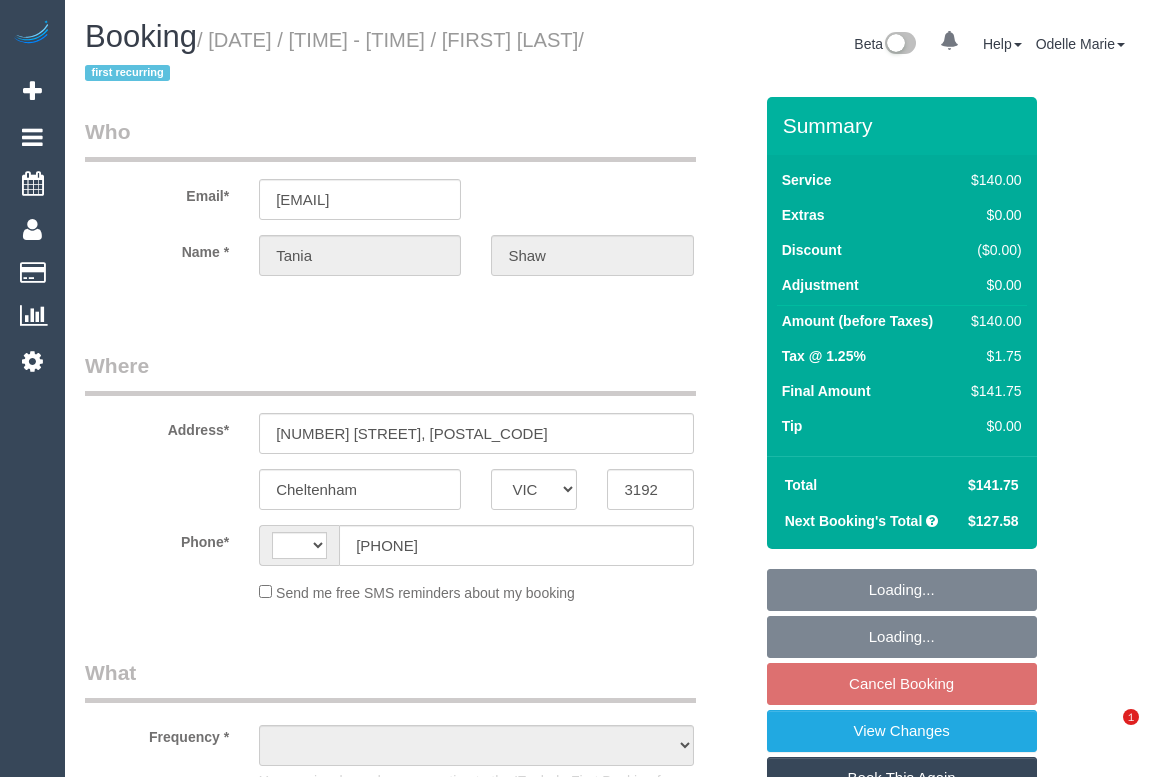 select on "VIC" 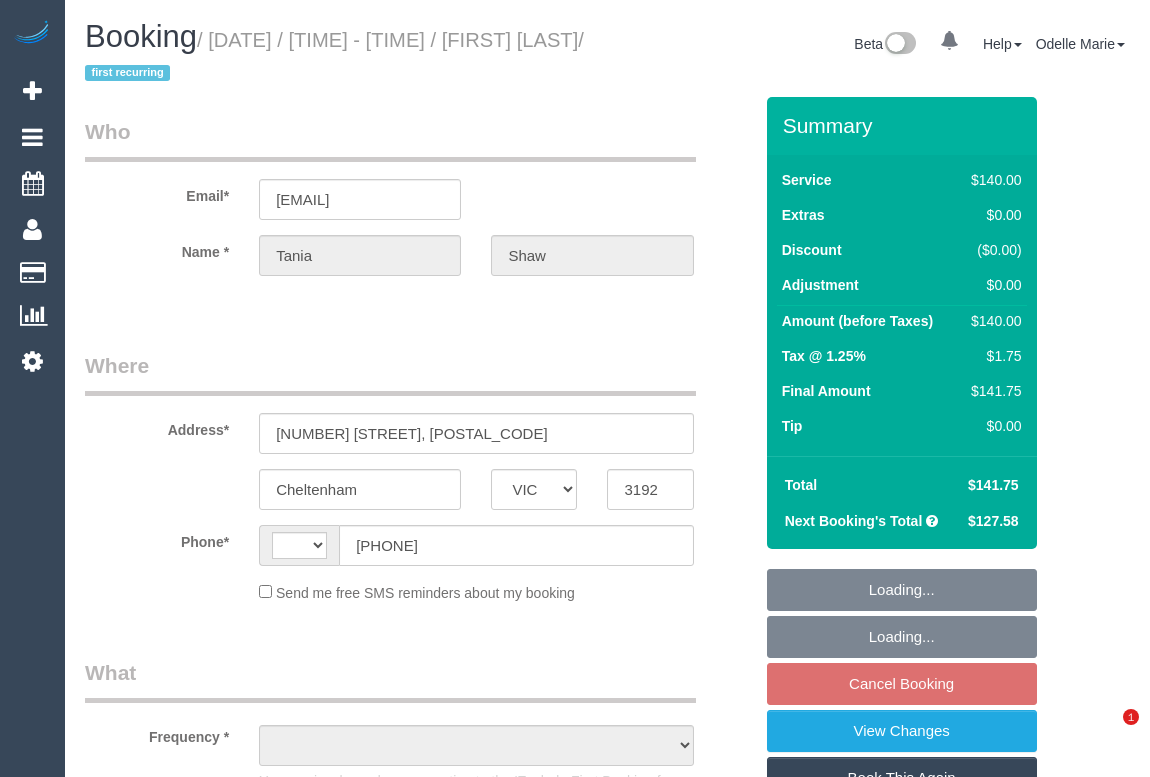scroll, scrollTop: 0, scrollLeft: 0, axis: both 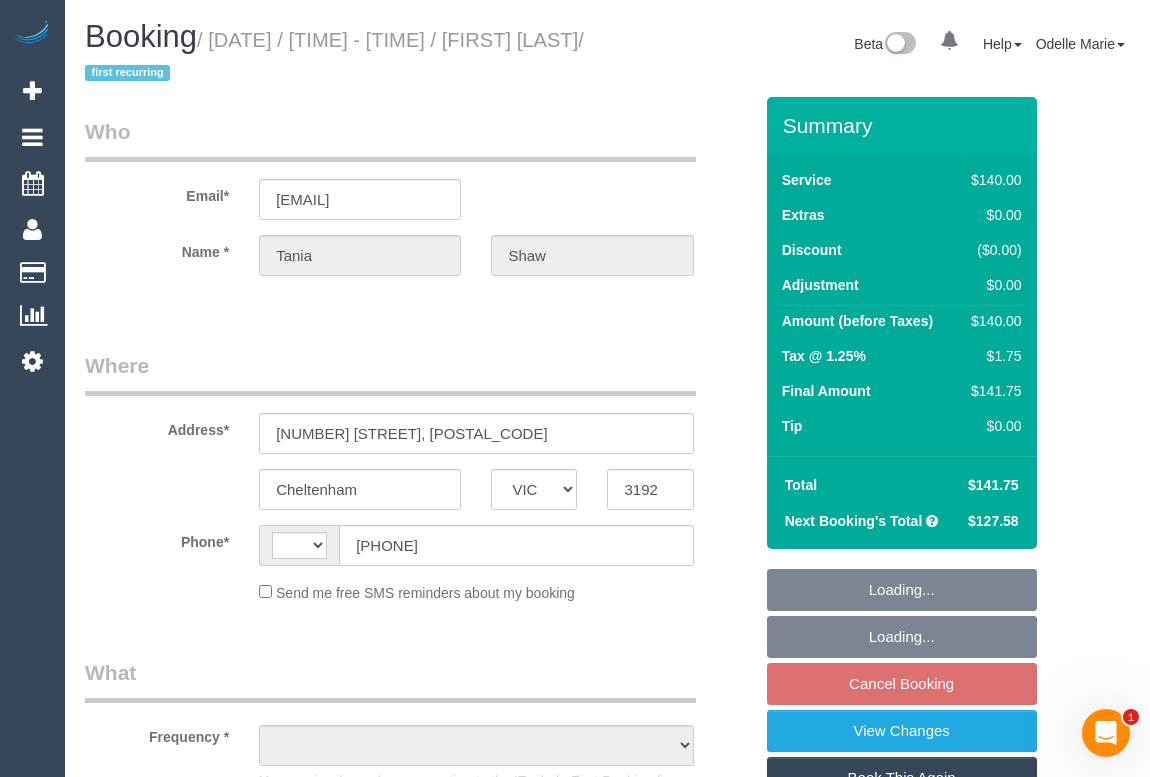 select on "string:stripe-pm_1KlqgR2GScqysDRVW22wAOOx" 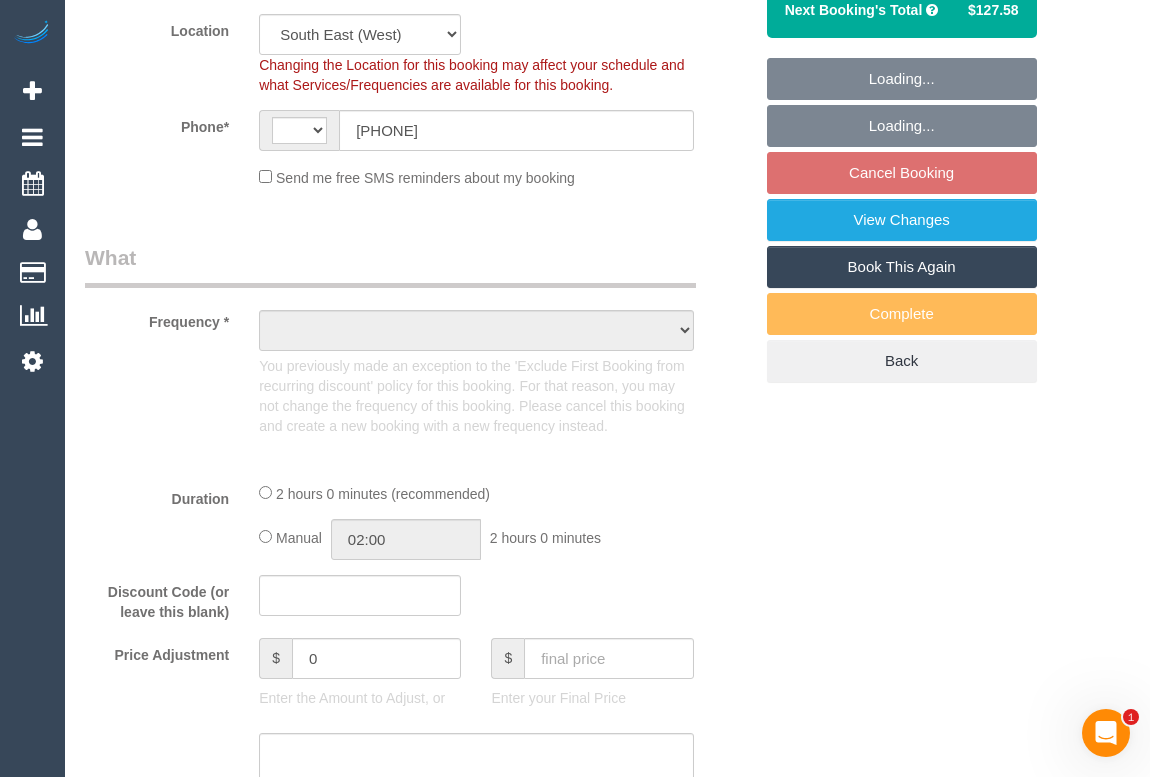 select on "string:AU" 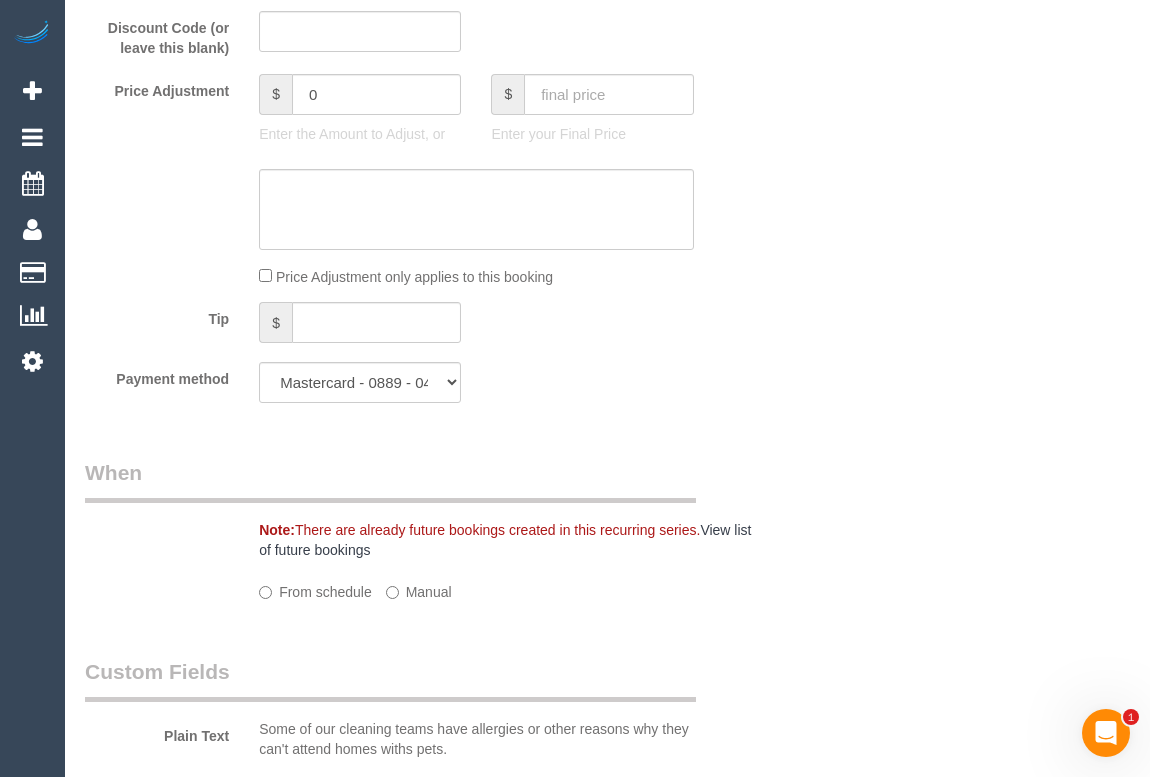 select on "object:1409" 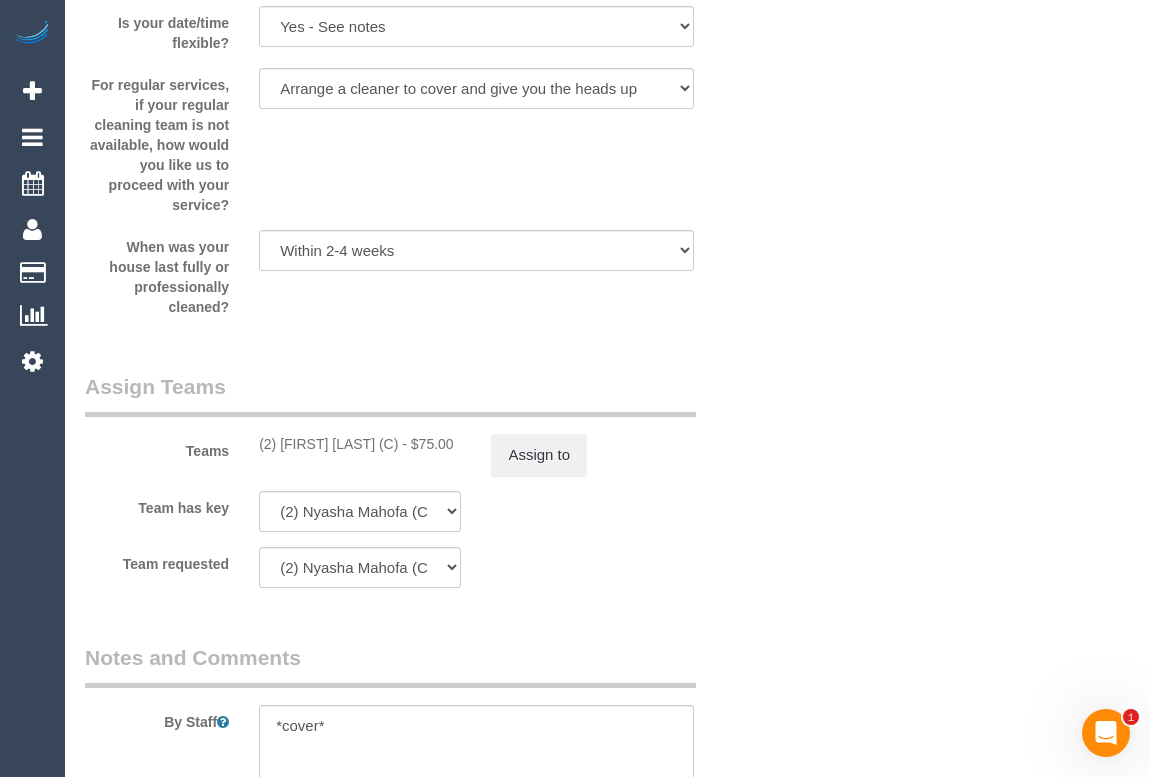 scroll, scrollTop: 3545, scrollLeft: 0, axis: vertical 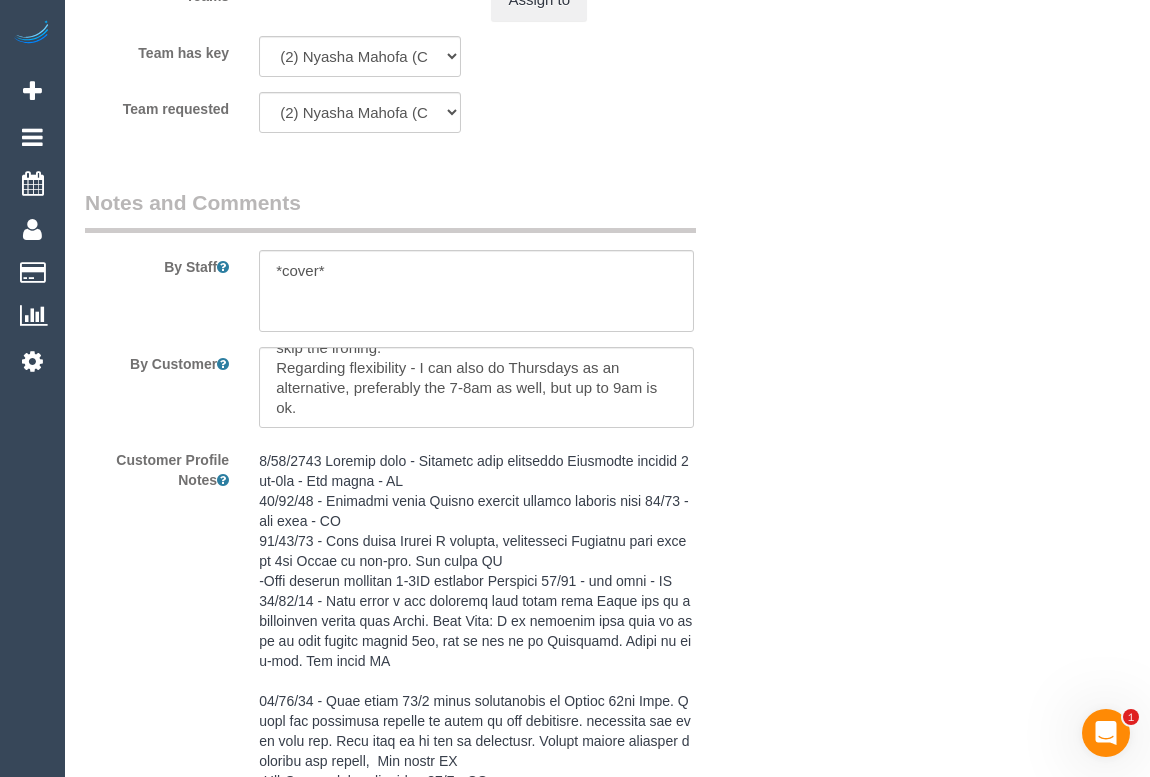 click on "Customer Profile Notes" at bounding box center [418, 762] 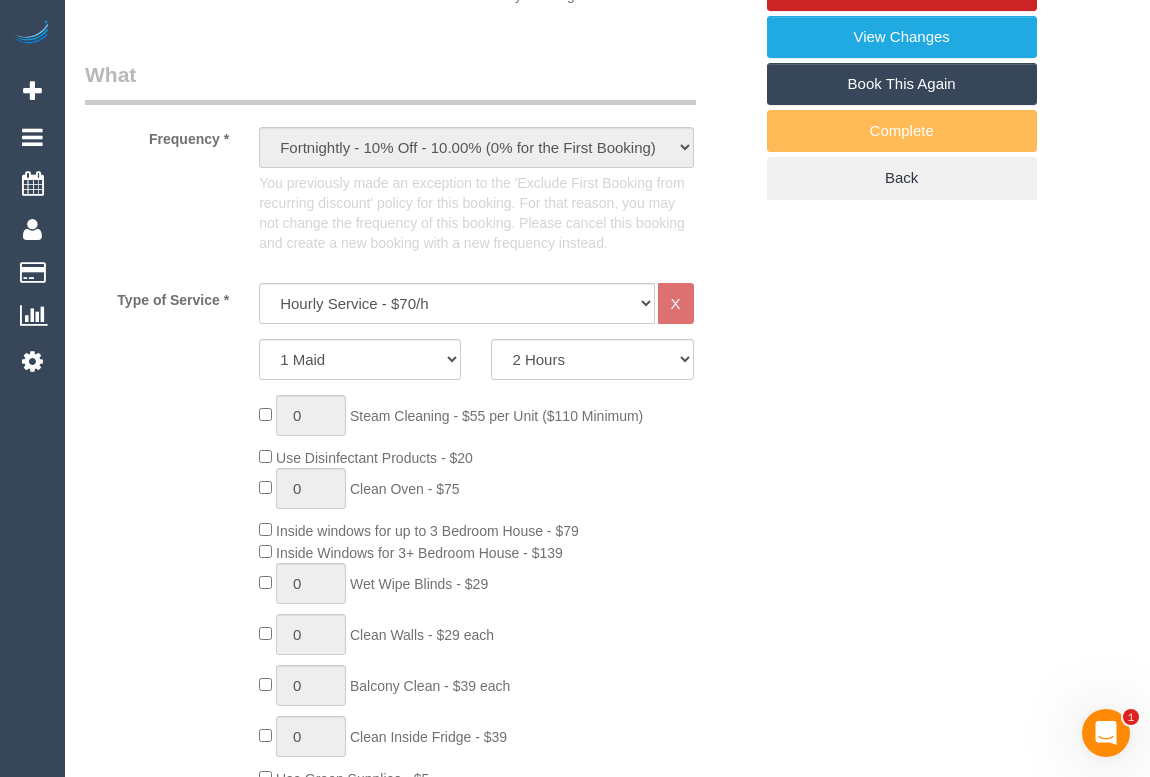 scroll, scrollTop: 1090, scrollLeft: 0, axis: vertical 